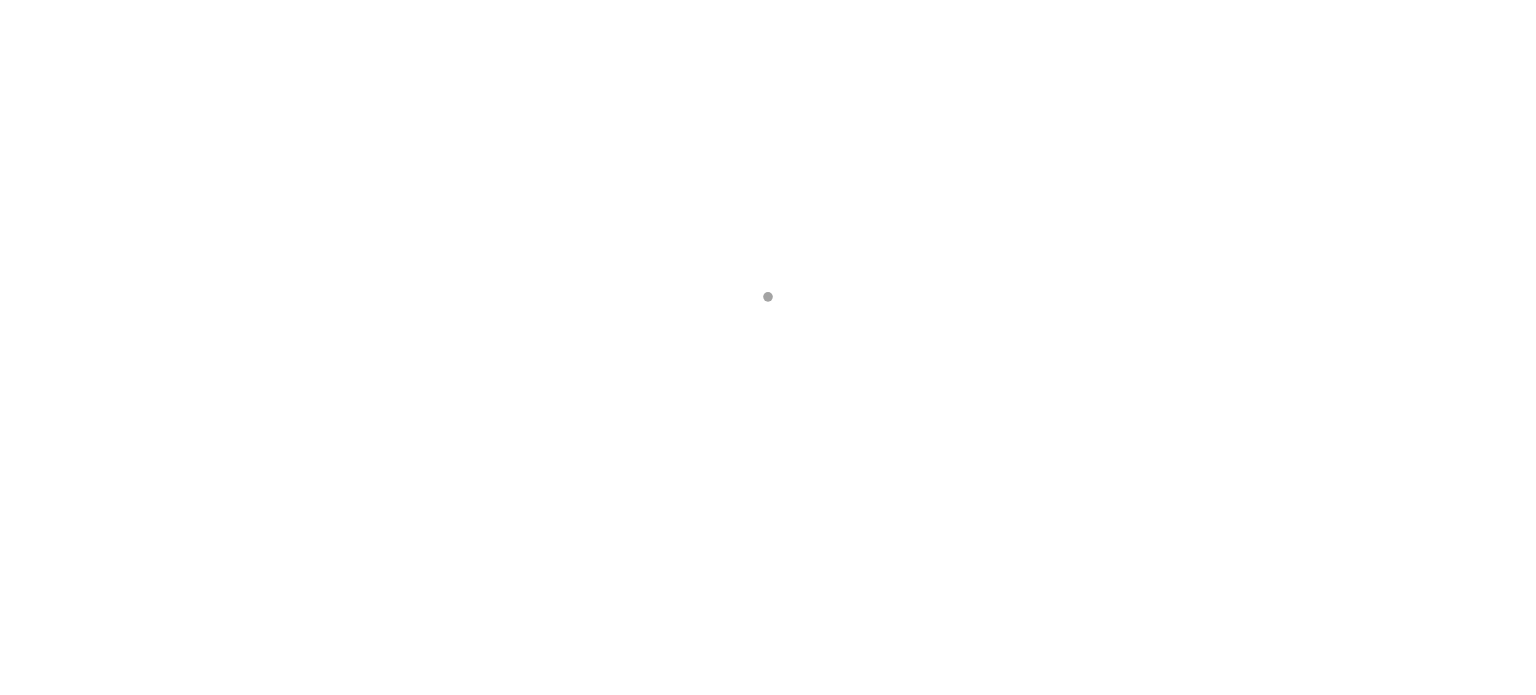scroll, scrollTop: 0, scrollLeft: 0, axis: both 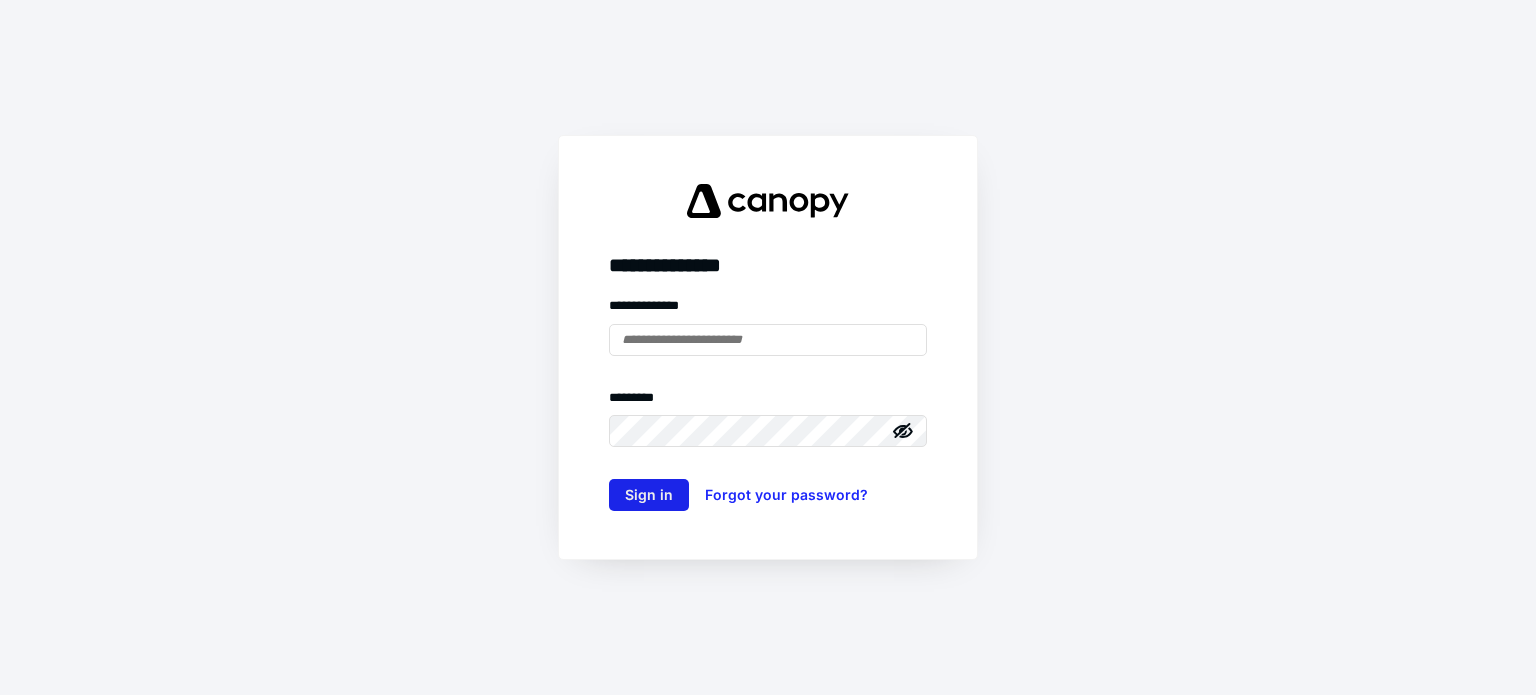 type on "**********" 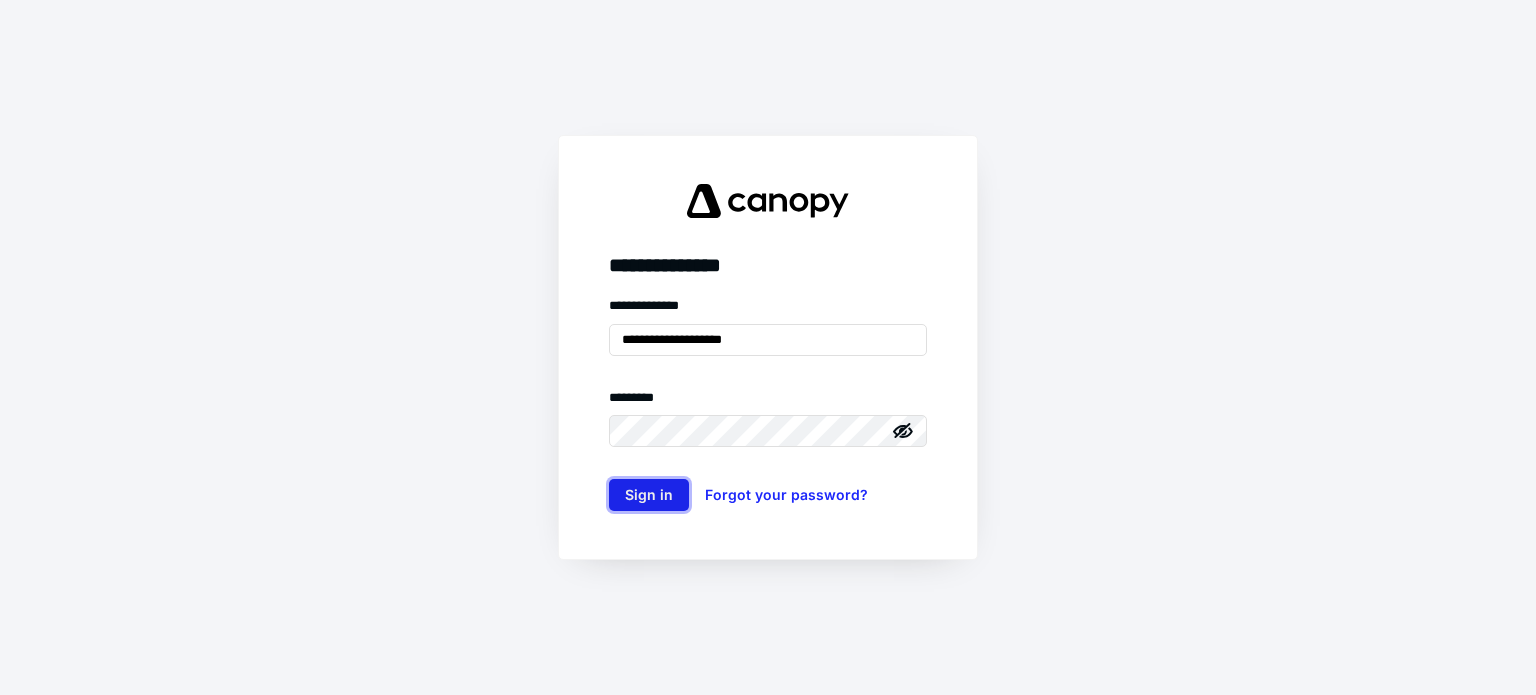 click on "Sign in" at bounding box center (649, 495) 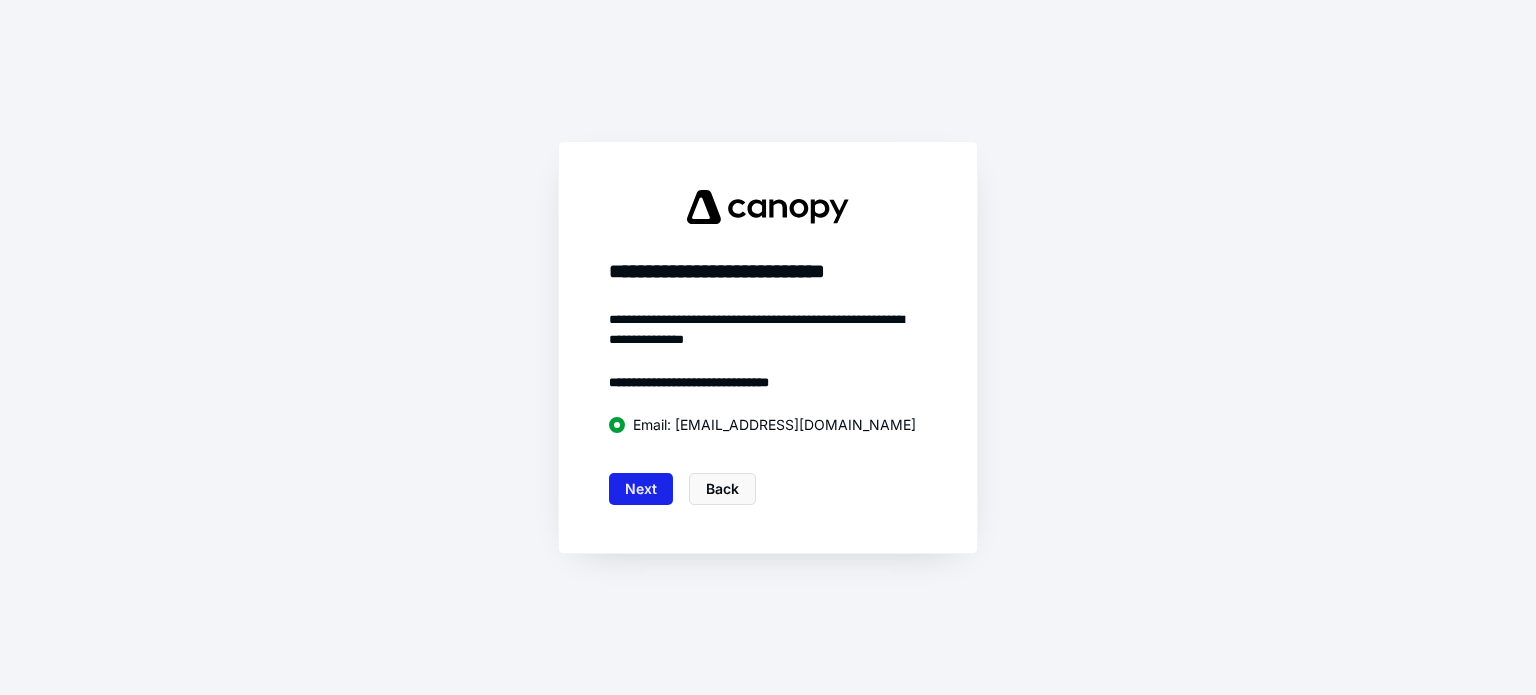 click on "Next" at bounding box center (641, 489) 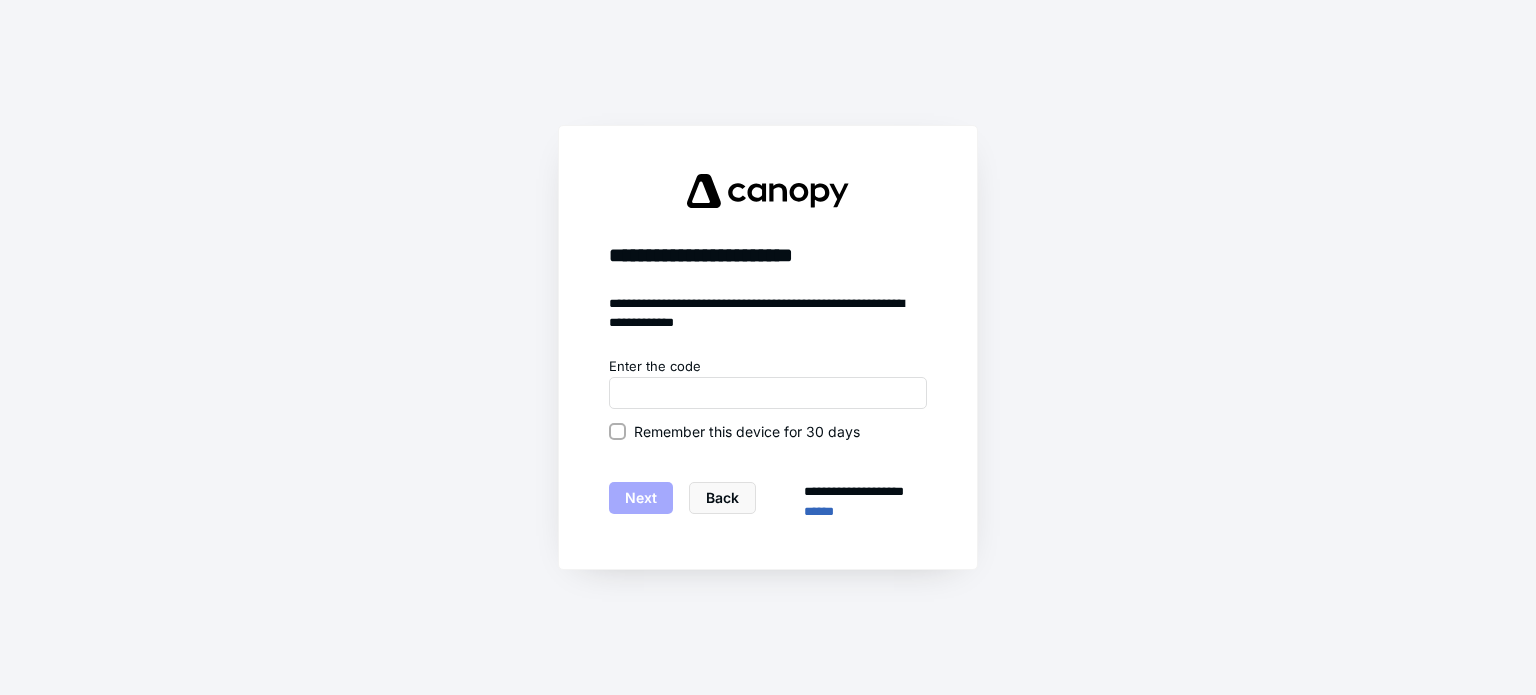 click 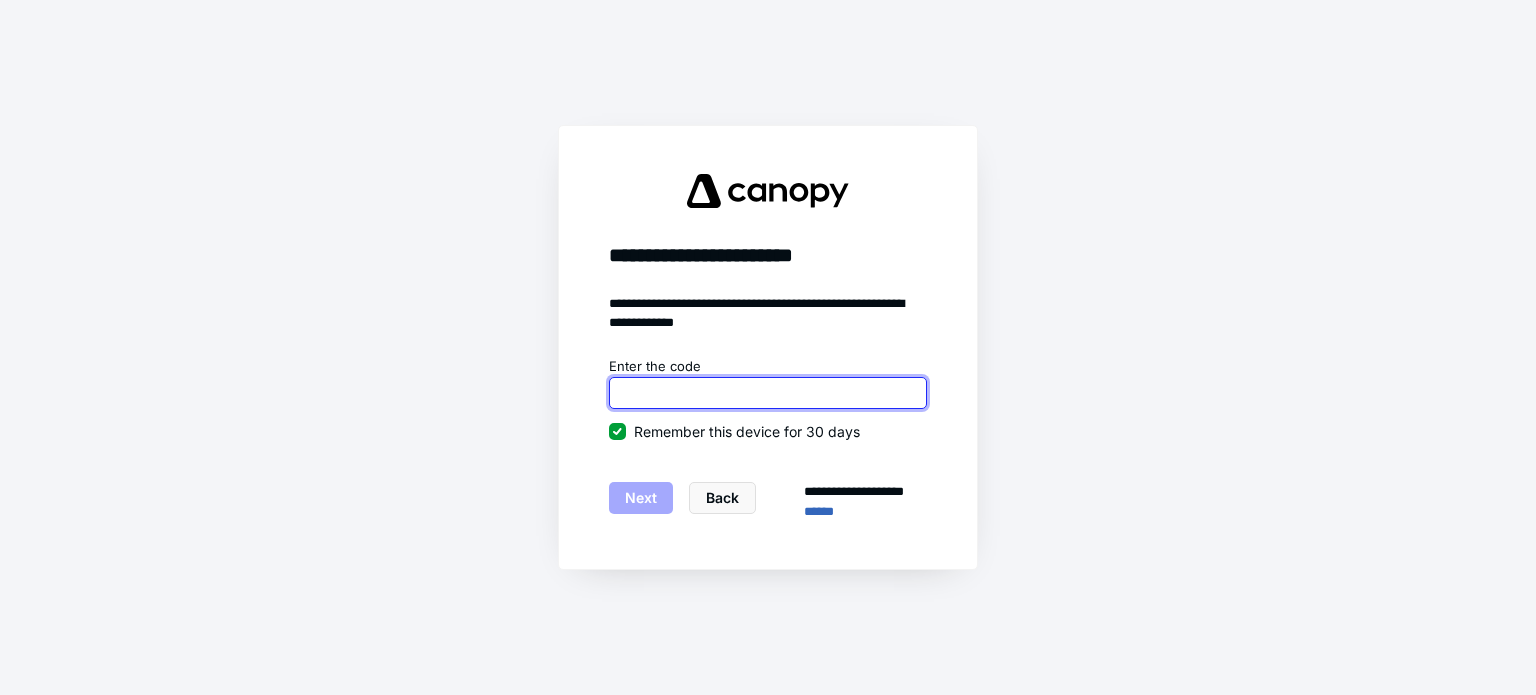 click at bounding box center (768, 393) 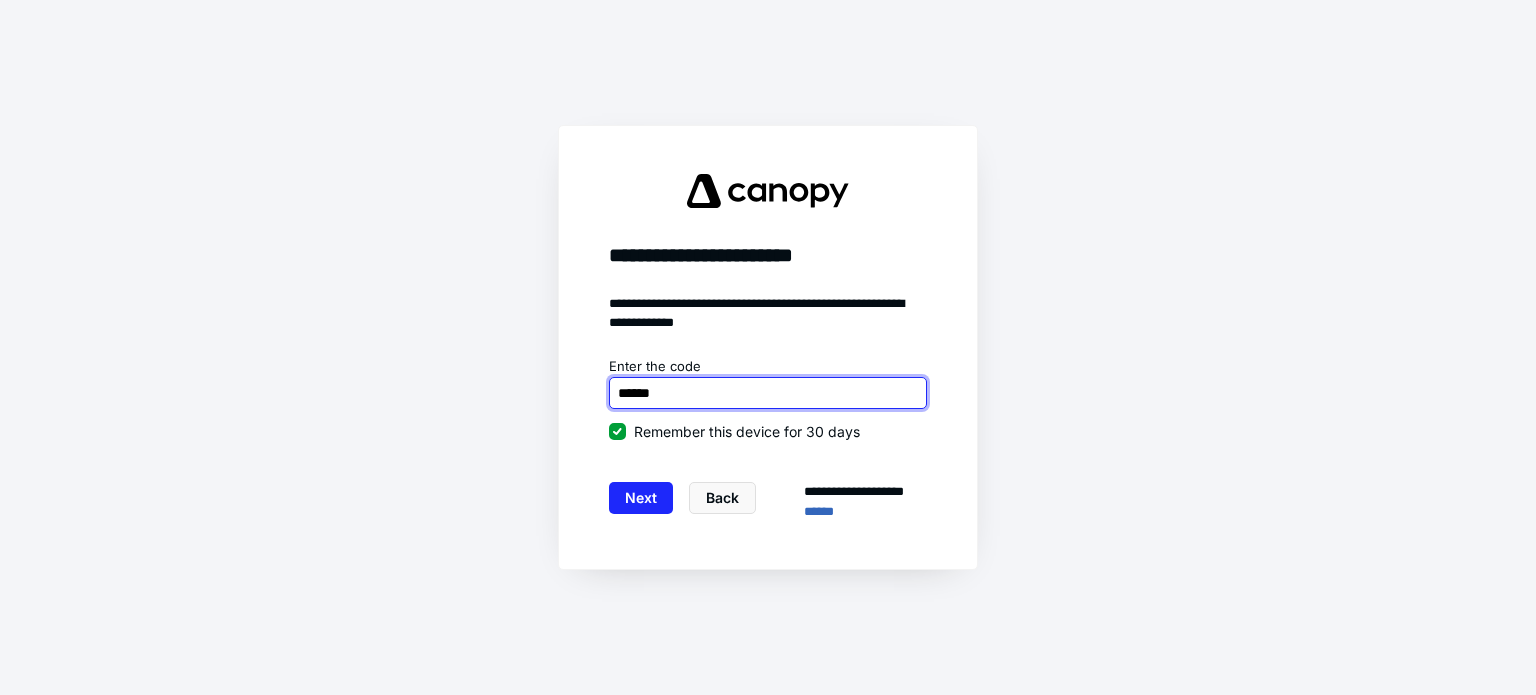 type on "******" 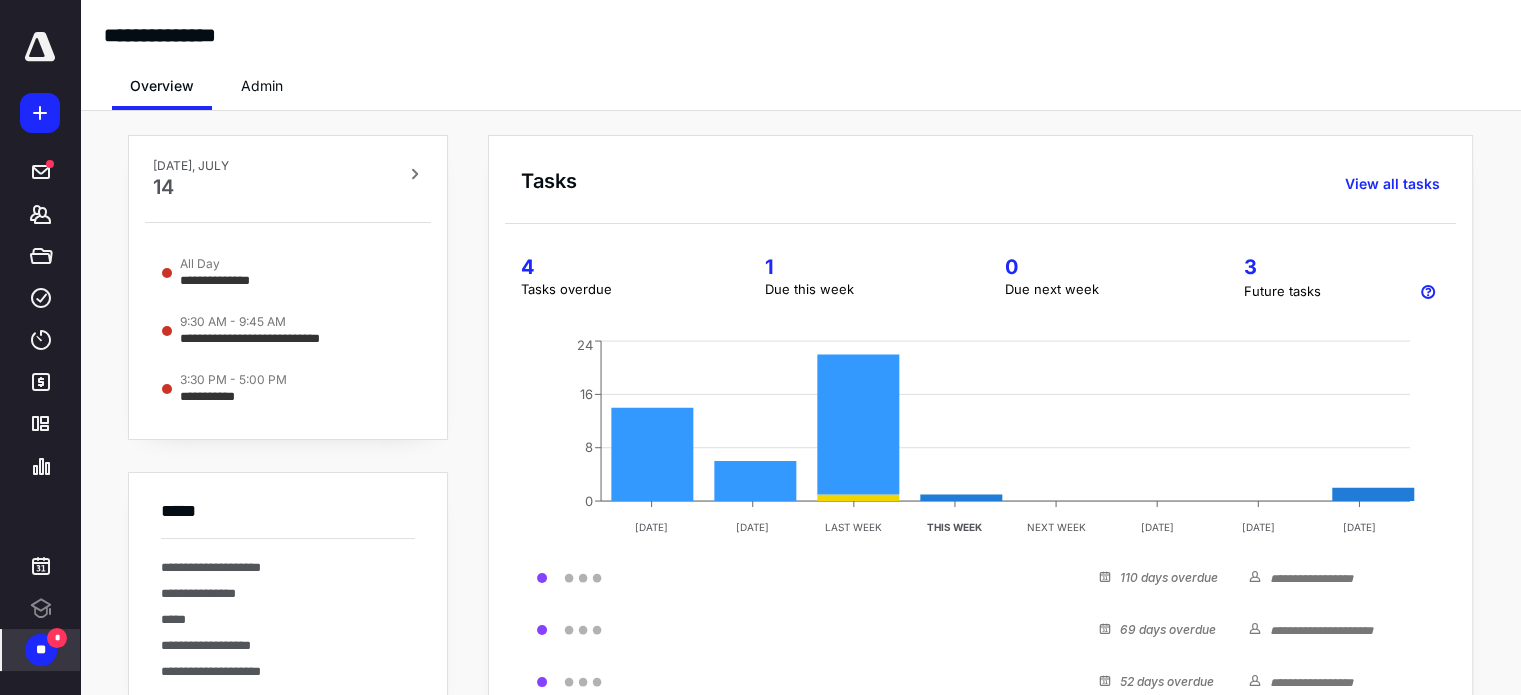 click on "**" at bounding box center [41, 650] 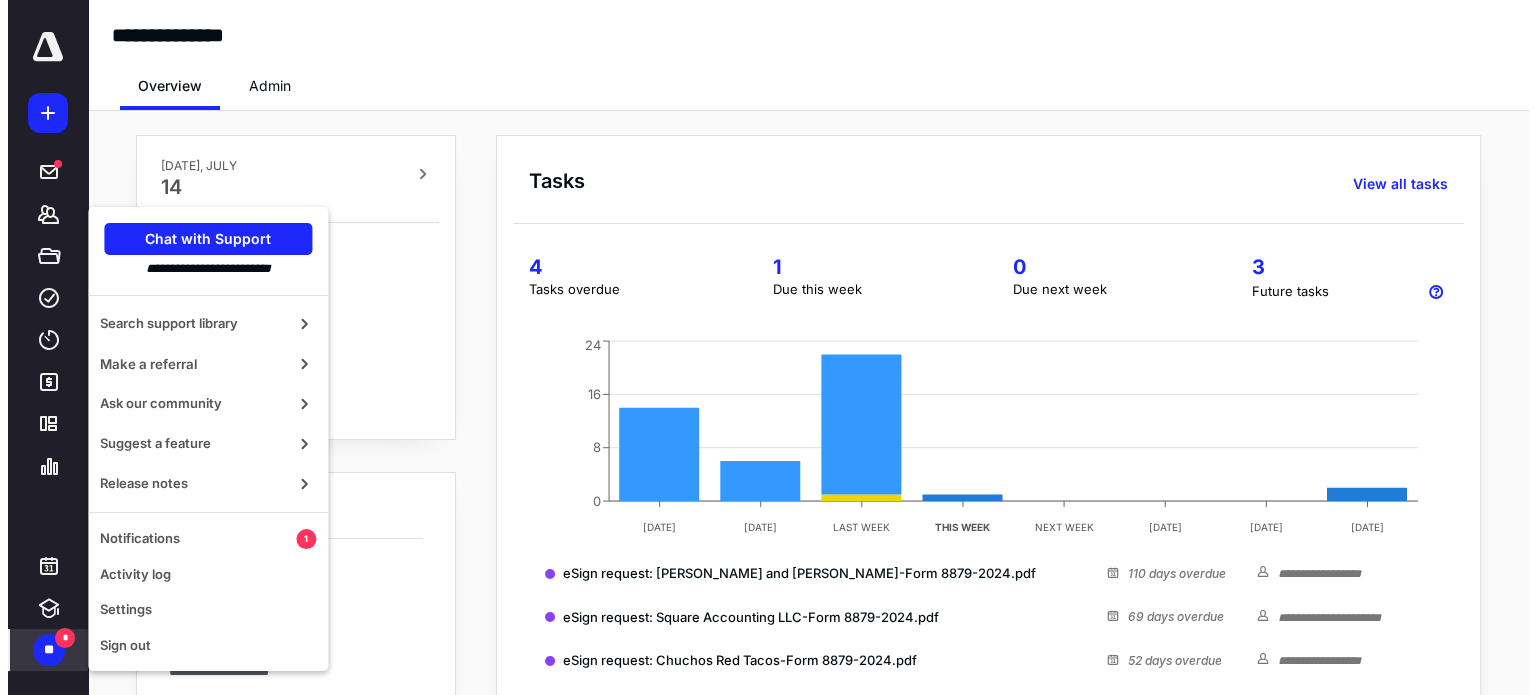 scroll, scrollTop: 0, scrollLeft: 0, axis: both 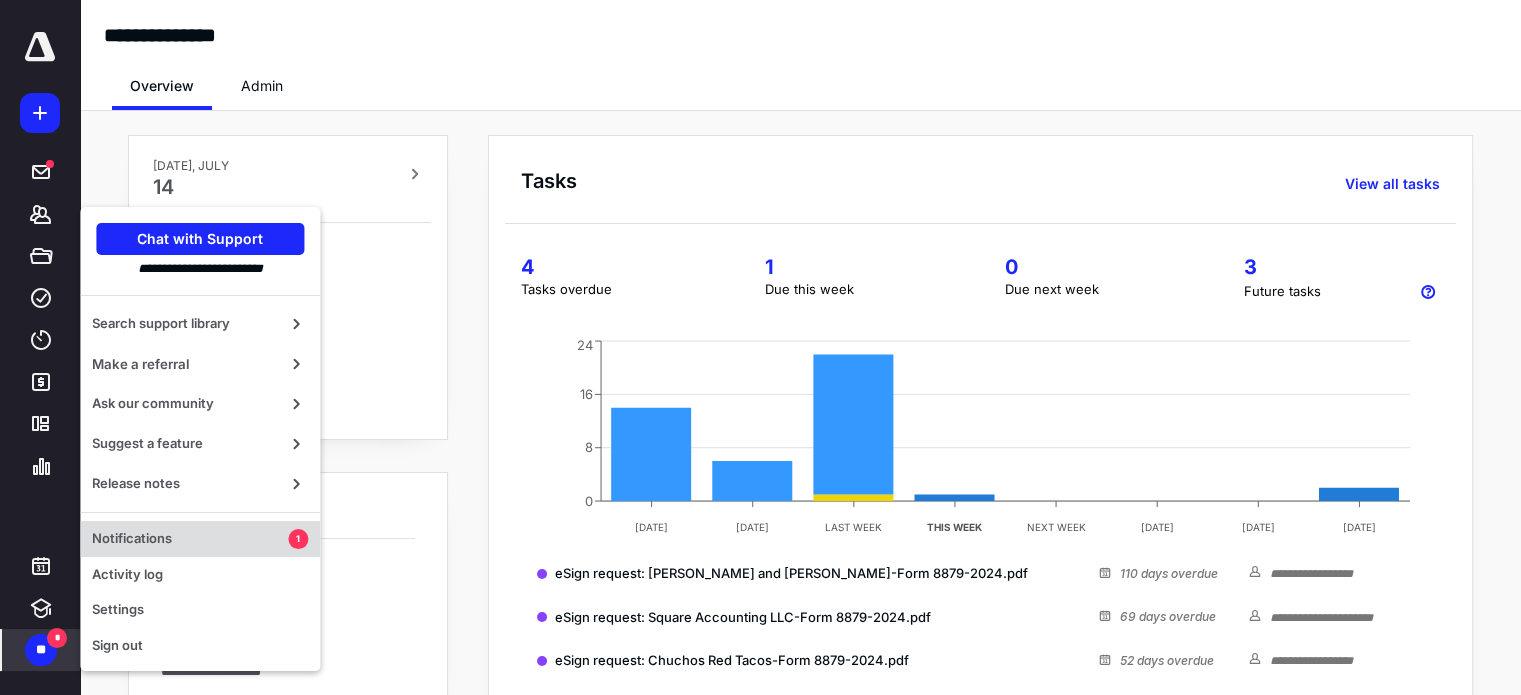 click on "Notifications" at bounding box center (190, 539) 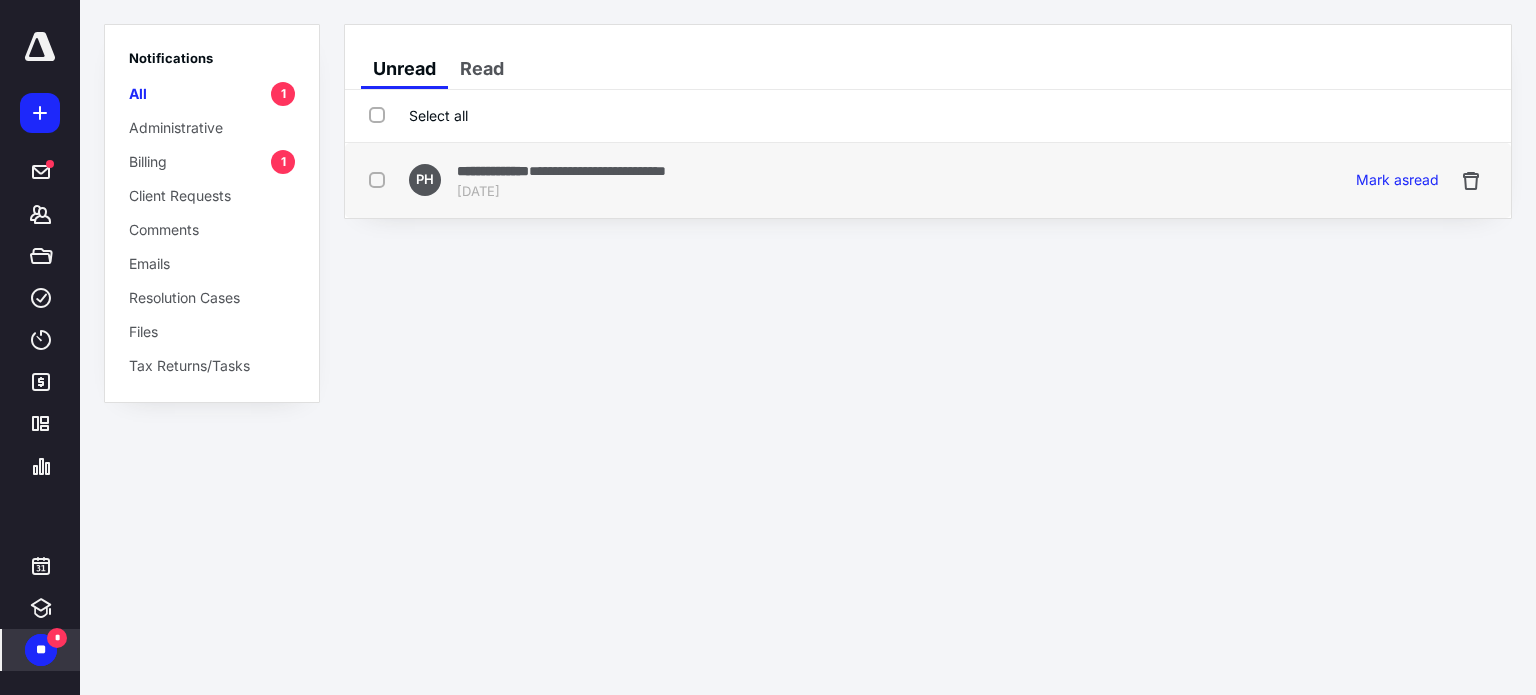 click on "**********" at bounding box center (816, 180) 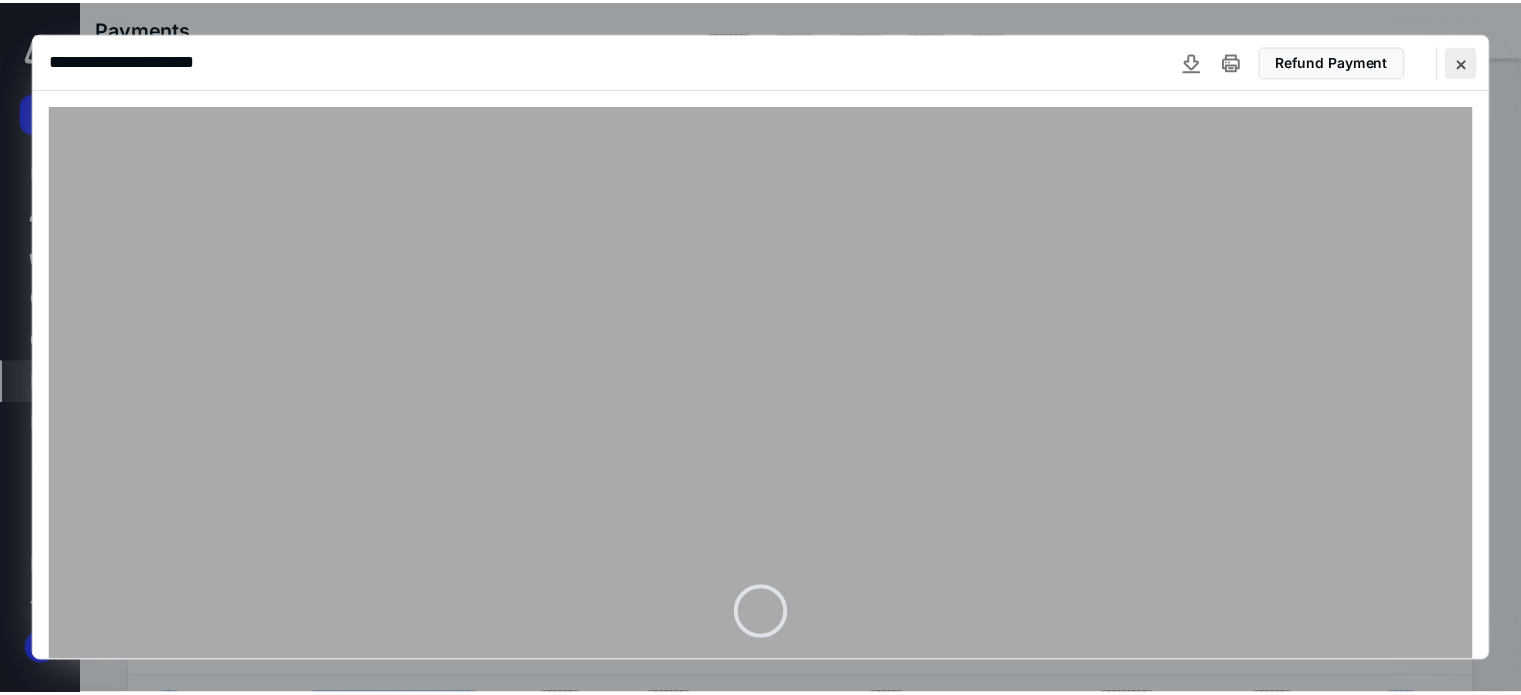 scroll, scrollTop: 0, scrollLeft: 0, axis: both 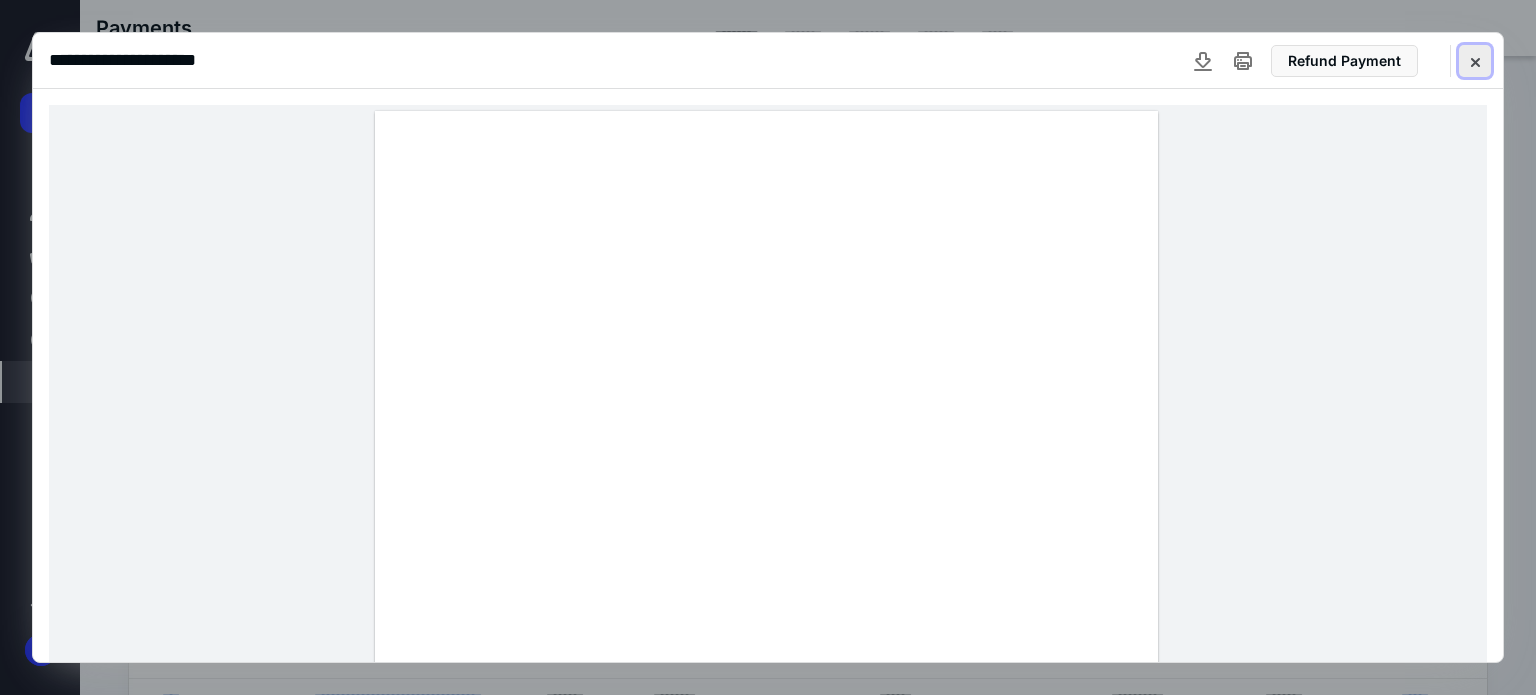 click at bounding box center [1475, 61] 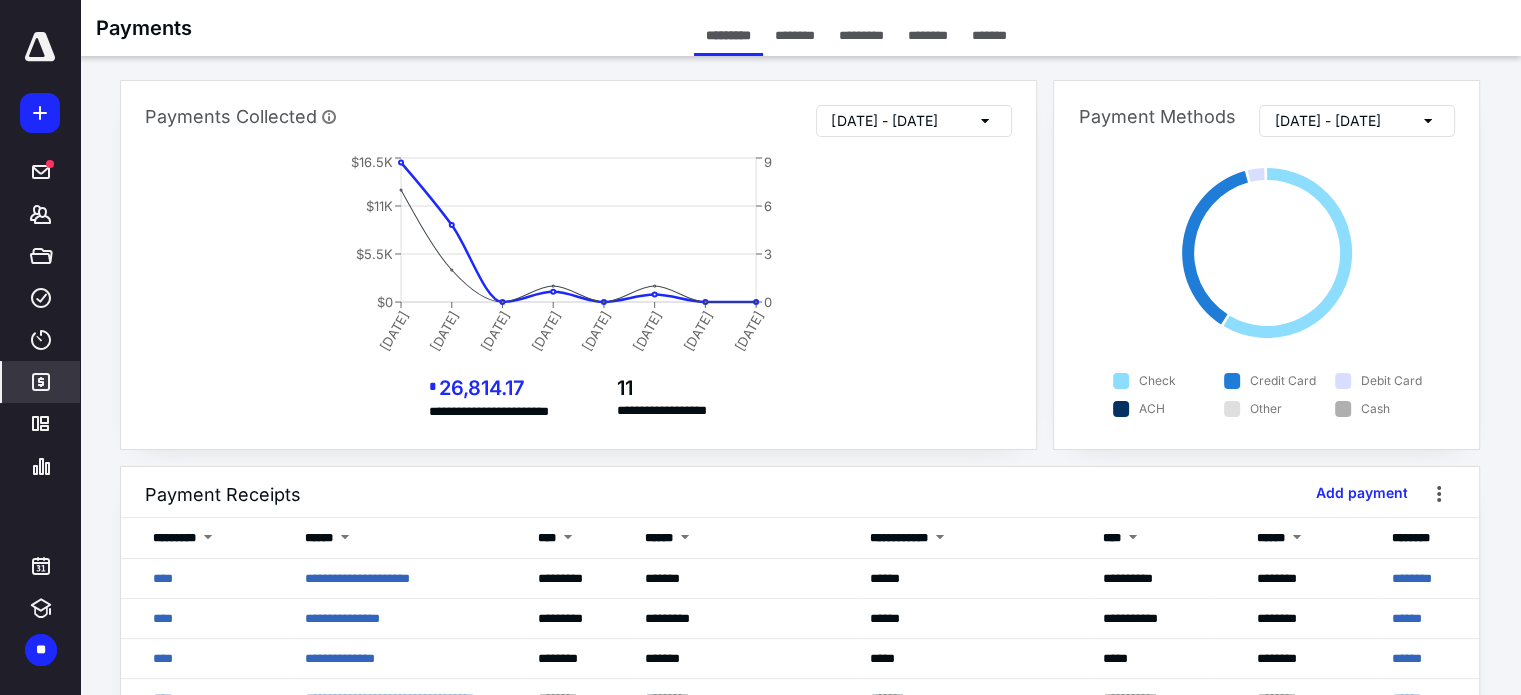 click at bounding box center (40, 47) 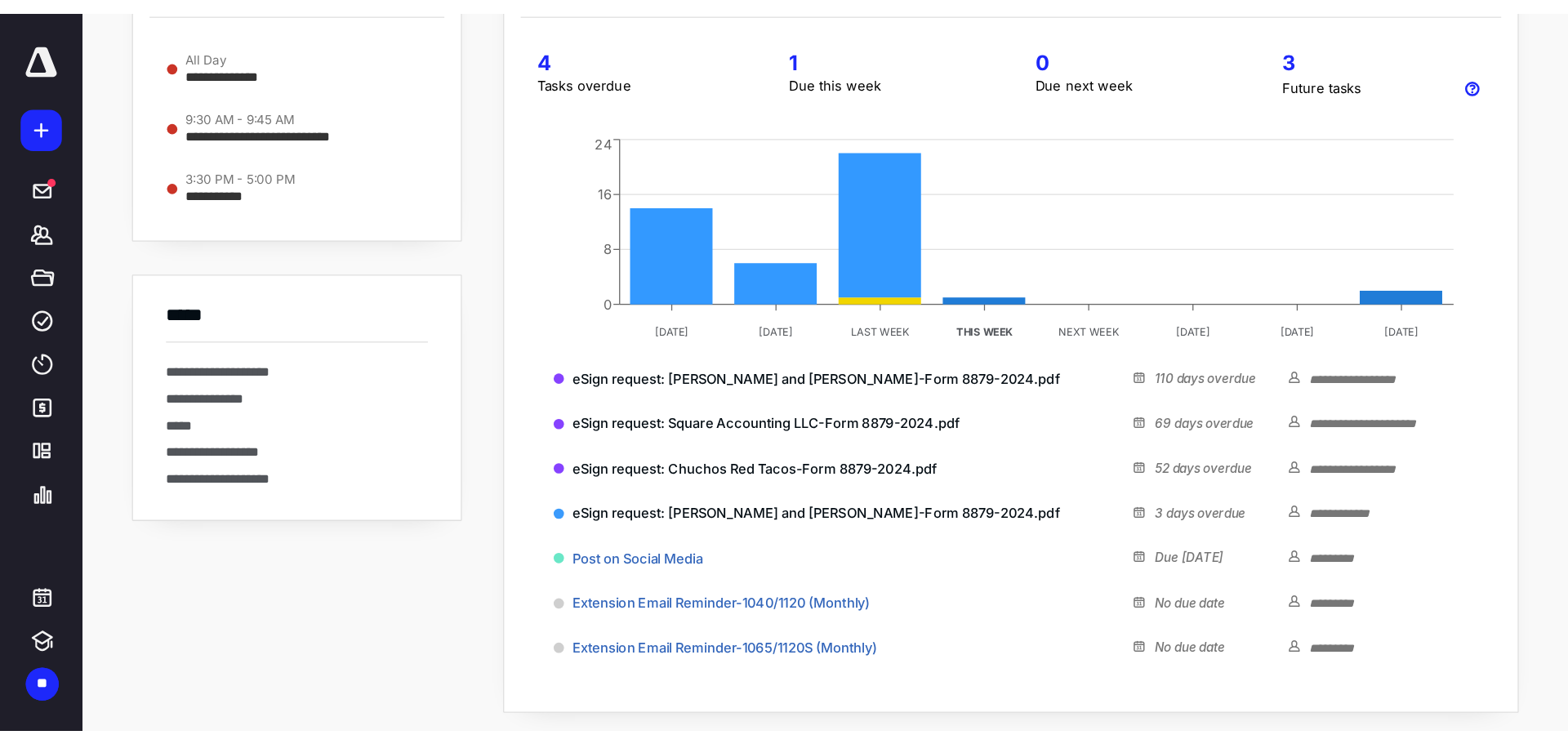 scroll, scrollTop: 0, scrollLeft: 0, axis: both 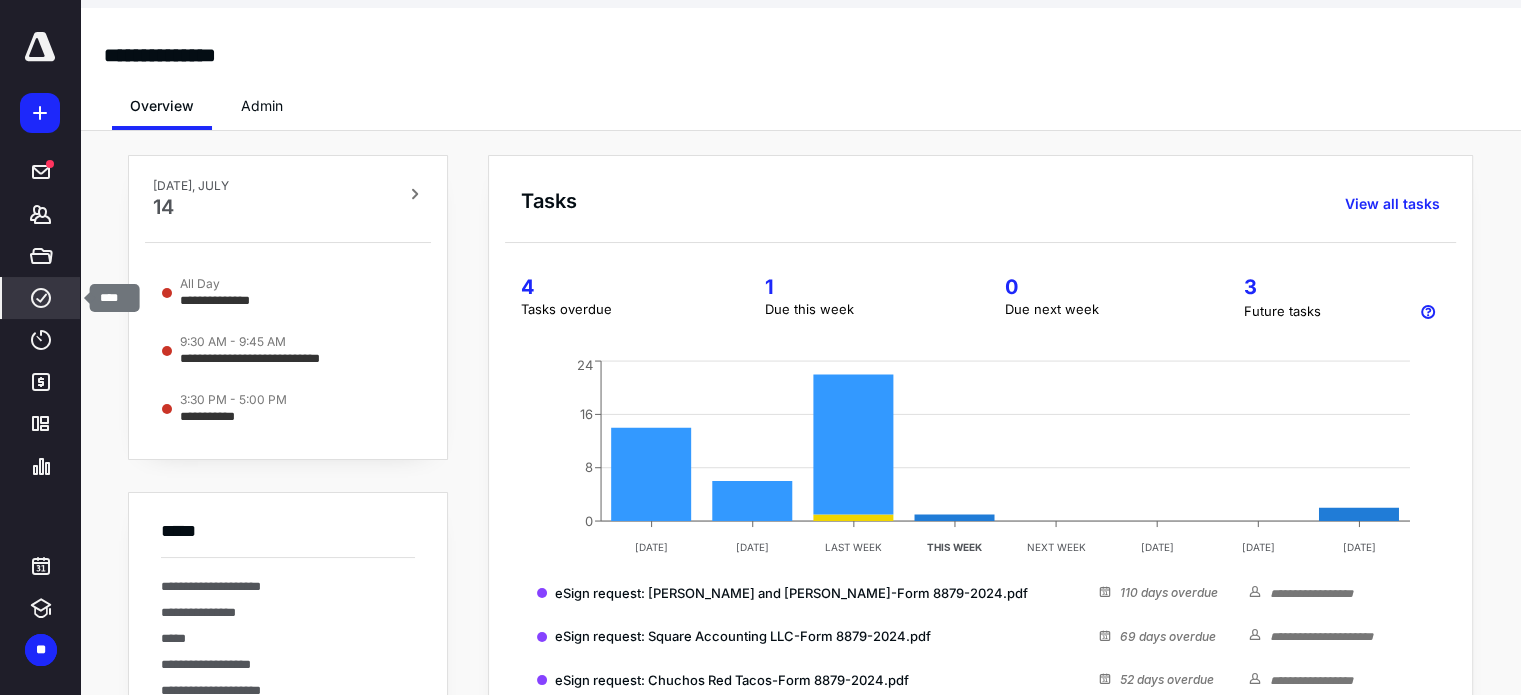 click 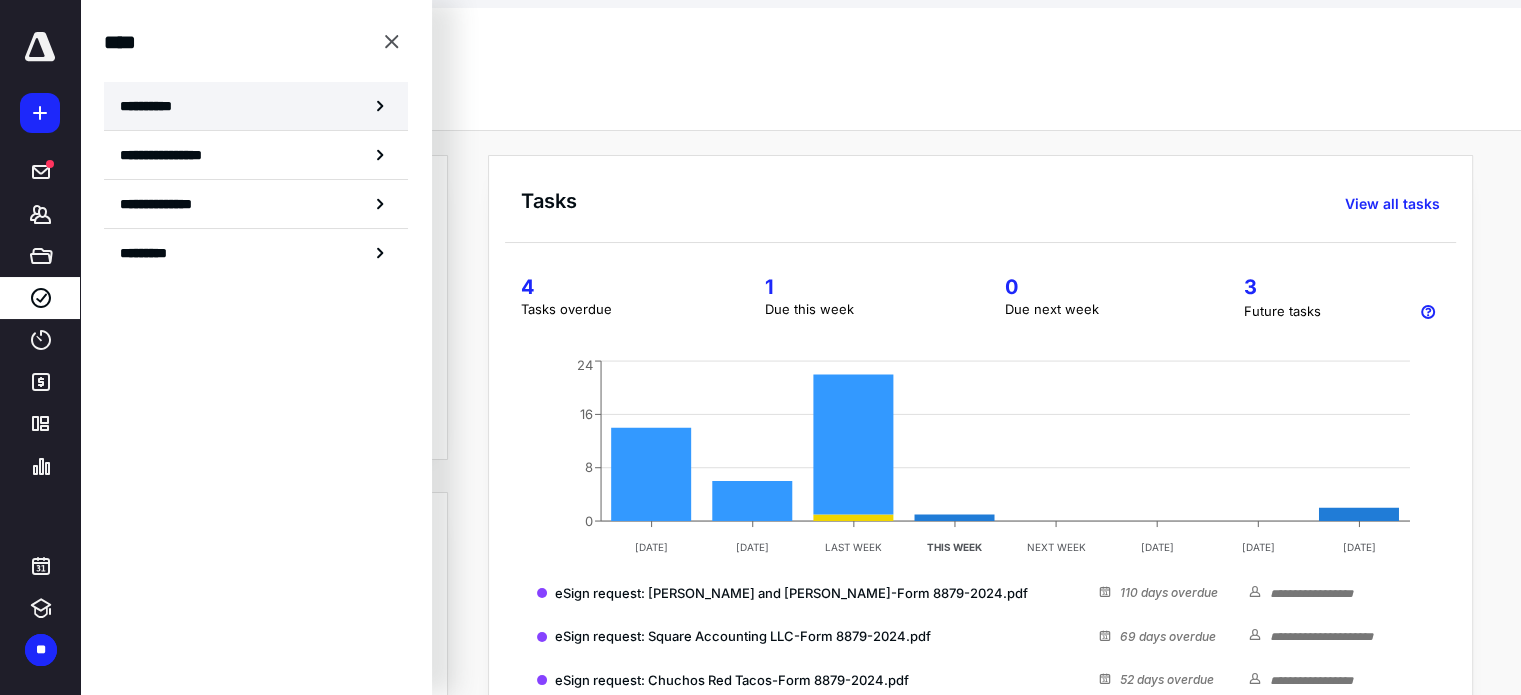 click on "**********" at bounding box center (256, 106) 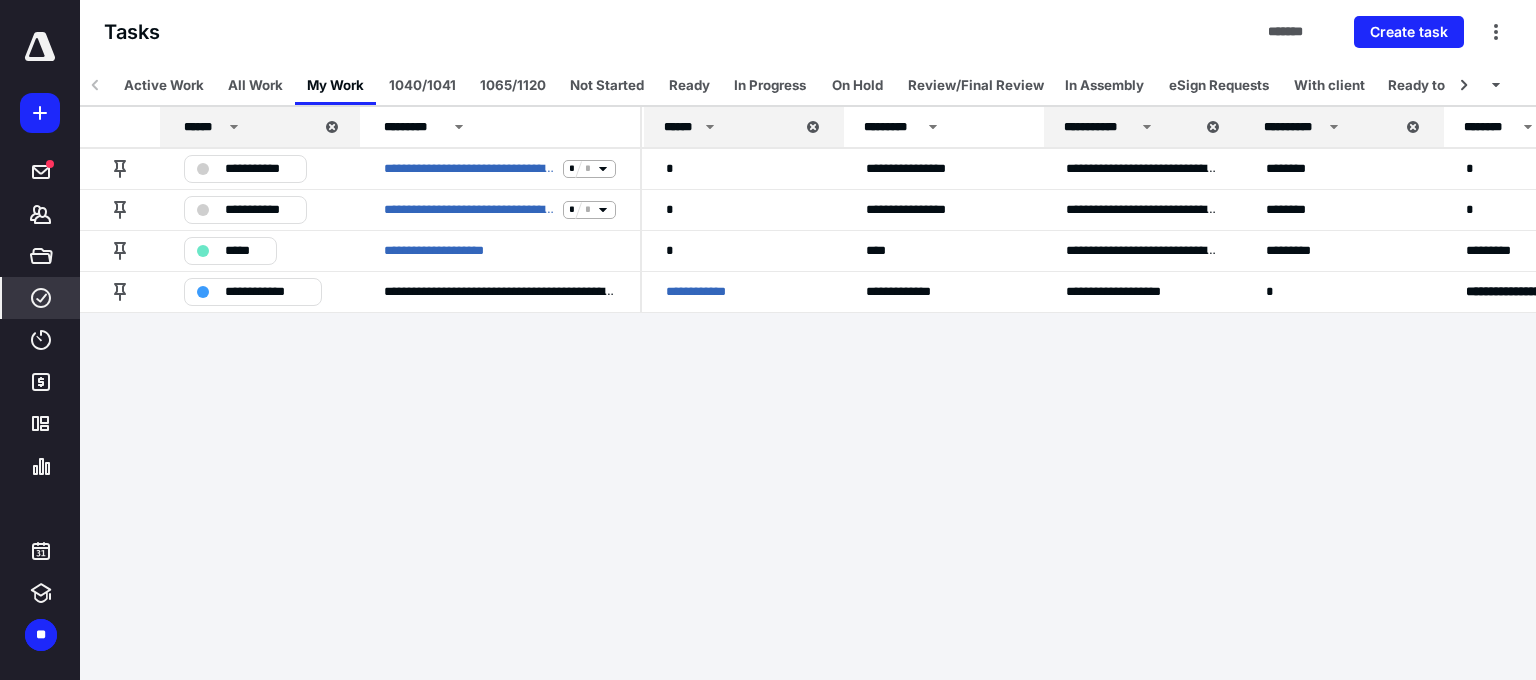 click at bounding box center [40, 47] 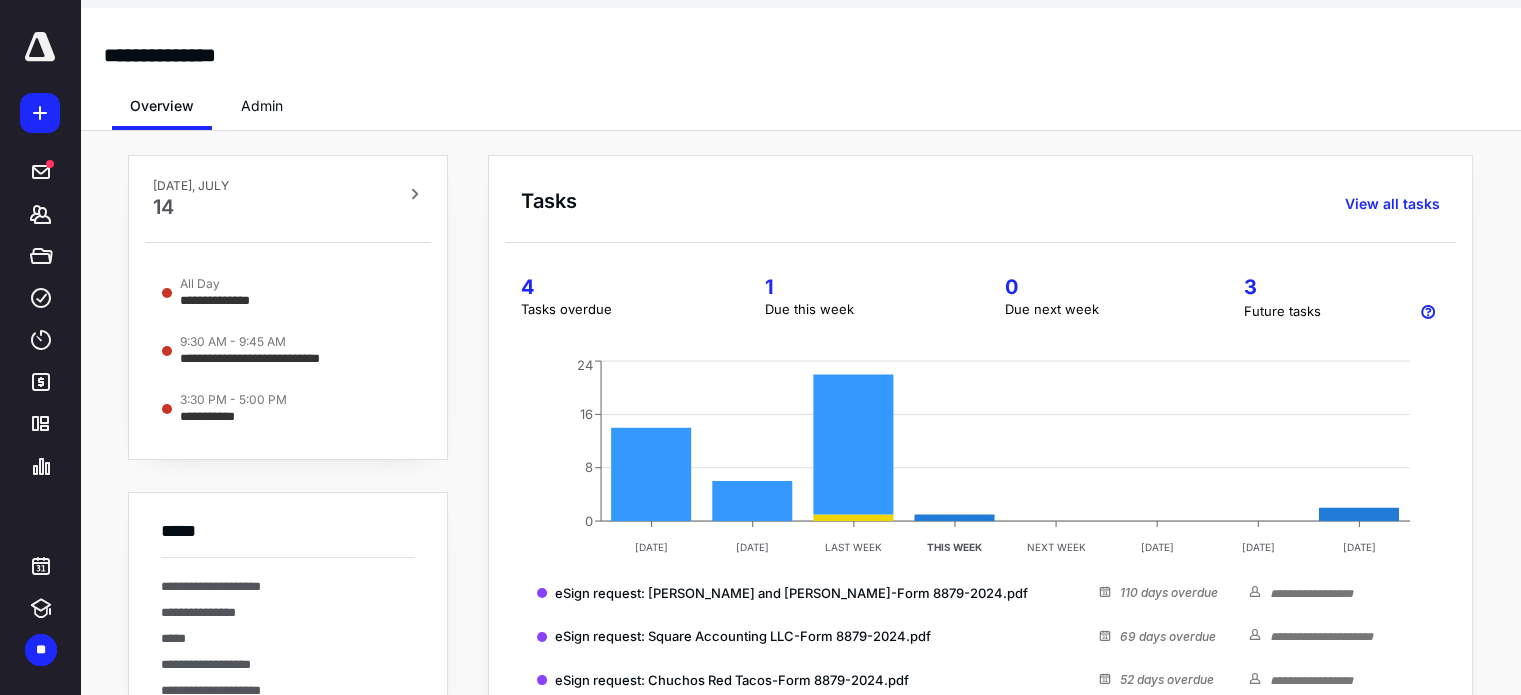 click at bounding box center (40, 47) 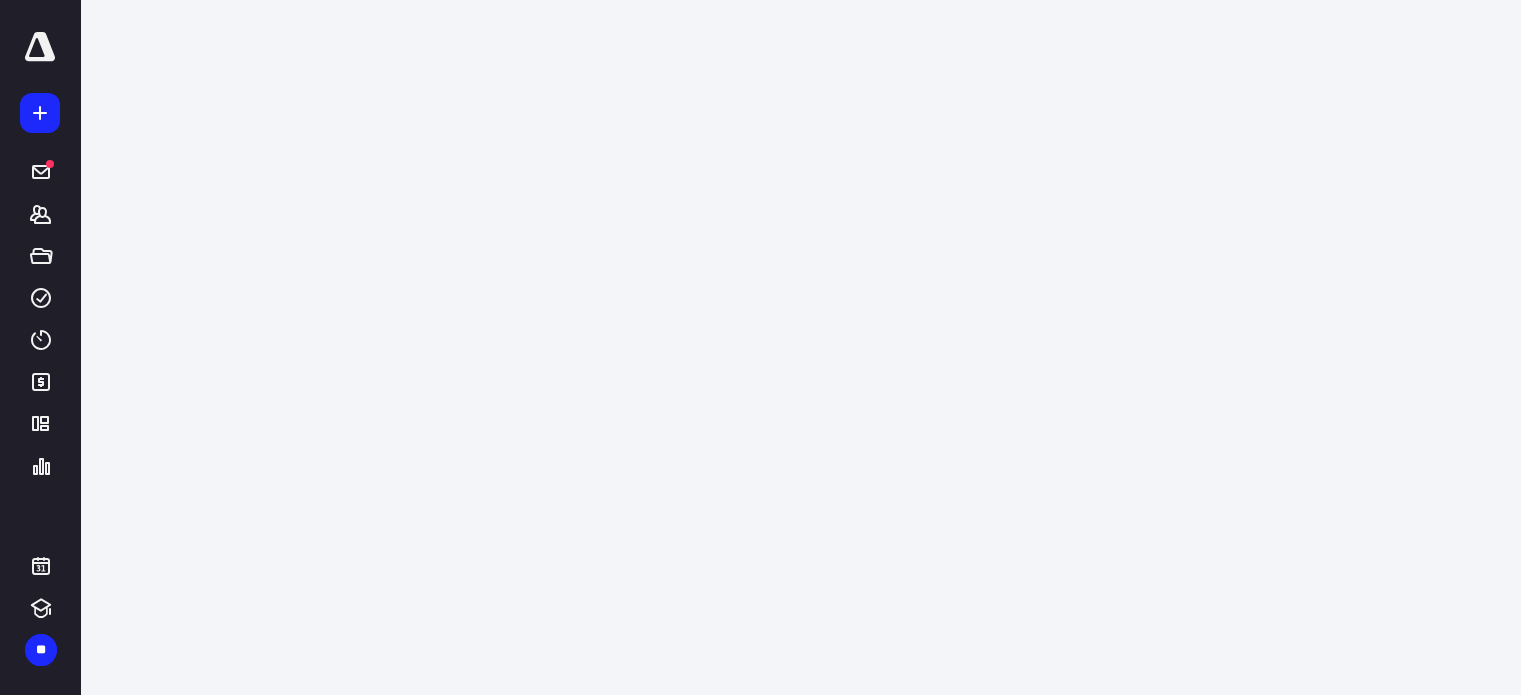 click at bounding box center [40, 47] 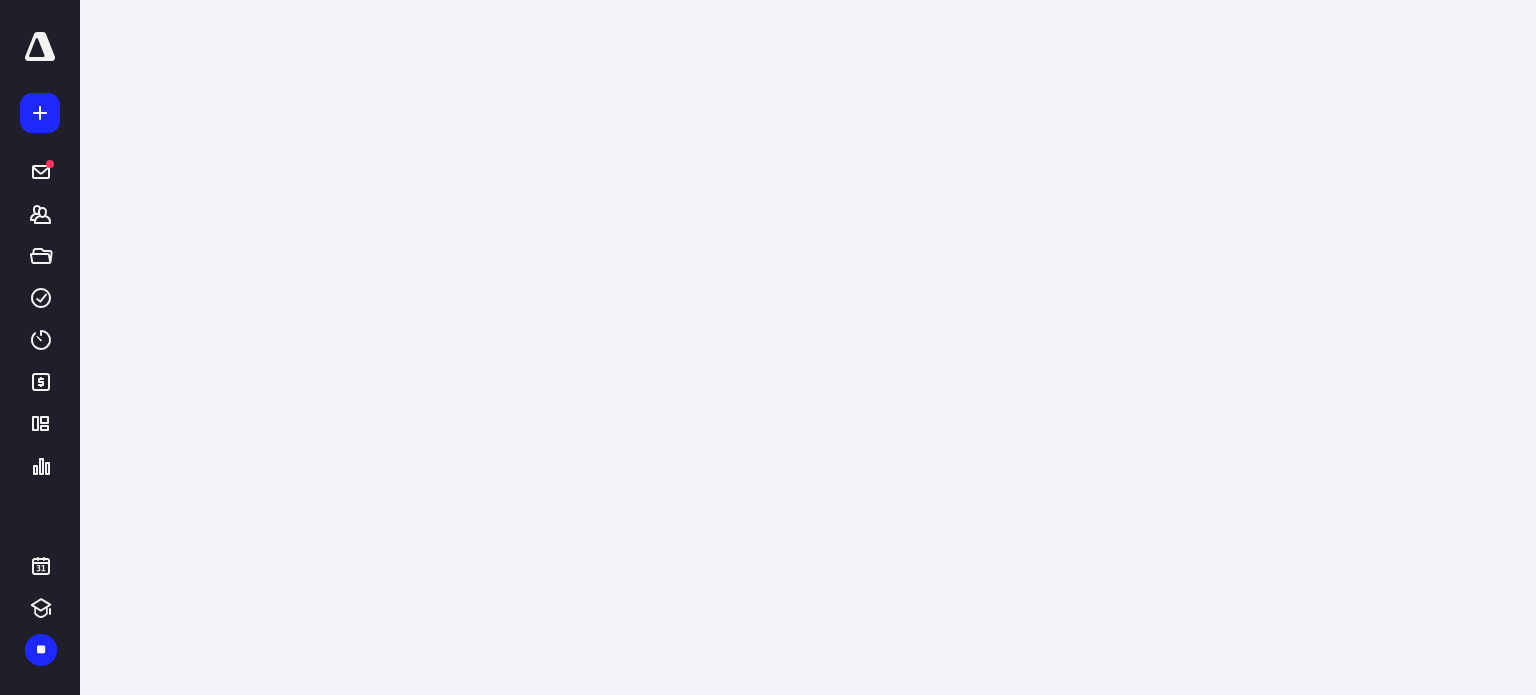 click at bounding box center [40, 47] 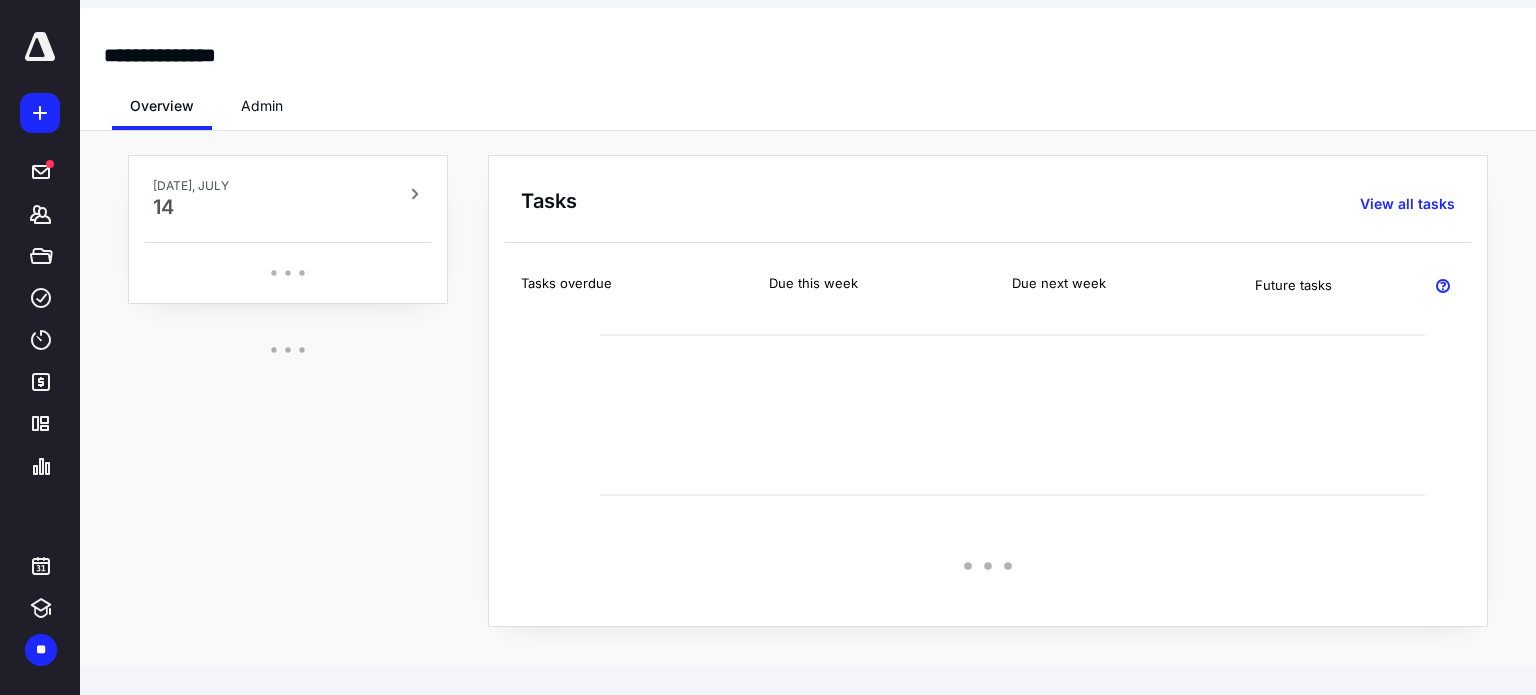 click at bounding box center (40, 47) 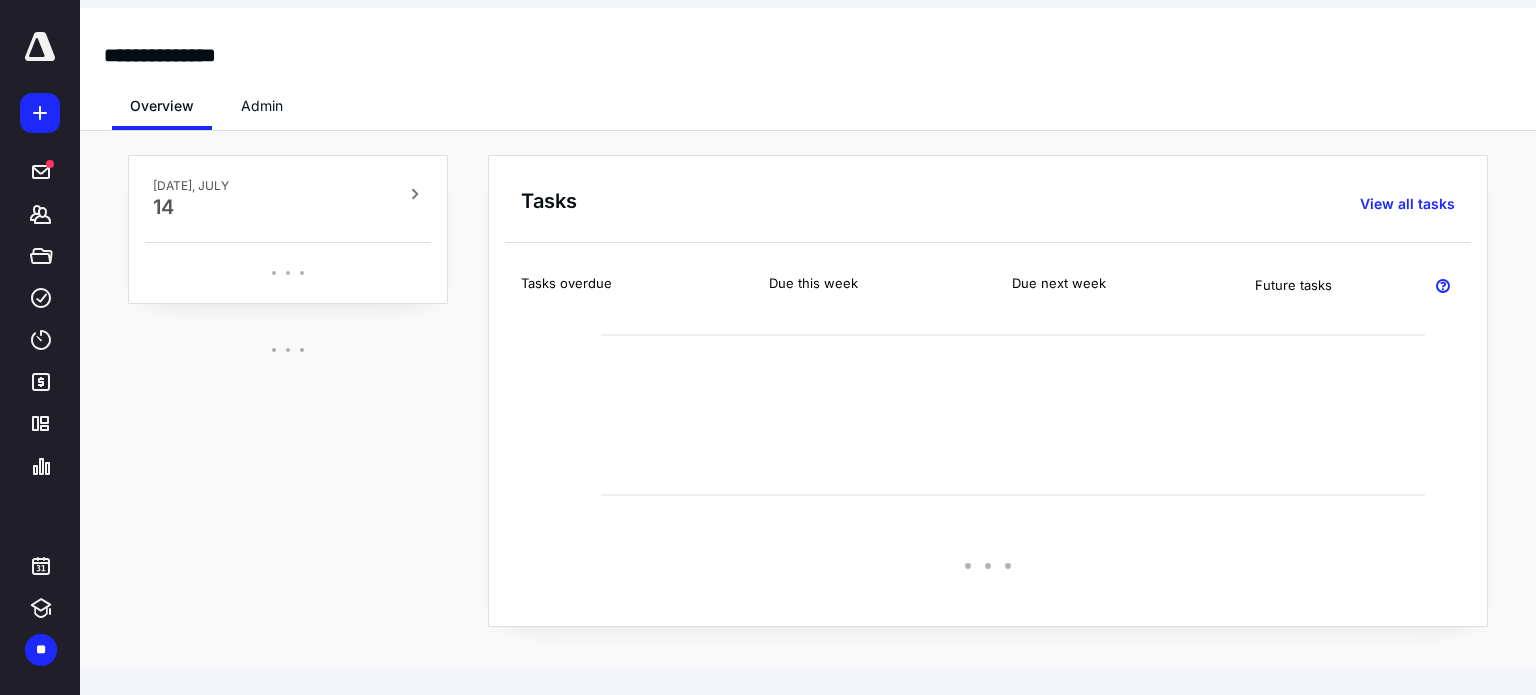 click at bounding box center (40, 47) 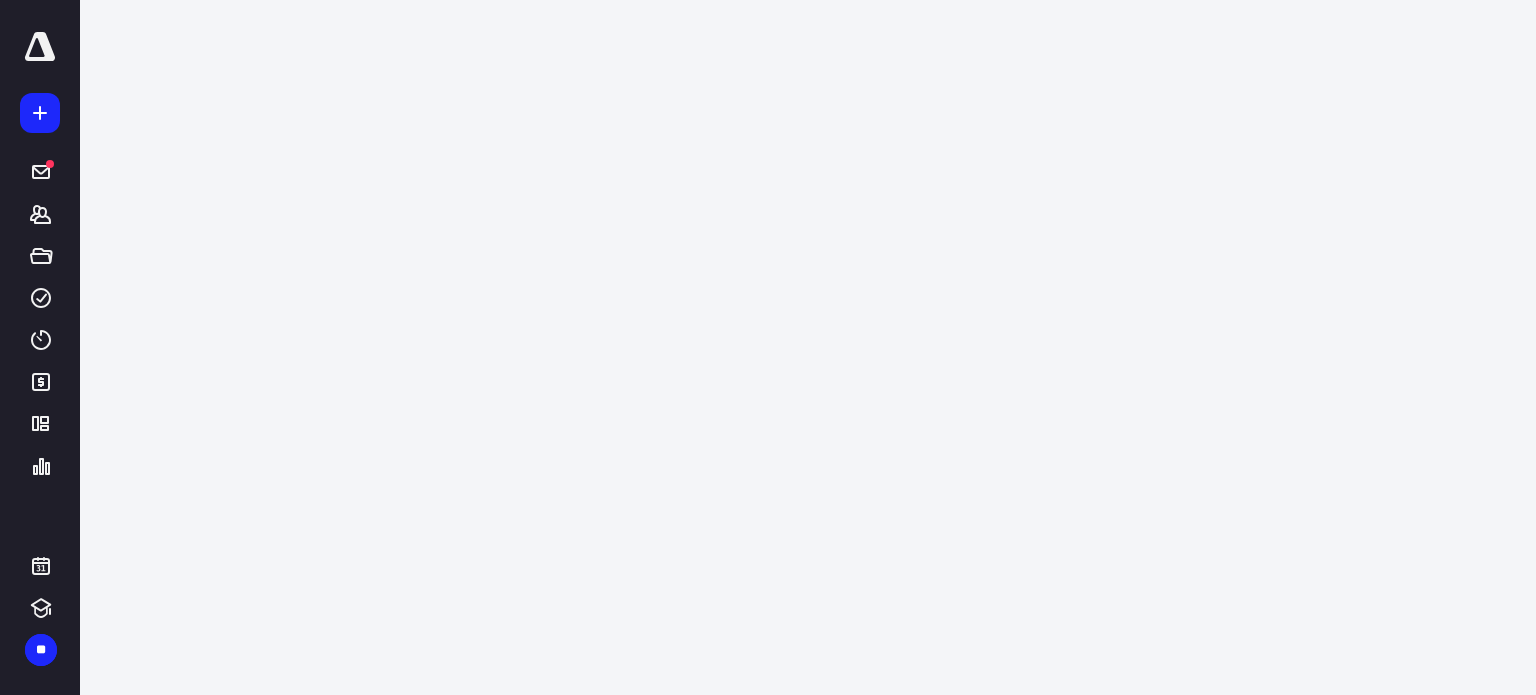 click at bounding box center [40, 47] 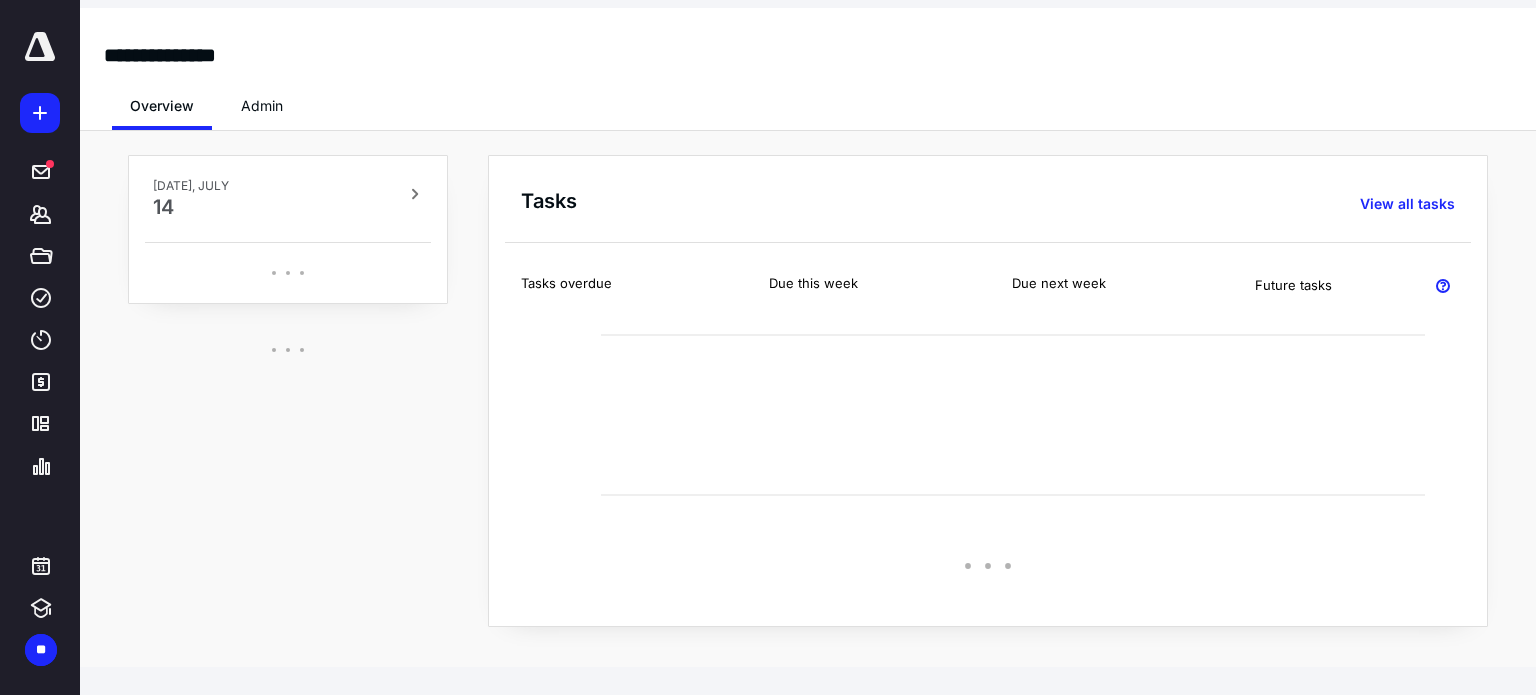 click at bounding box center (40, 47) 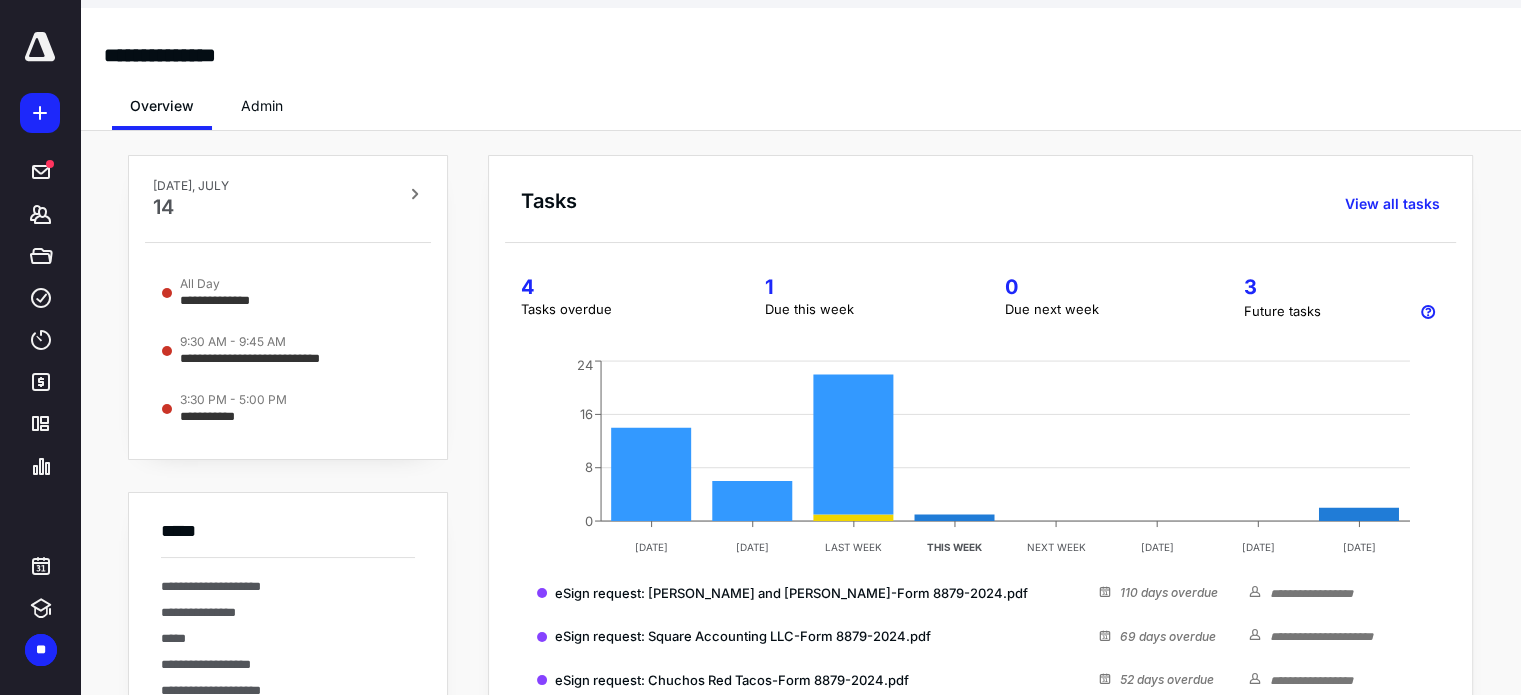 click at bounding box center (40, 47) 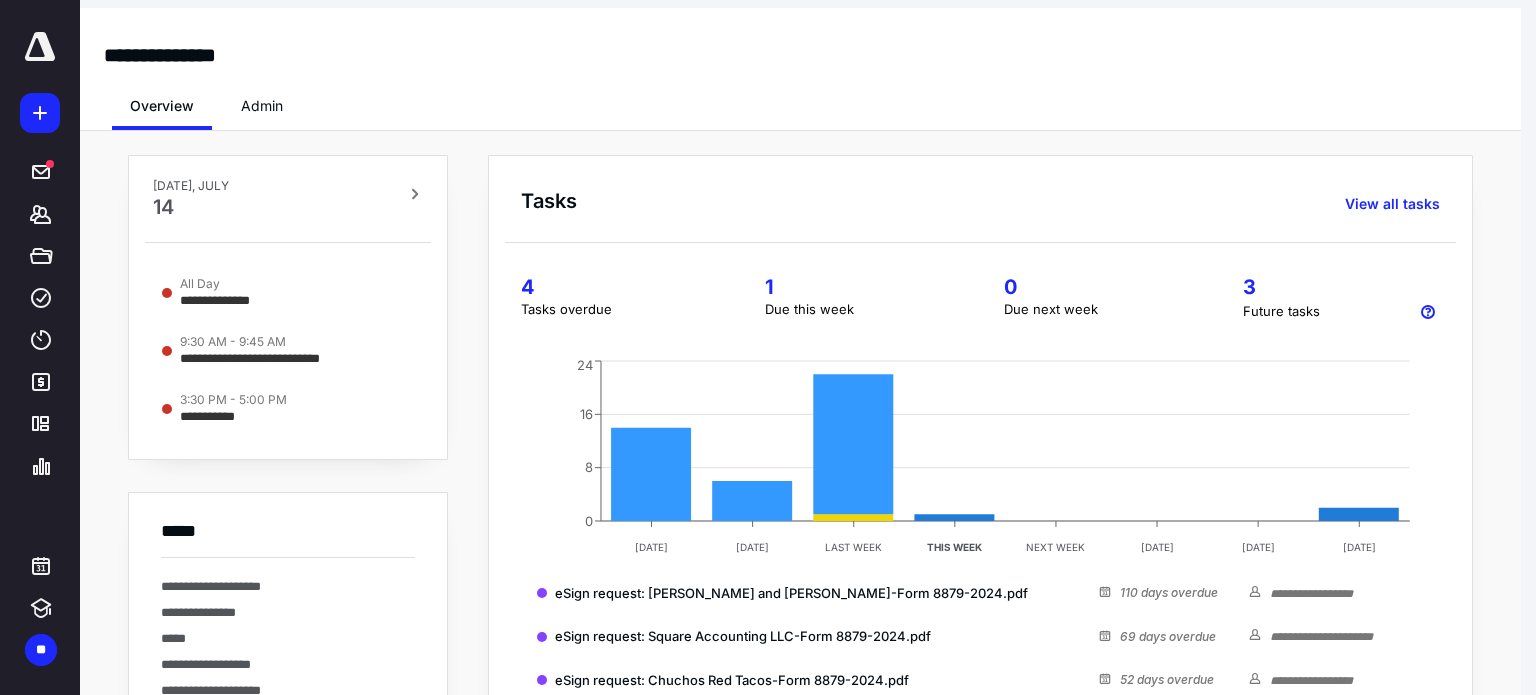 click at bounding box center (40, 47) 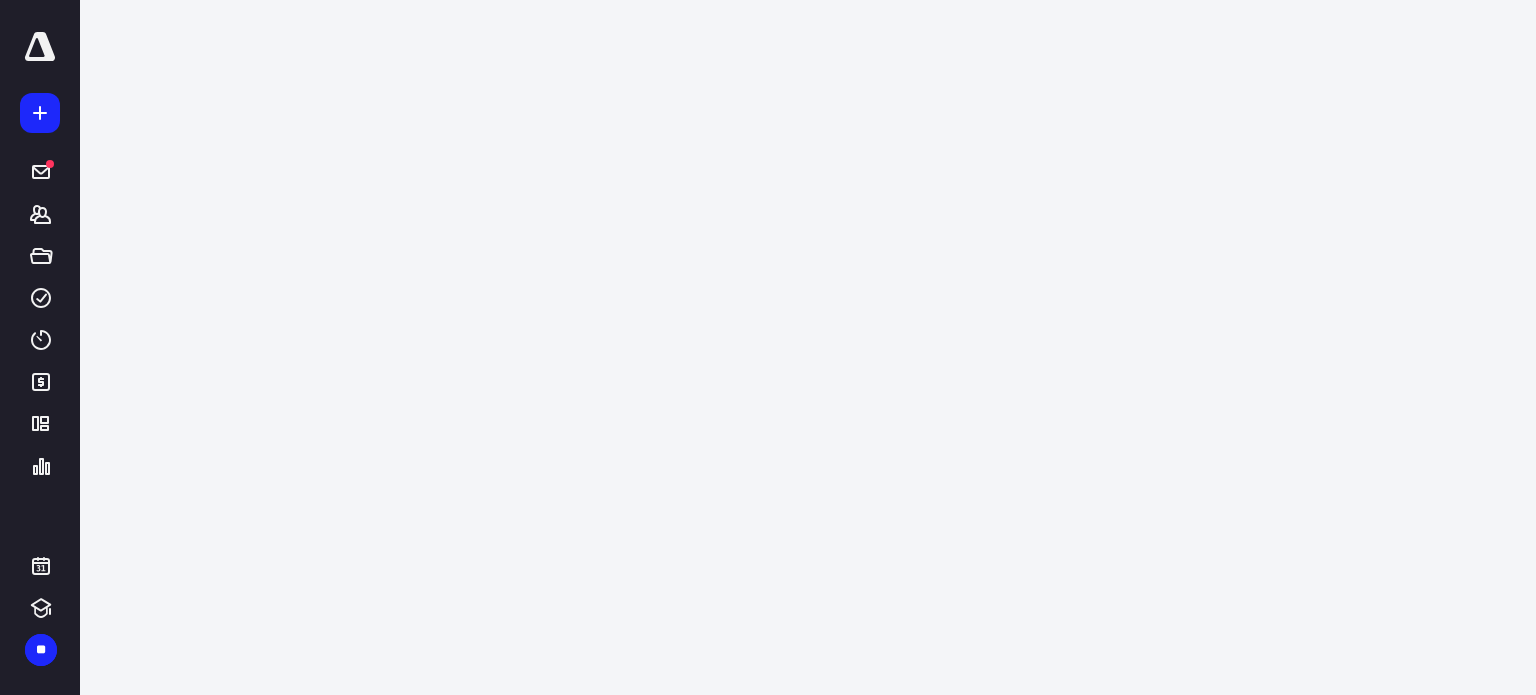 click at bounding box center (40, 47) 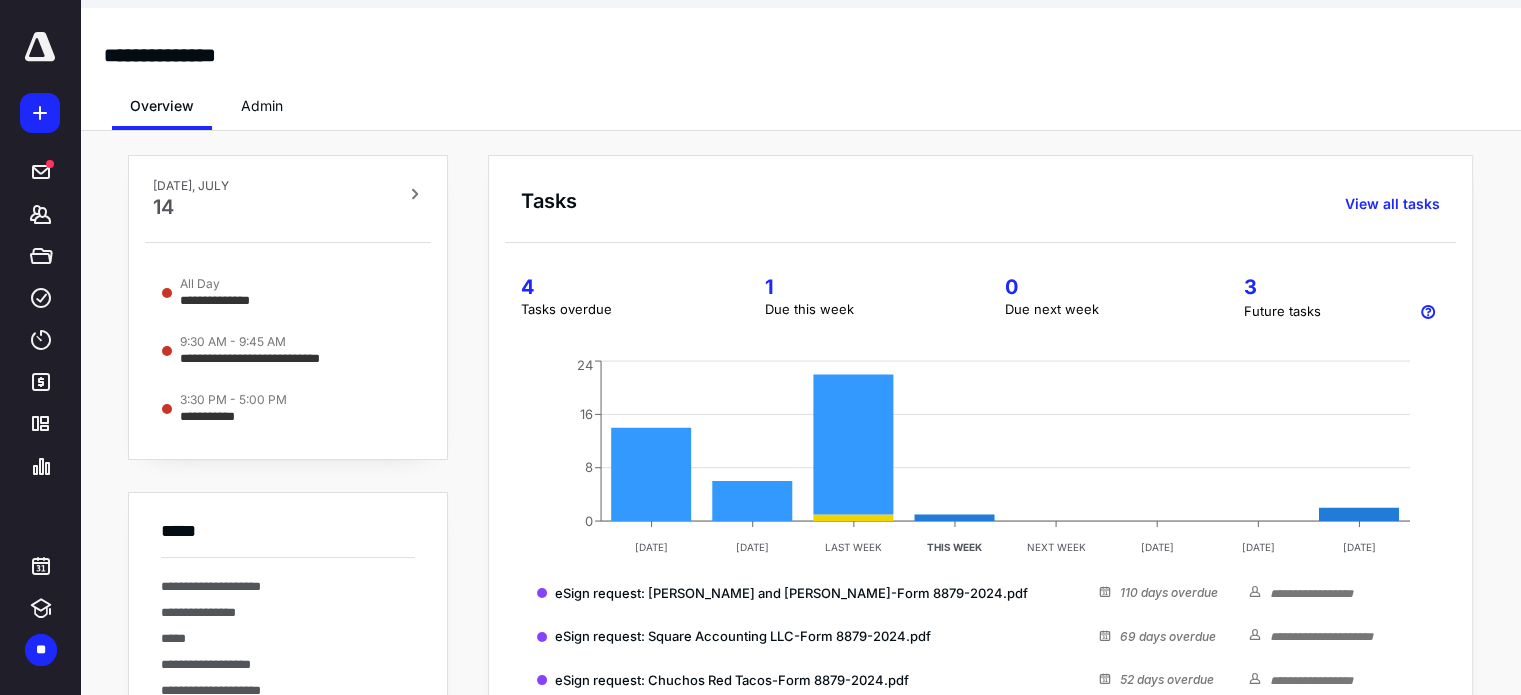 click at bounding box center [40, 47] 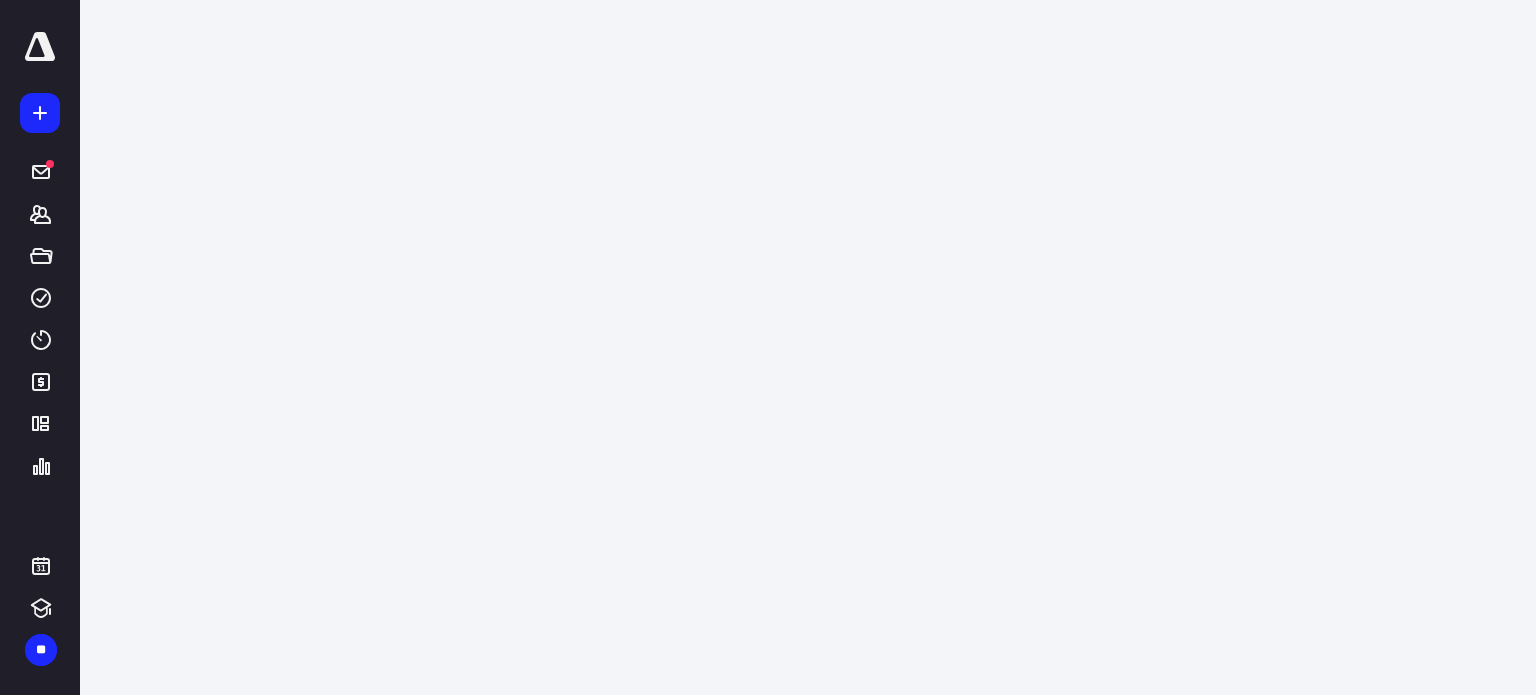 click at bounding box center [40, 47] 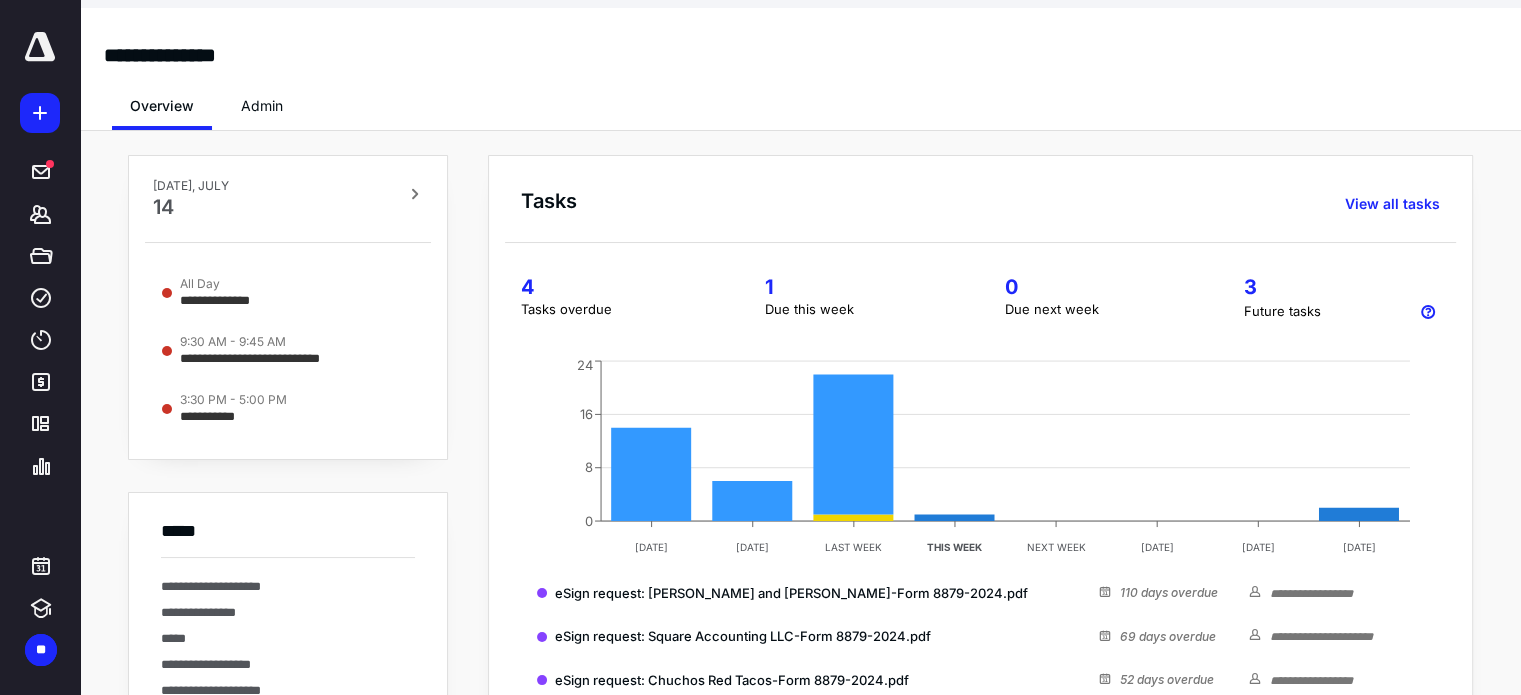 click at bounding box center (40, 47) 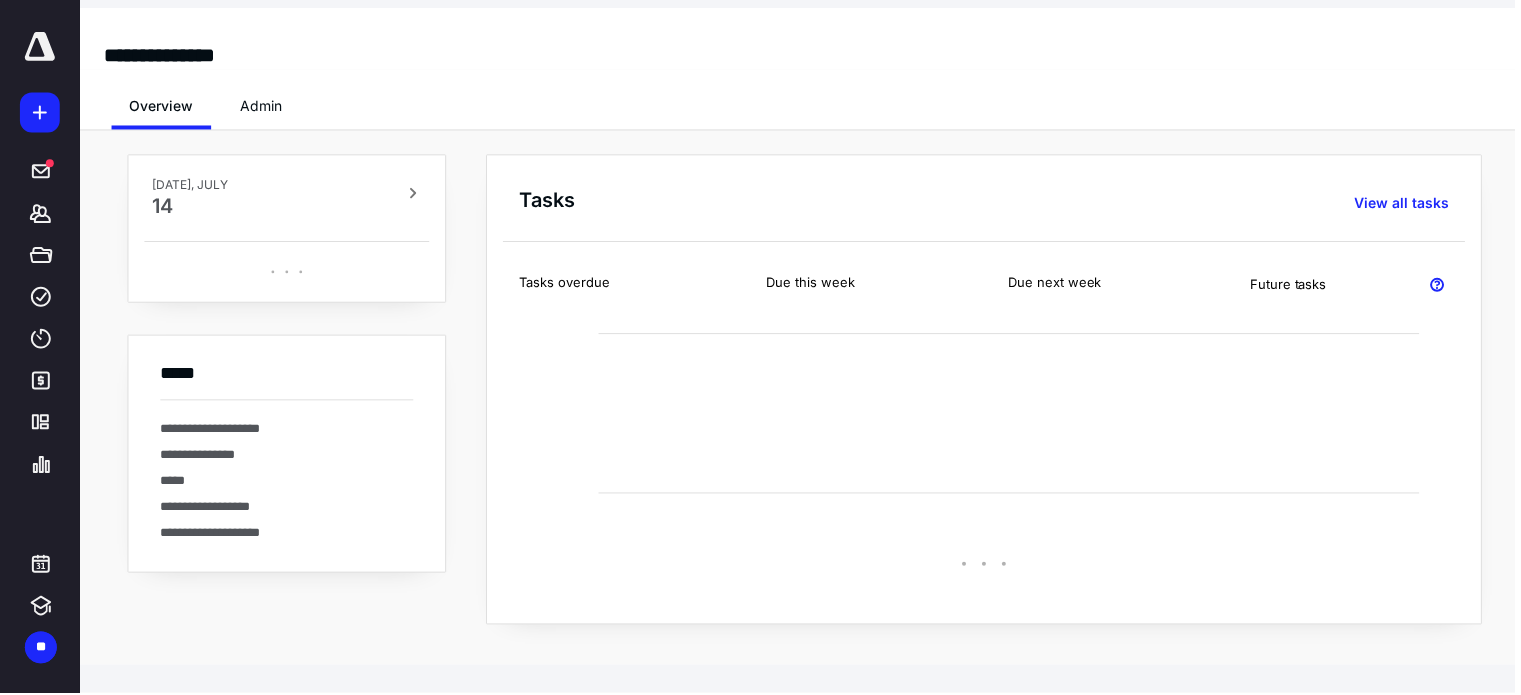 click at bounding box center [40, 47] 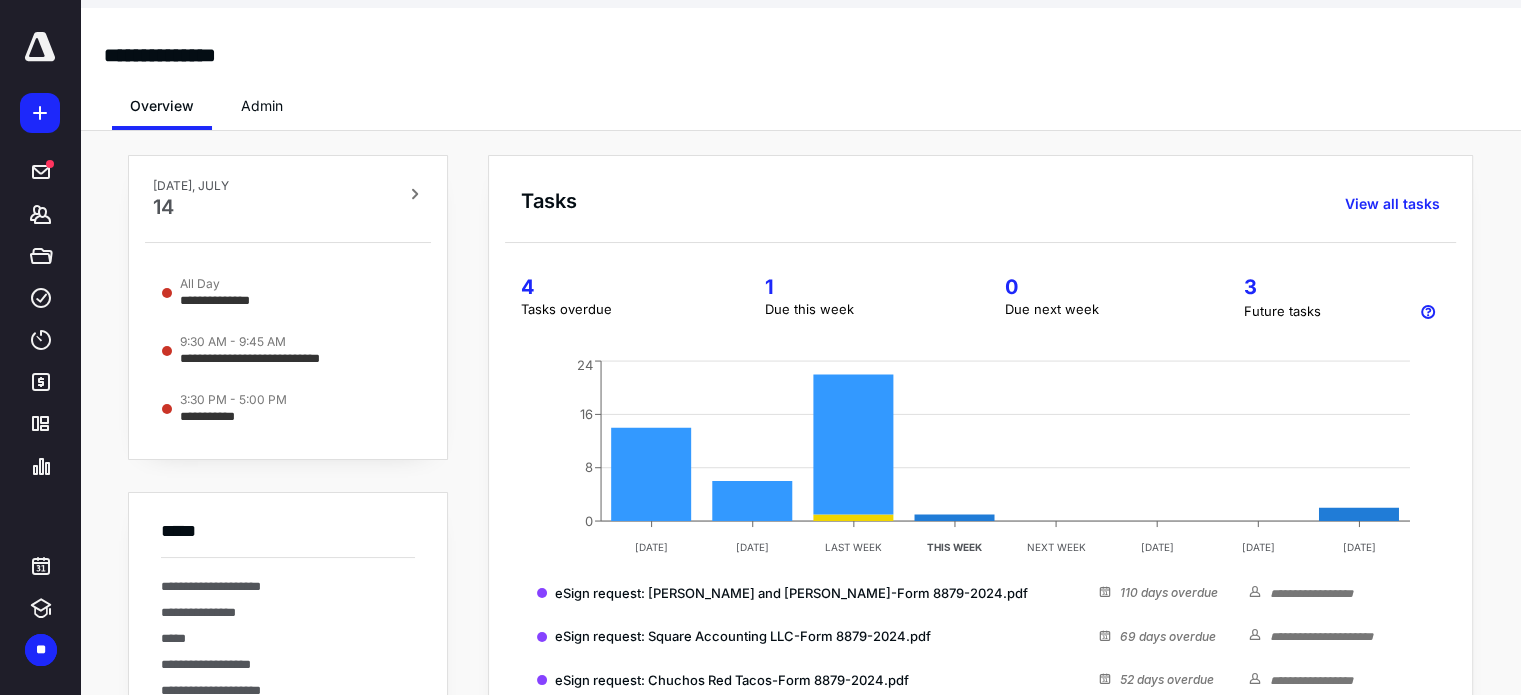 click at bounding box center [40, 47] 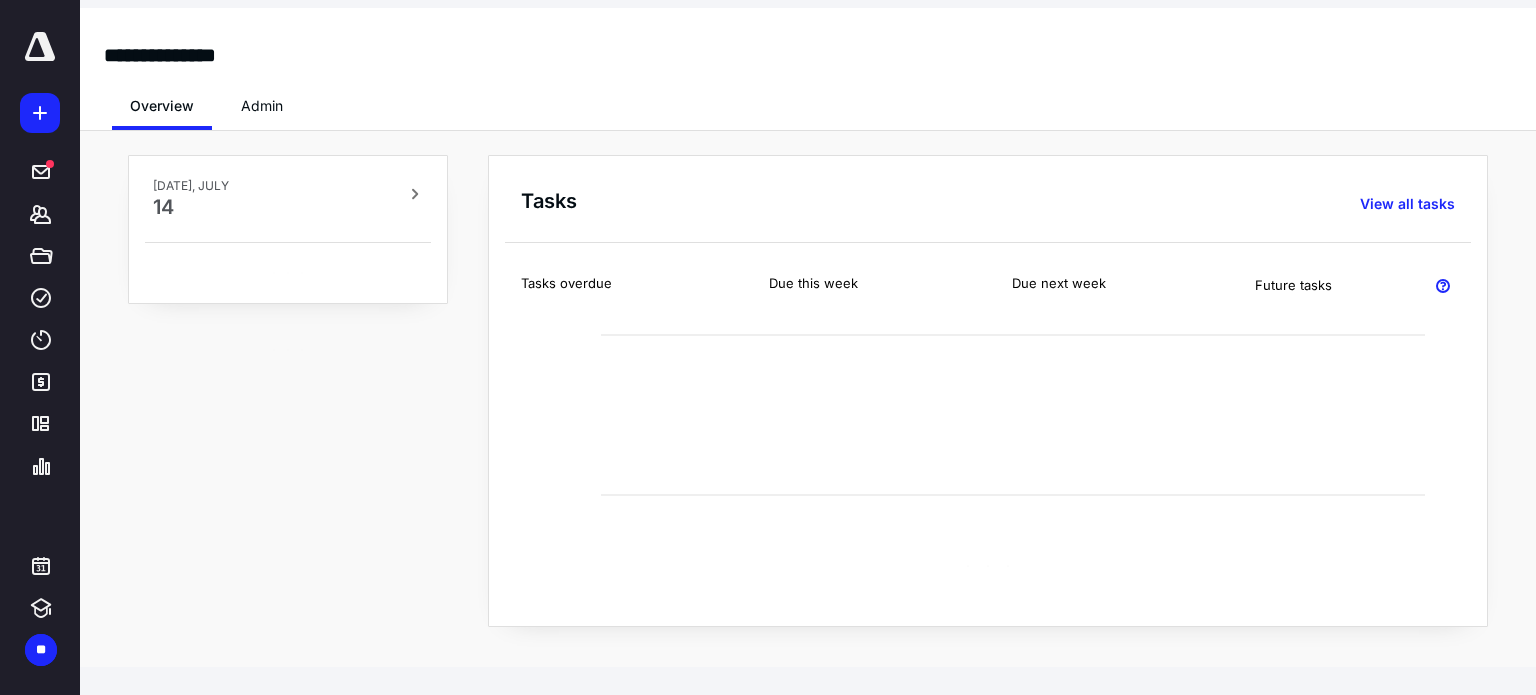 click at bounding box center [40, 47] 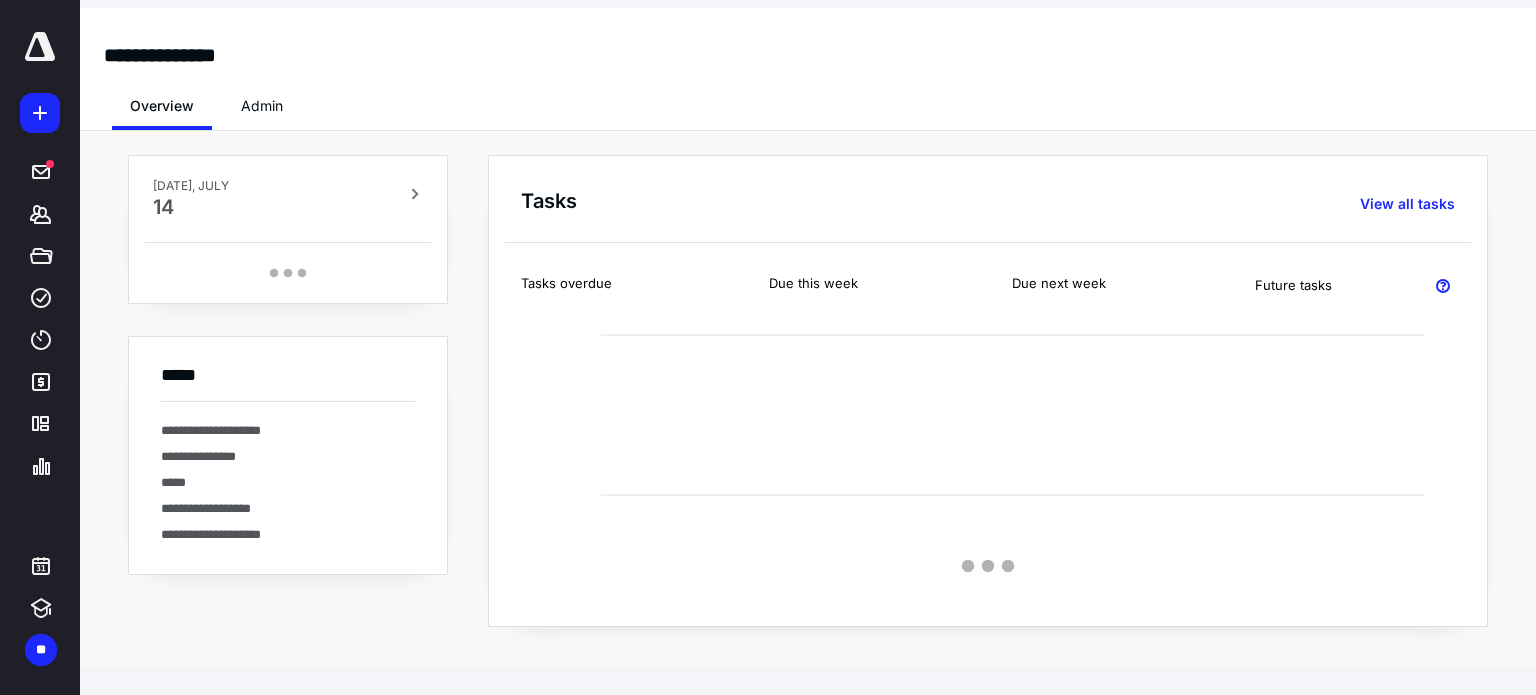 click at bounding box center (40, 47) 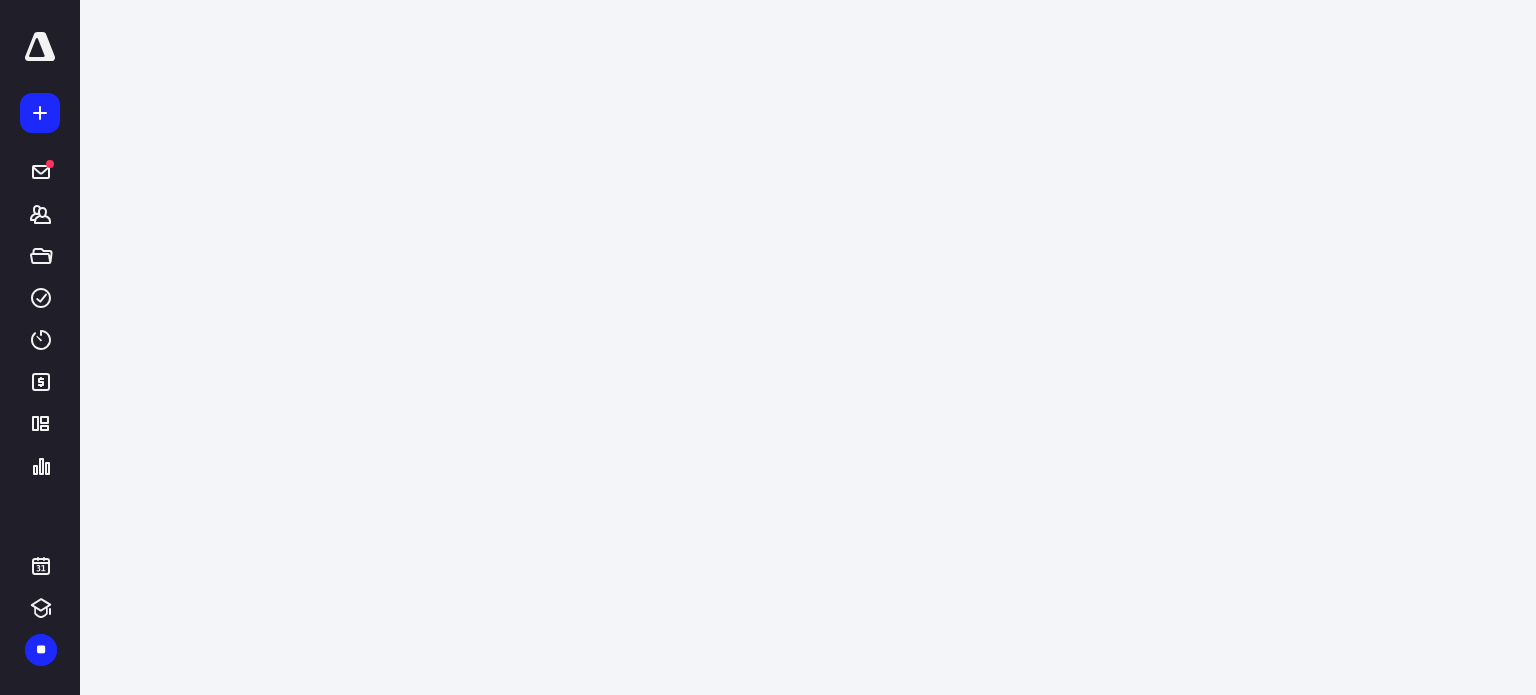 click at bounding box center [40, 47] 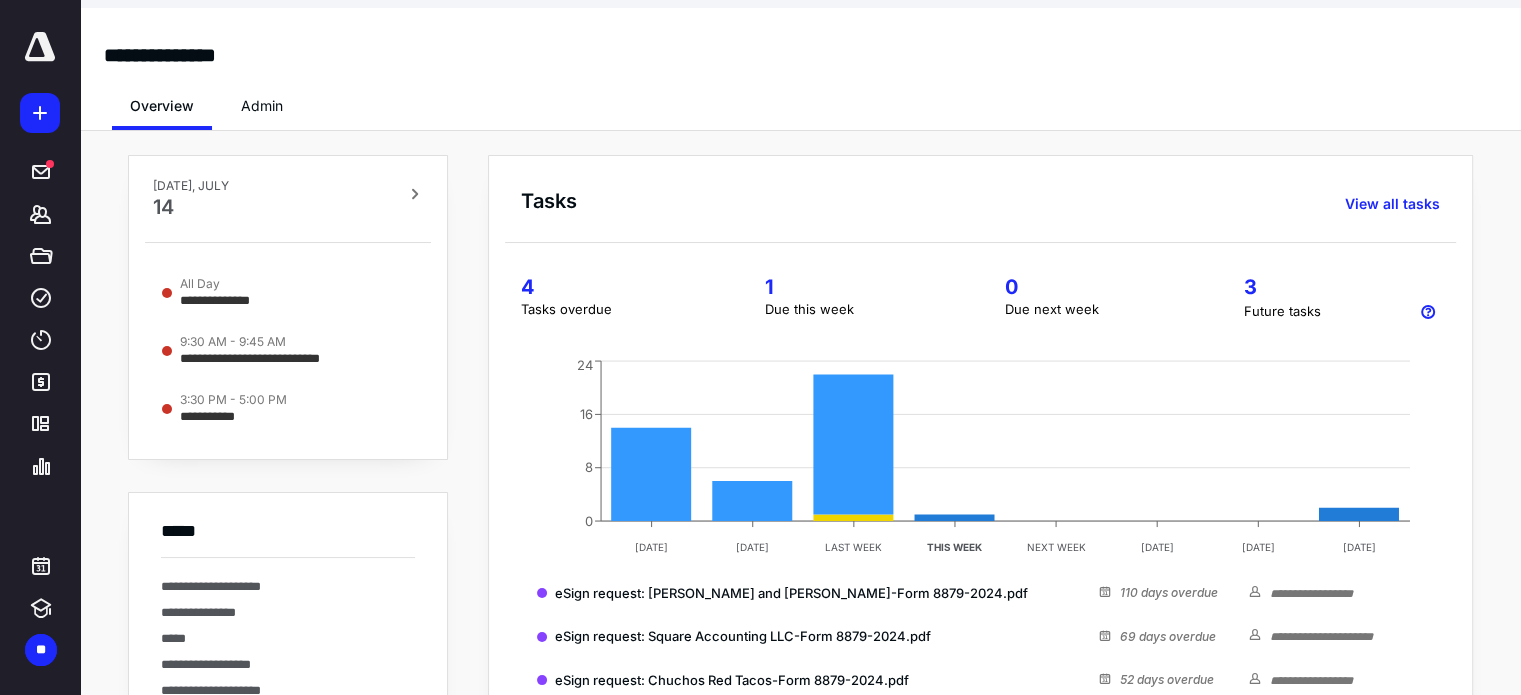 click at bounding box center (40, 47) 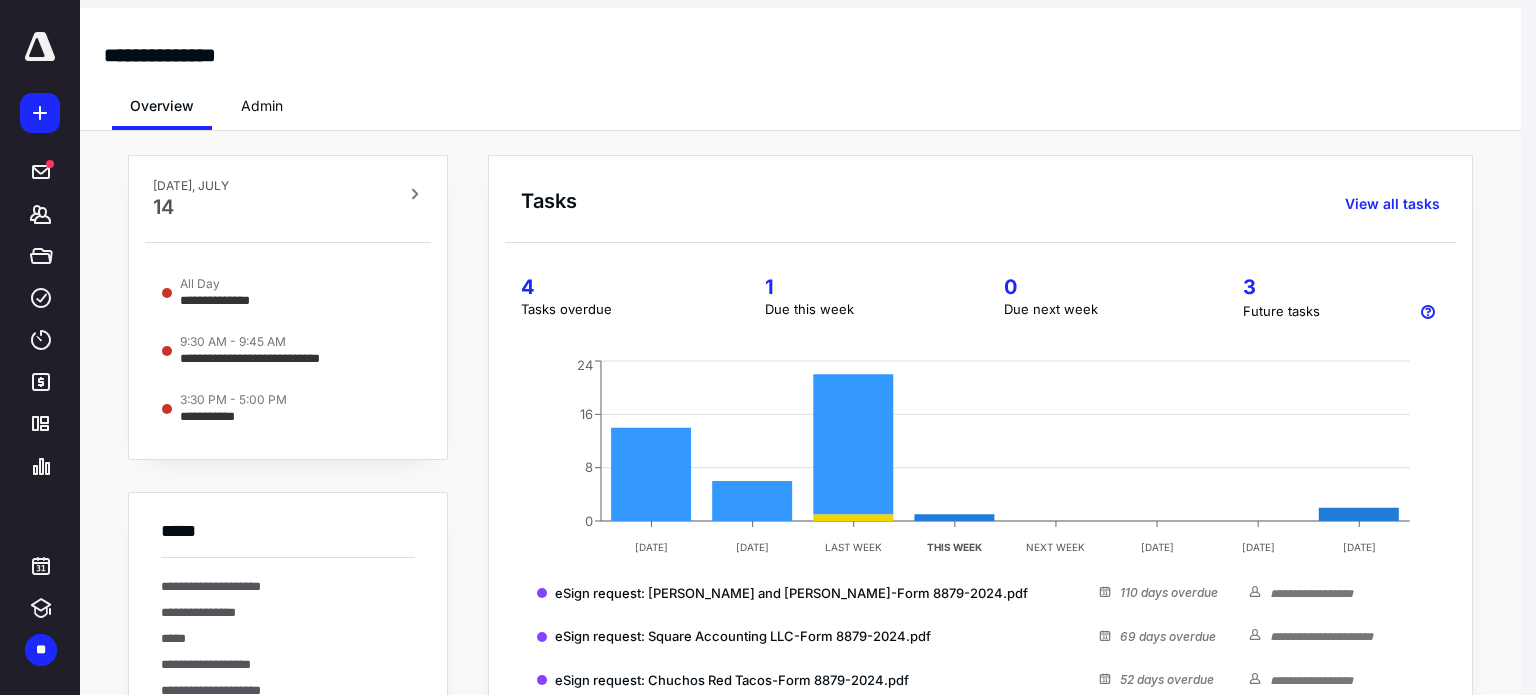 click at bounding box center [40, 47] 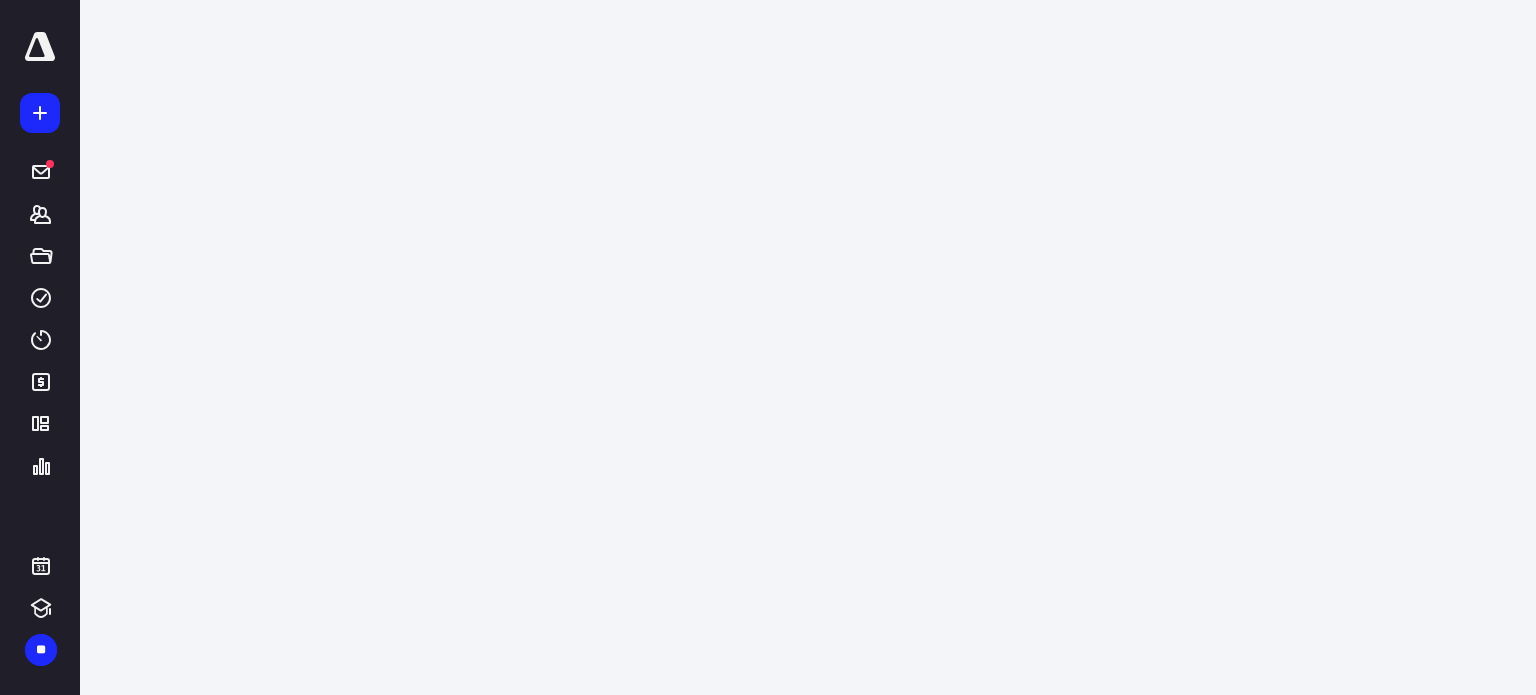 click at bounding box center (40, 47) 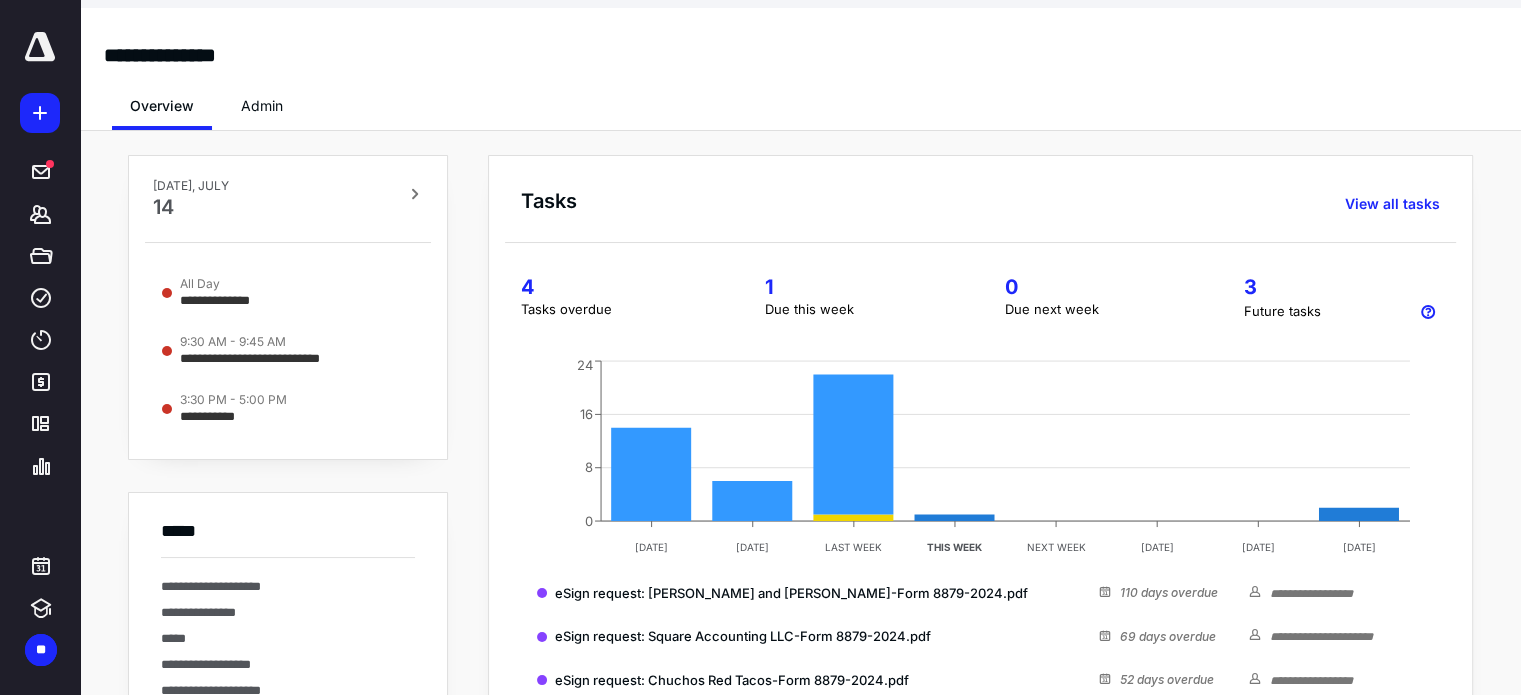 click at bounding box center [40, 47] 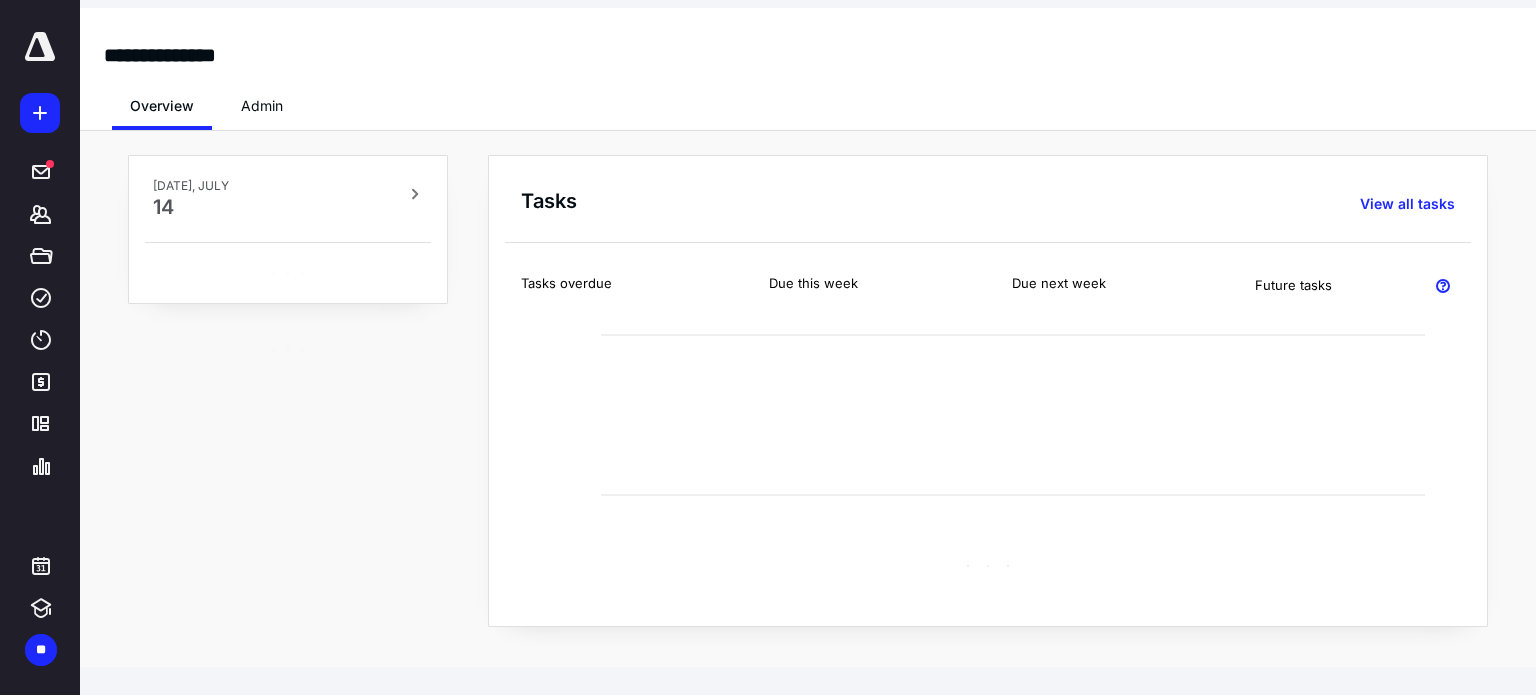 click at bounding box center [40, 47] 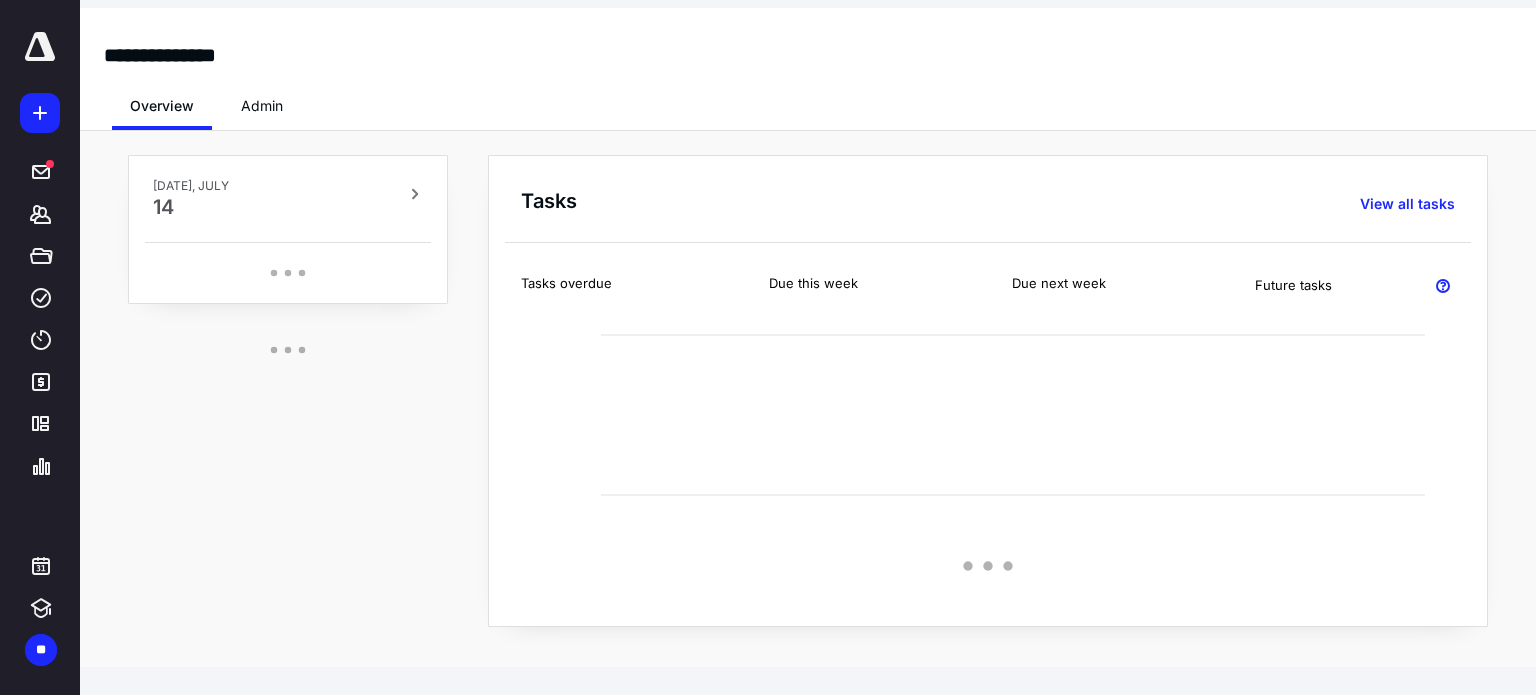 click at bounding box center (40, 47) 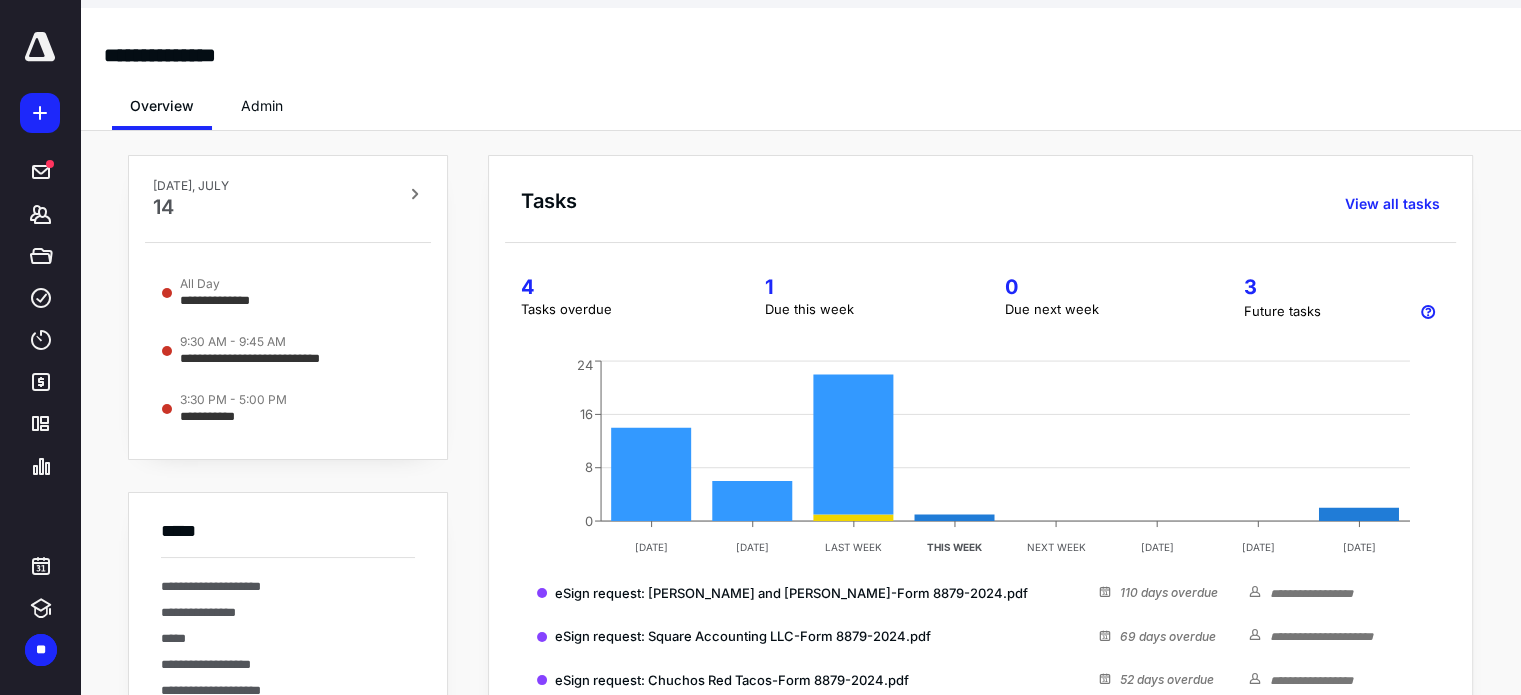 click at bounding box center (40, 47) 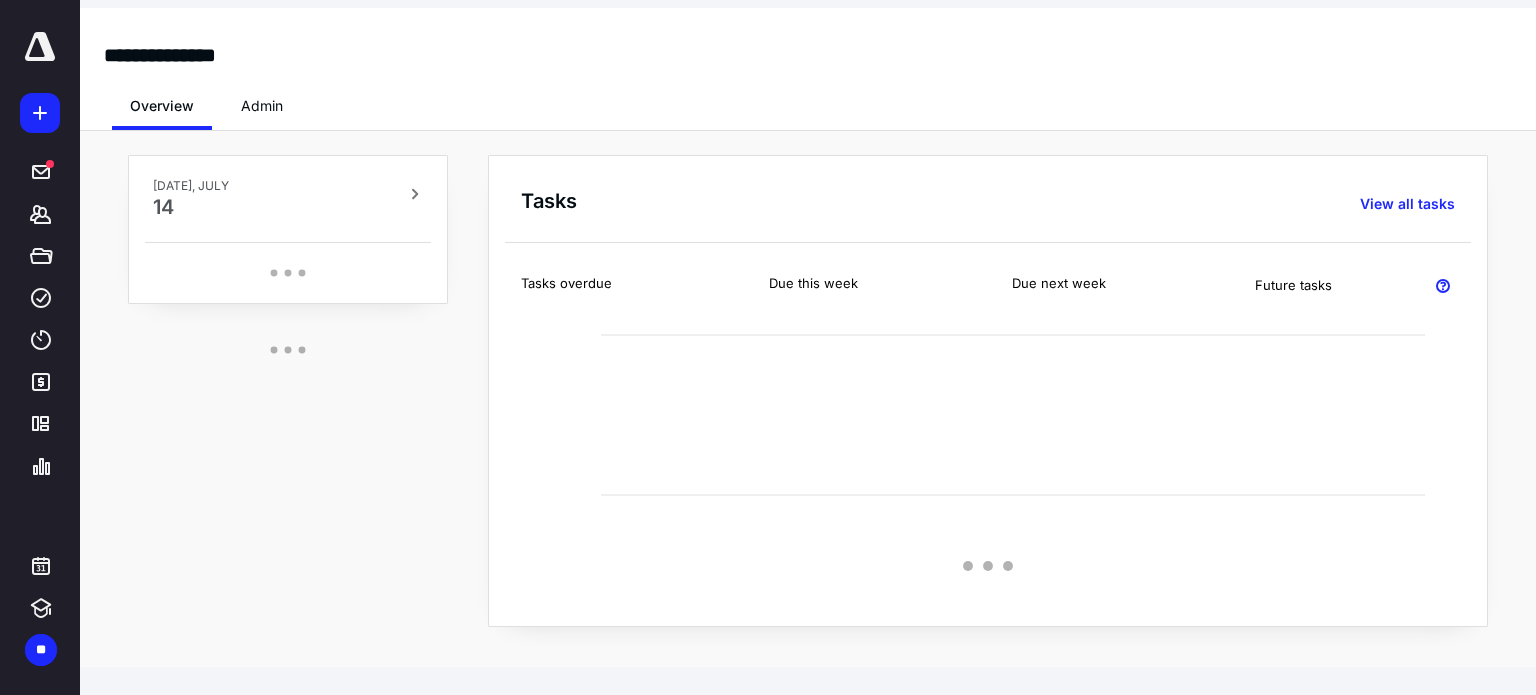 click at bounding box center [40, 47] 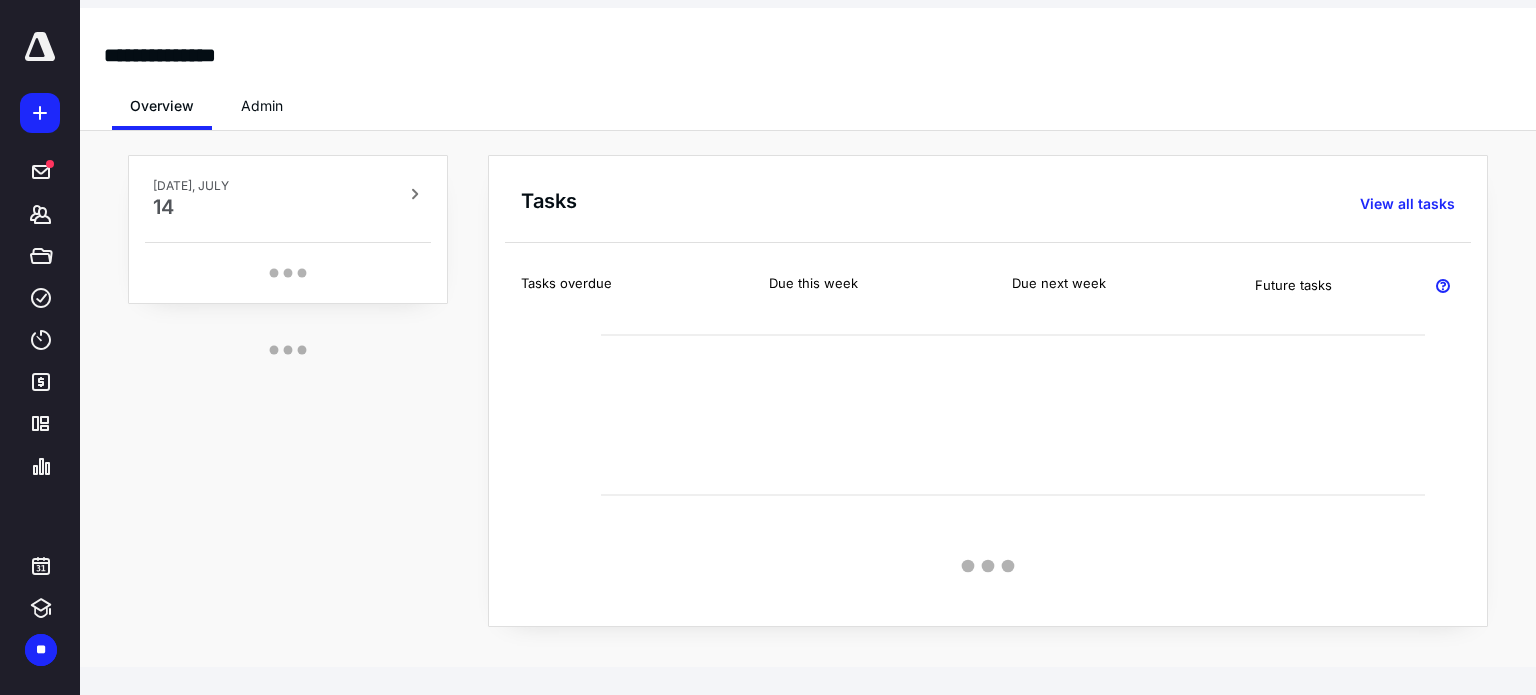 click at bounding box center [40, 47] 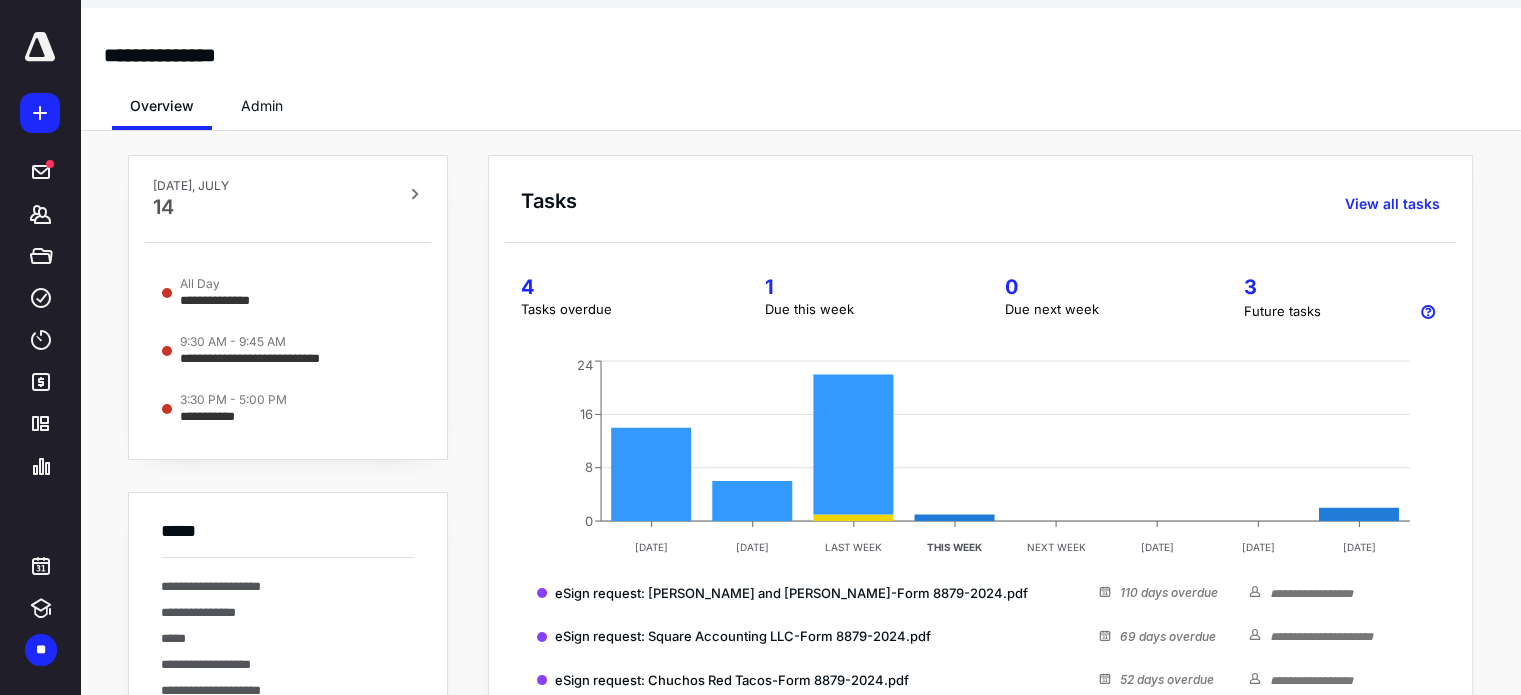 click at bounding box center (40, 47) 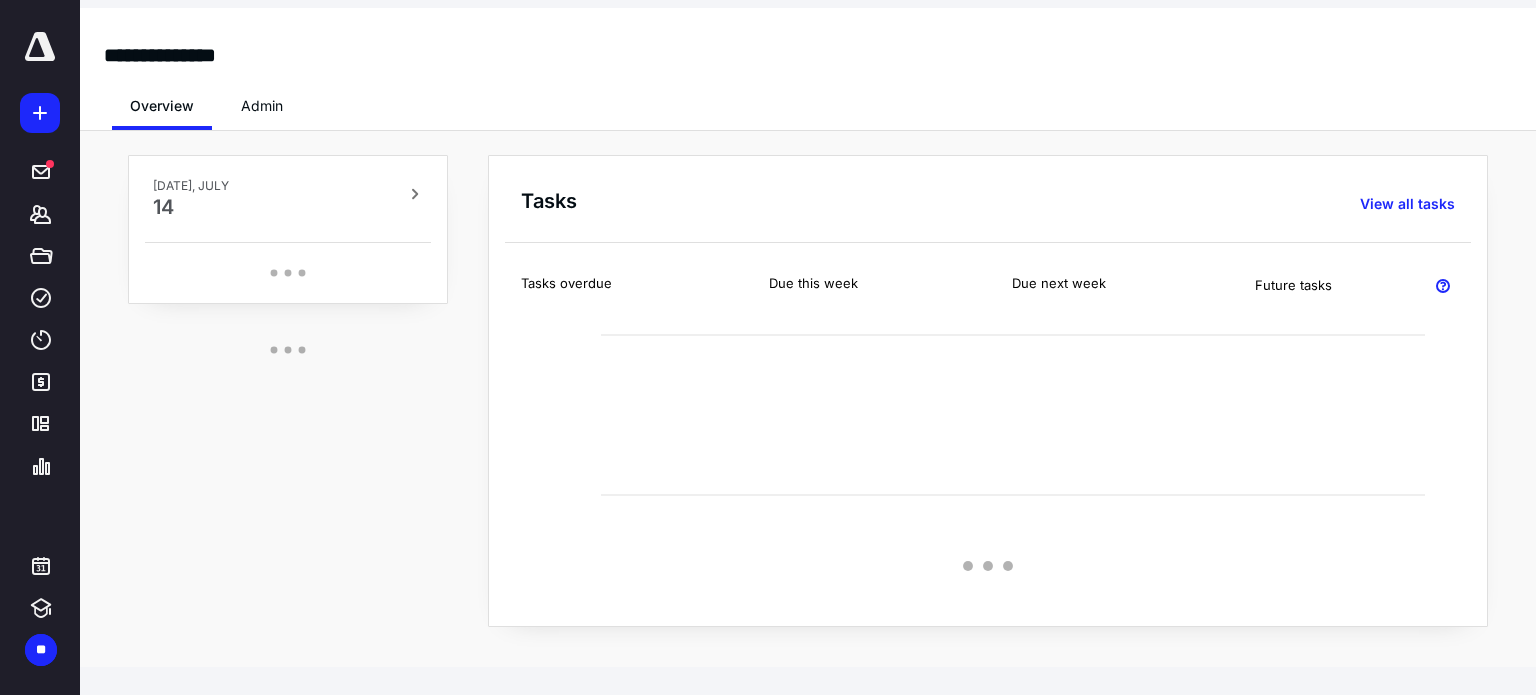 click at bounding box center (40, 47) 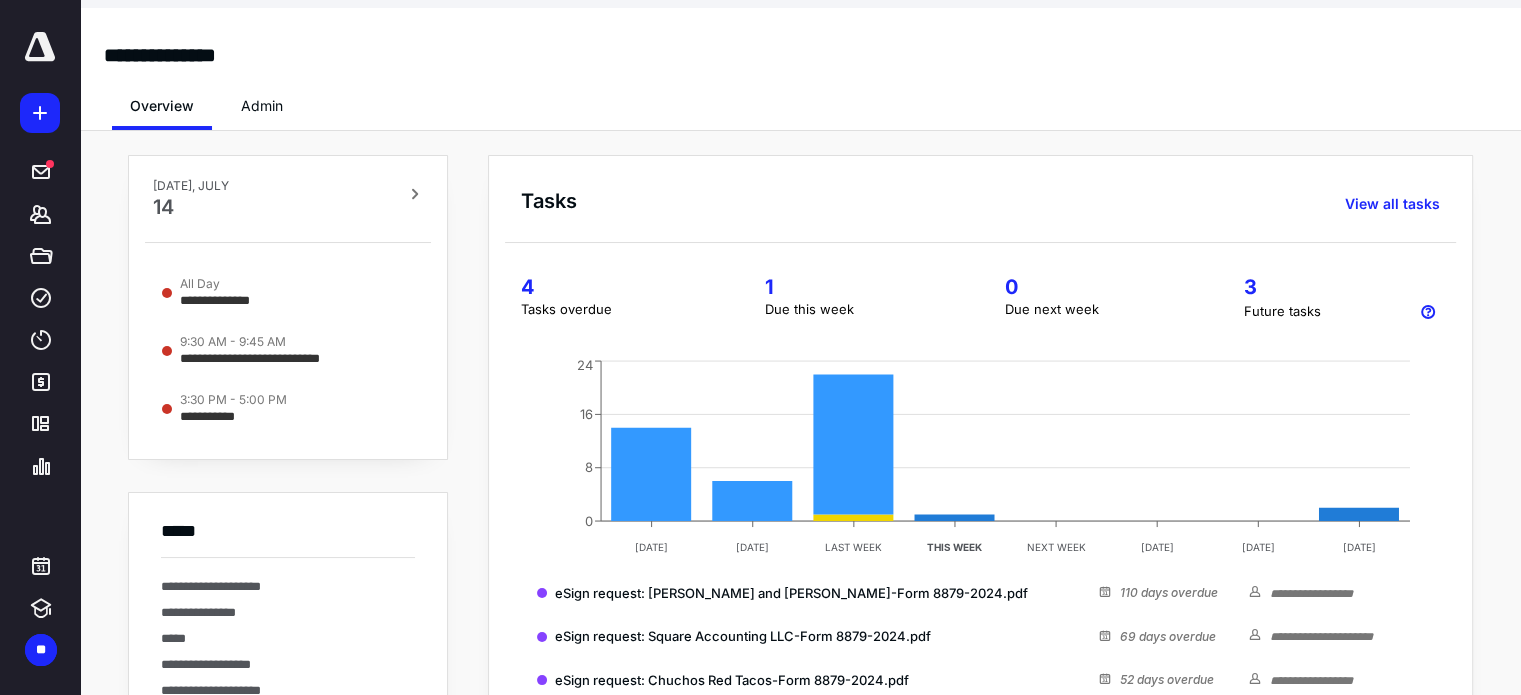 click at bounding box center (40, 47) 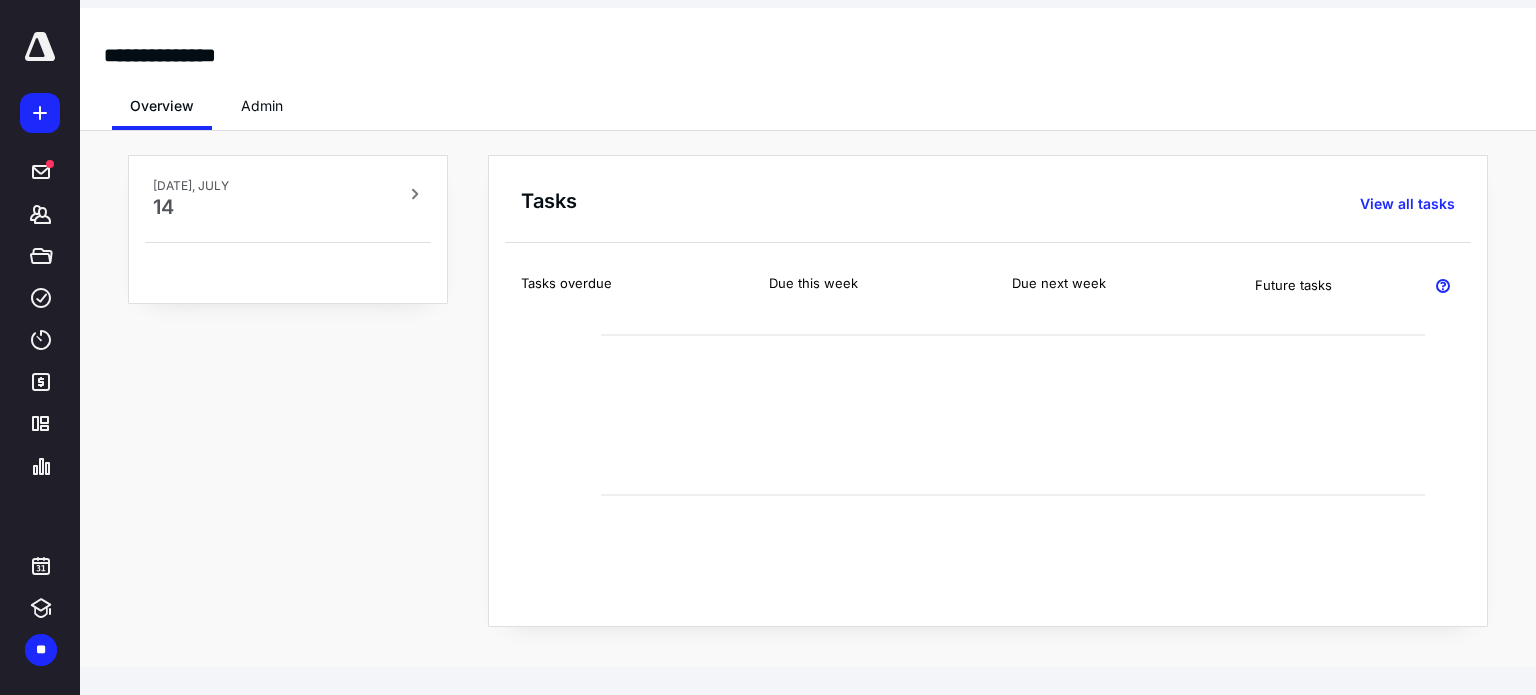 click at bounding box center (40, 47) 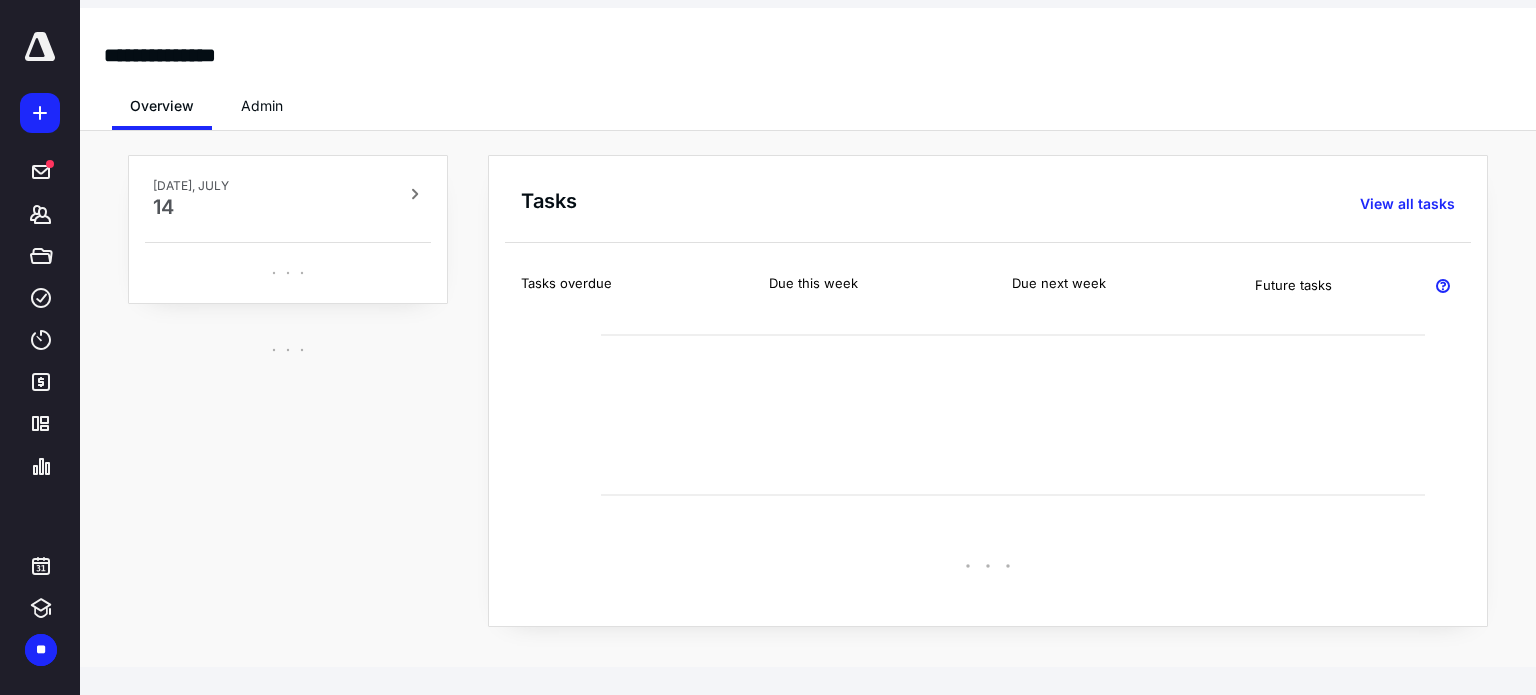 click at bounding box center [40, 47] 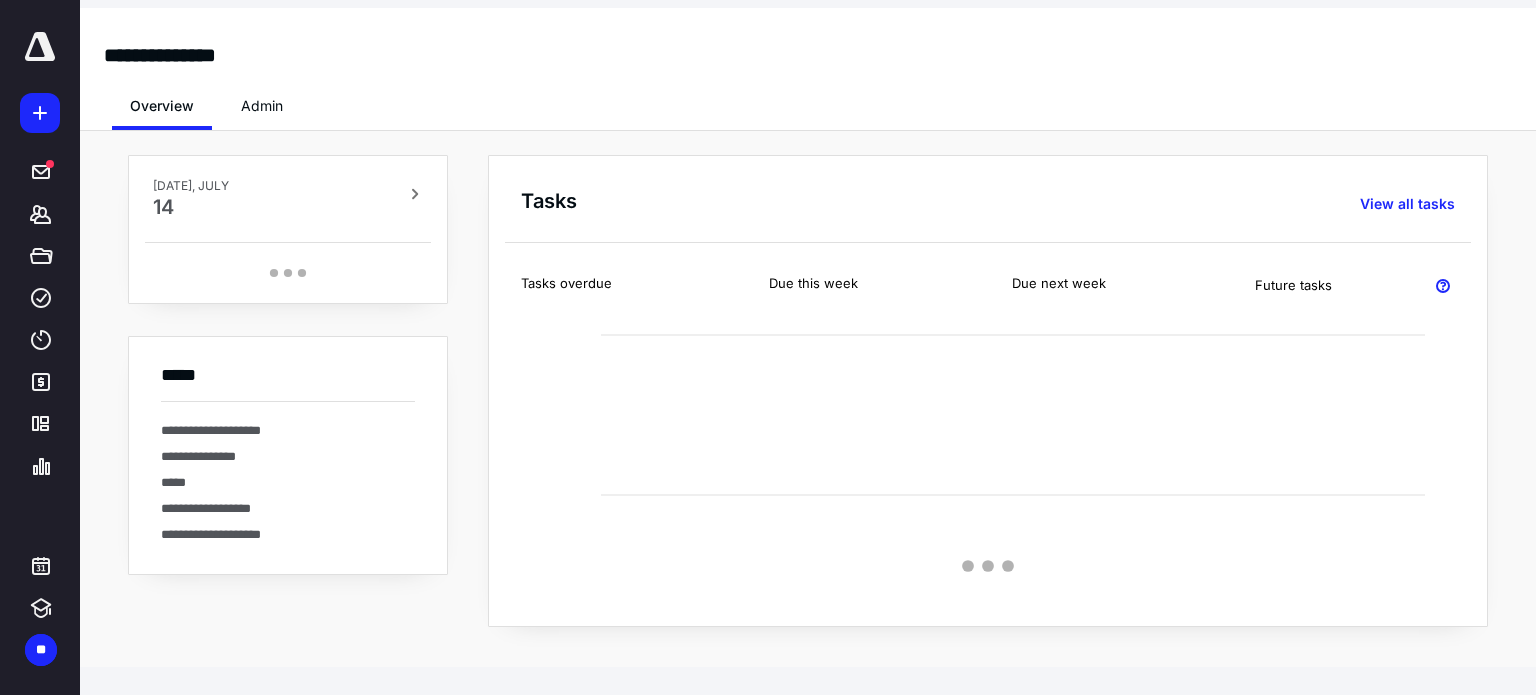 click at bounding box center (40, 47) 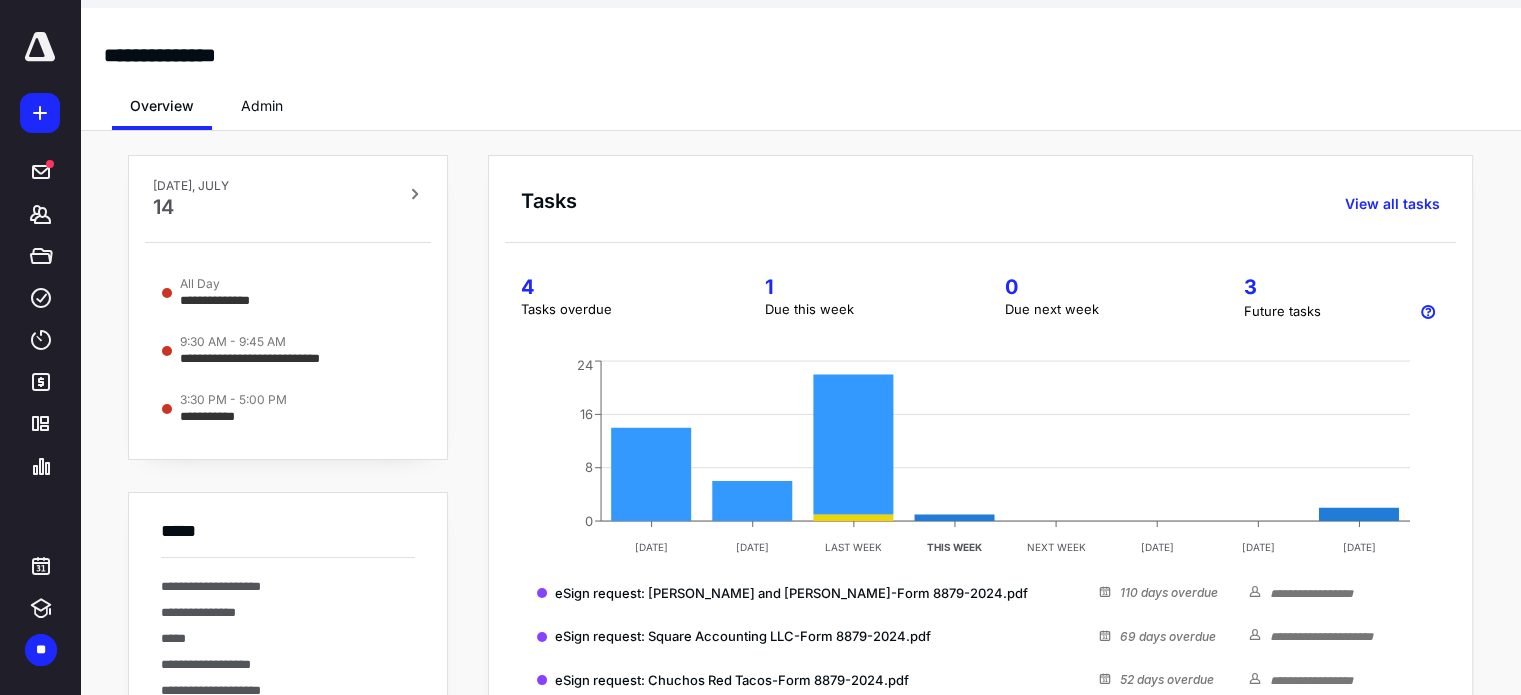 click at bounding box center (40, 47) 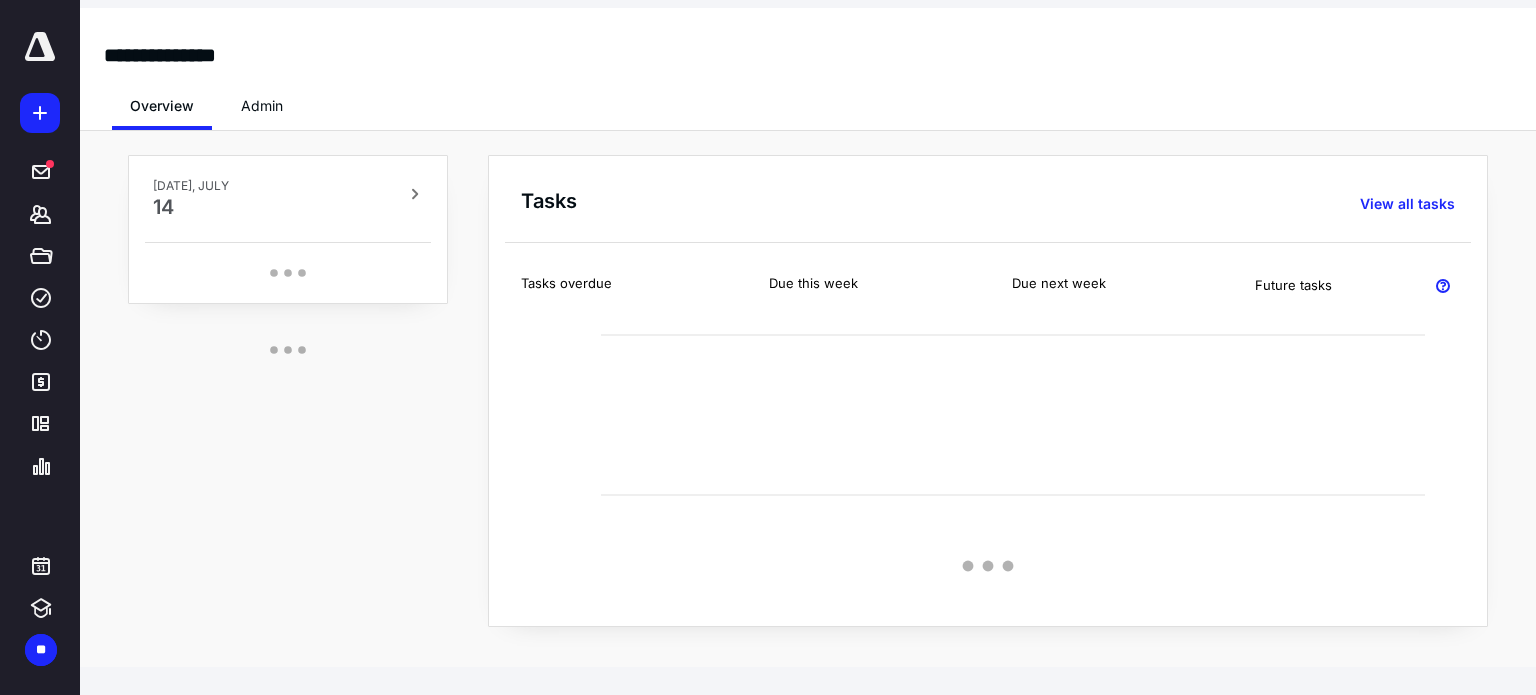 click at bounding box center [40, 47] 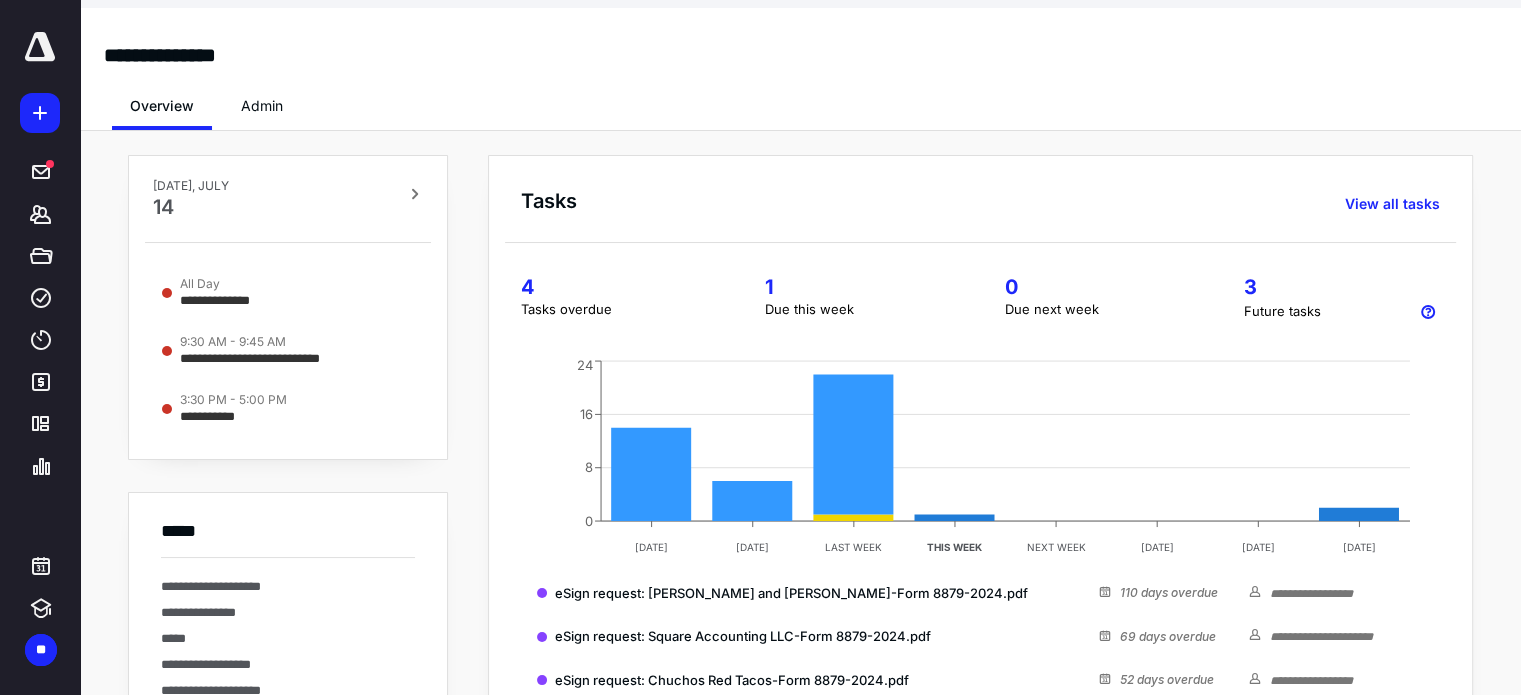 click at bounding box center (40, 47) 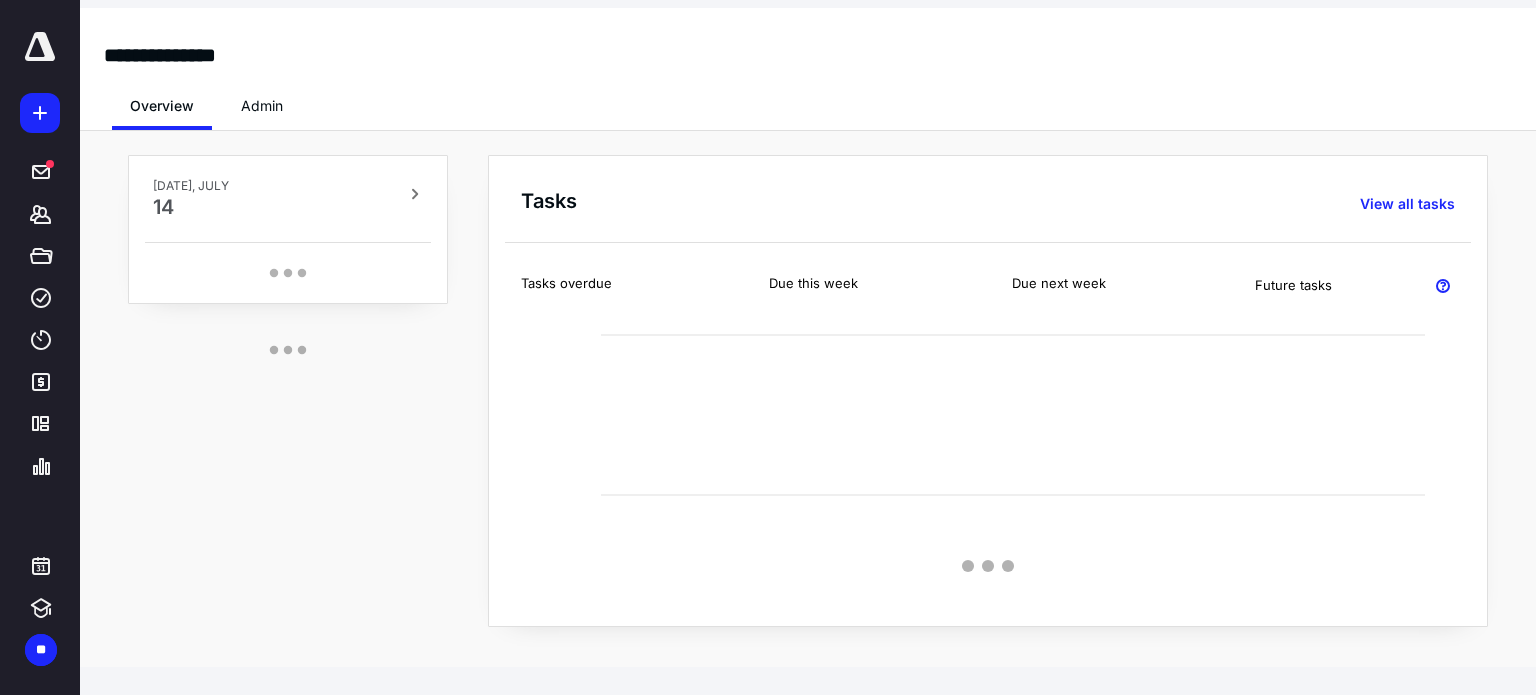 click at bounding box center (40, 47) 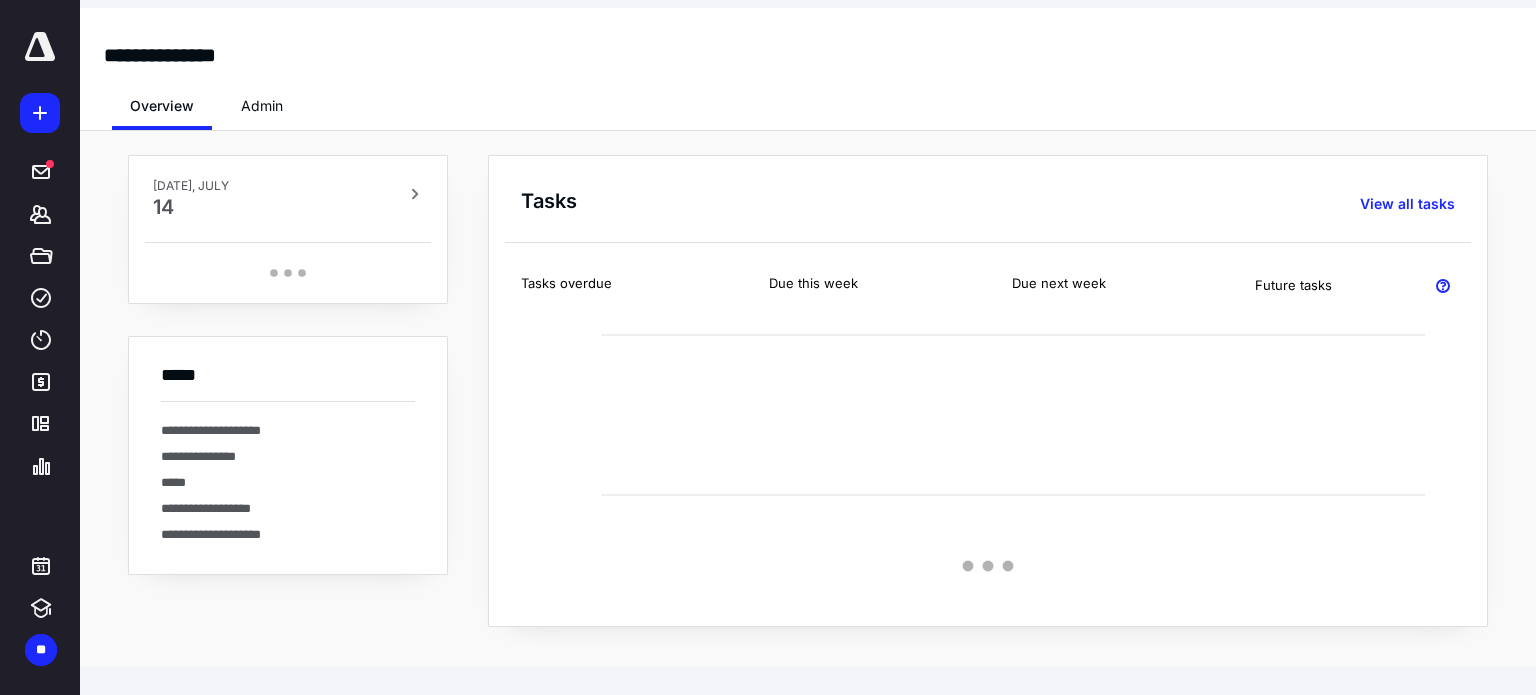 click at bounding box center (40, 47) 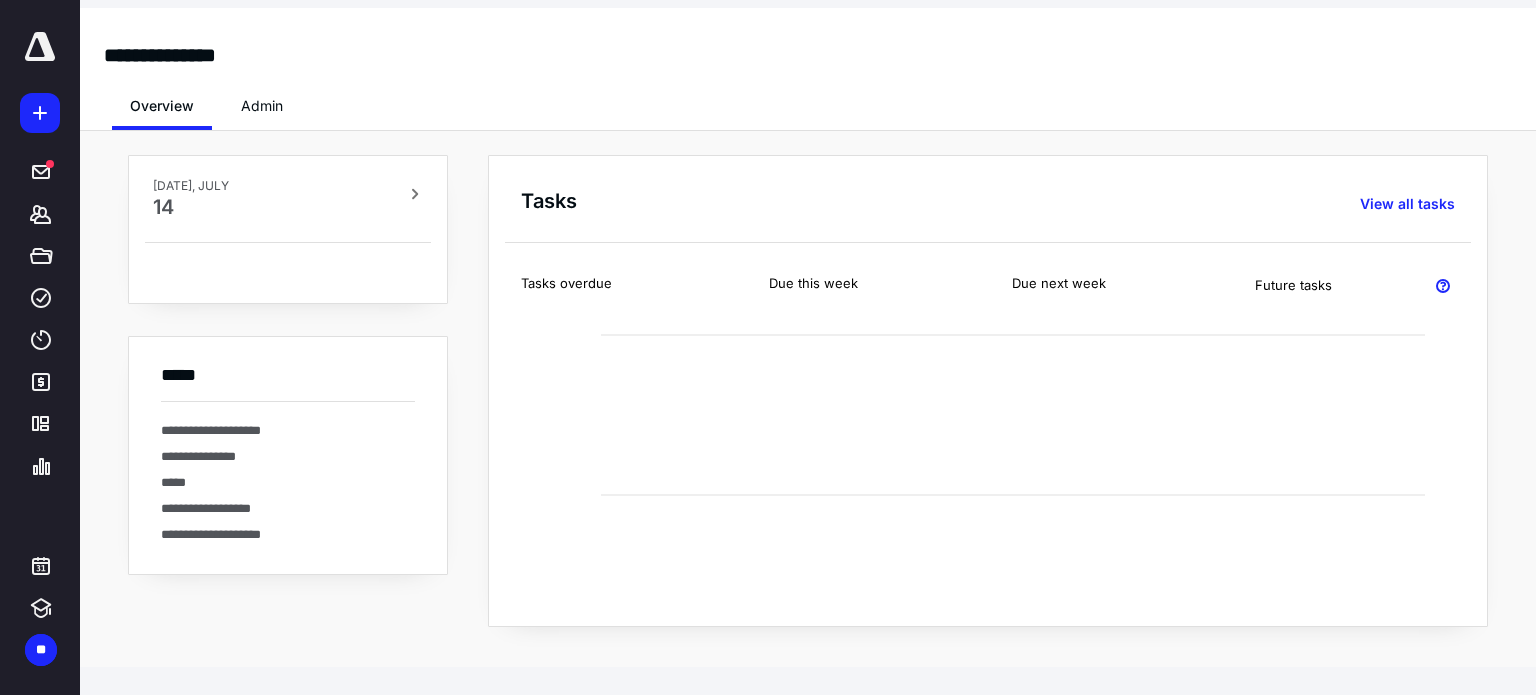 click at bounding box center (40, 47) 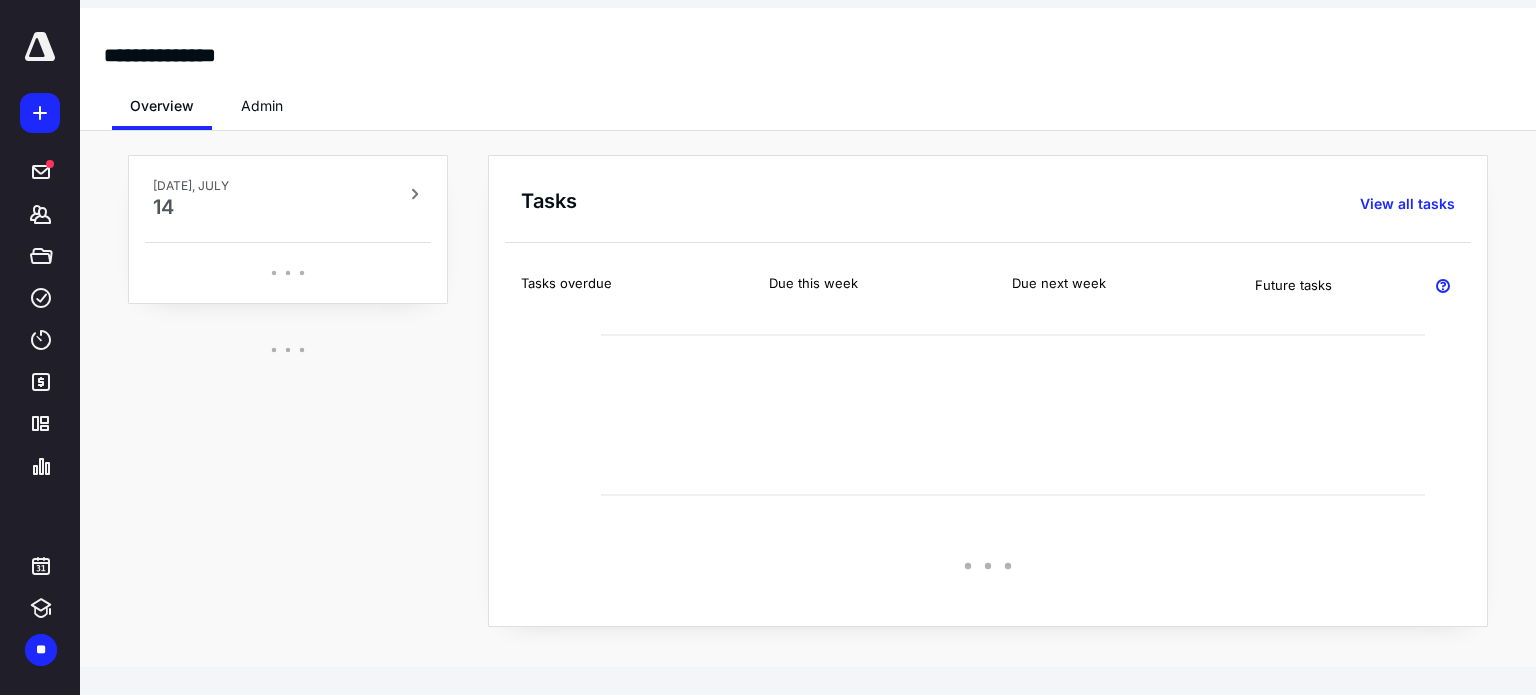 click at bounding box center [40, 47] 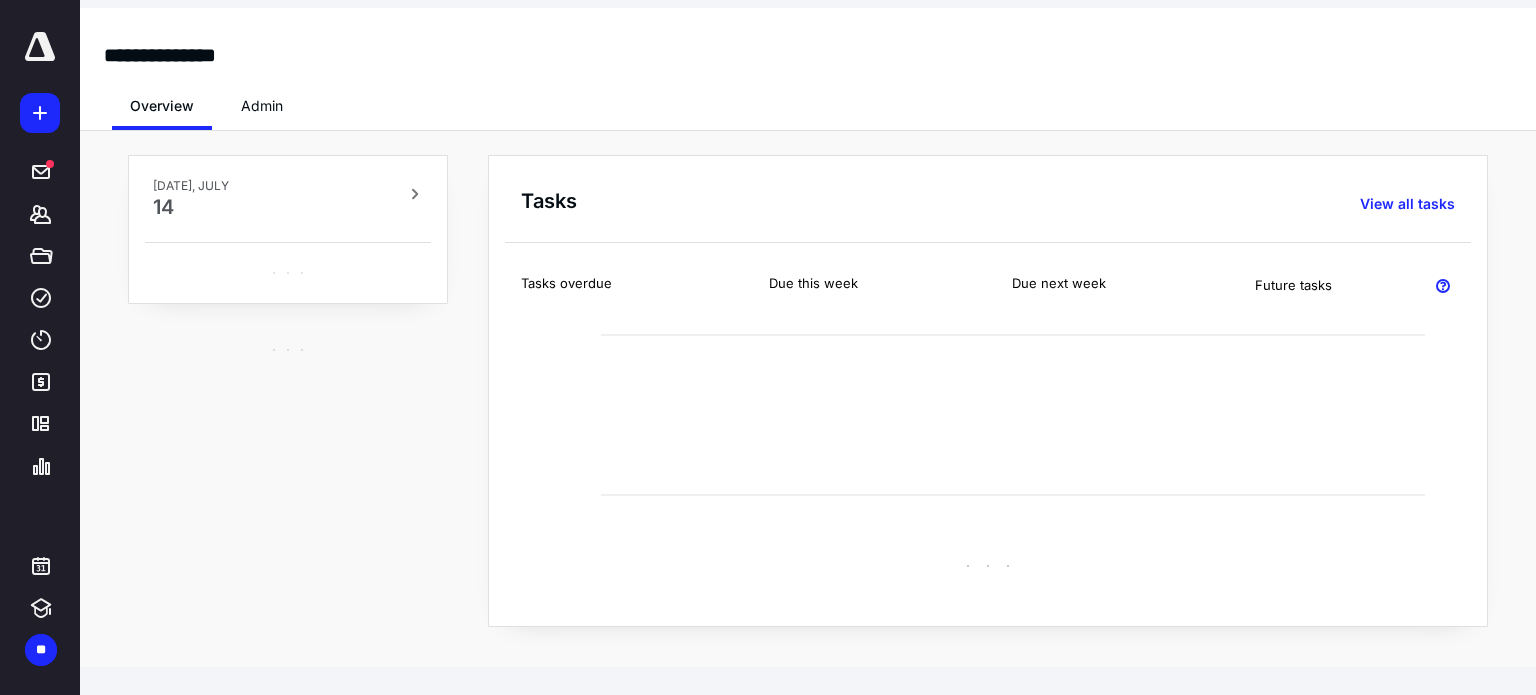click at bounding box center (40, 47) 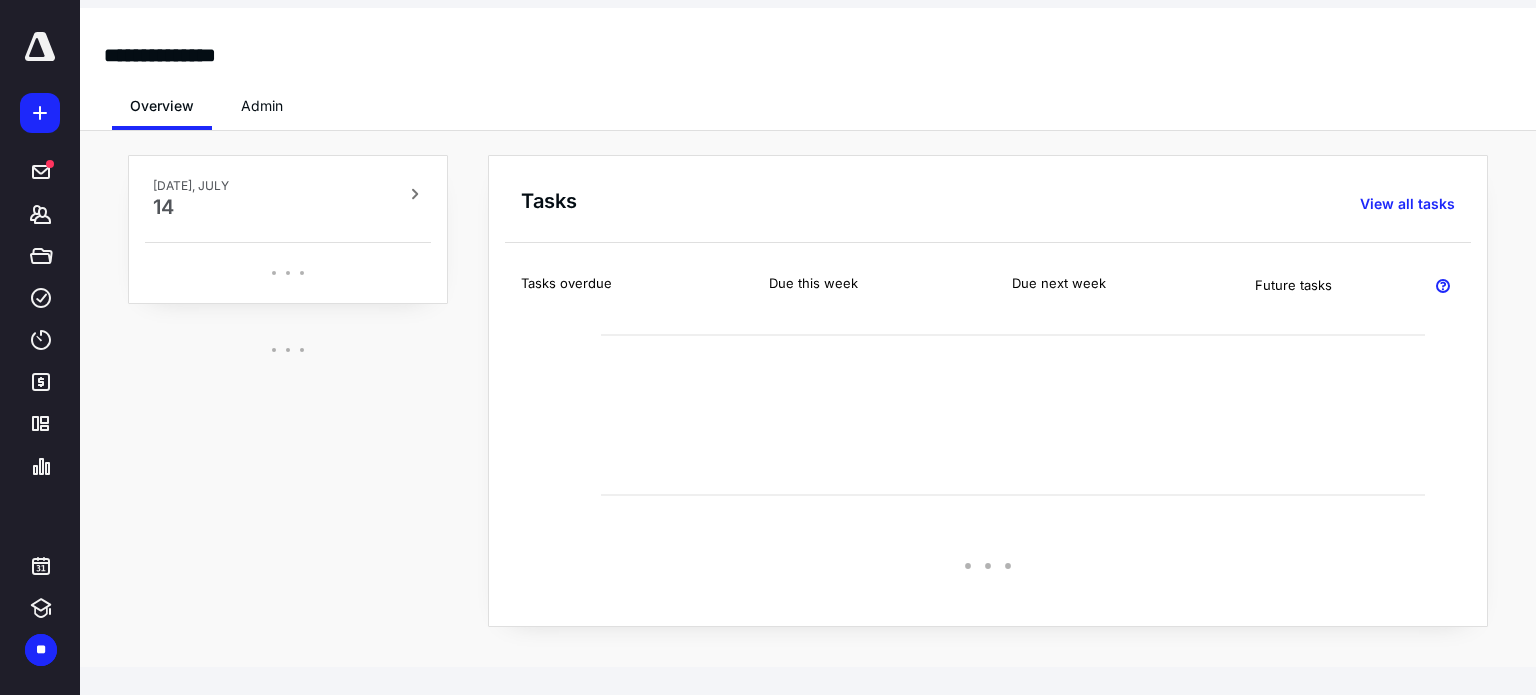 click at bounding box center [40, 47] 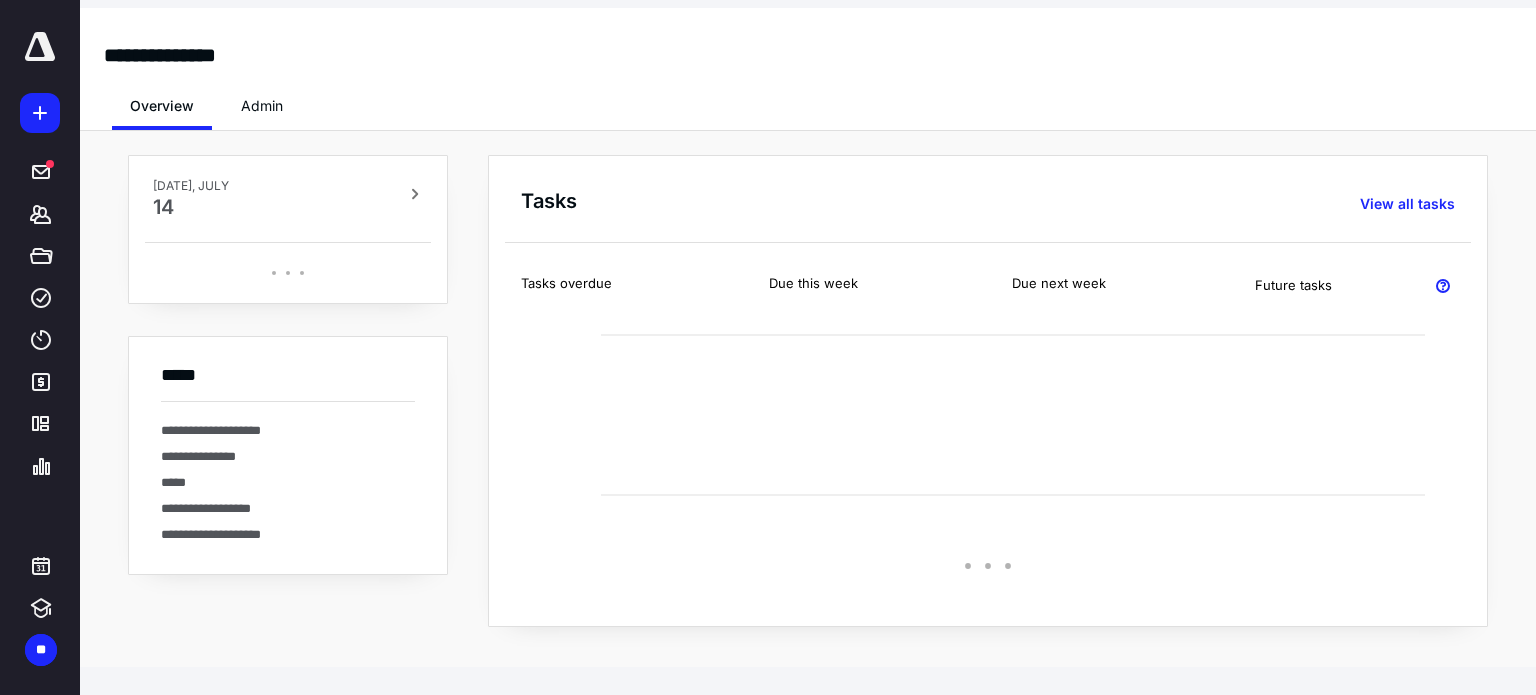 click at bounding box center [40, 47] 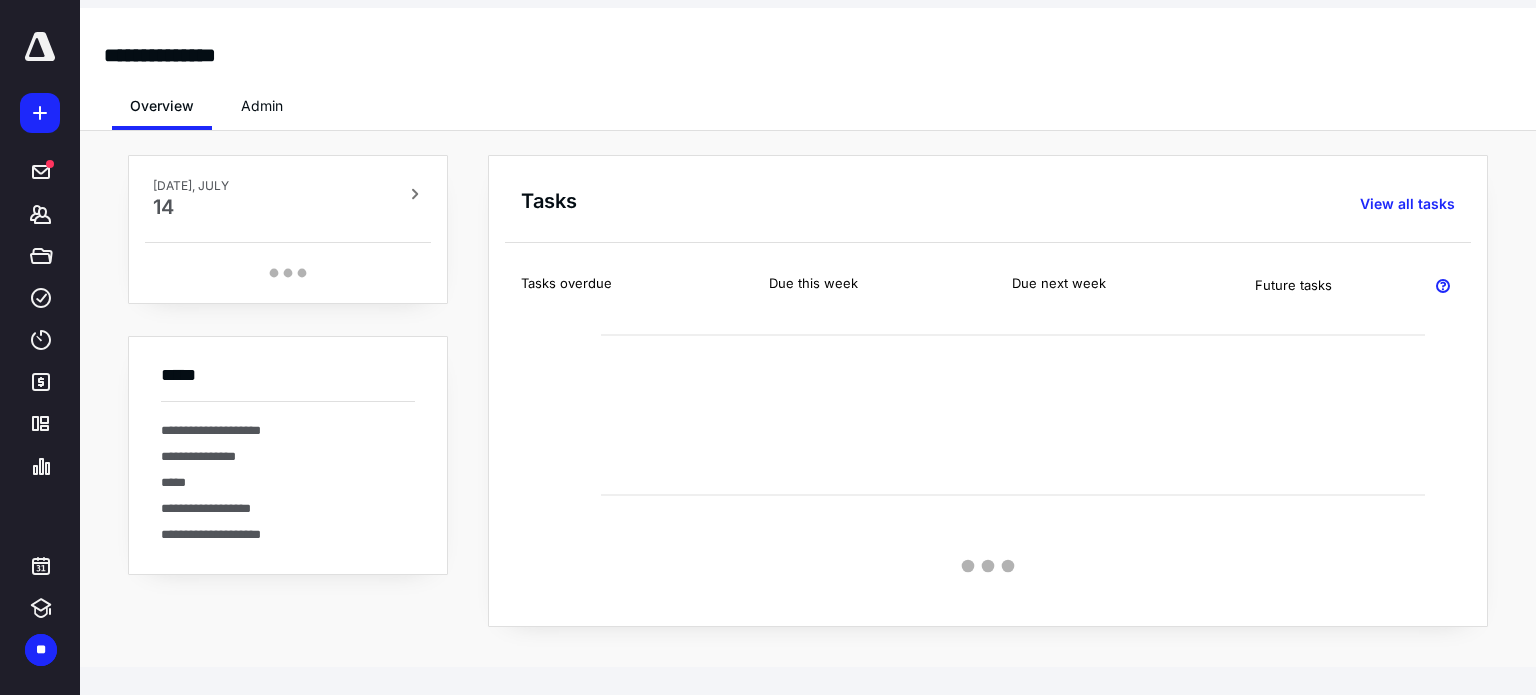 click at bounding box center (40, 47) 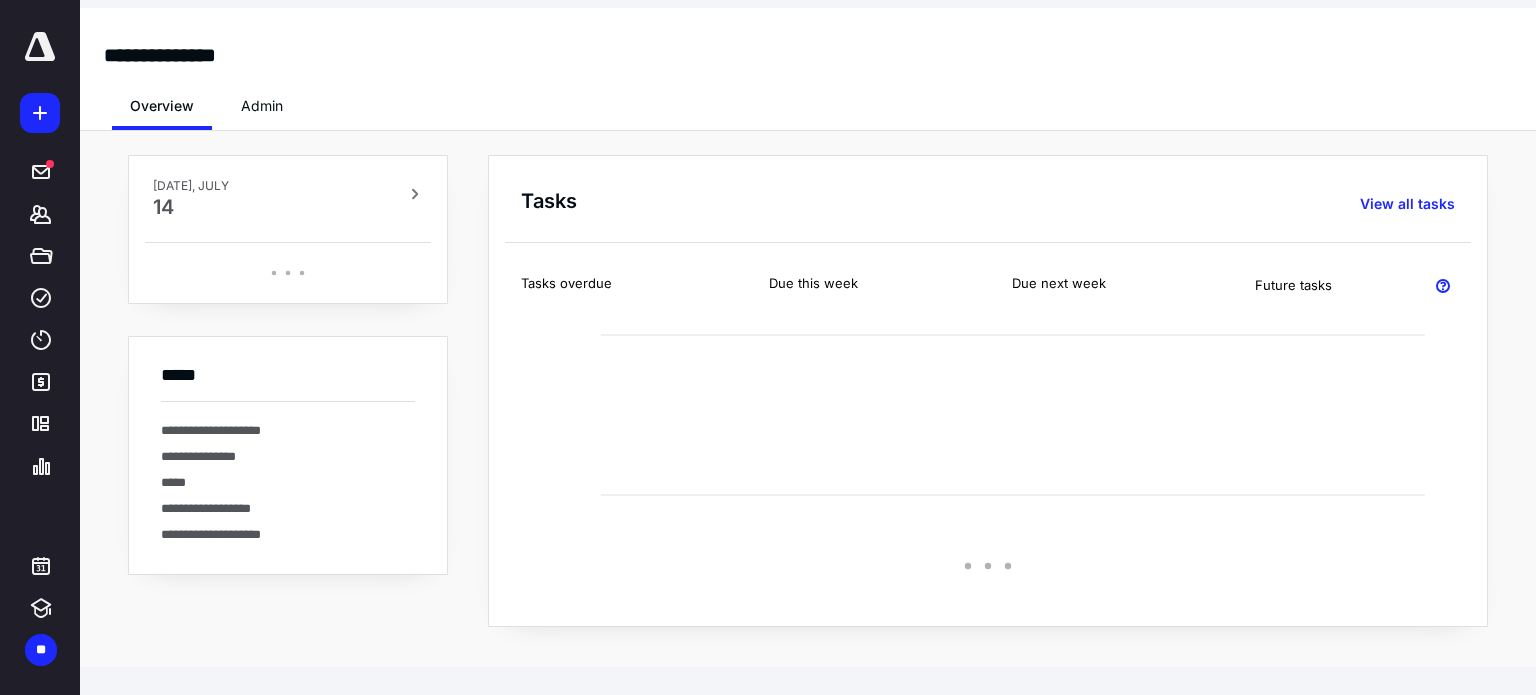 click at bounding box center (40, 47) 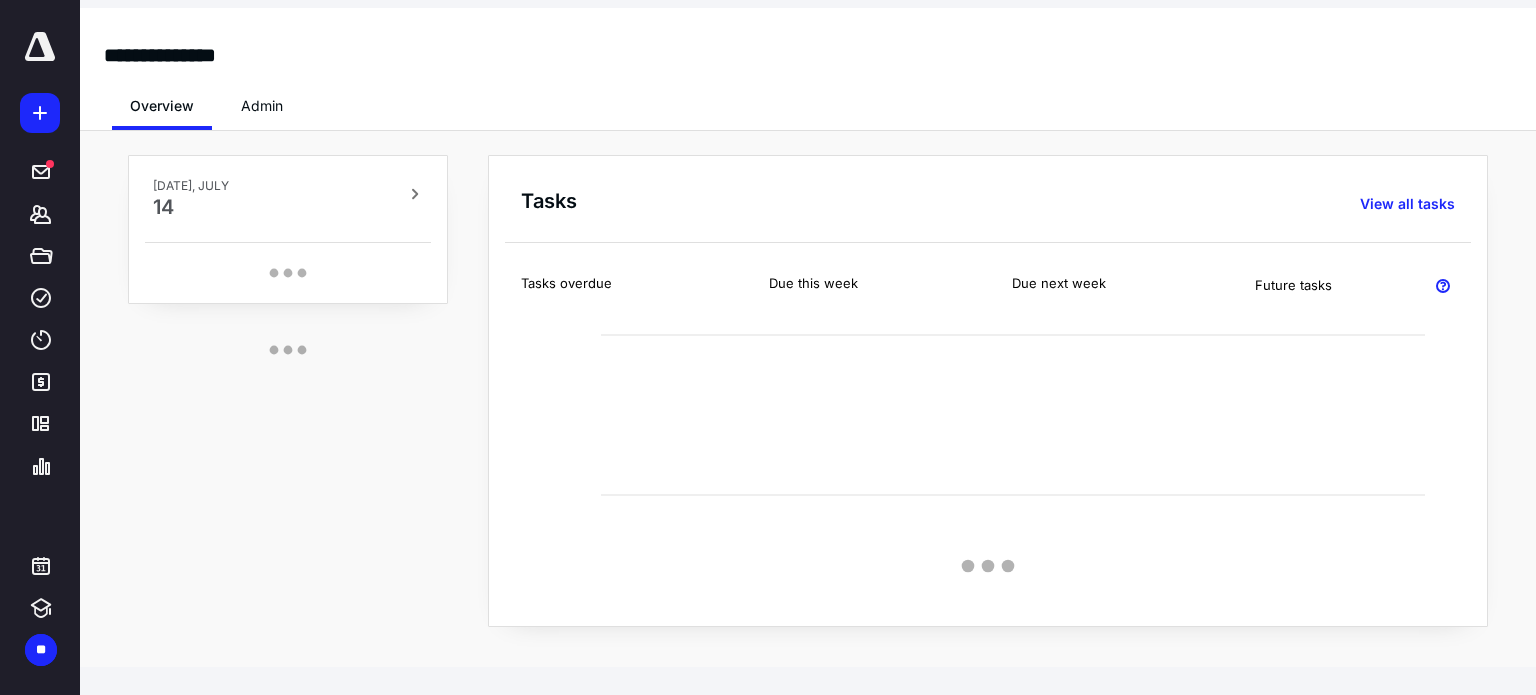click at bounding box center (40, 47) 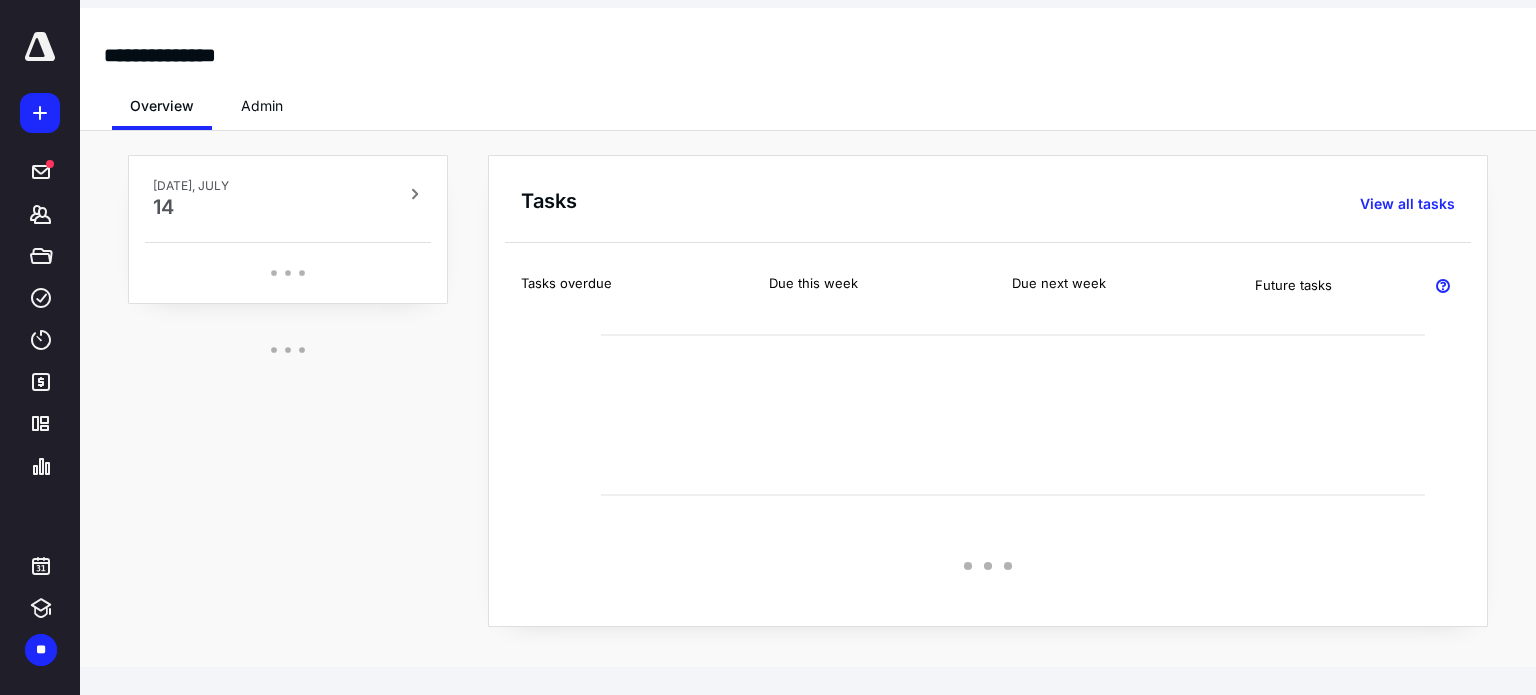 click at bounding box center [40, 47] 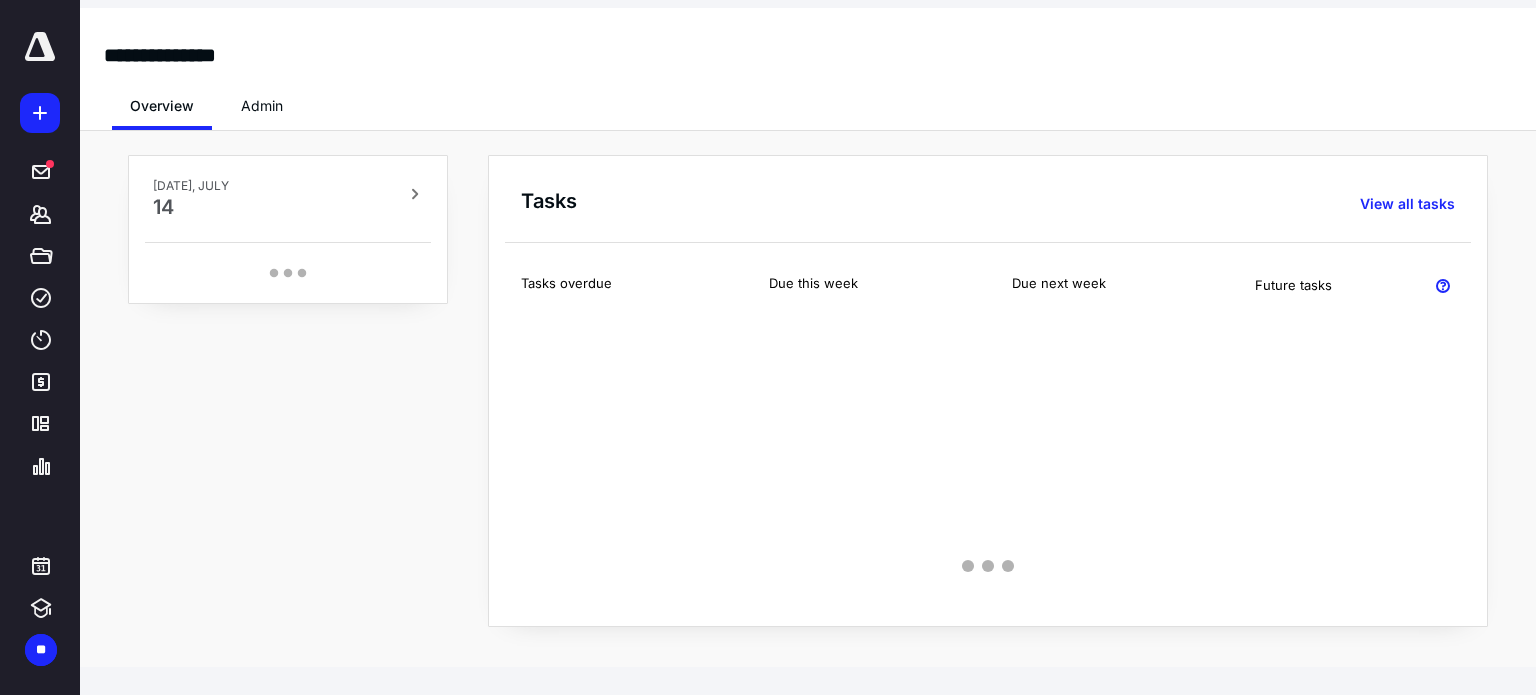 click at bounding box center (40, 47) 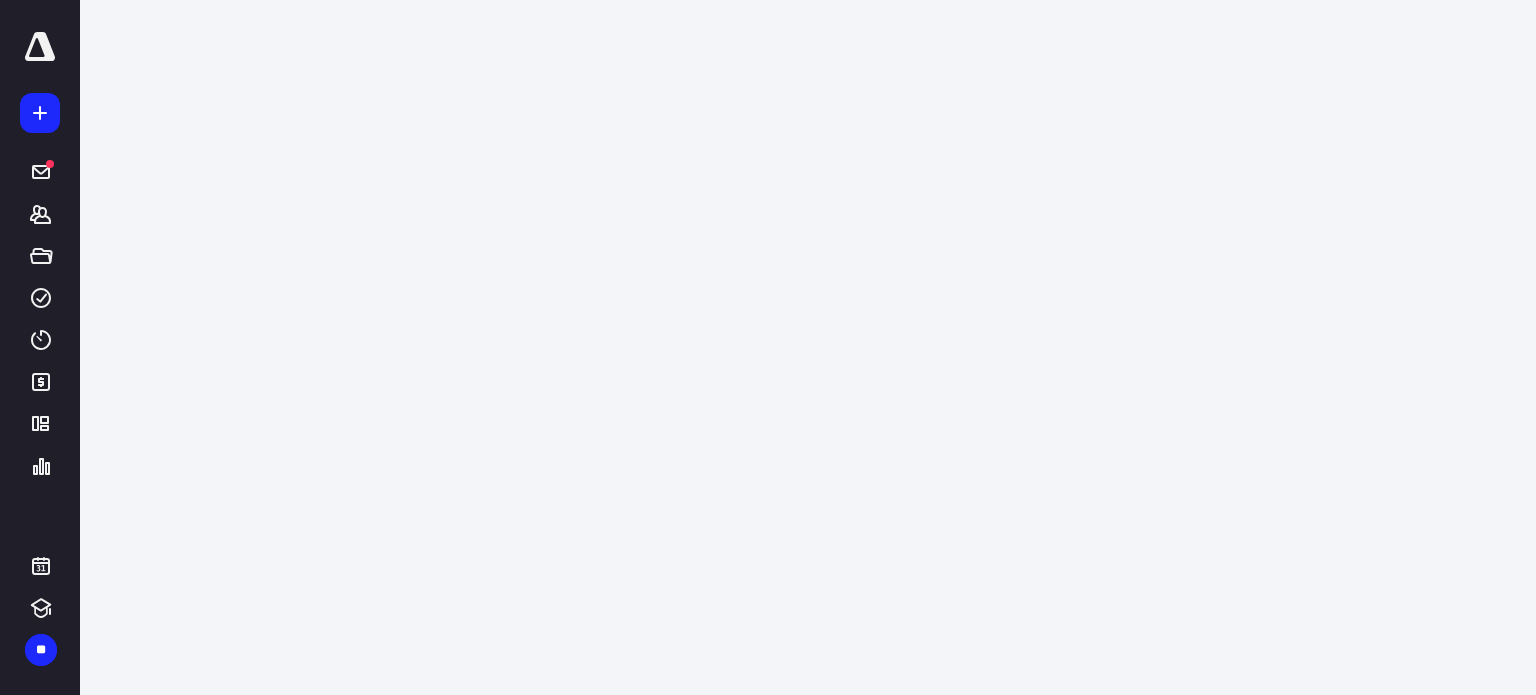 click at bounding box center [40, 47] 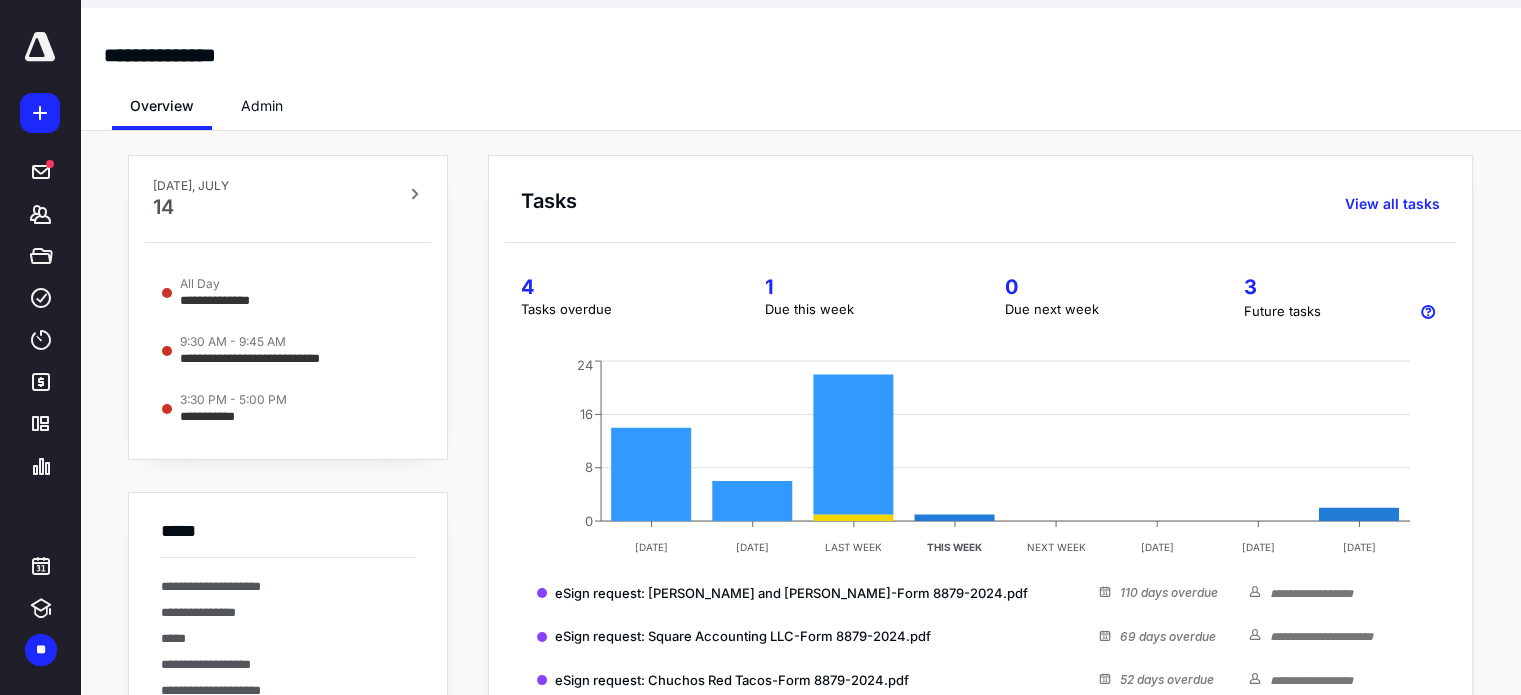 click at bounding box center (40, 47) 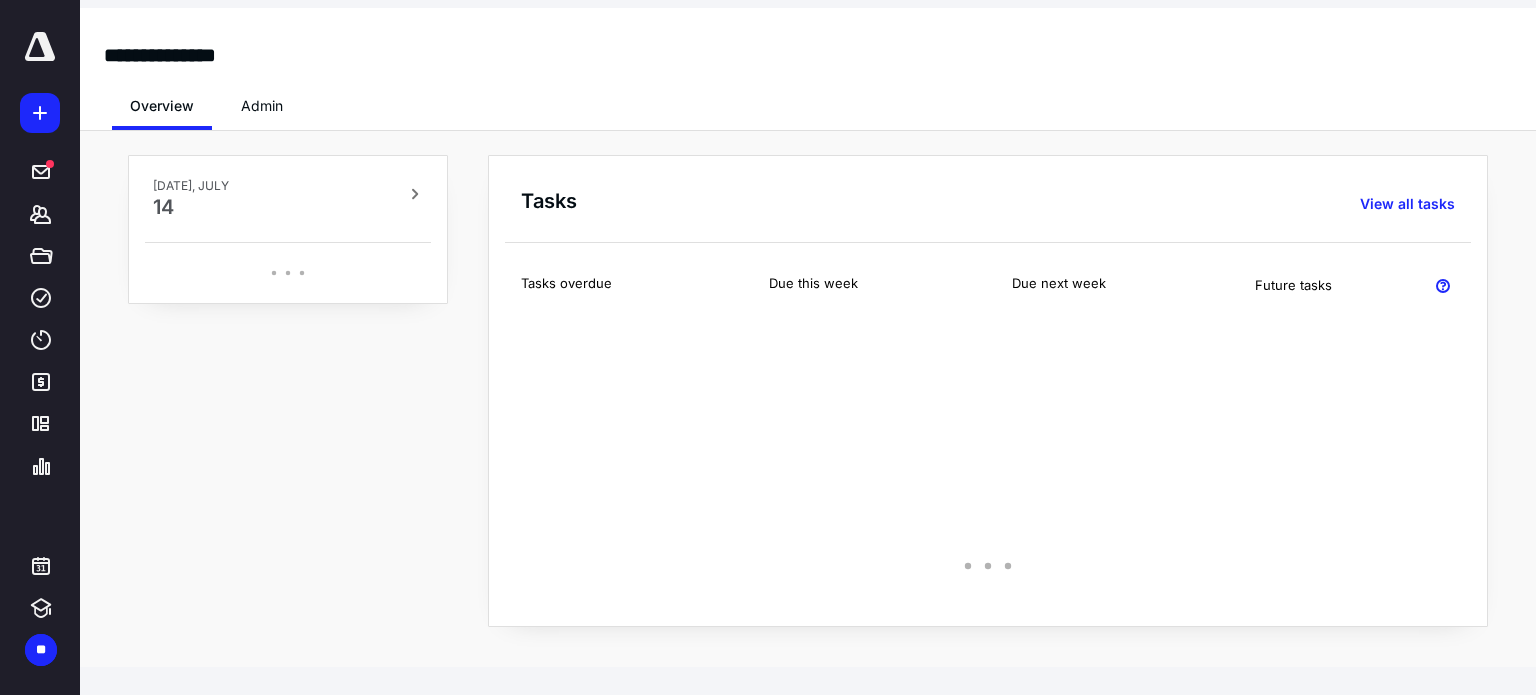 click at bounding box center (40, 47) 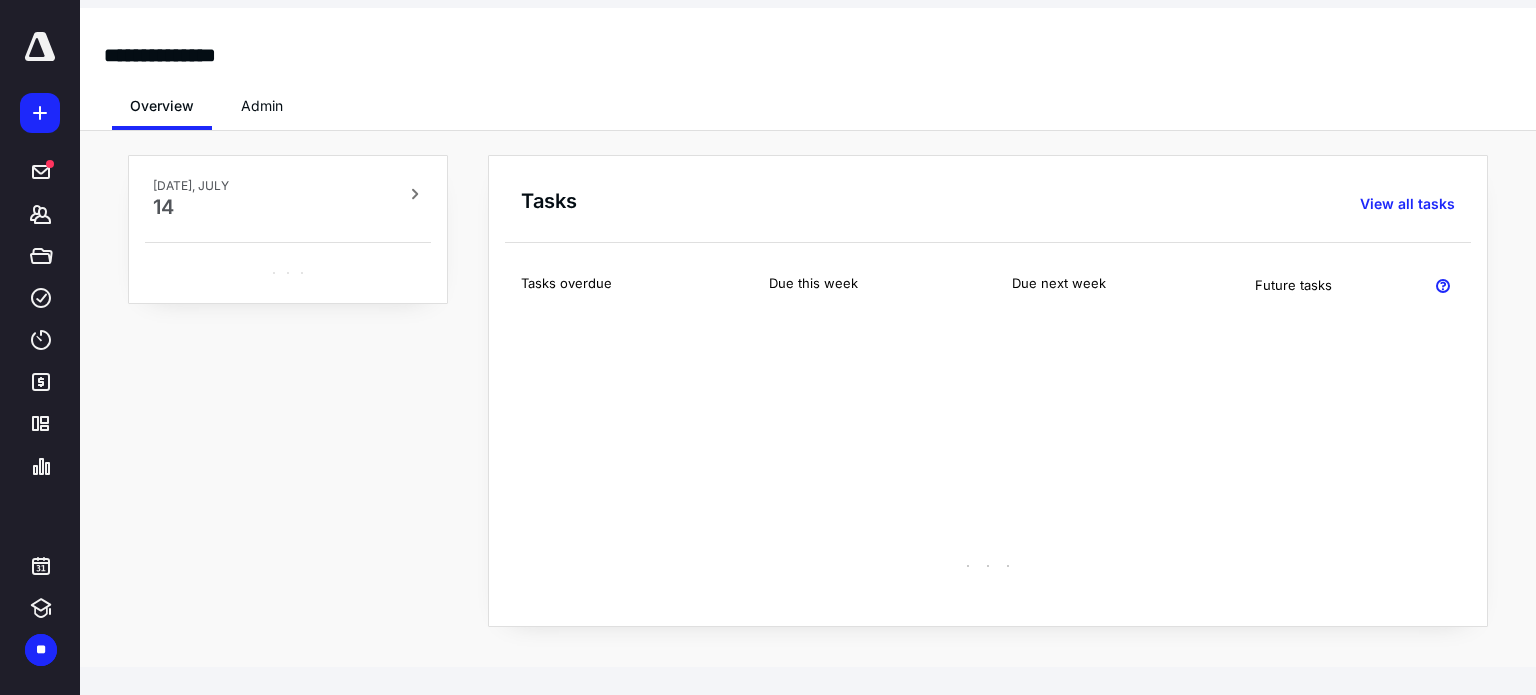 click at bounding box center (40, 47) 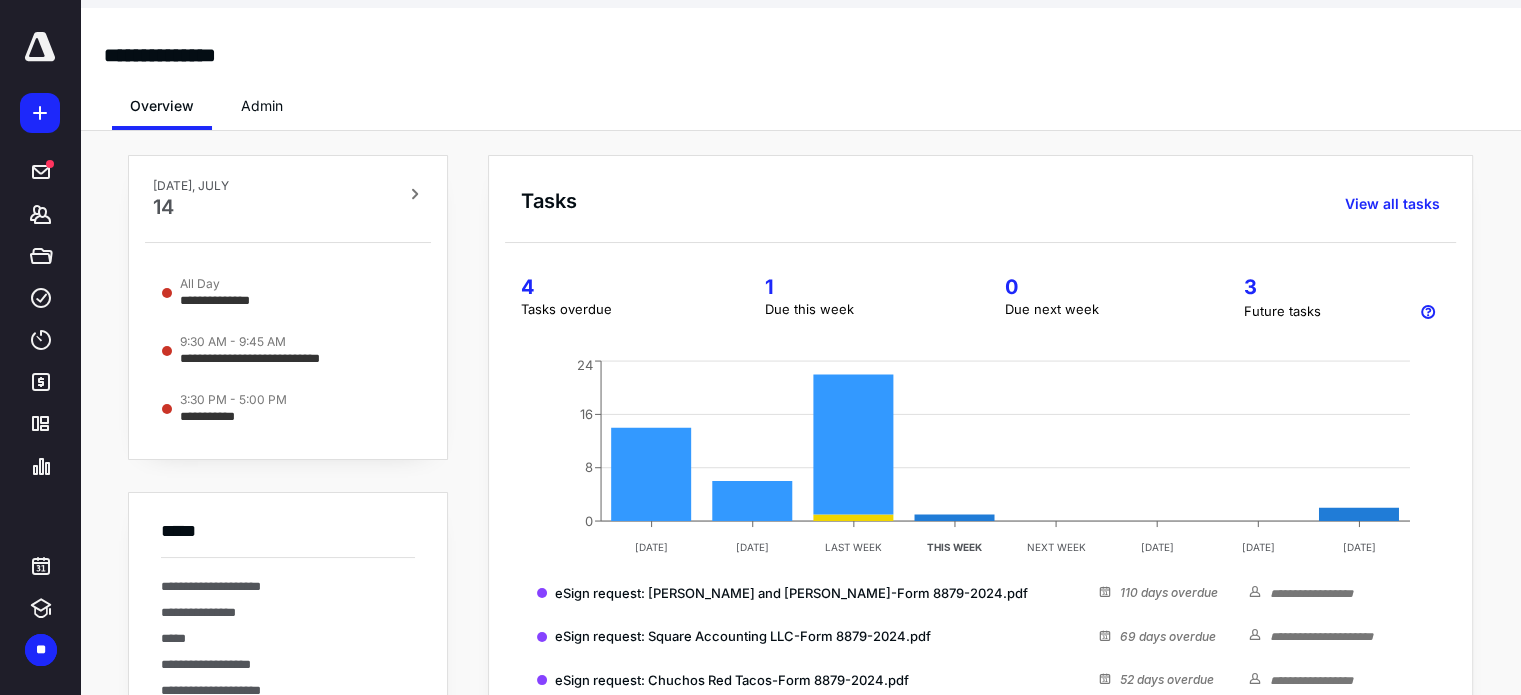 click at bounding box center [40, 47] 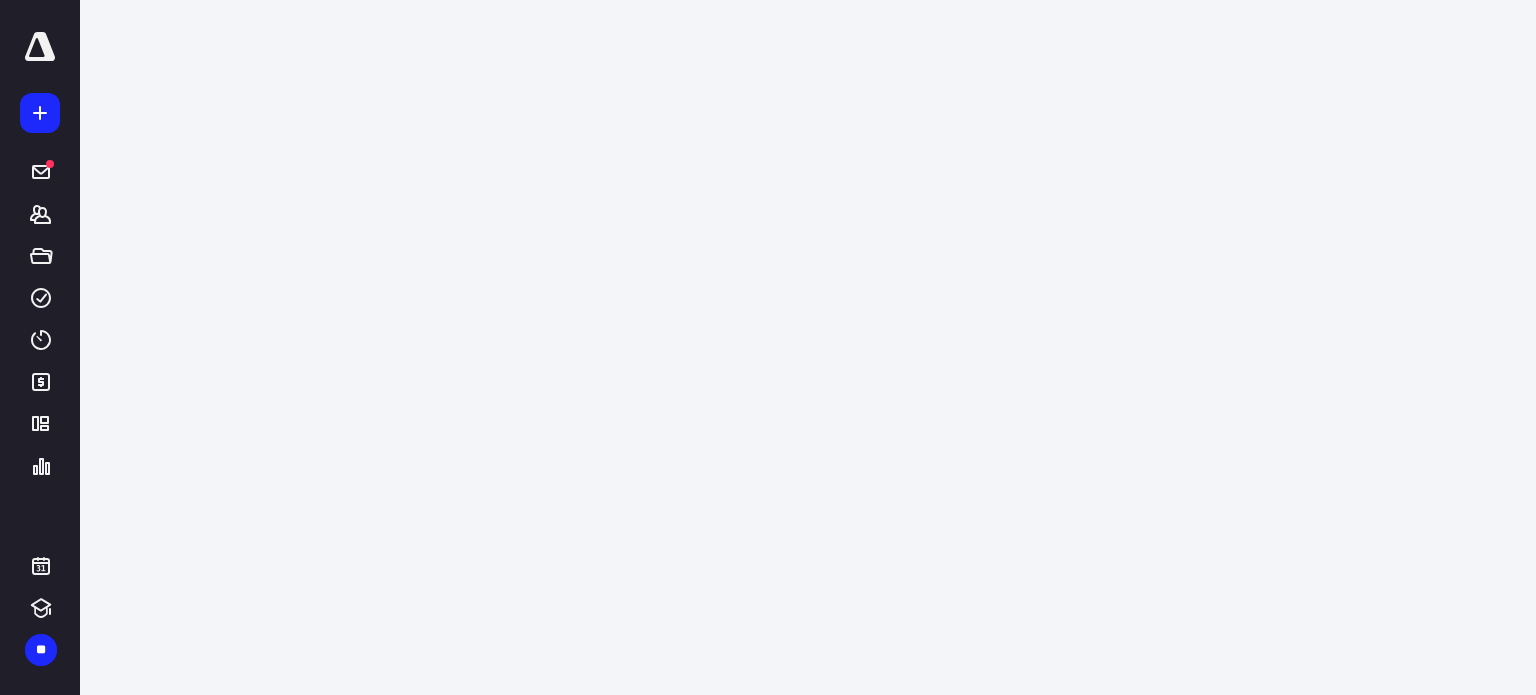 click at bounding box center (40, 47) 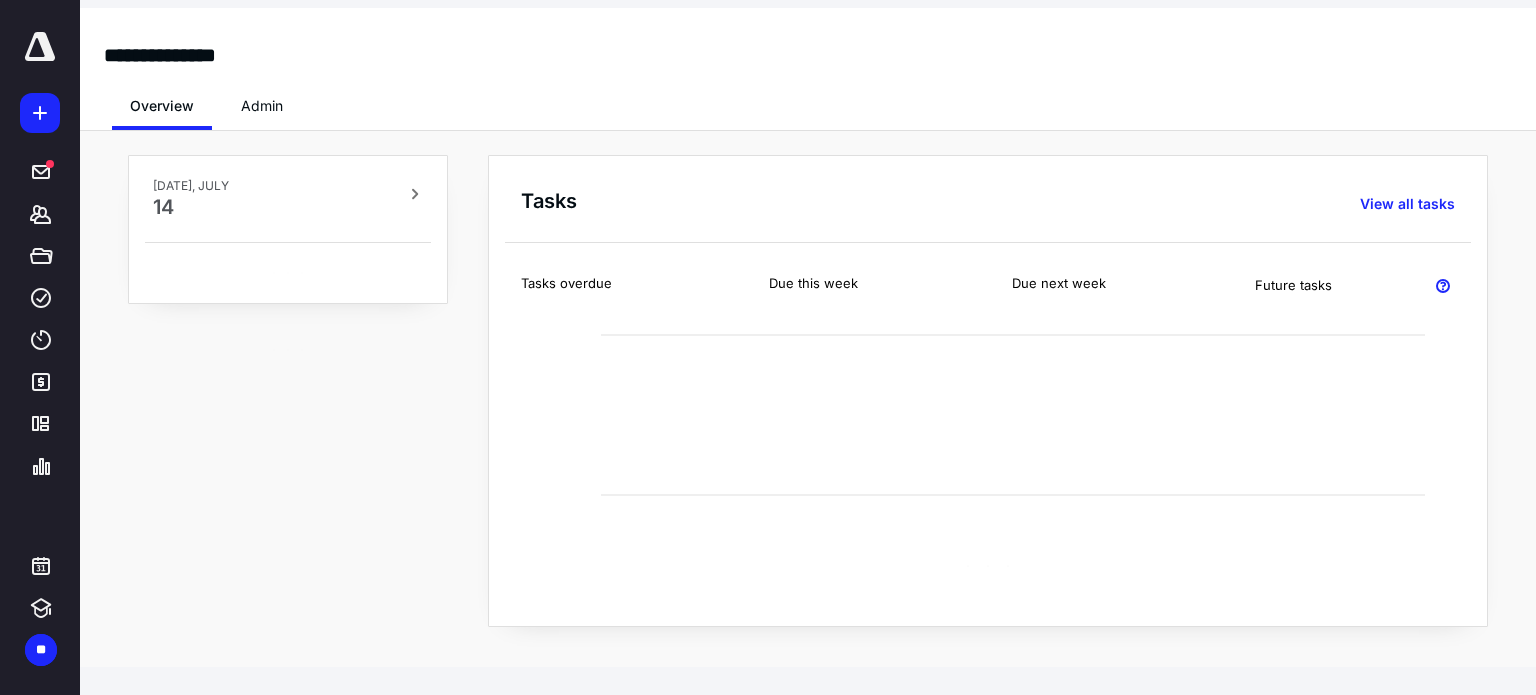 click at bounding box center [40, 47] 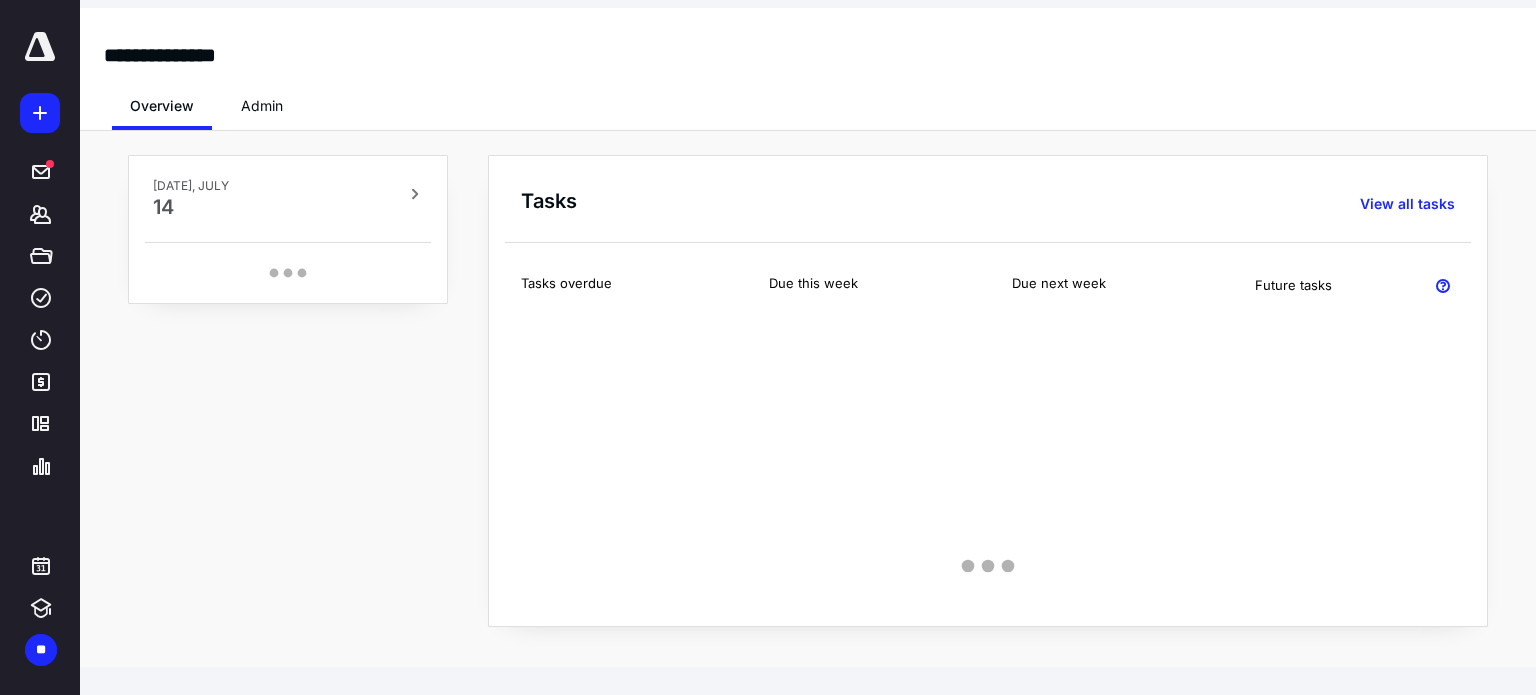 click at bounding box center (40, 47) 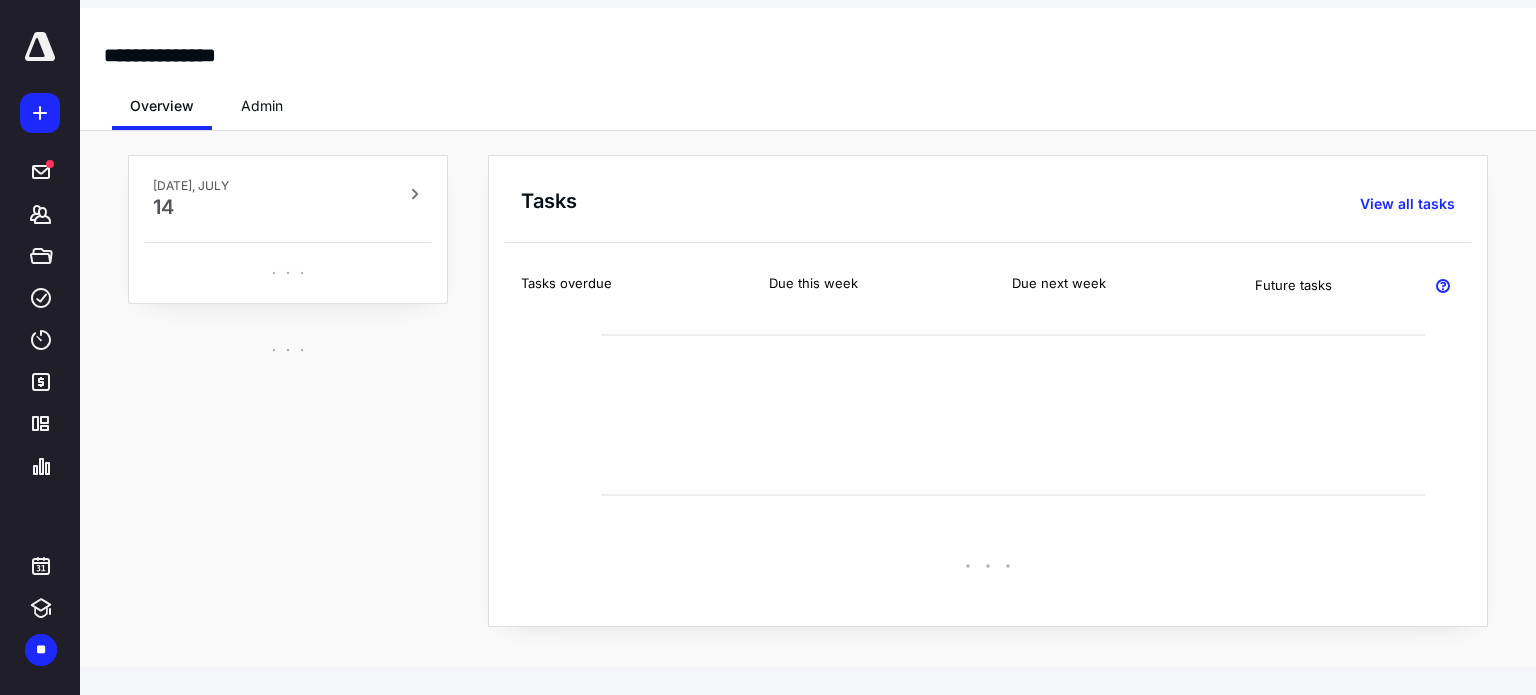 click at bounding box center (40, 47) 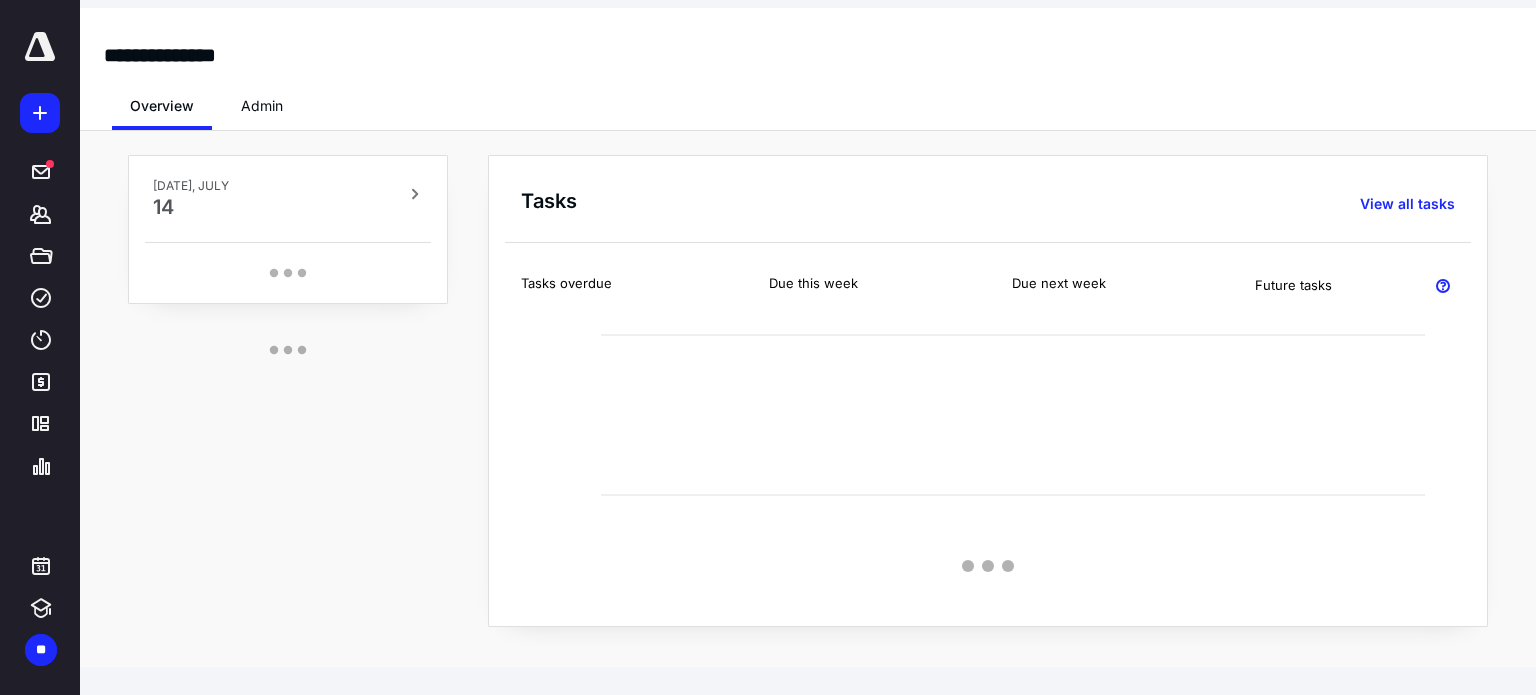 click at bounding box center [40, 47] 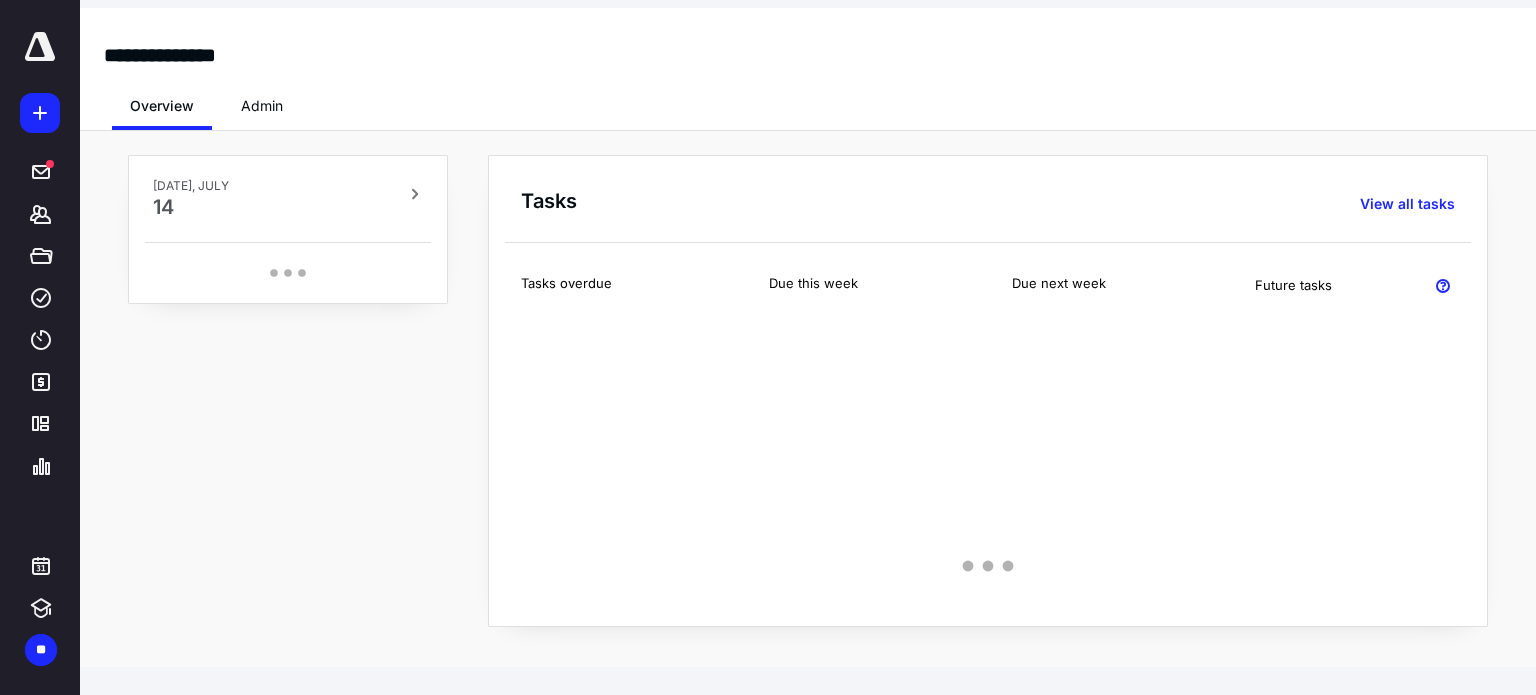 click at bounding box center (40, 47) 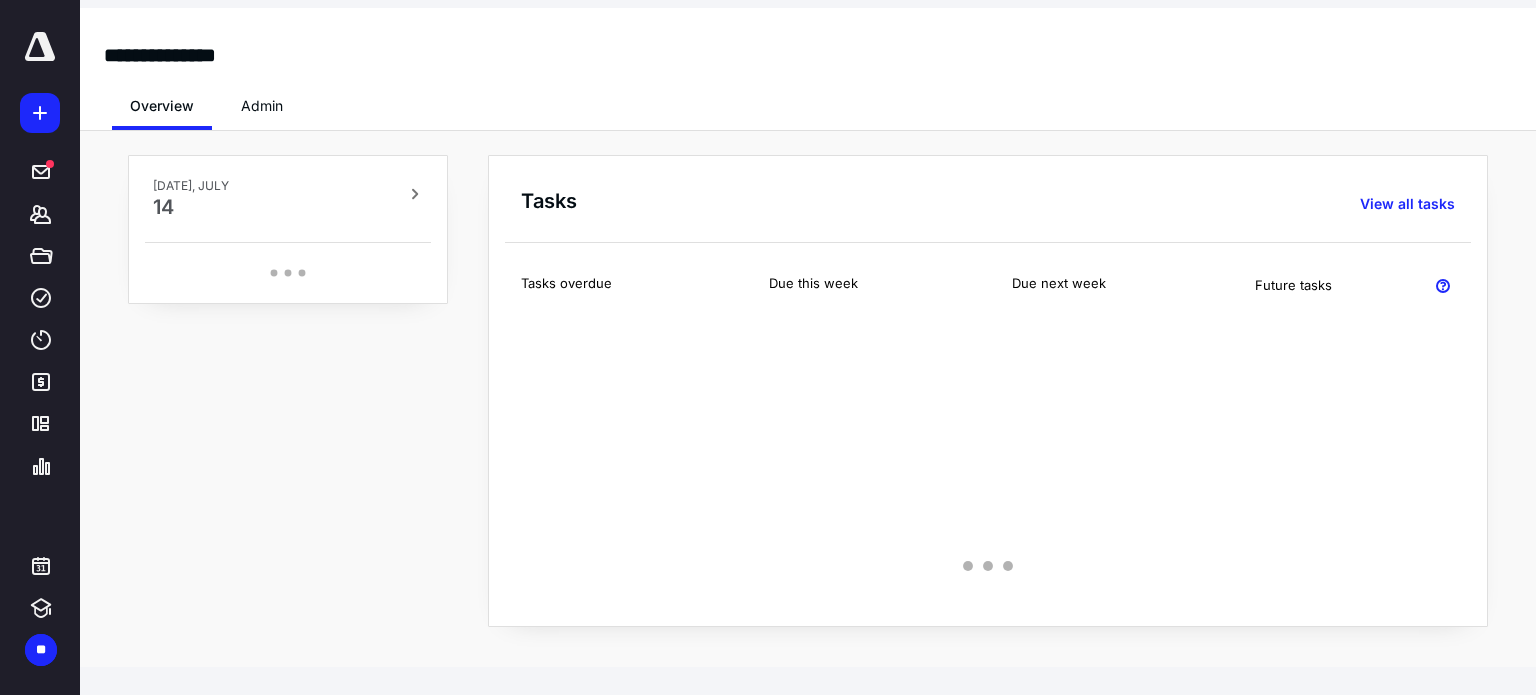 click at bounding box center (40, 47) 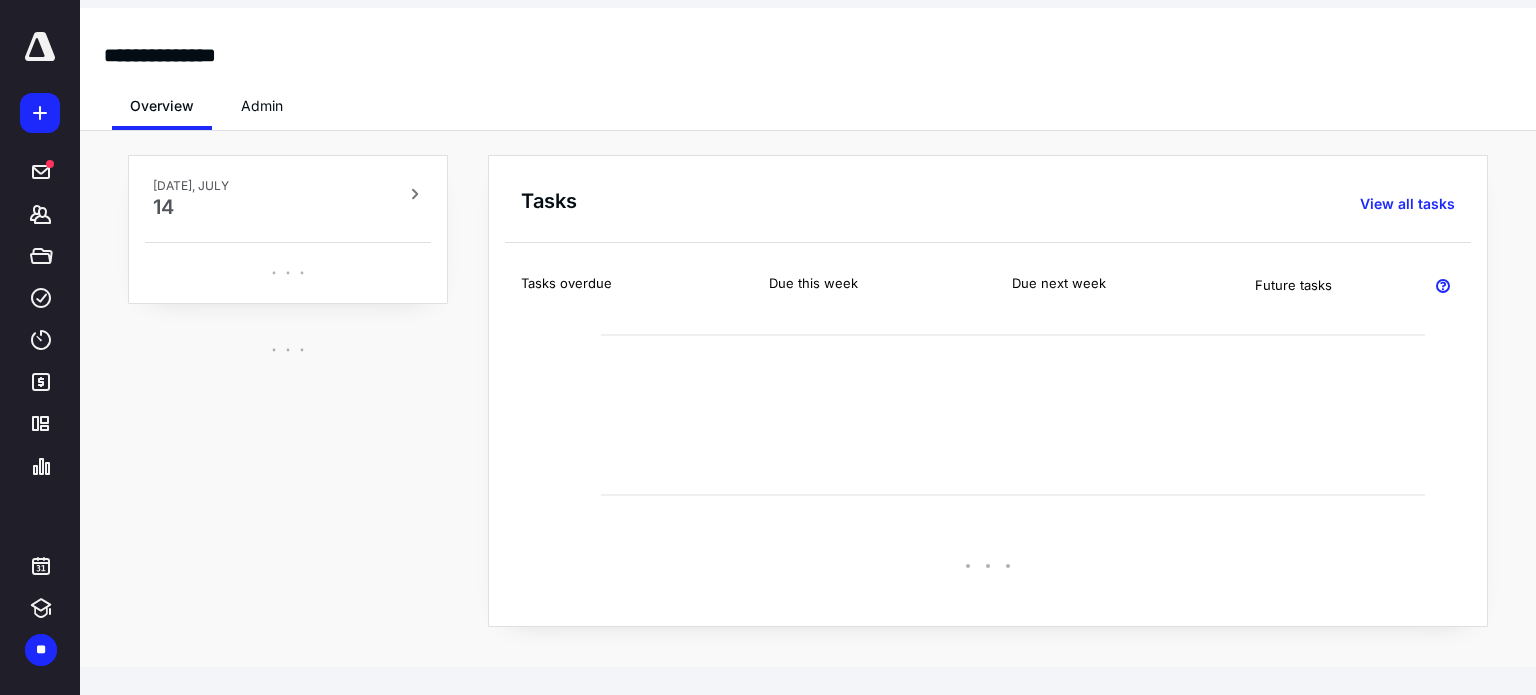 click at bounding box center [40, 47] 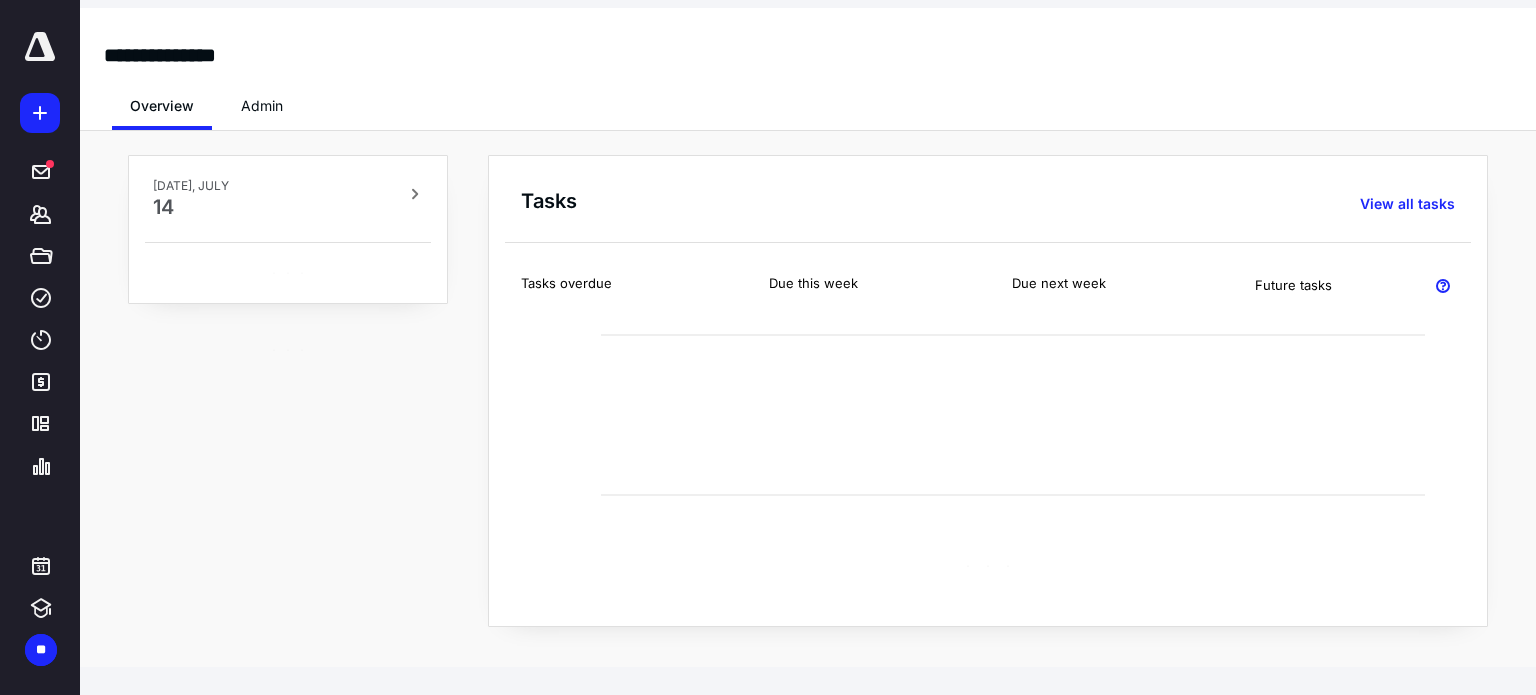 click at bounding box center (40, 47) 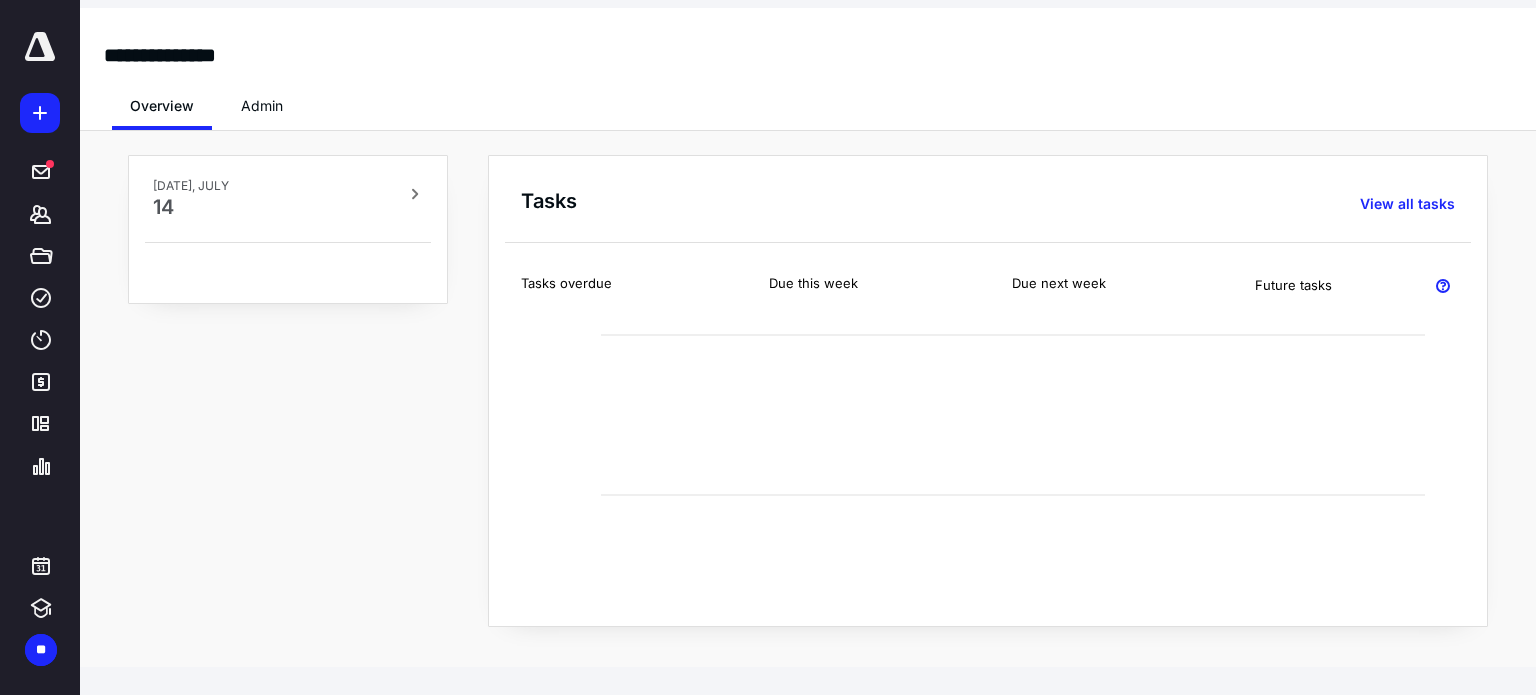 click at bounding box center [40, 47] 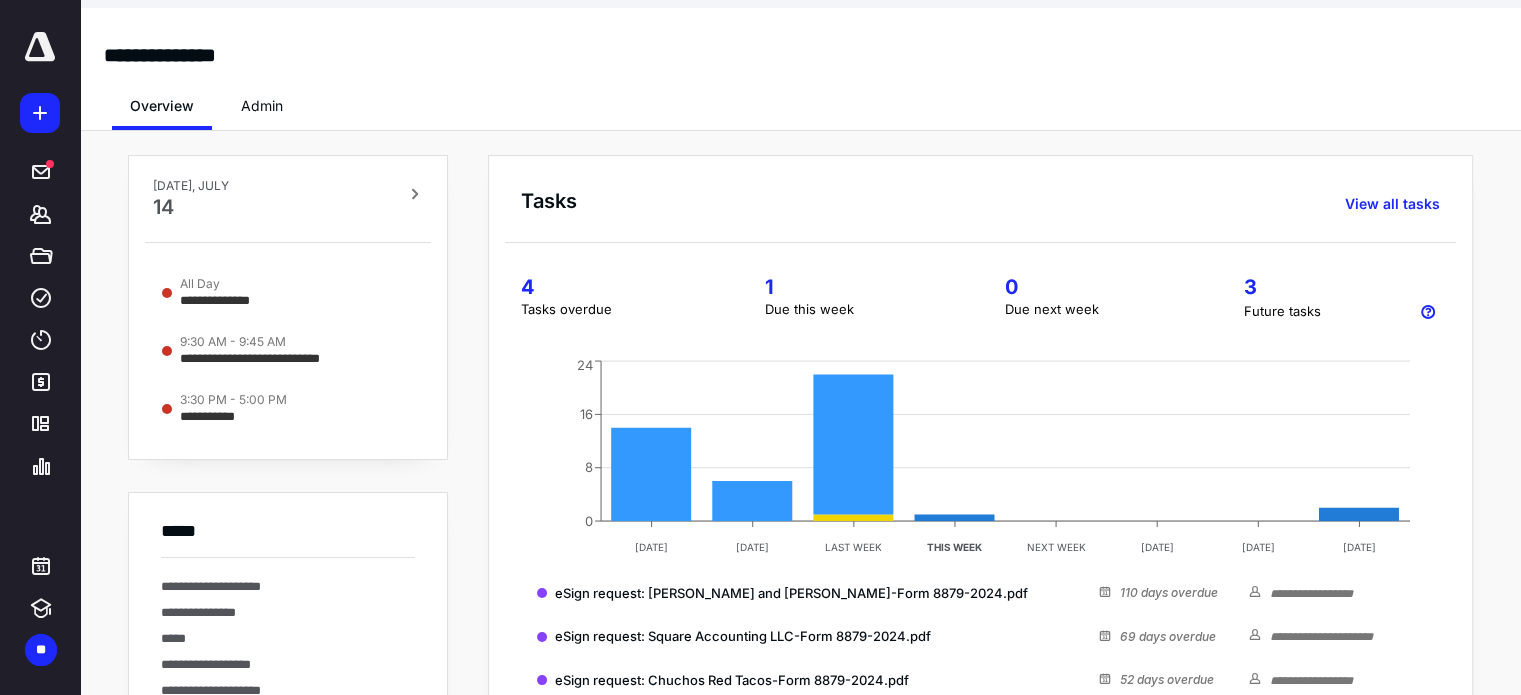 click at bounding box center [40, 47] 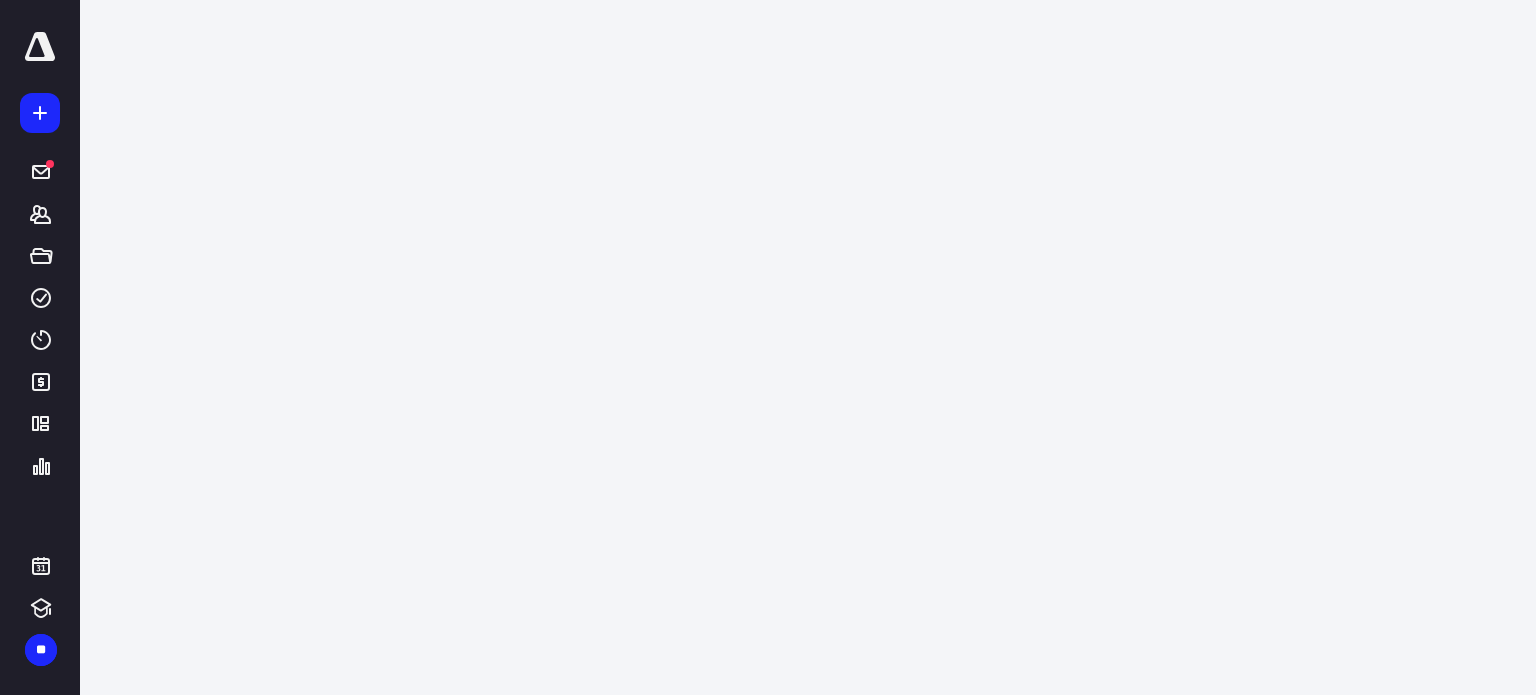 click at bounding box center (40, 47) 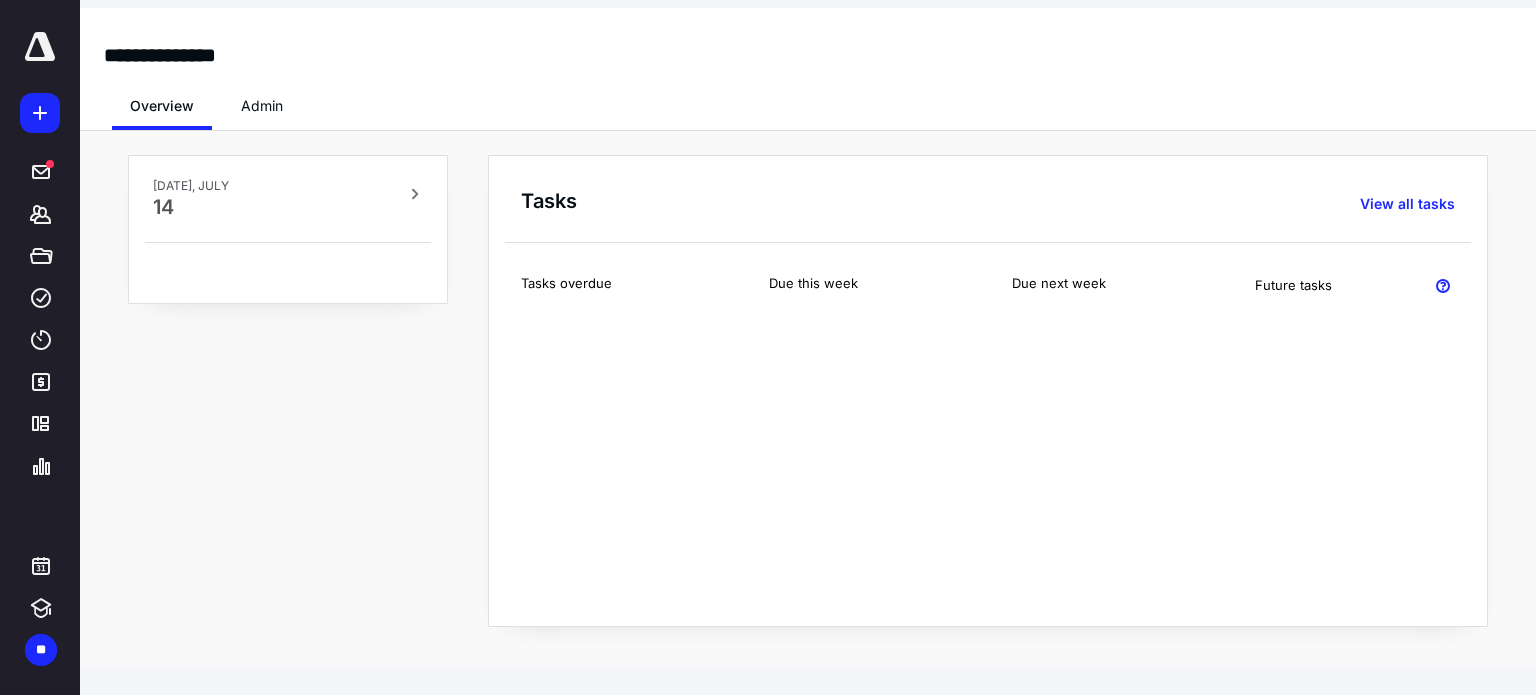 click at bounding box center (40, 47) 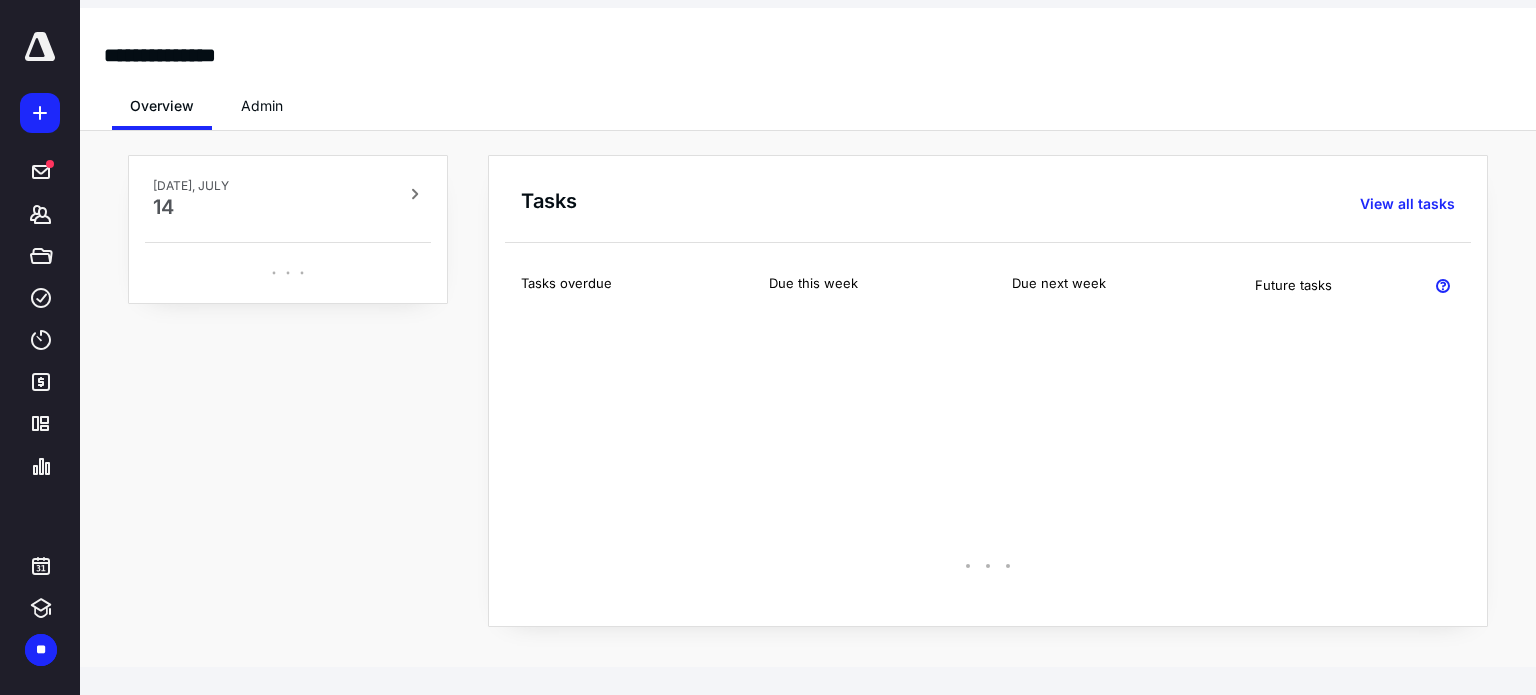 click at bounding box center [40, 47] 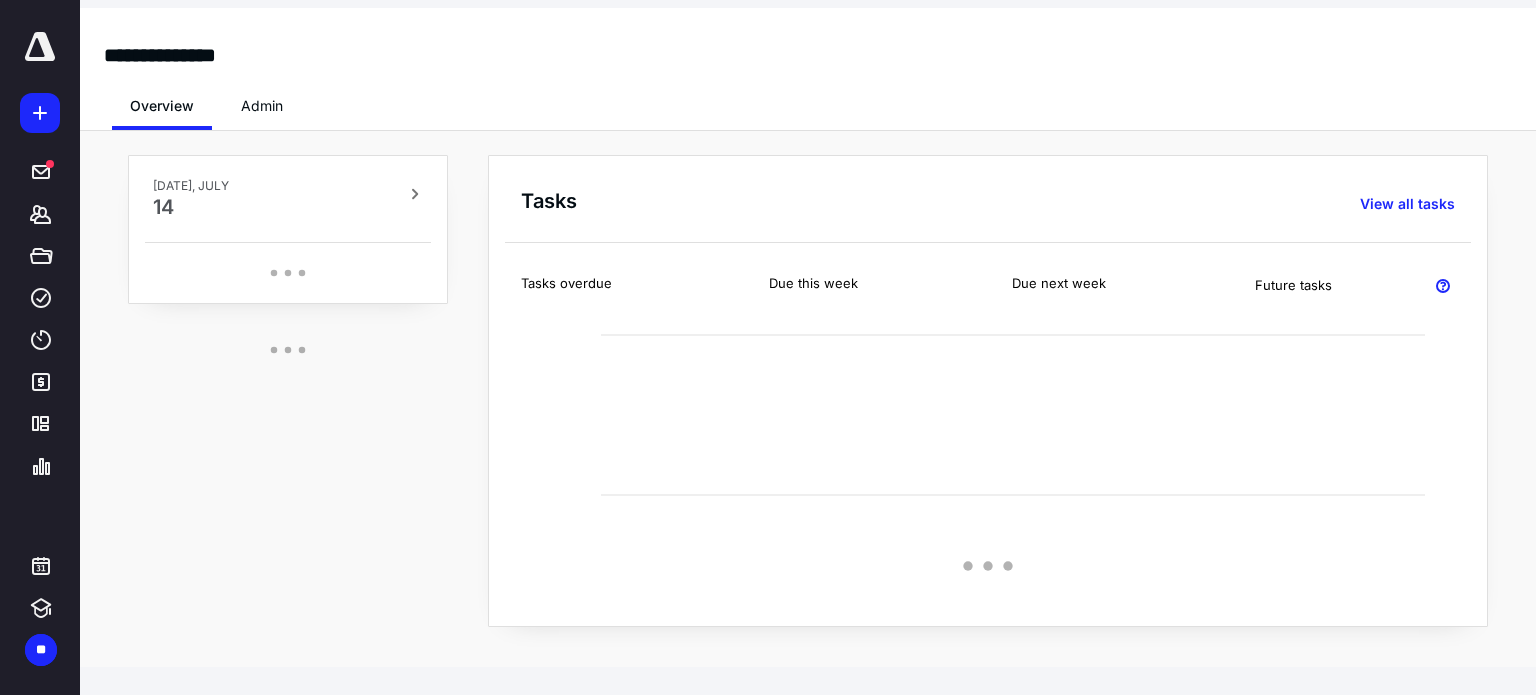 click at bounding box center [40, 47] 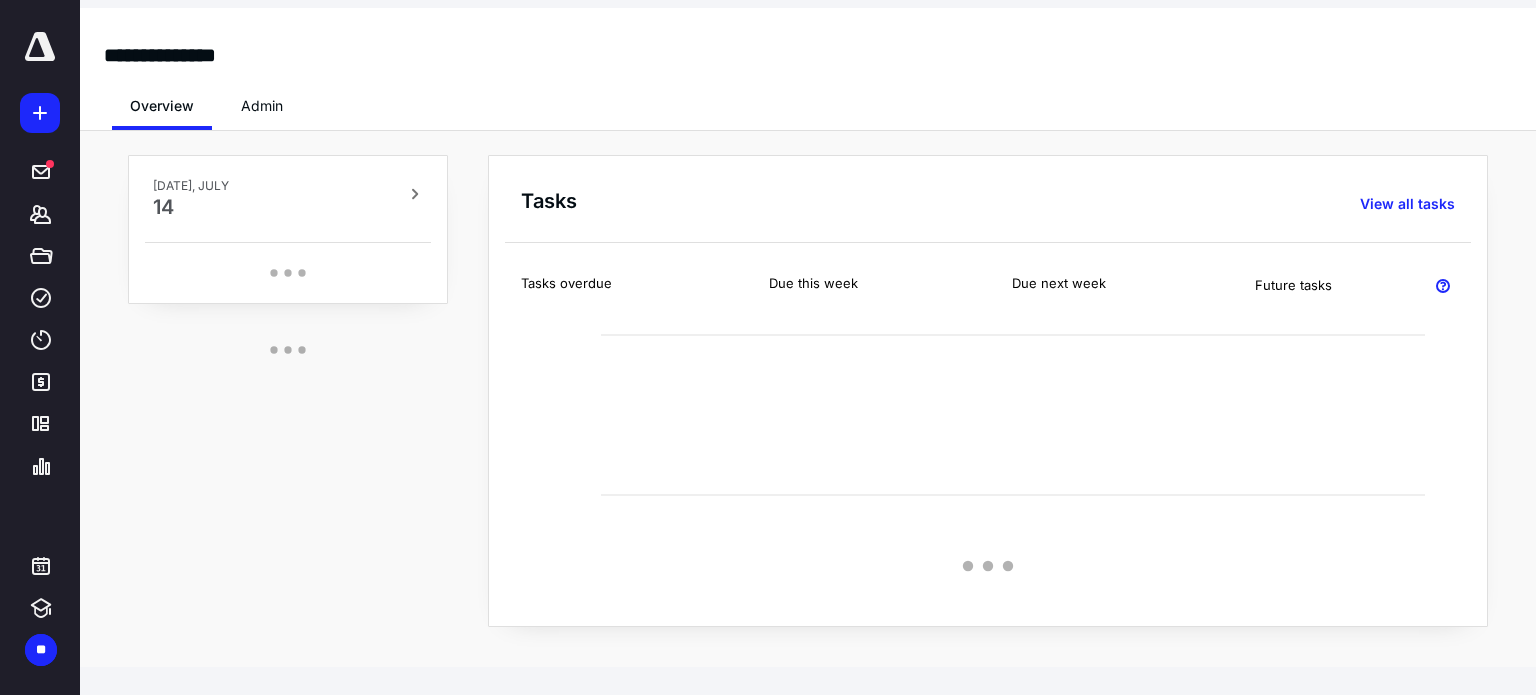 click at bounding box center (40, 47) 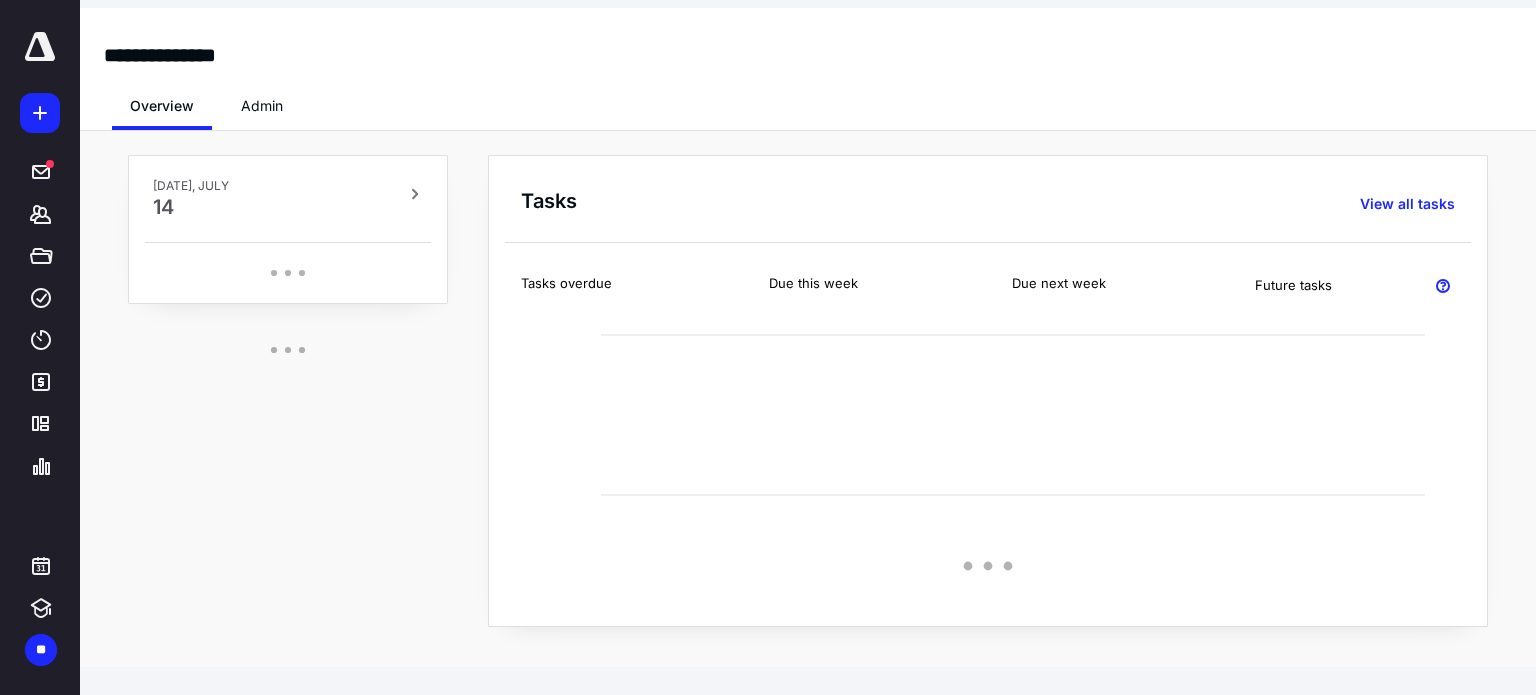 click at bounding box center [40, 47] 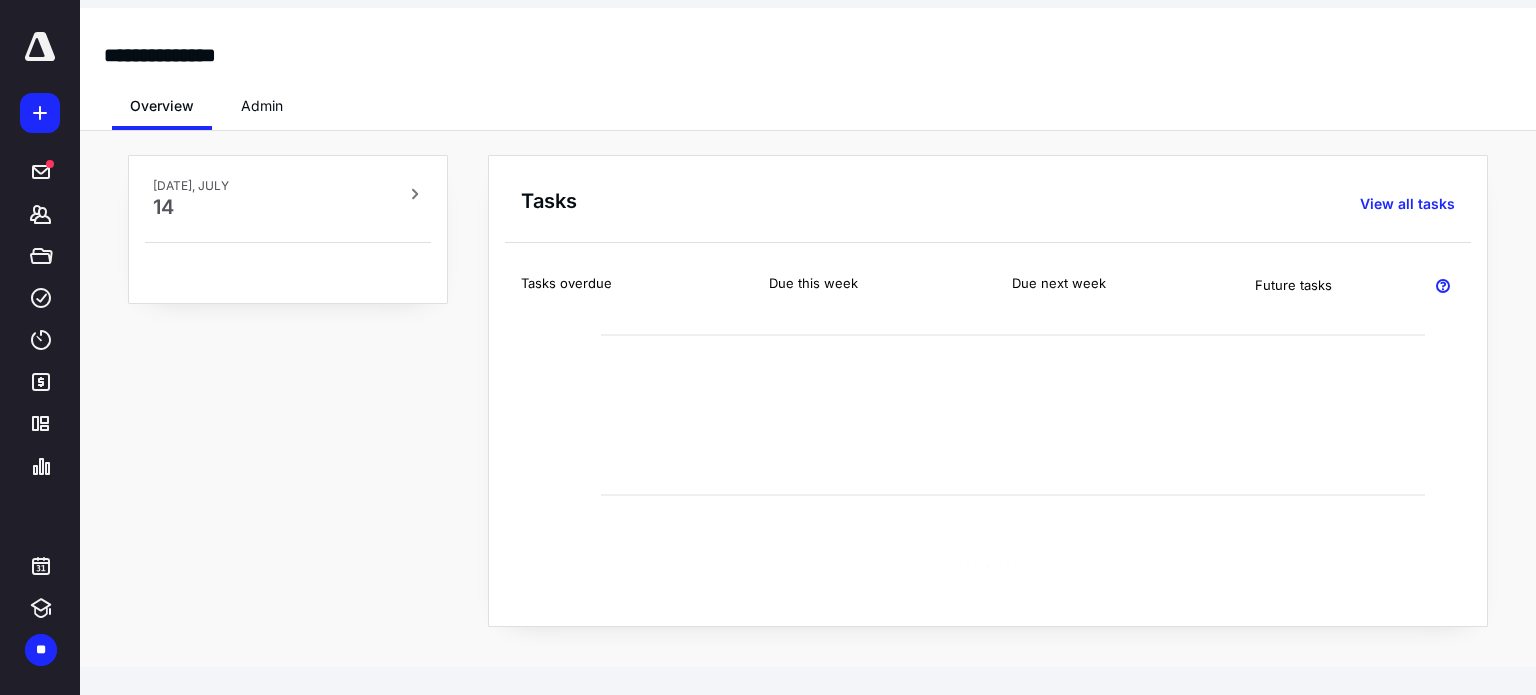 click at bounding box center (40, 47) 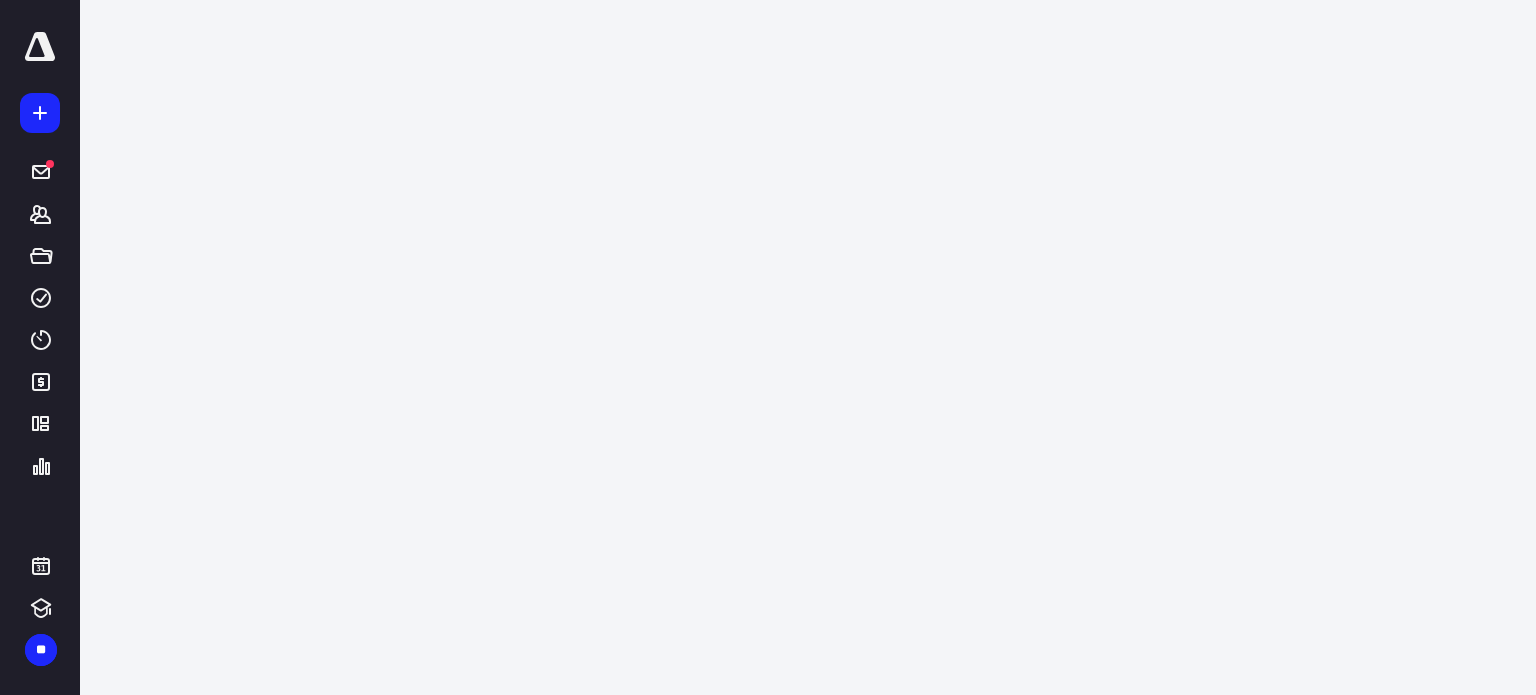 click at bounding box center (40, 47) 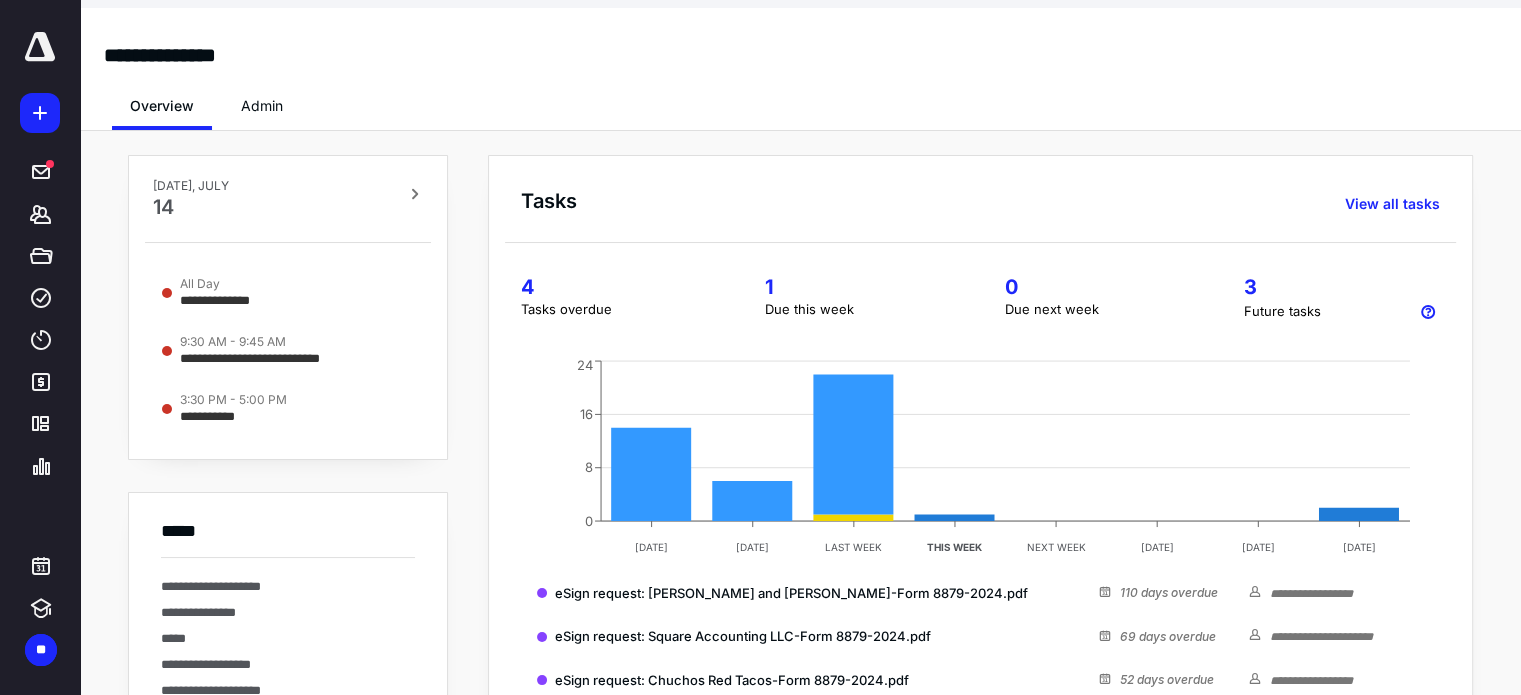 click at bounding box center [40, 47] 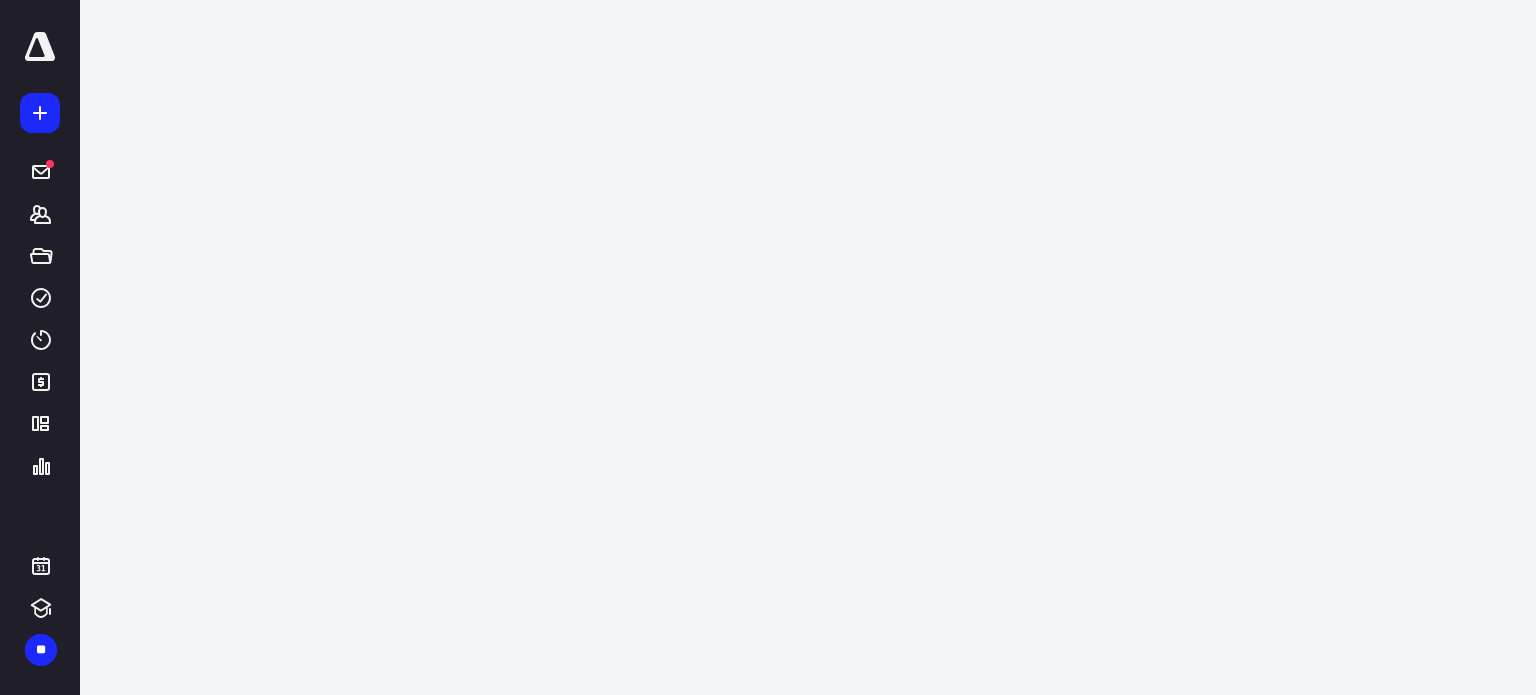 click at bounding box center (40, 47) 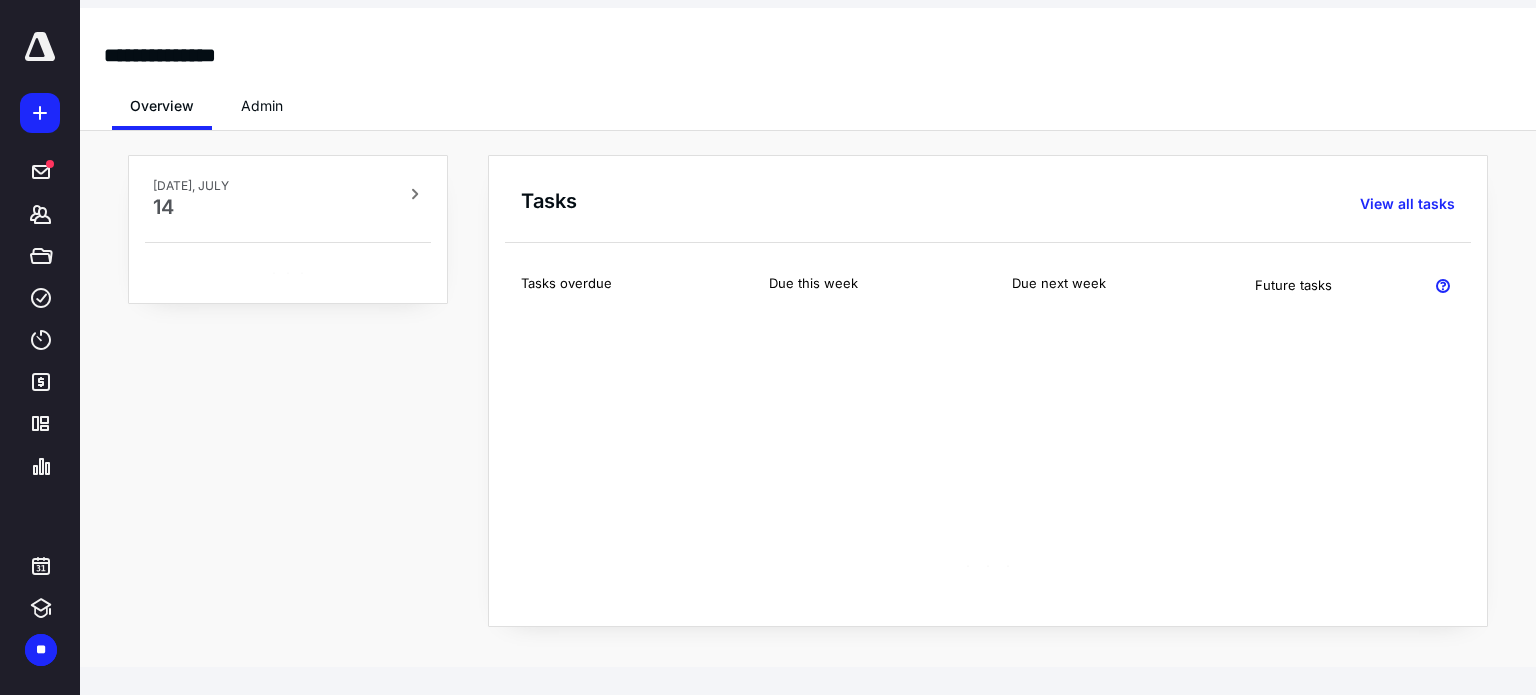 click at bounding box center (40, 47) 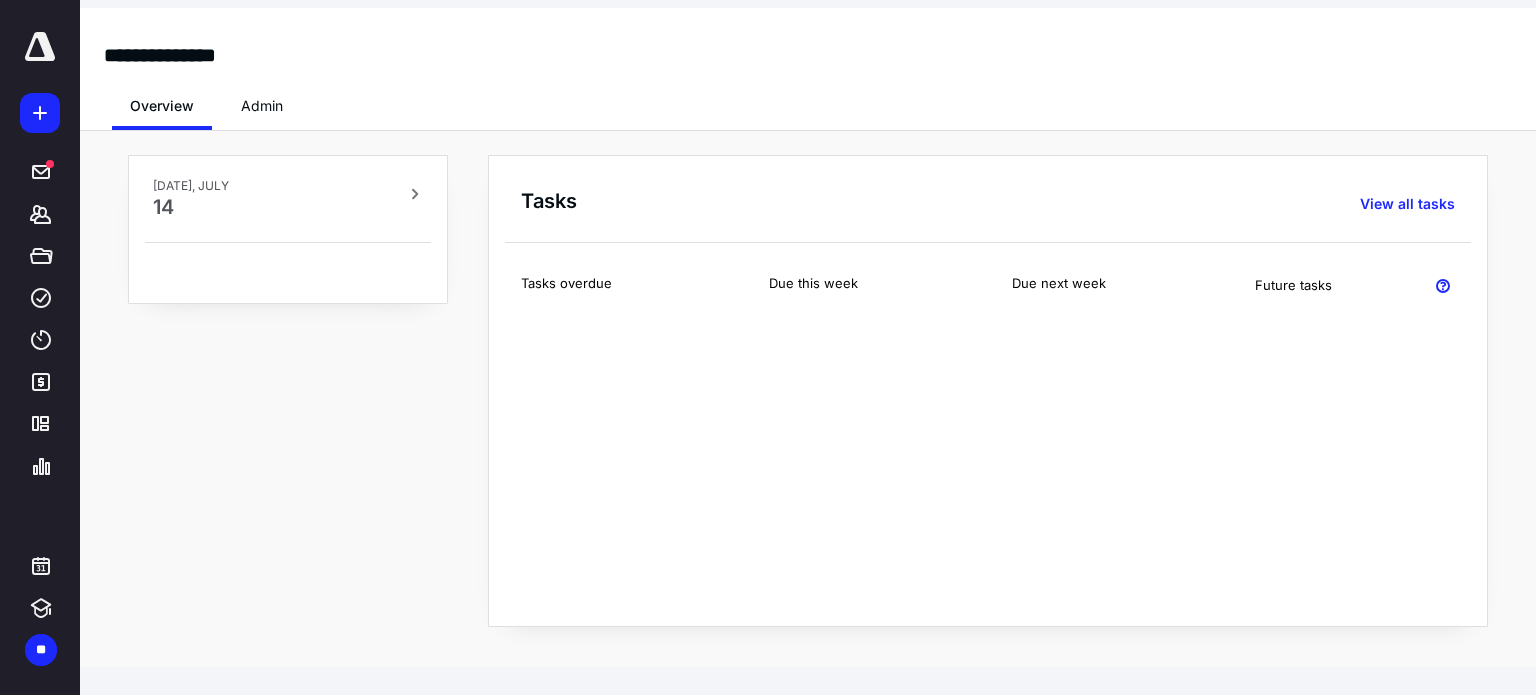 click at bounding box center [40, 47] 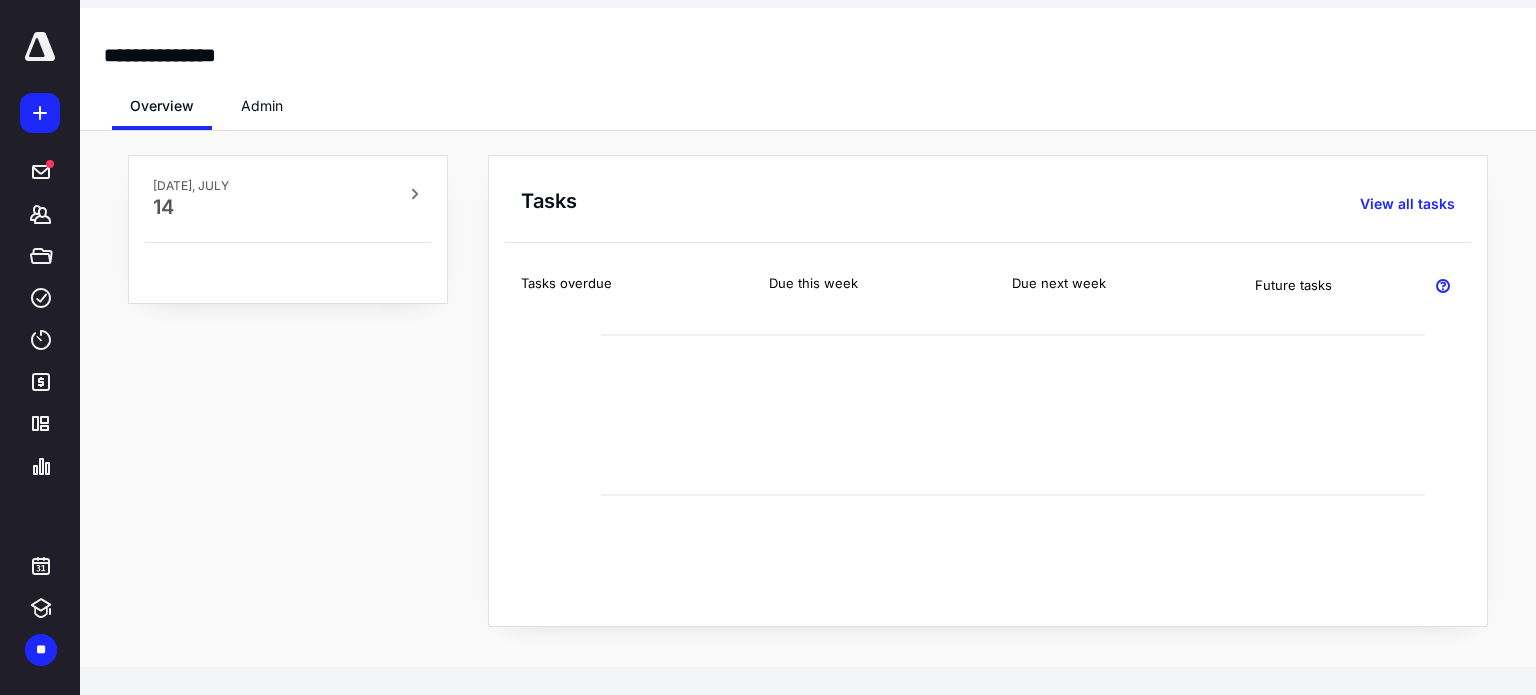 click at bounding box center [40, 47] 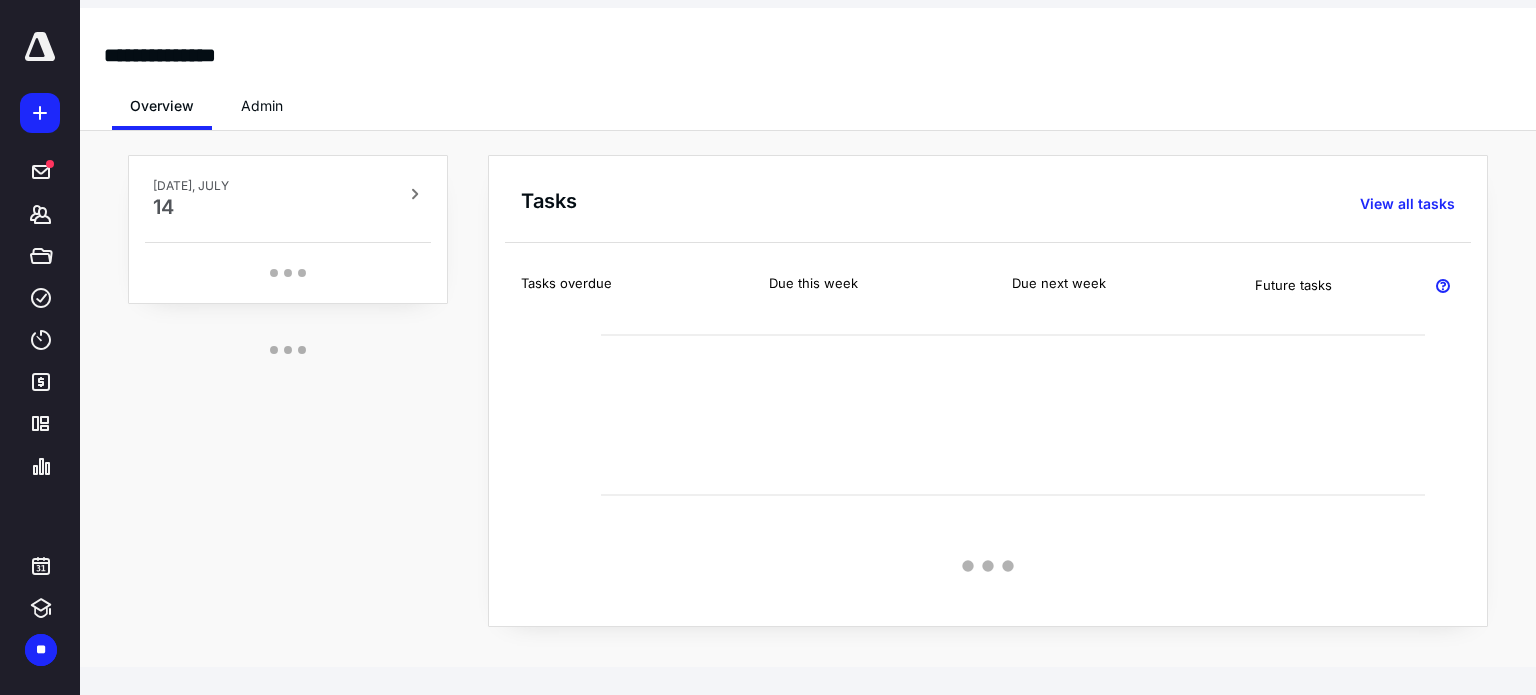 click at bounding box center [40, 47] 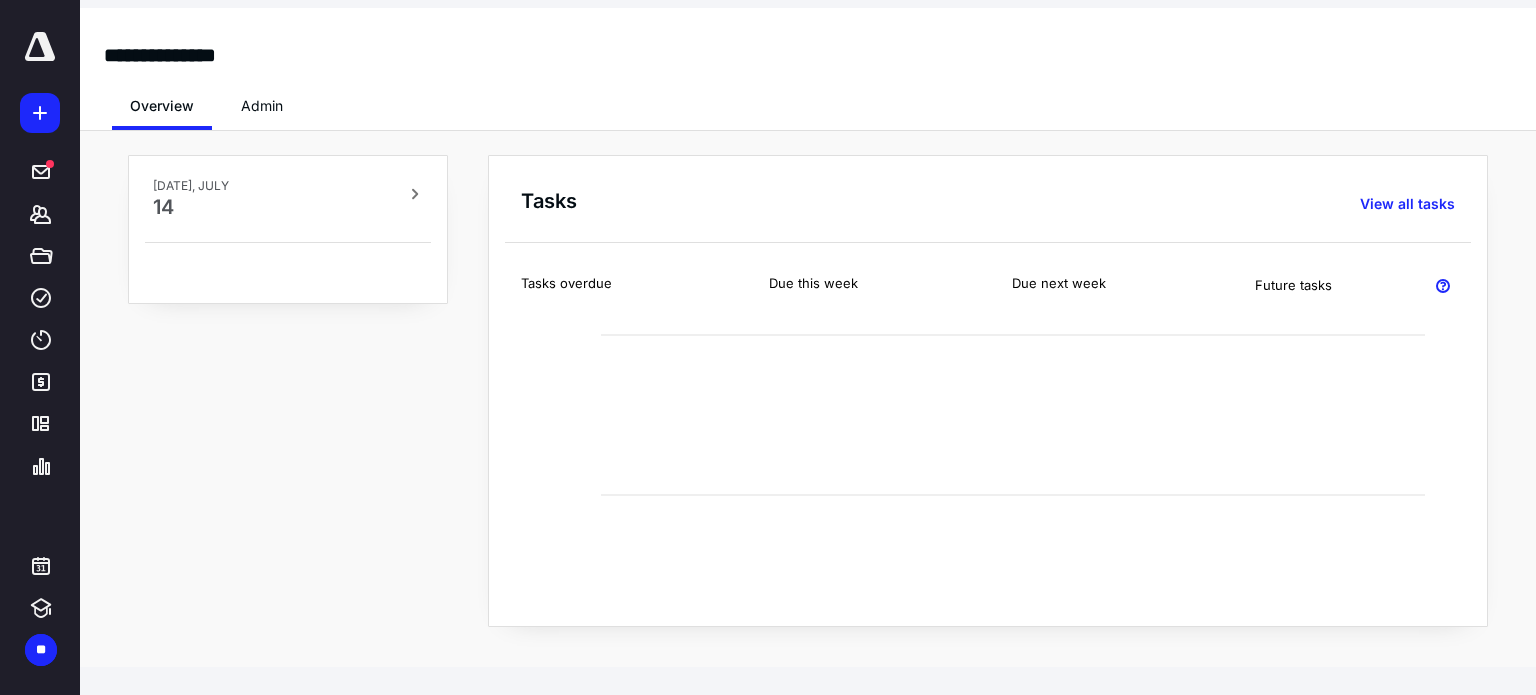 click at bounding box center [40, 47] 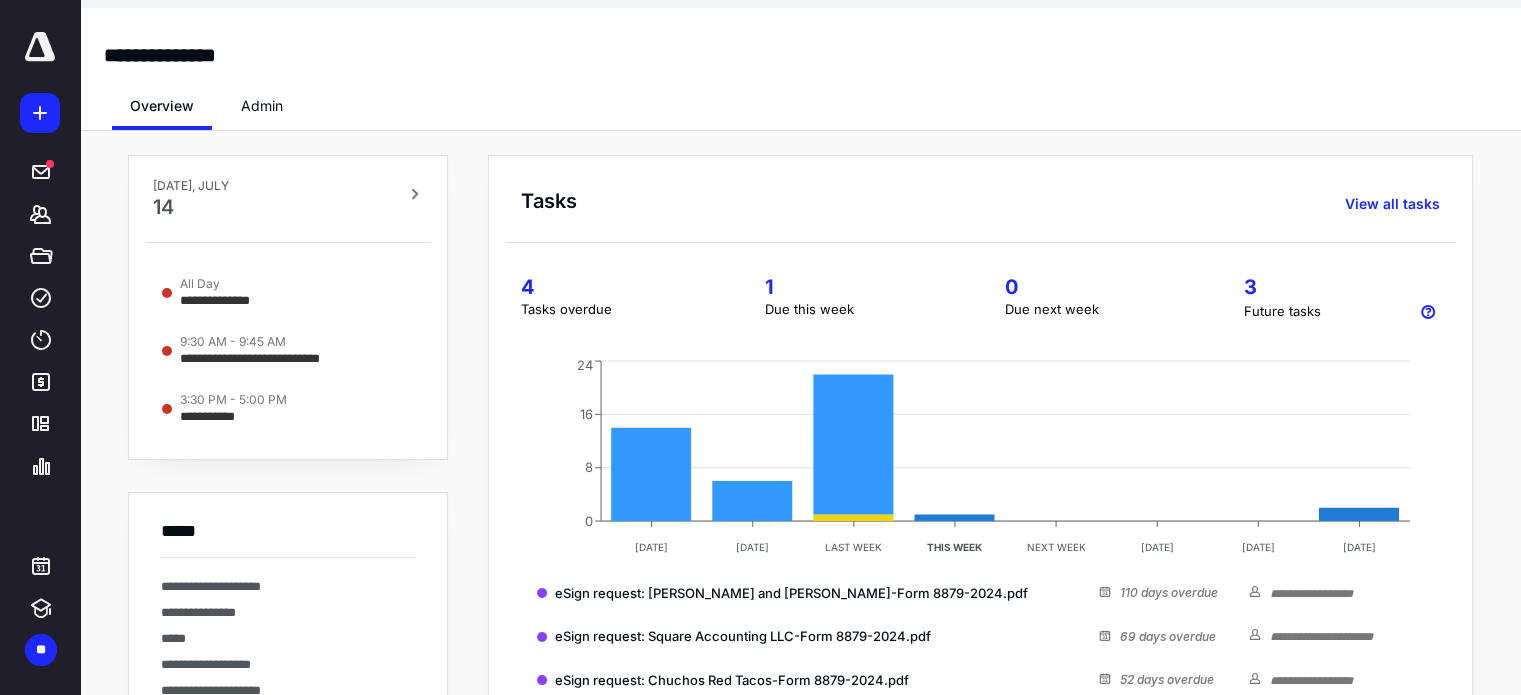 click at bounding box center [40, 47] 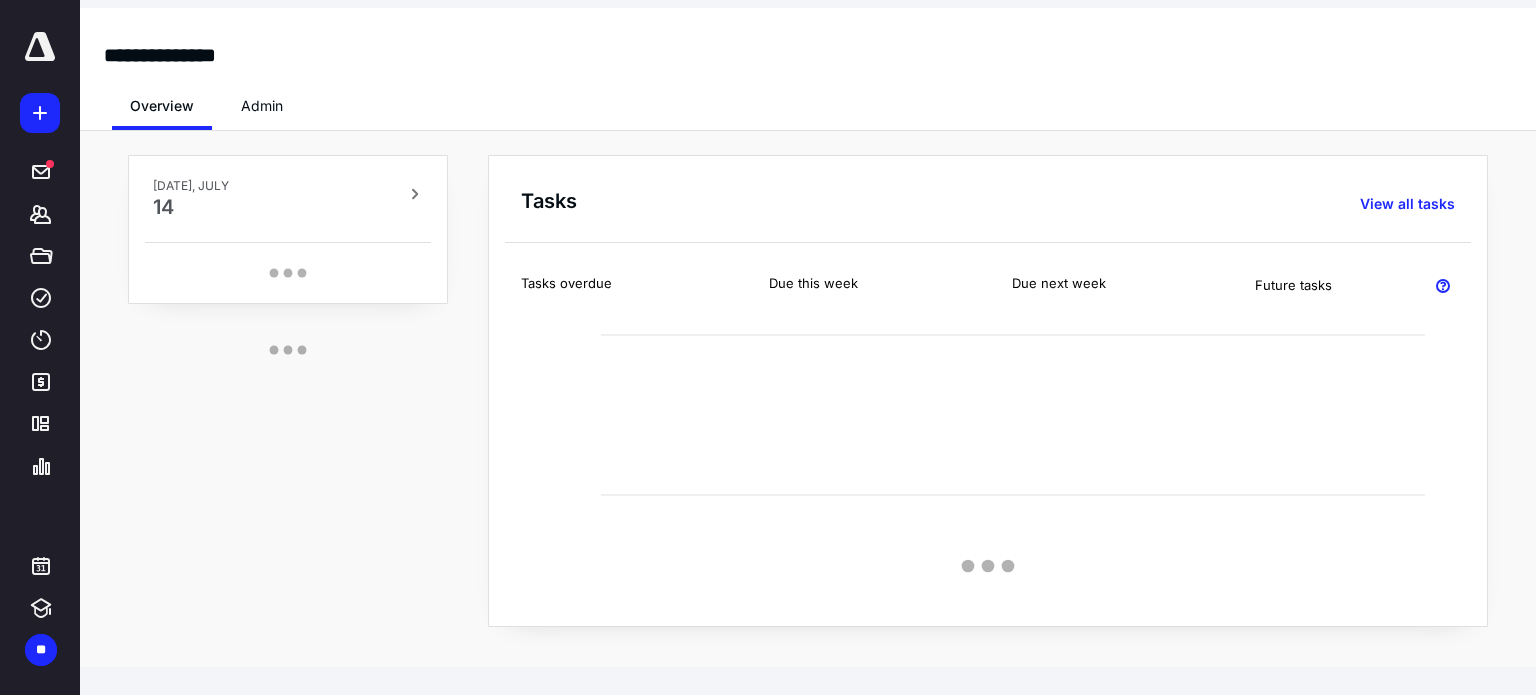 click at bounding box center (40, 47) 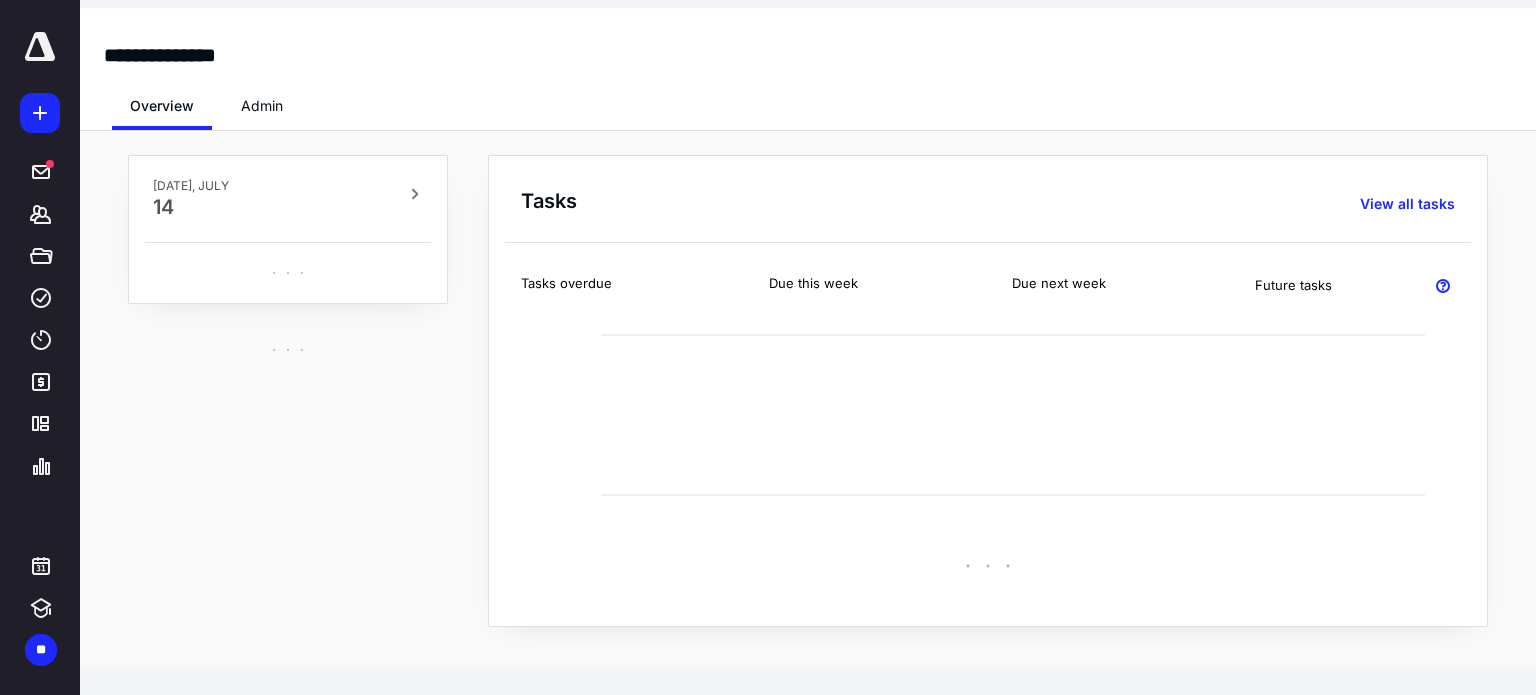 click at bounding box center (40, 47) 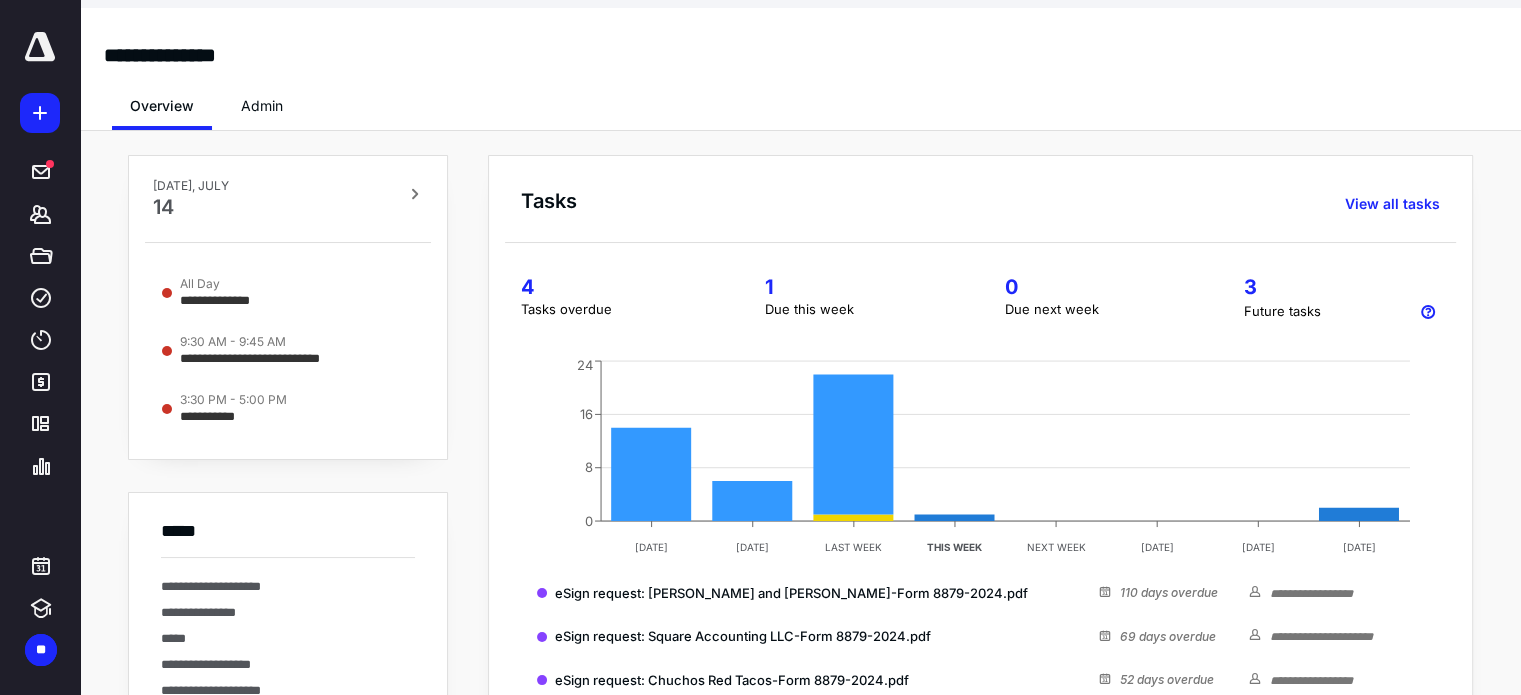 click at bounding box center (40, 47) 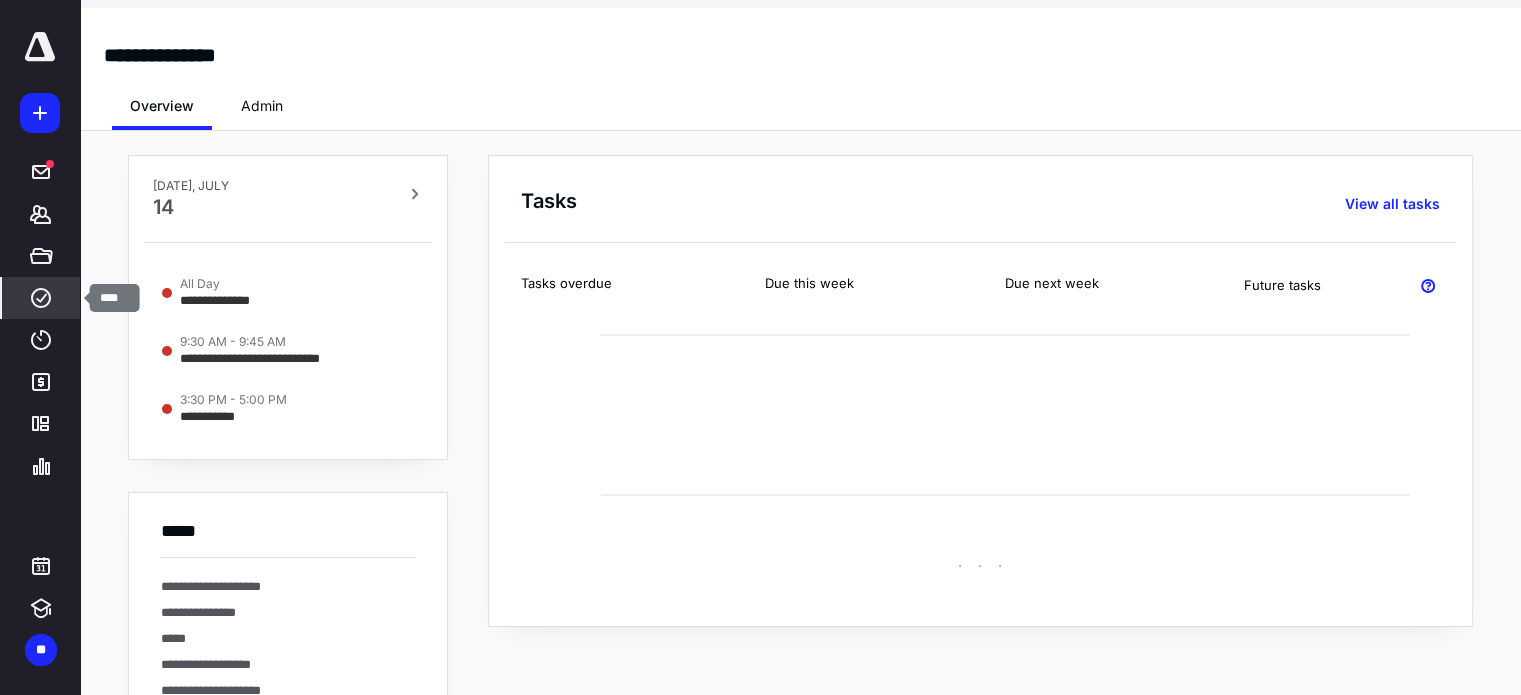 click 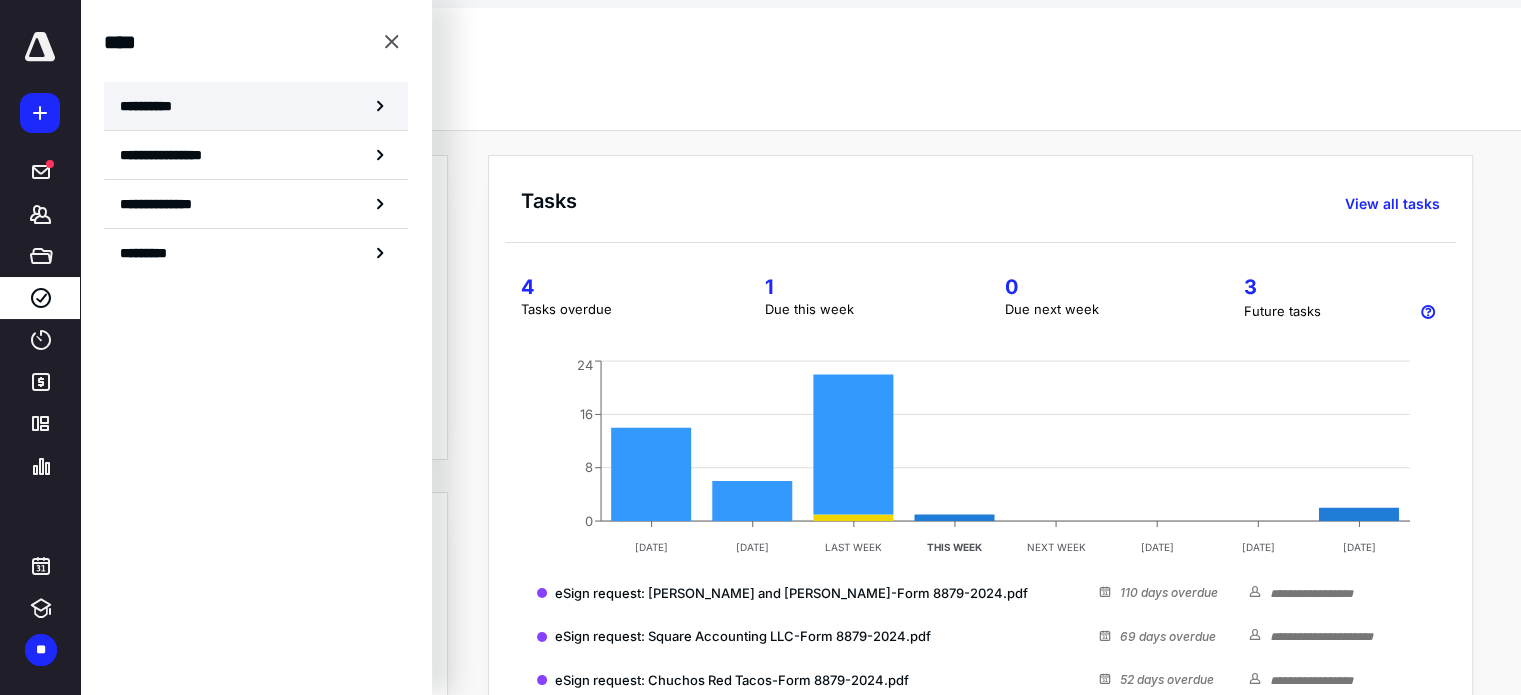 click on "**********" at bounding box center [256, 106] 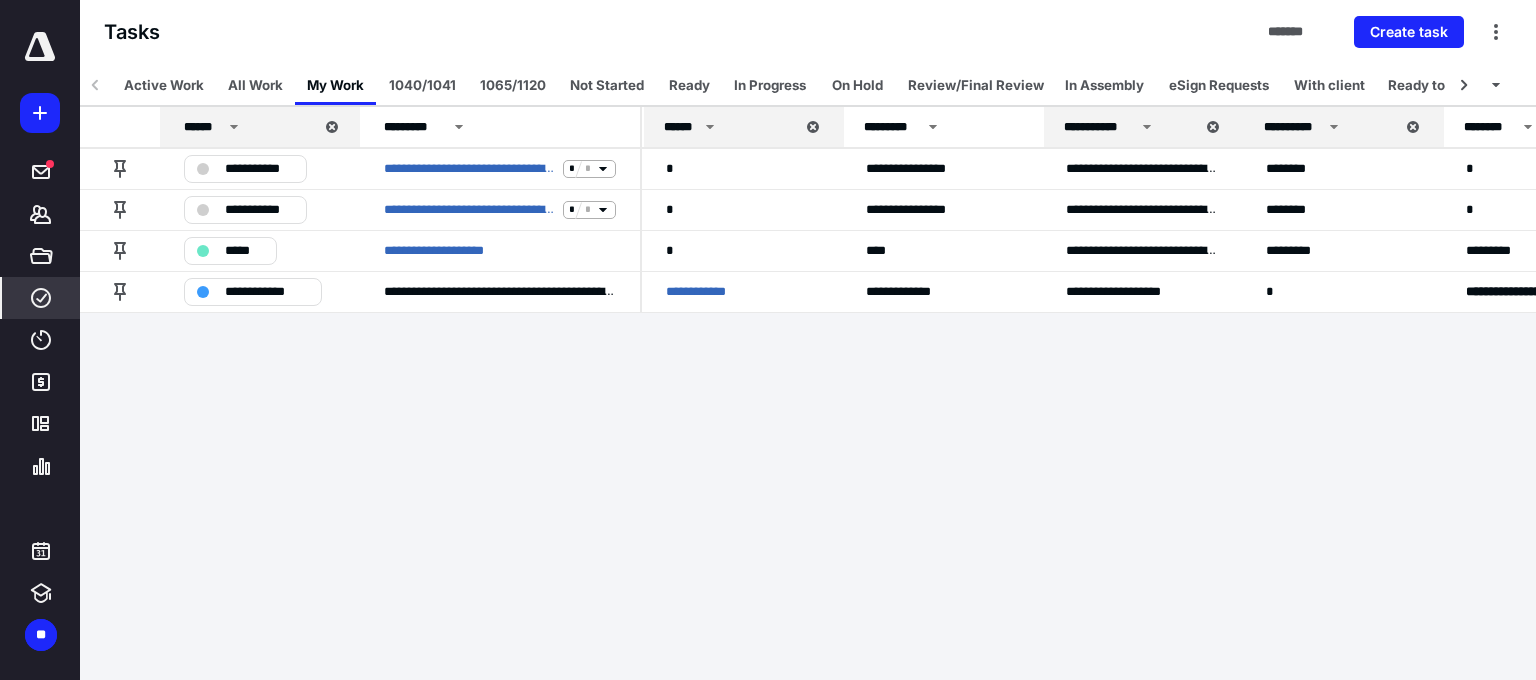 click at bounding box center (40, 47) 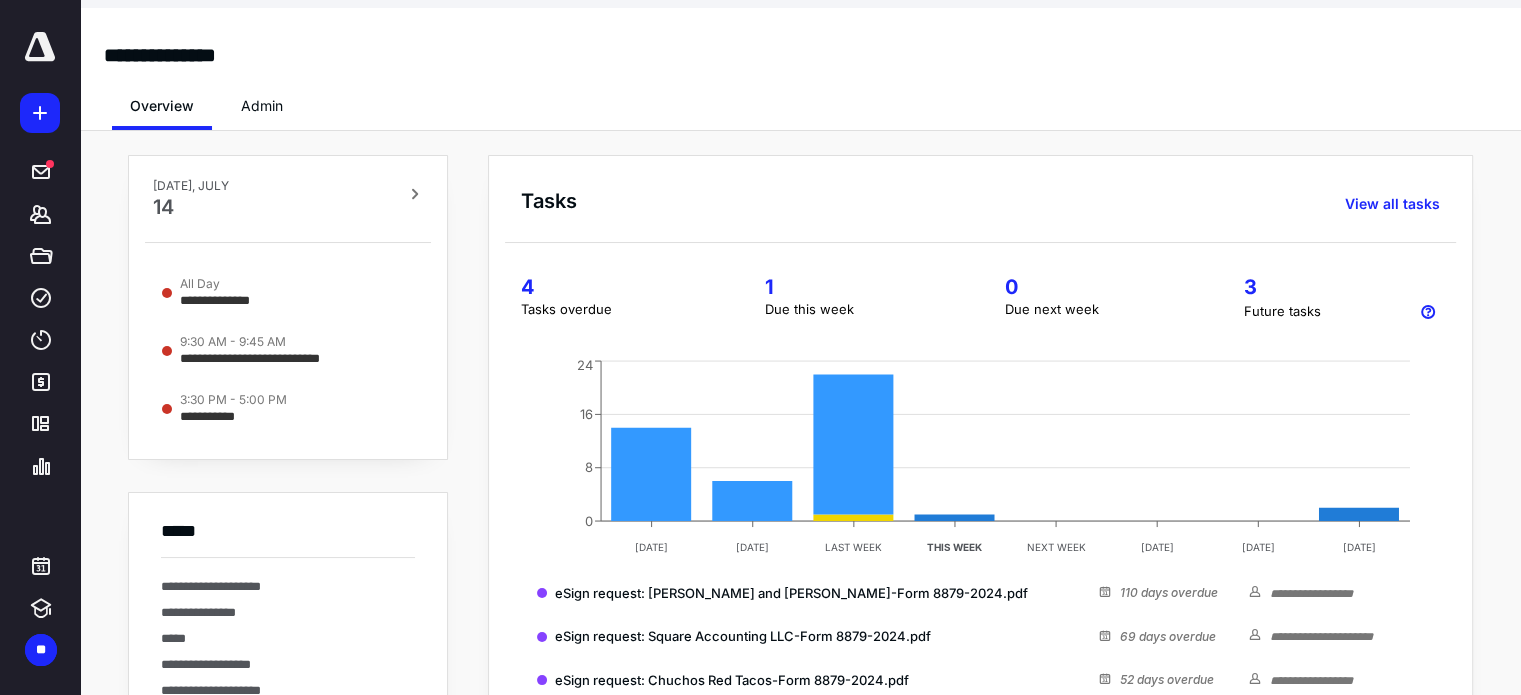 click at bounding box center [40, 47] 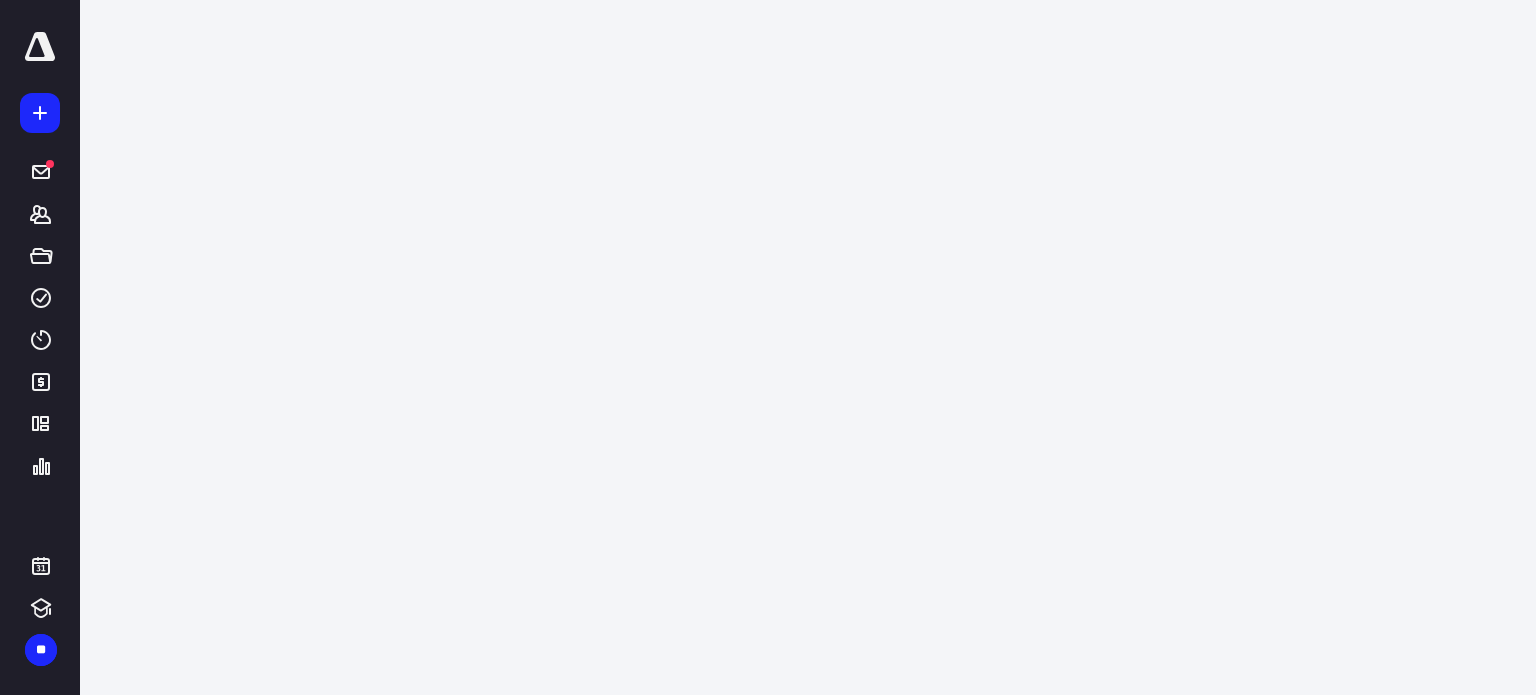 click at bounding box center (40, 47) 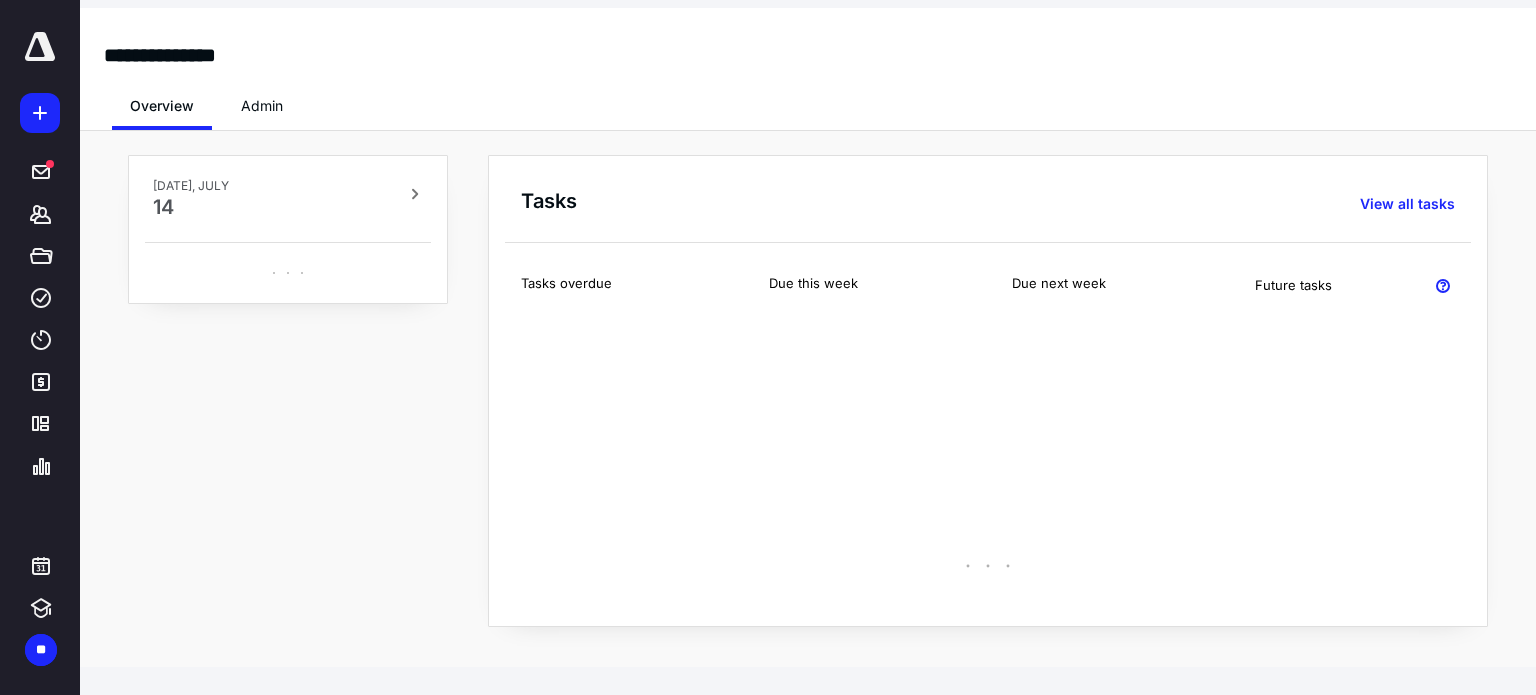 click at bounding box center (40, 47) 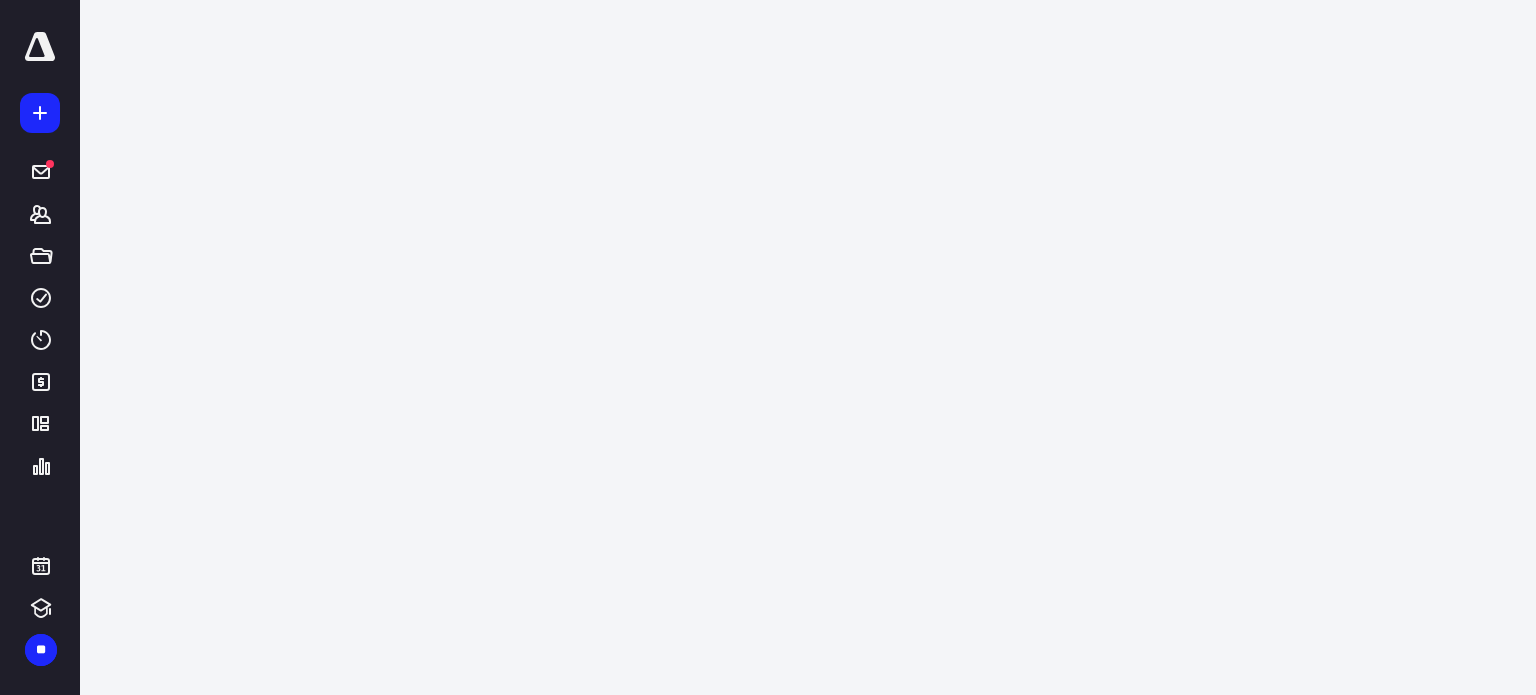 click at bounding box center [40, 47] 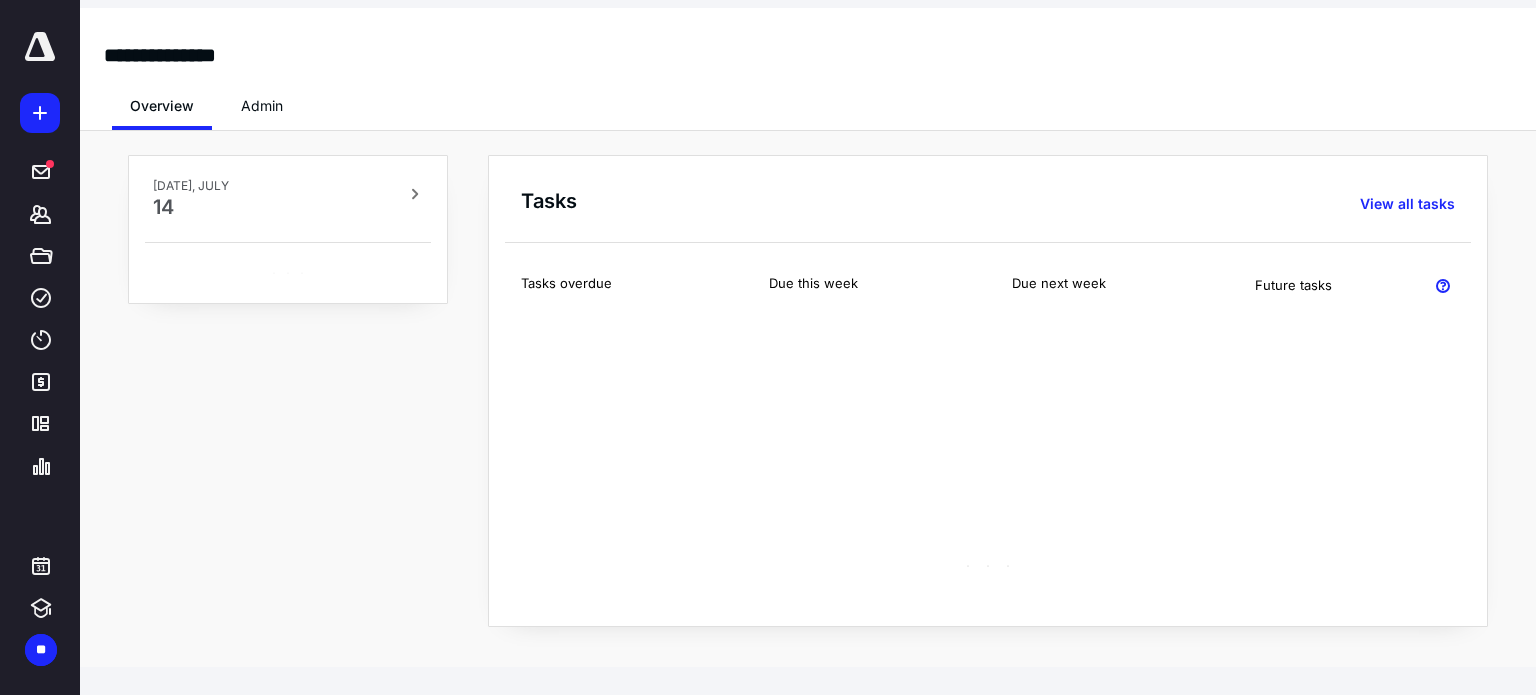 click at bounding box center (40, 47) 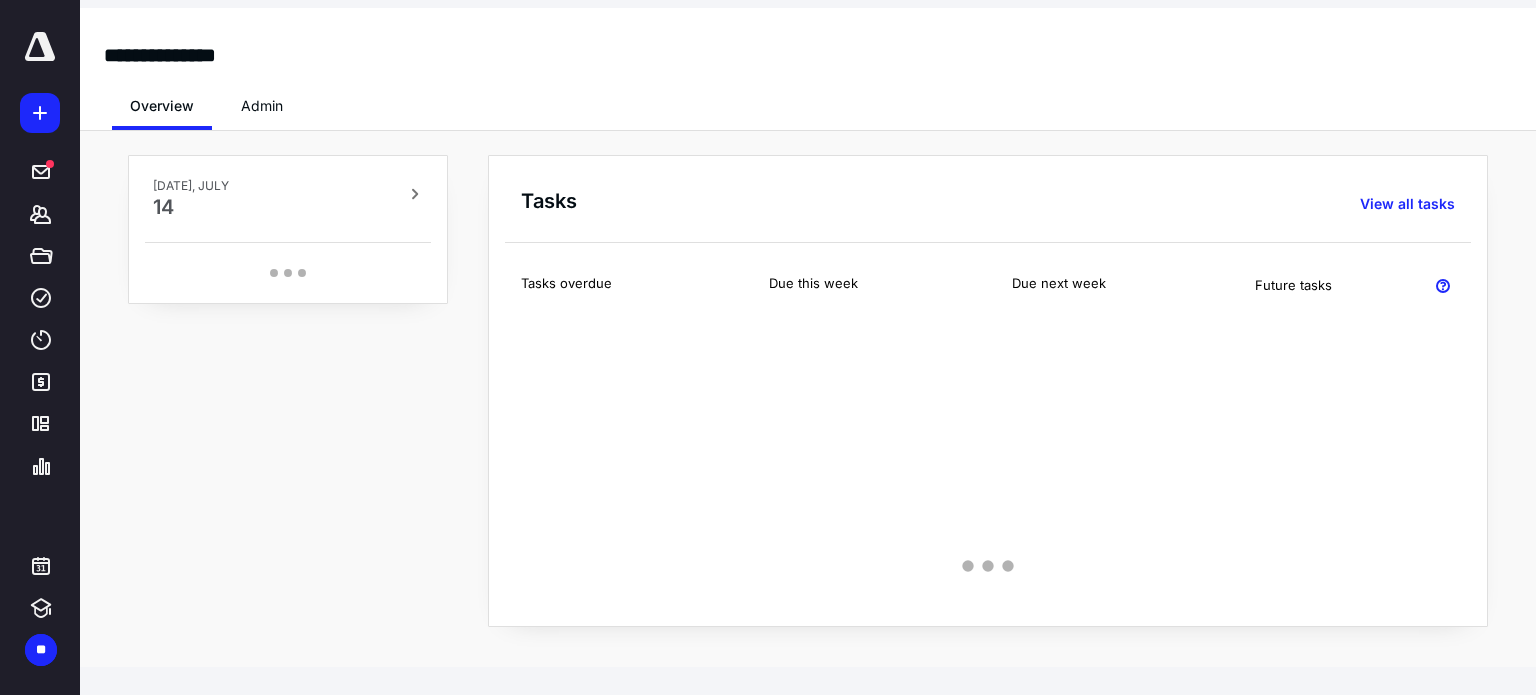 click at bounding box center [40, 47] 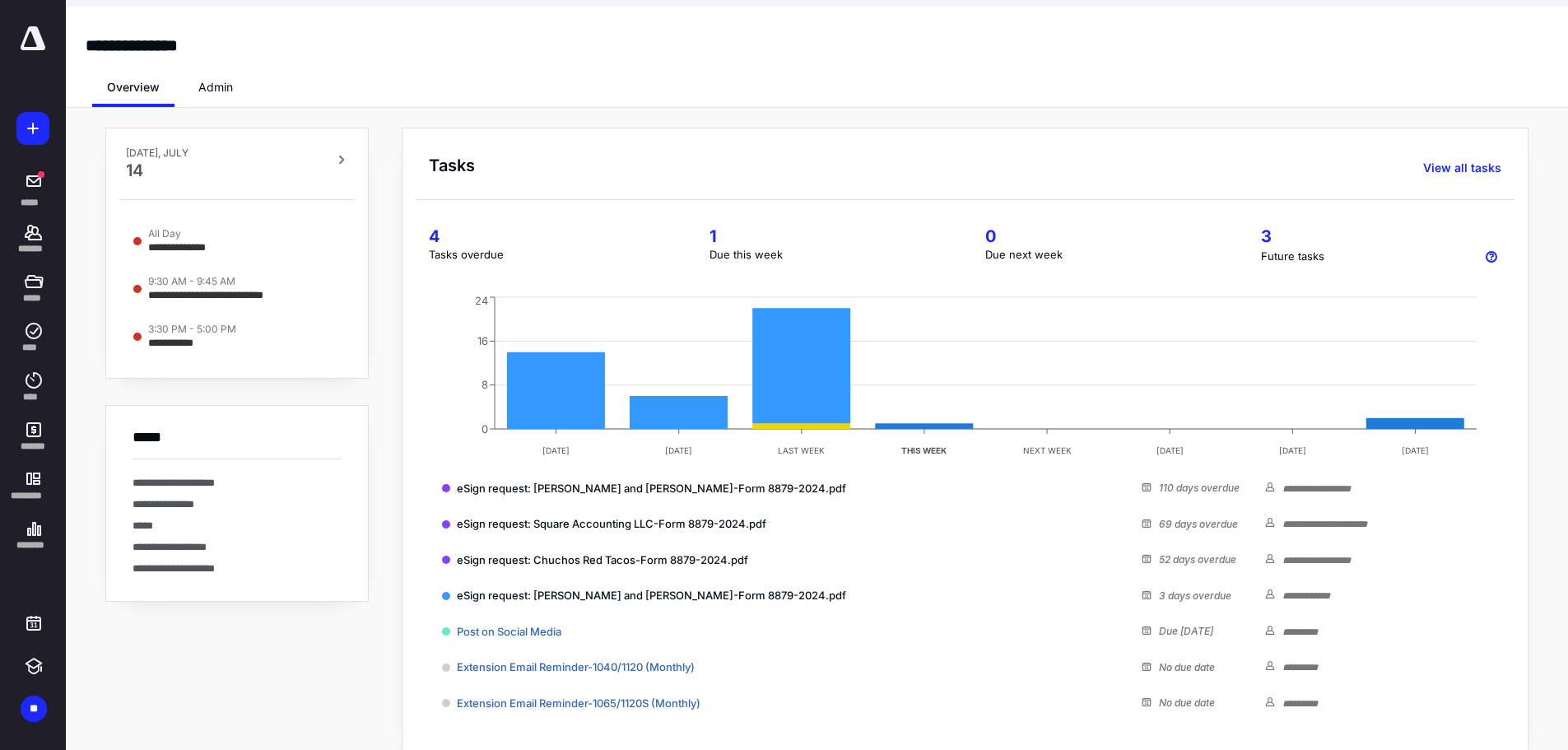 click at bounding box center (33, 39) 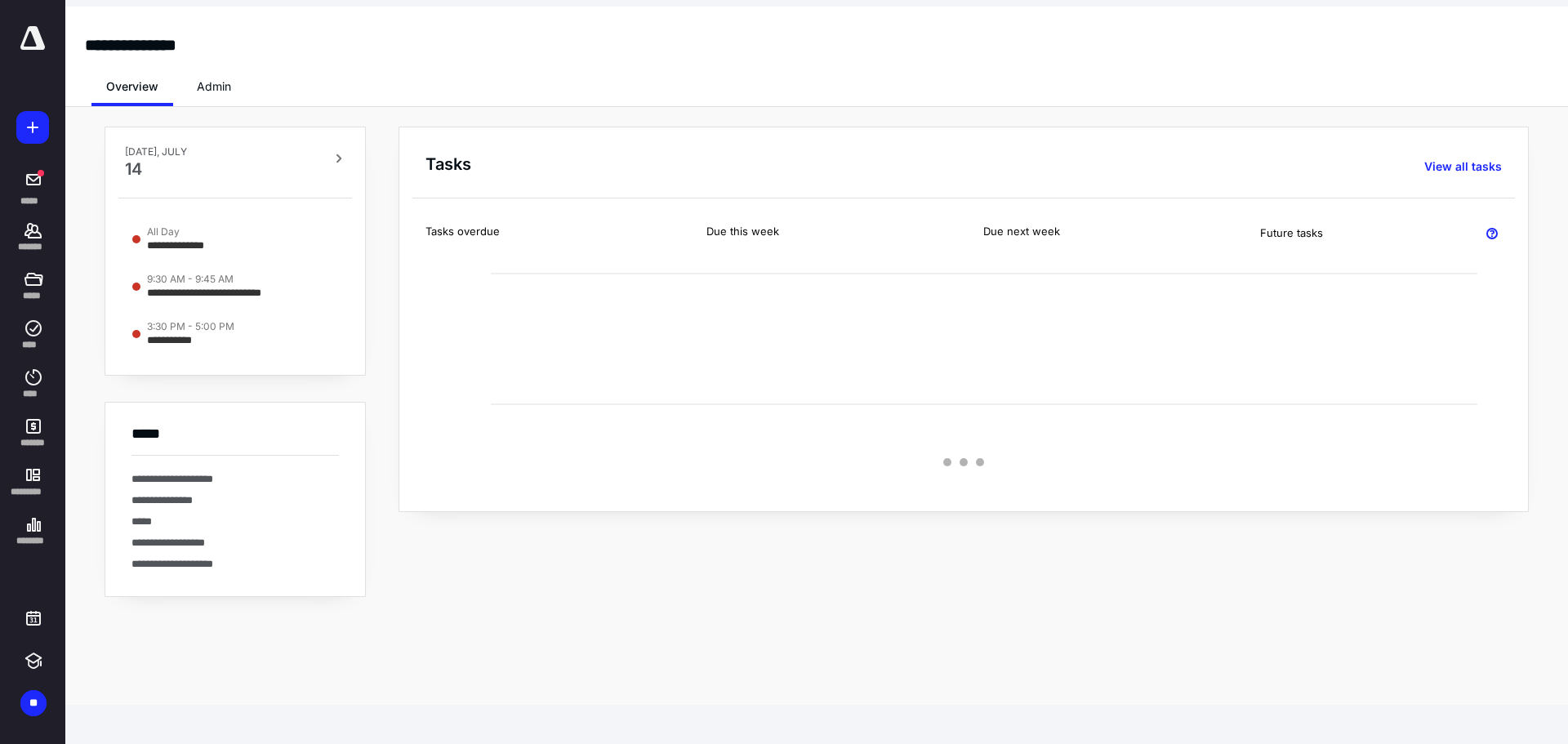 click at bounding box center (33, 38) 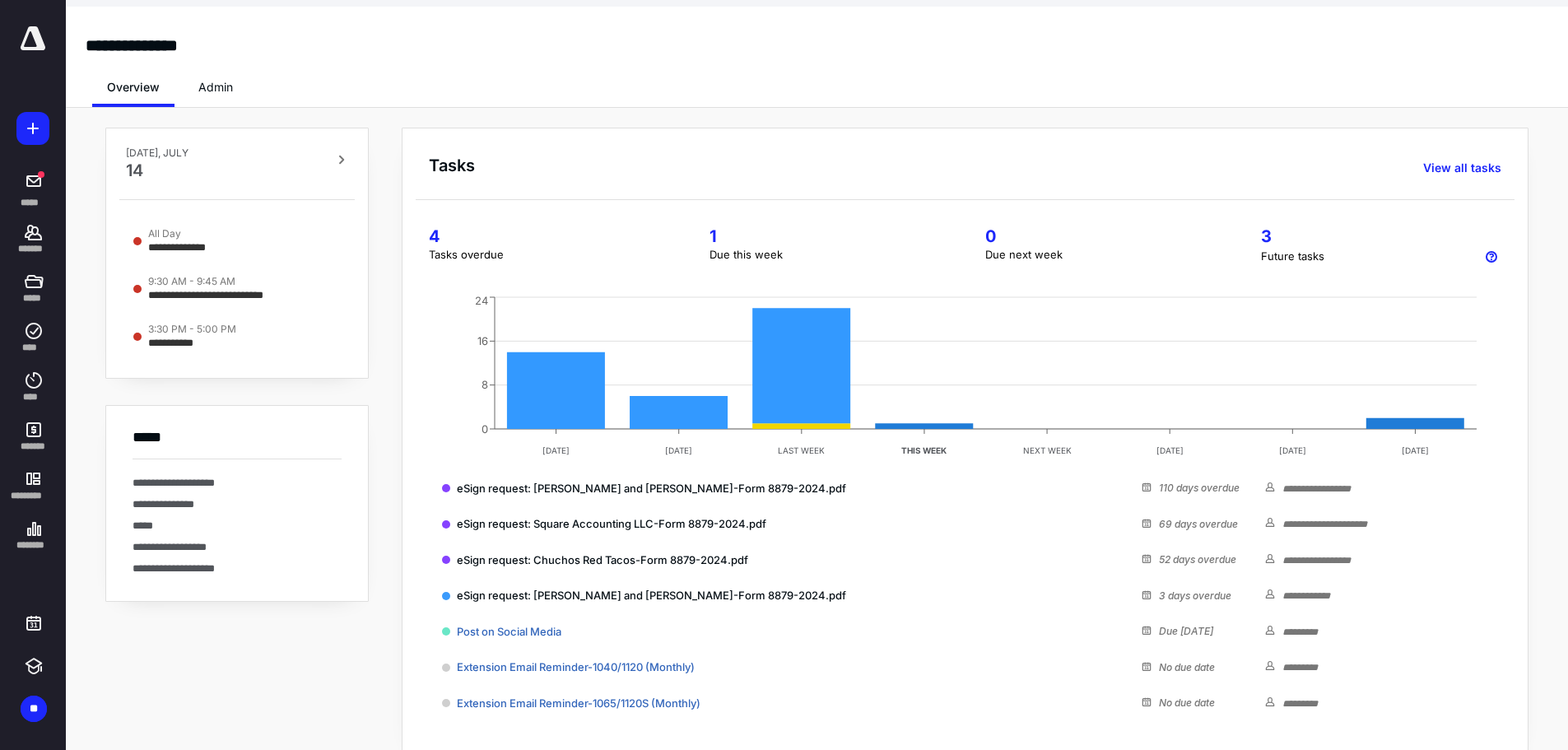 click at bounding box center [33, 39] 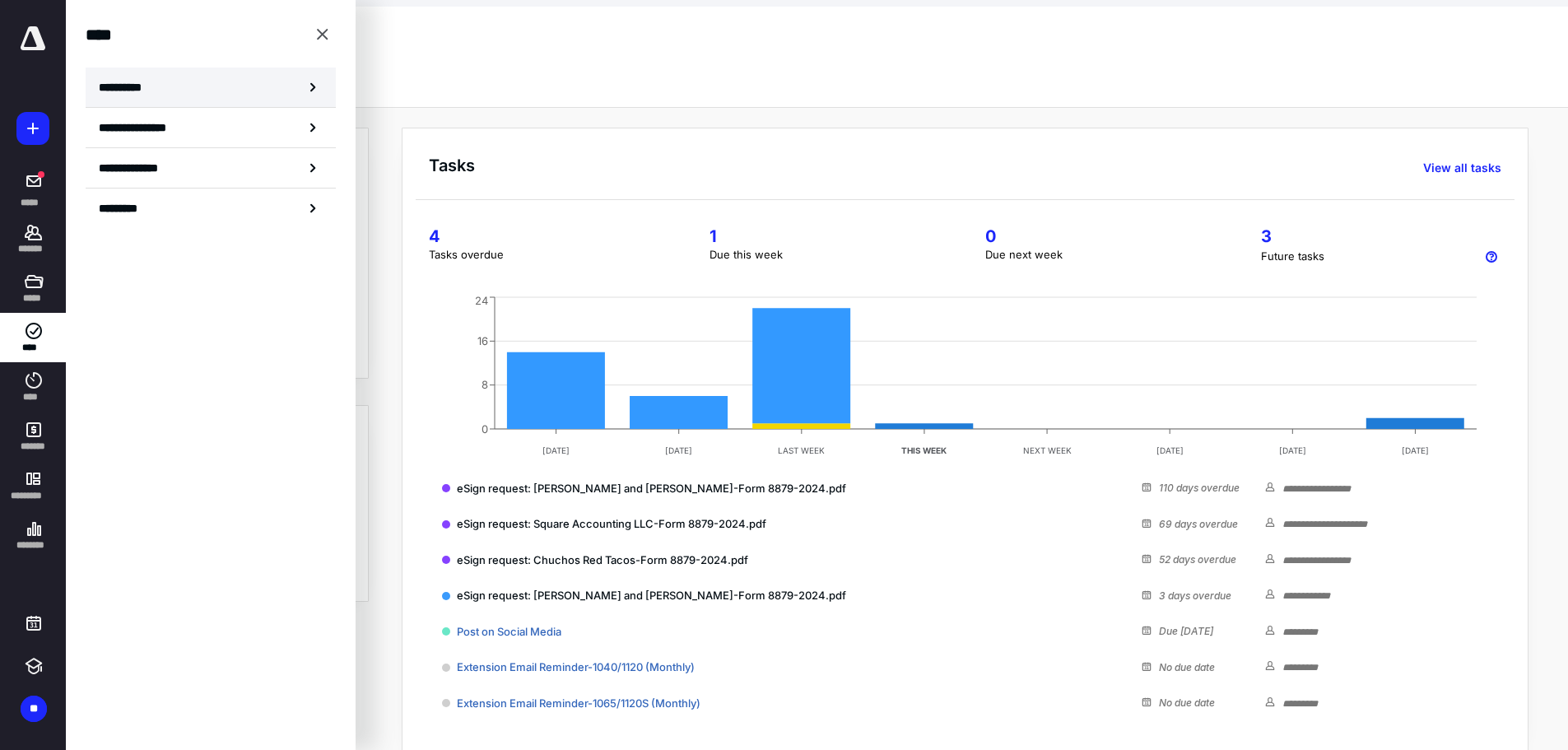 click on "**********" at bounding box center (211, 87) 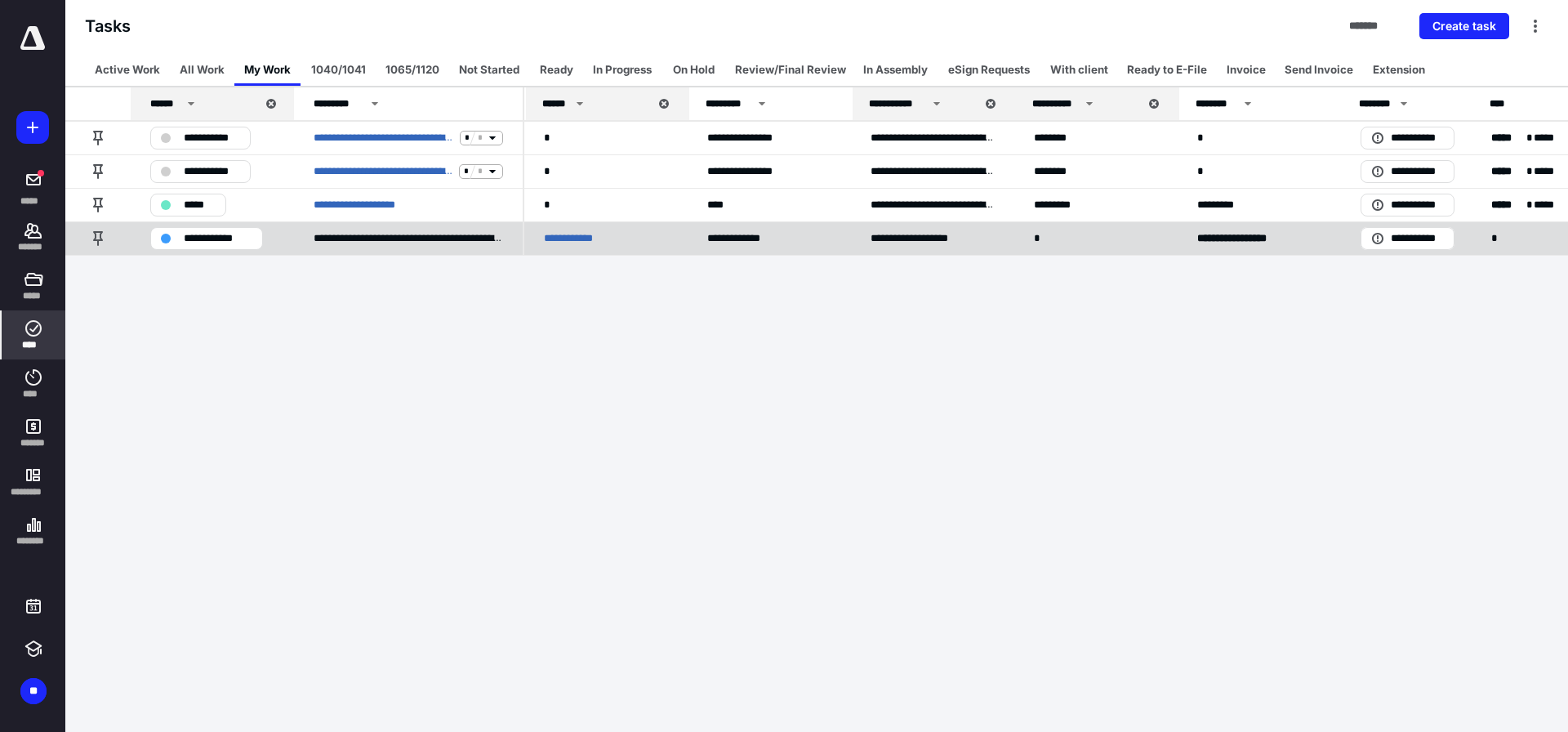 click on "**********" at bounding box center [576, 239] 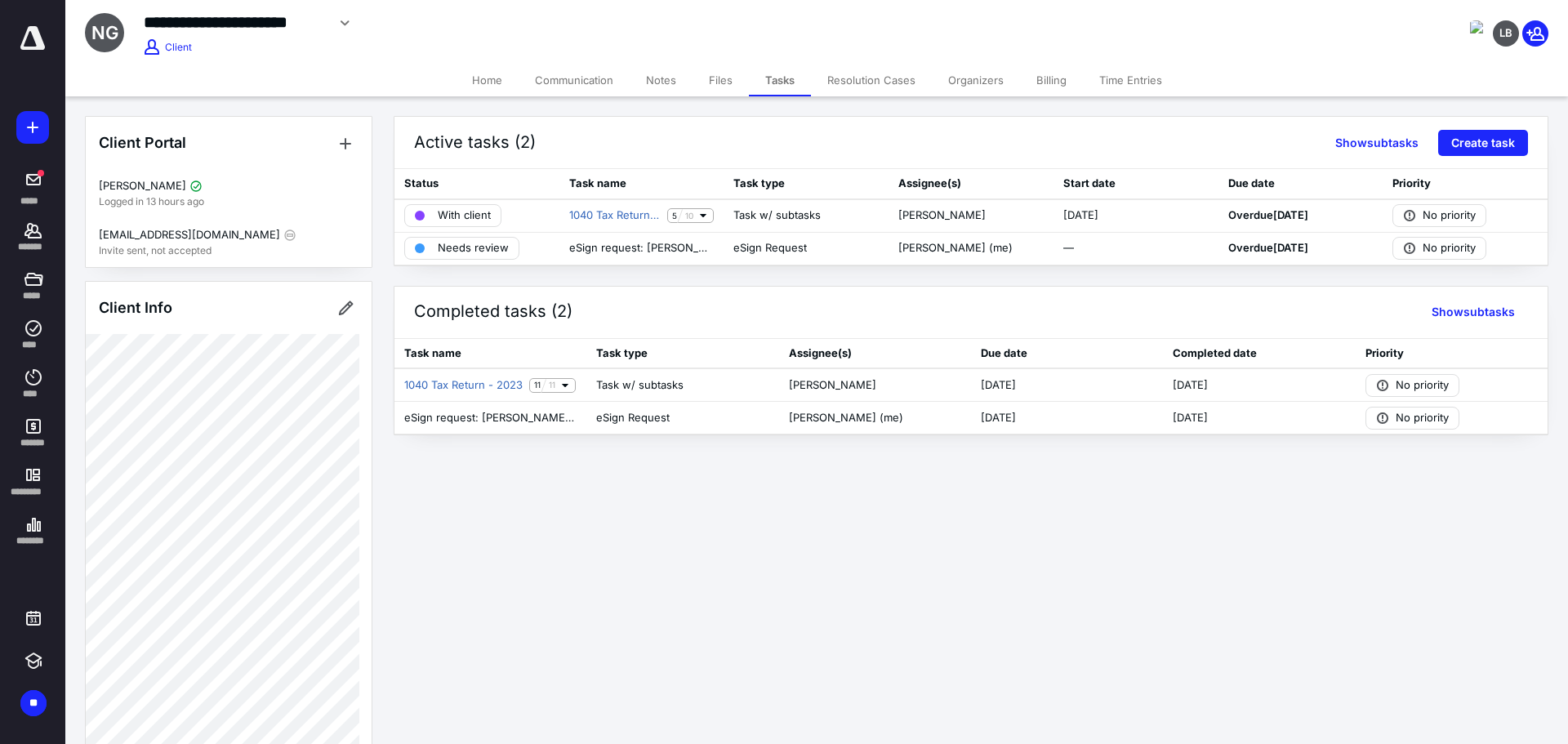 click on "Files" at bounding box center [720, 80] 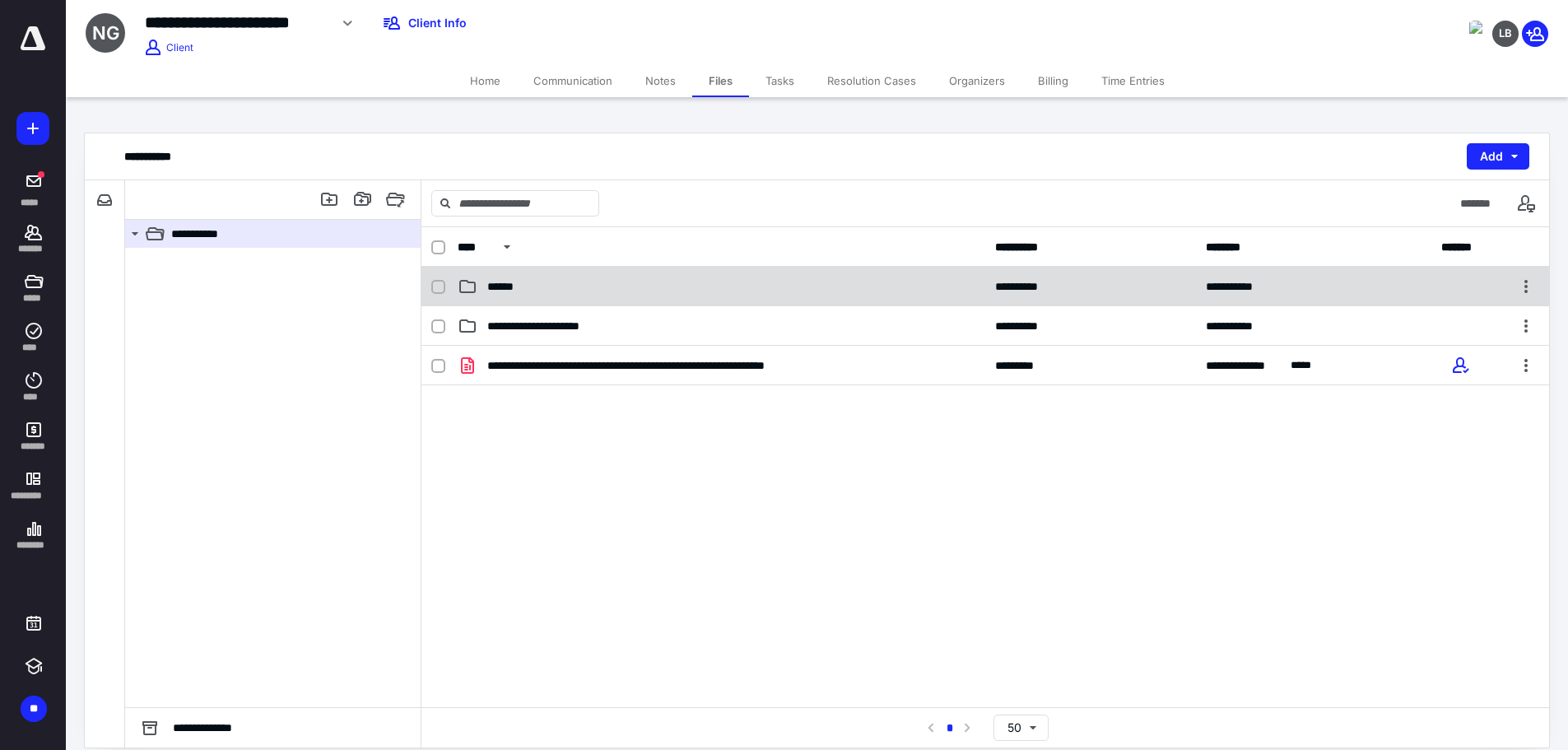 click on "******" at bounding box center [721, 286] 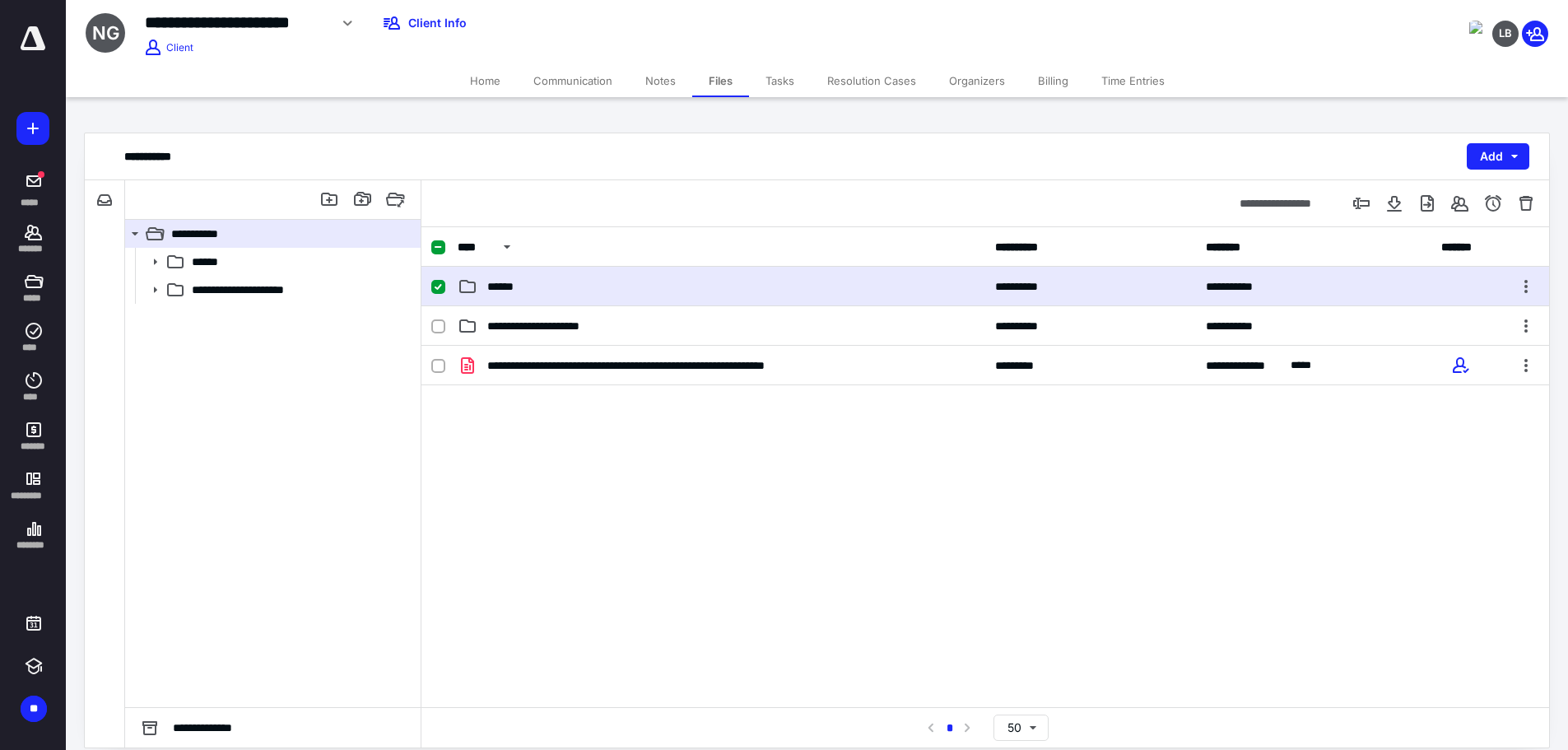 click on "******" at bounding box center (721, 286) 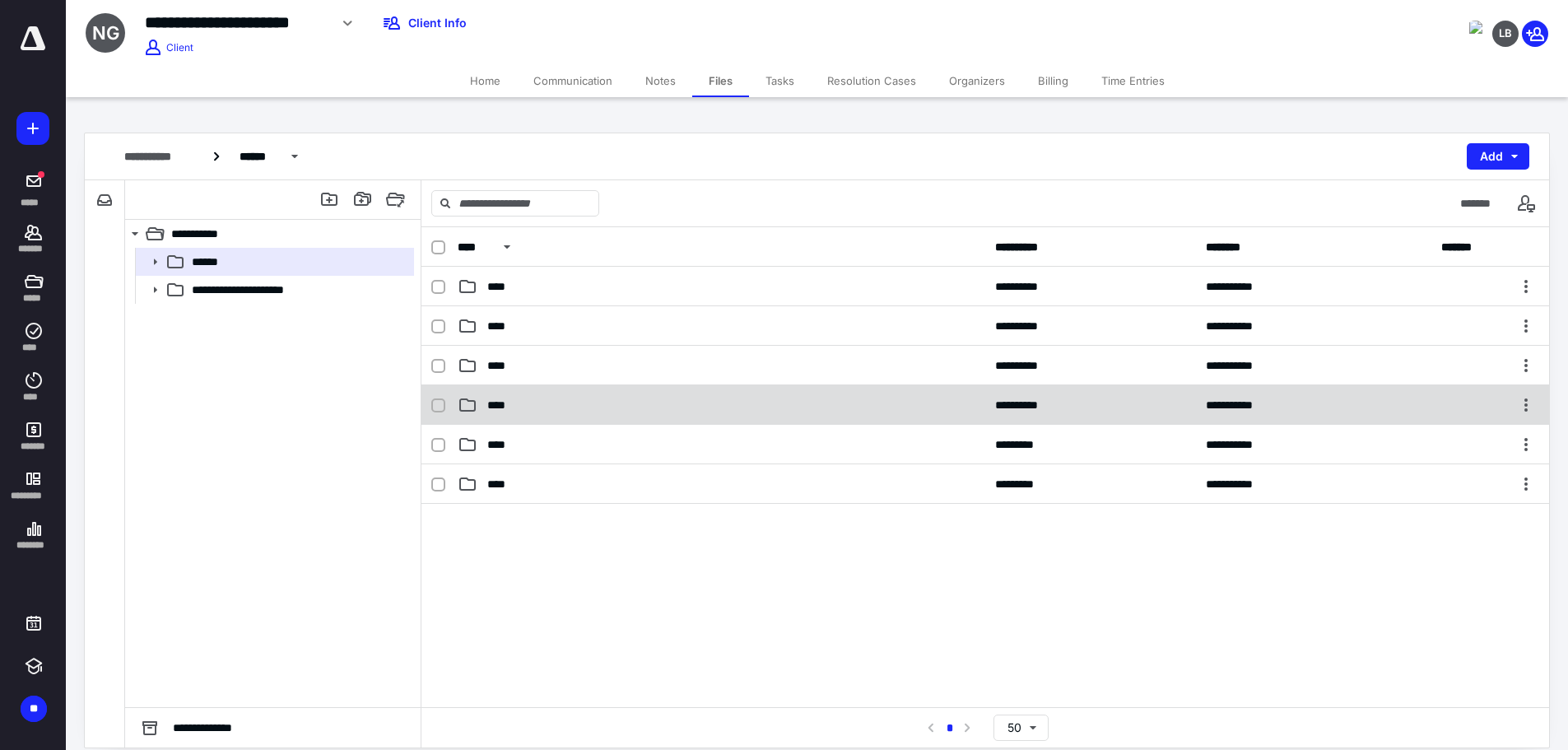 click on "****" at bounding box center (721, 405) 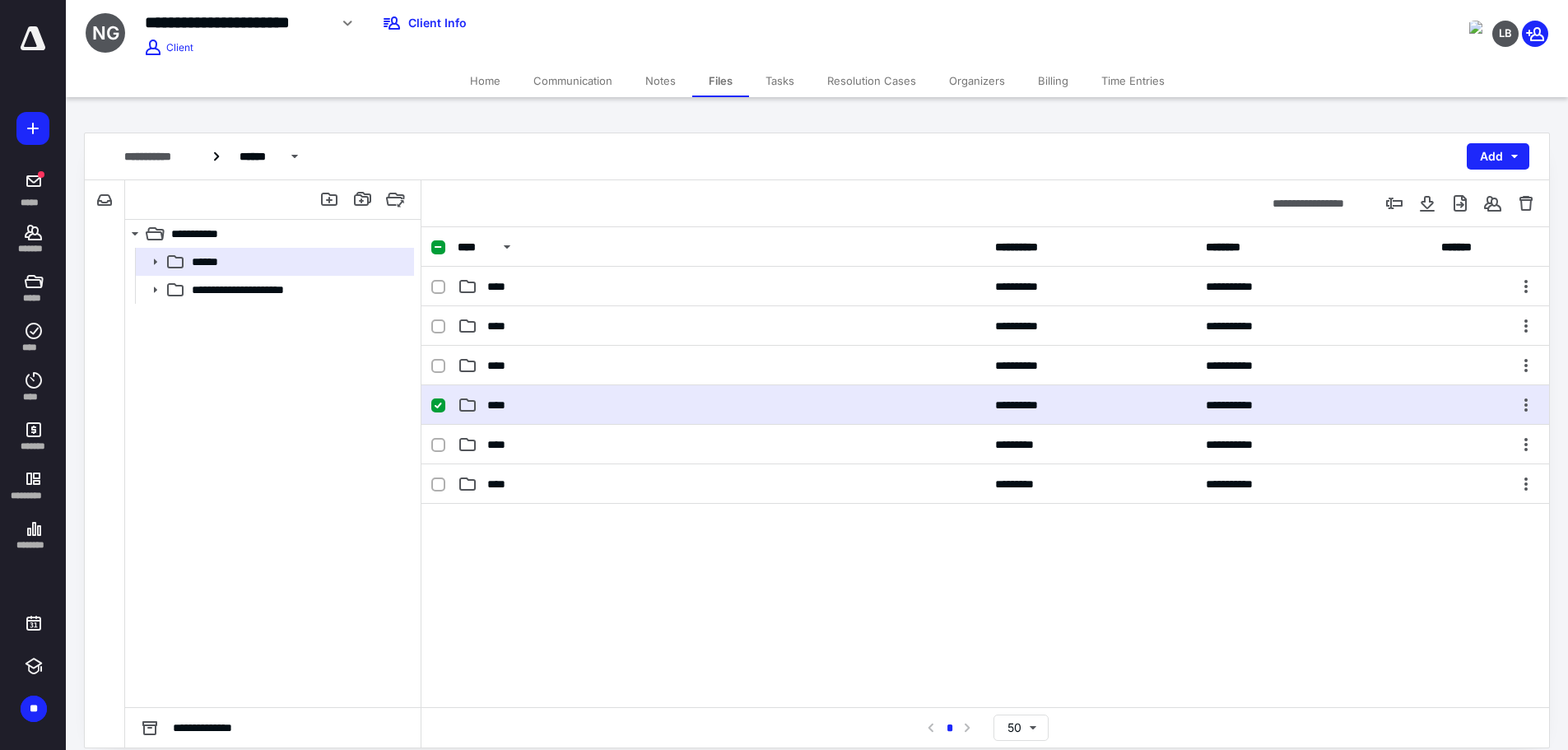 click on "****" at bounding box center [721, 405] 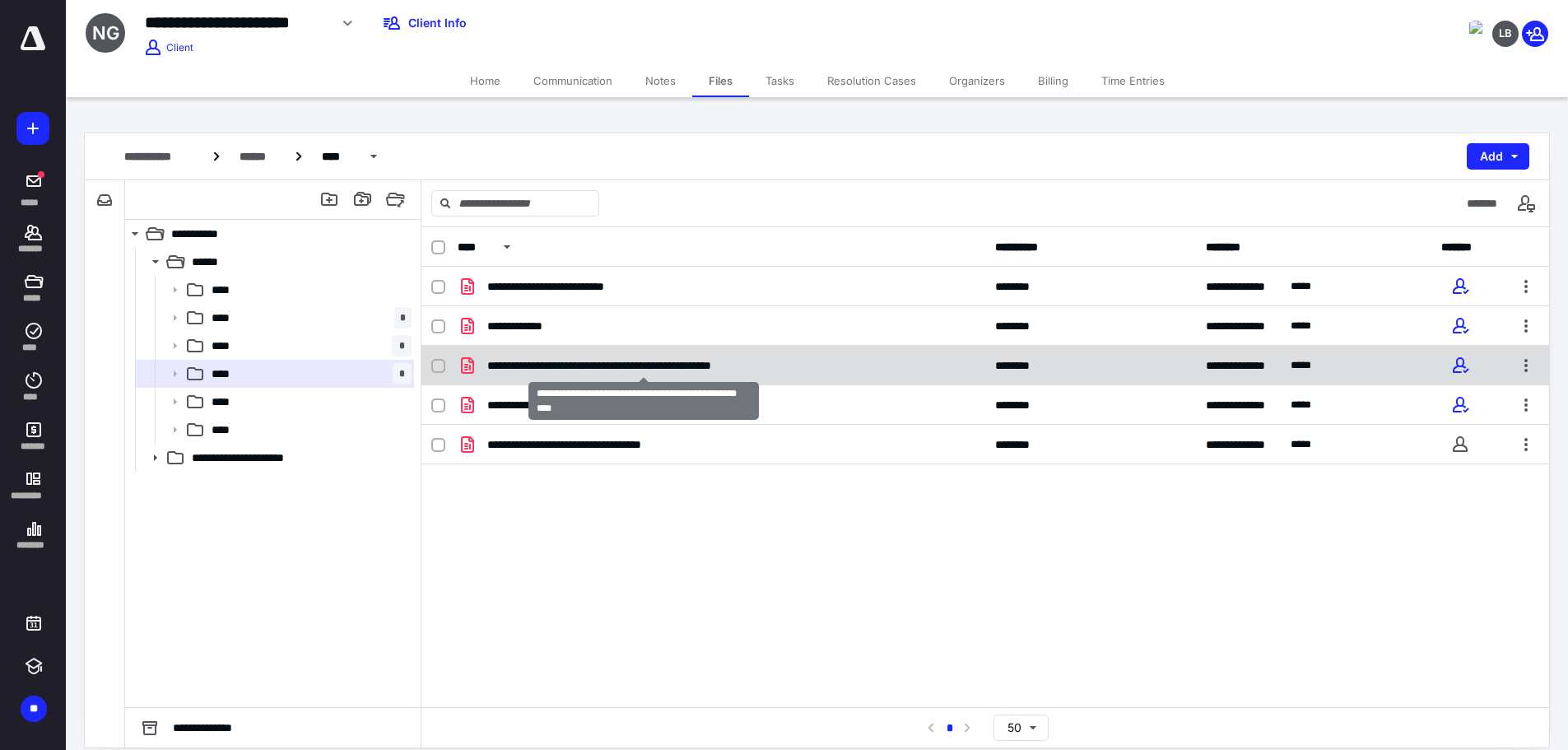 click on "**********" at bounding box center [644, 366] 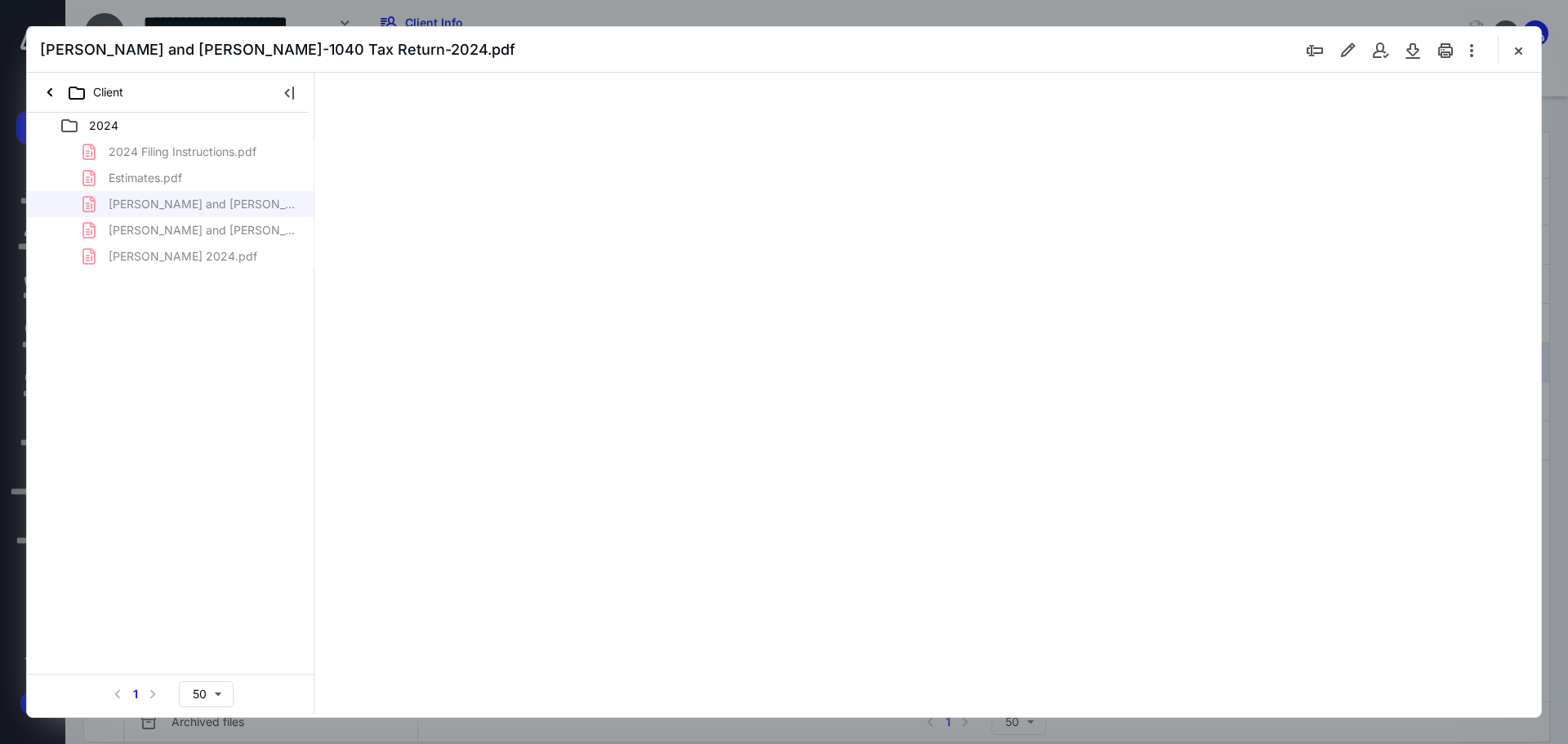 scroll, scrollTop: 0, scrollLeft: 0, axis: both 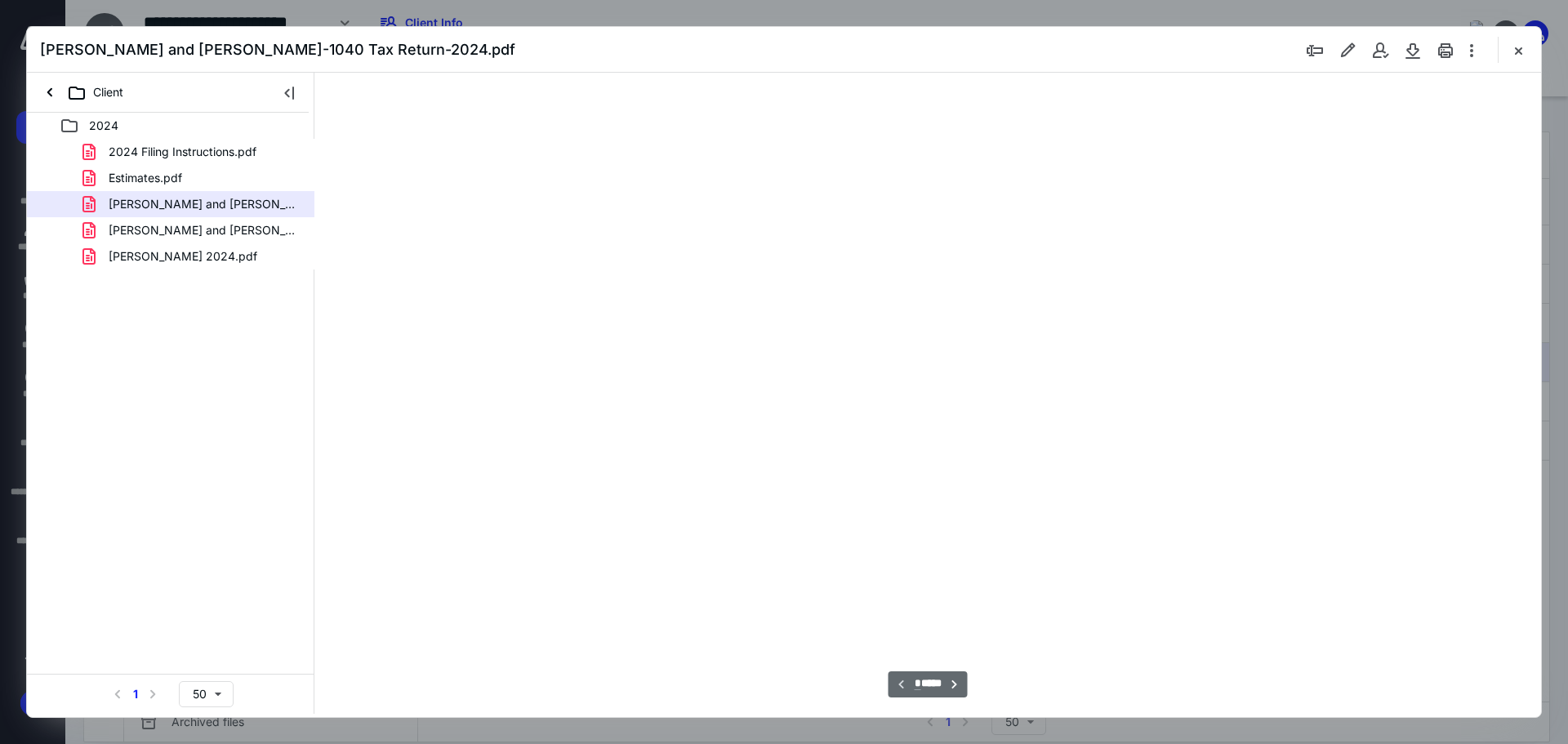 type on "89" 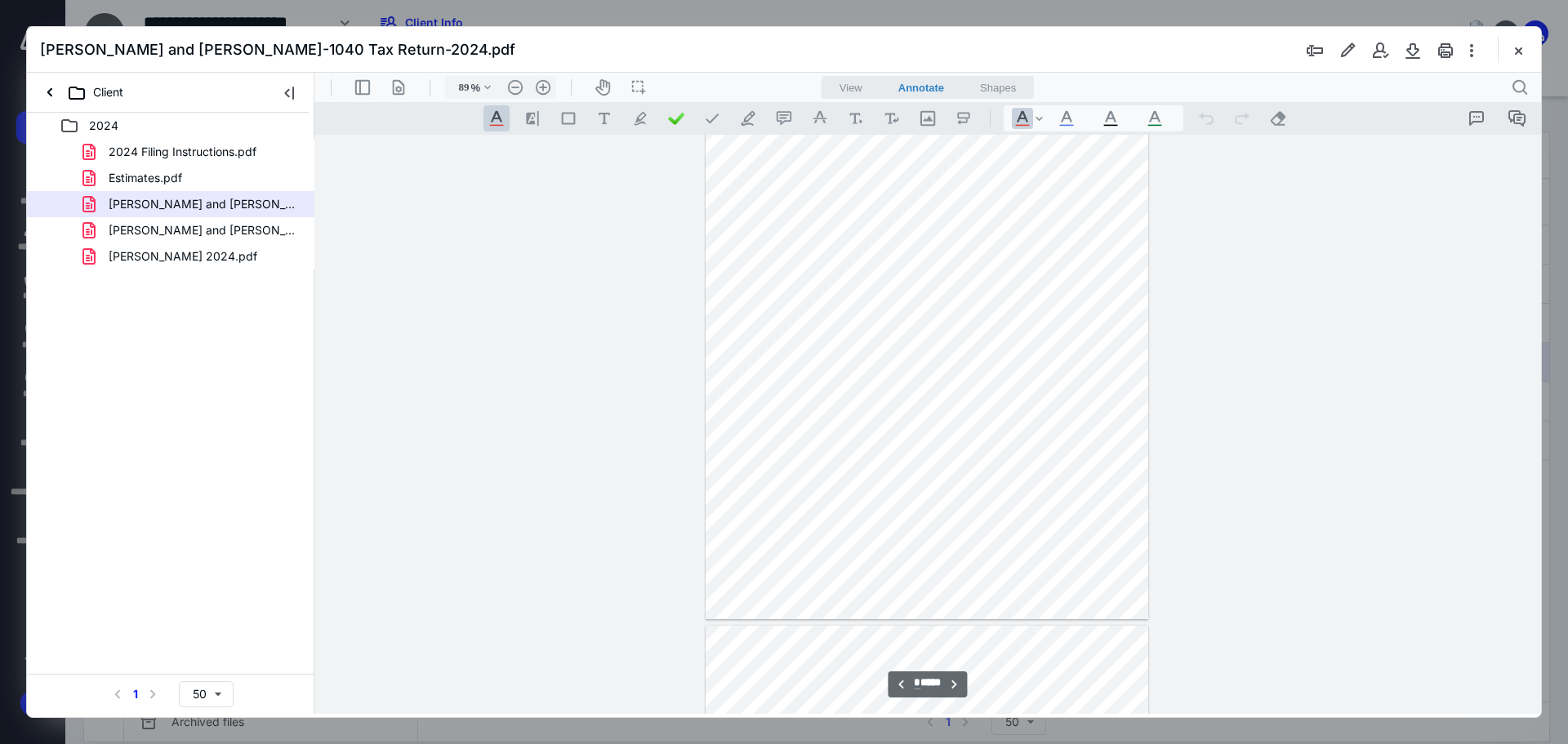 type on "*" 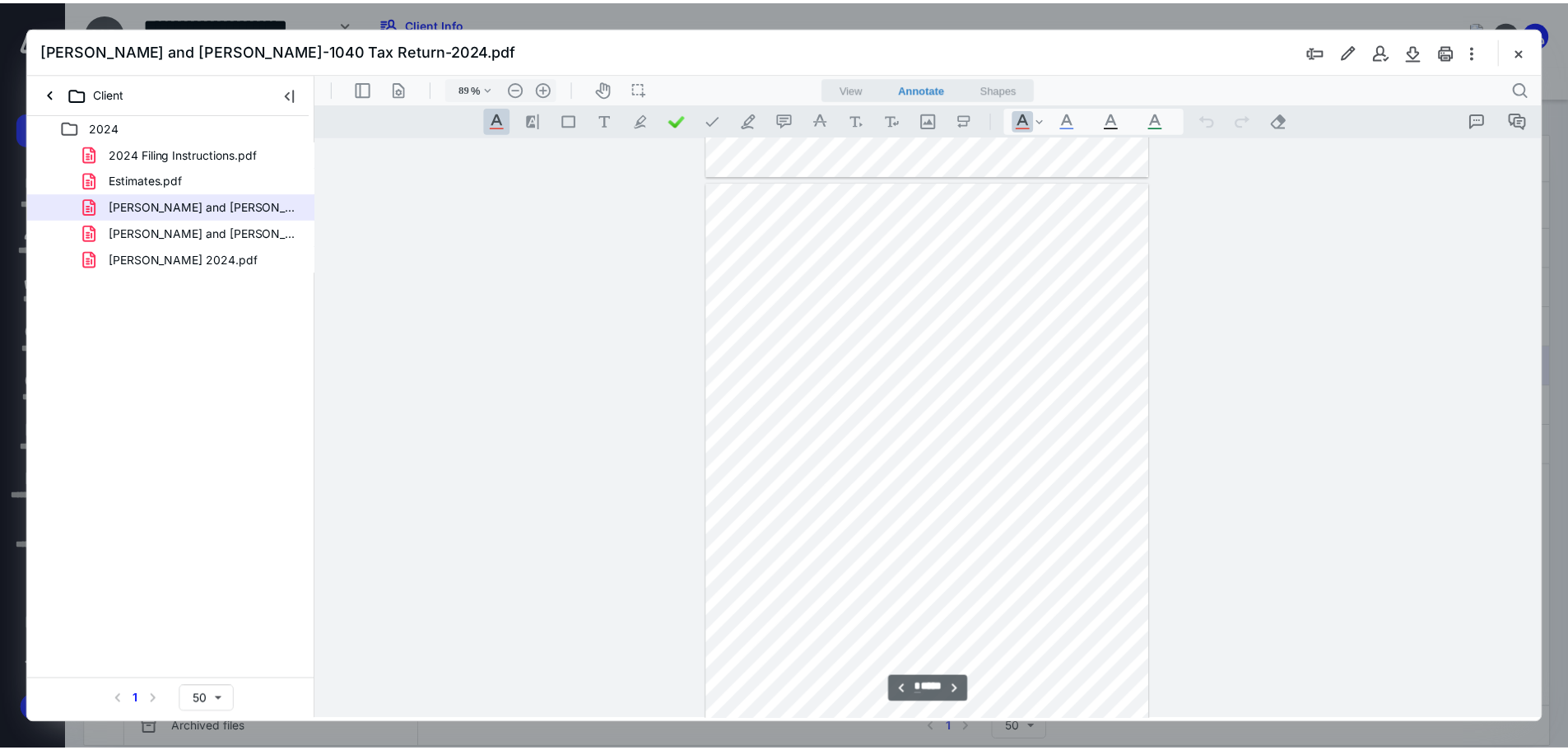 scroll, scrollTop: 2289, scrollLeft: 0, axis: vertical 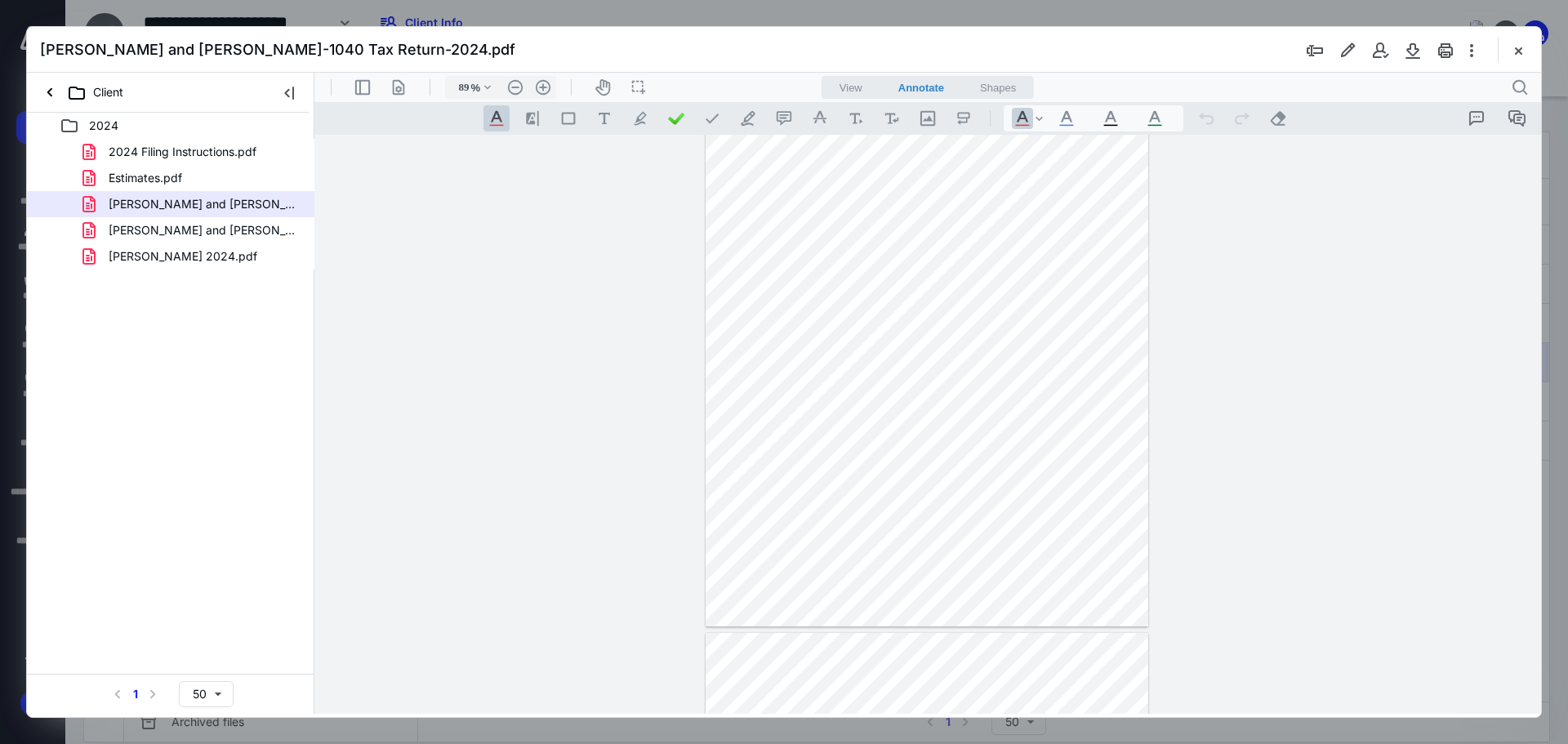 drag, startPoint x: 1521, startPoint y: 51, endPoint x: 1424, endPoint y: 10, distance: 105.30907 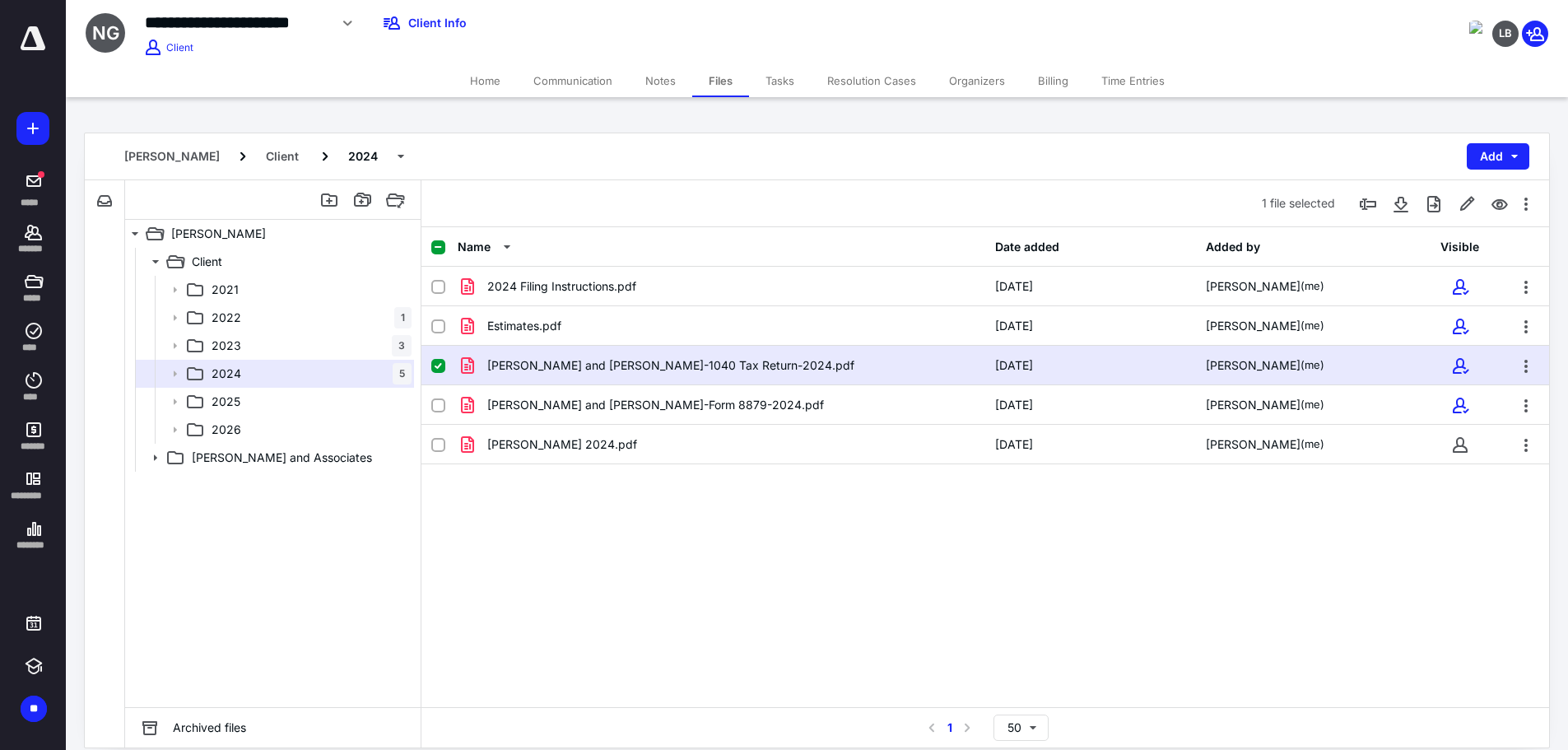 drag, startPoint x: 753, startPoint y: 122, endPoint x: 553, endPoint y: 64, distance: 208.2402 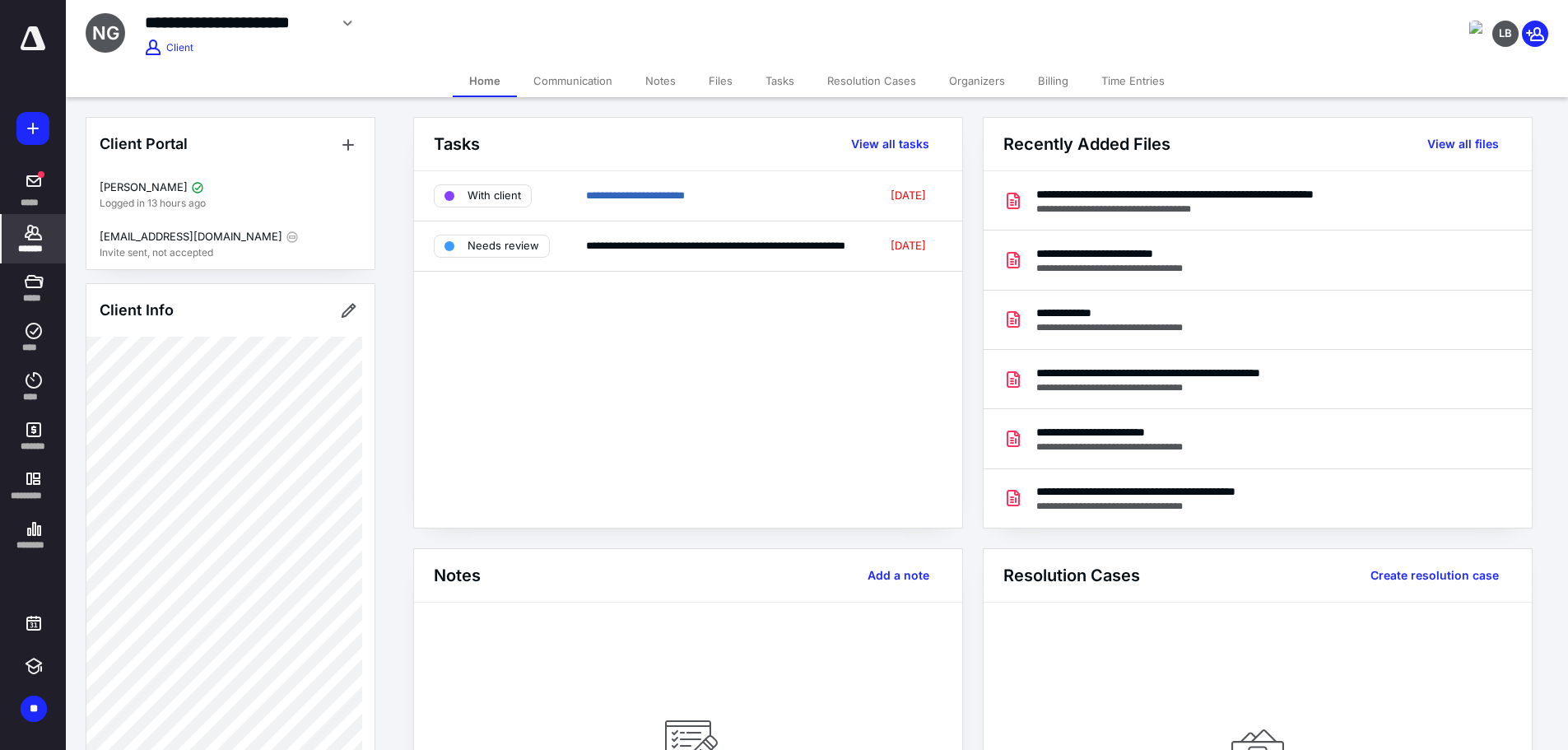 click 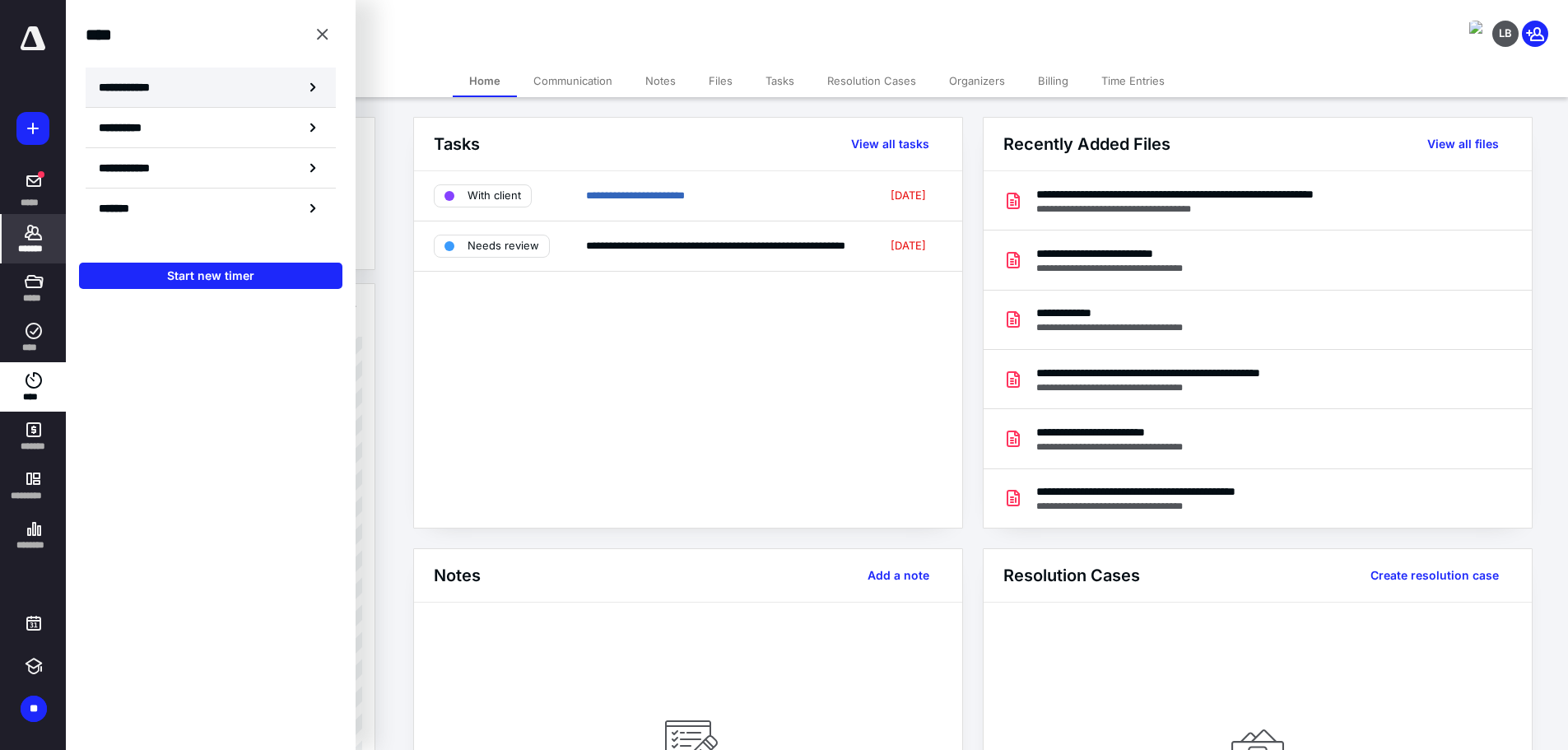 click on "**********" at bounding box center [211, 87] 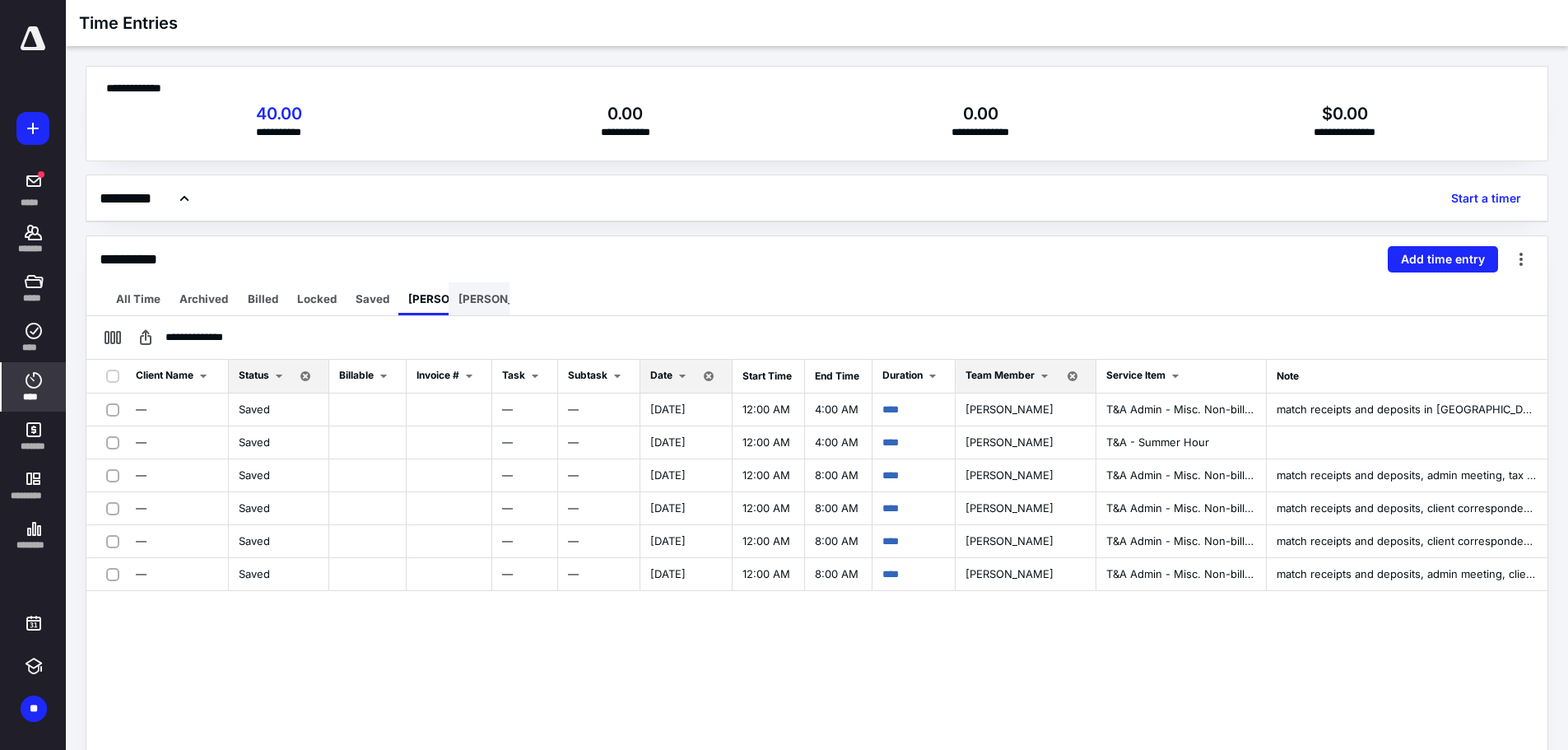 click on "[PERSON_NAME]" at bounding box center [504, 299] 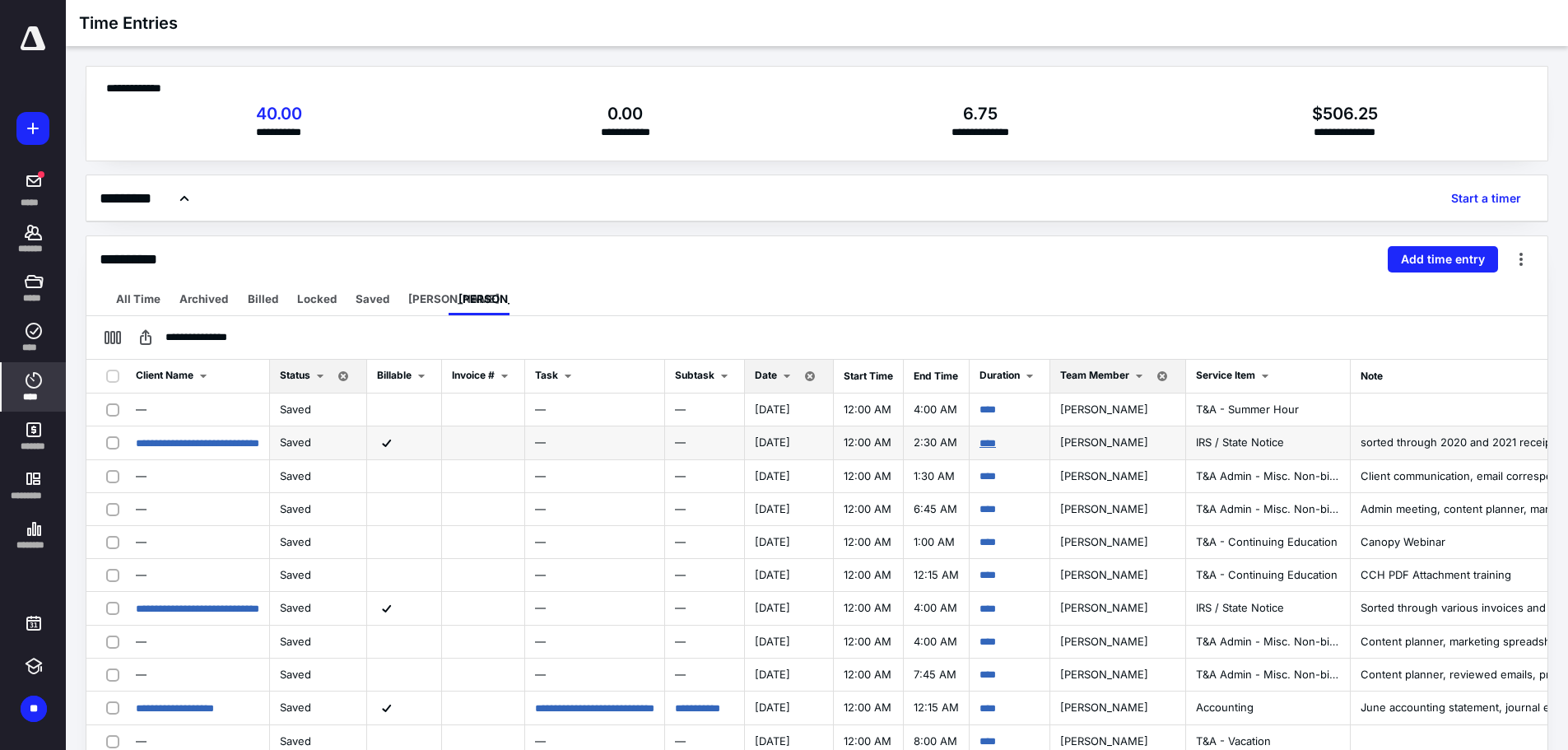 click on "****" at bounding box center [988, 443] 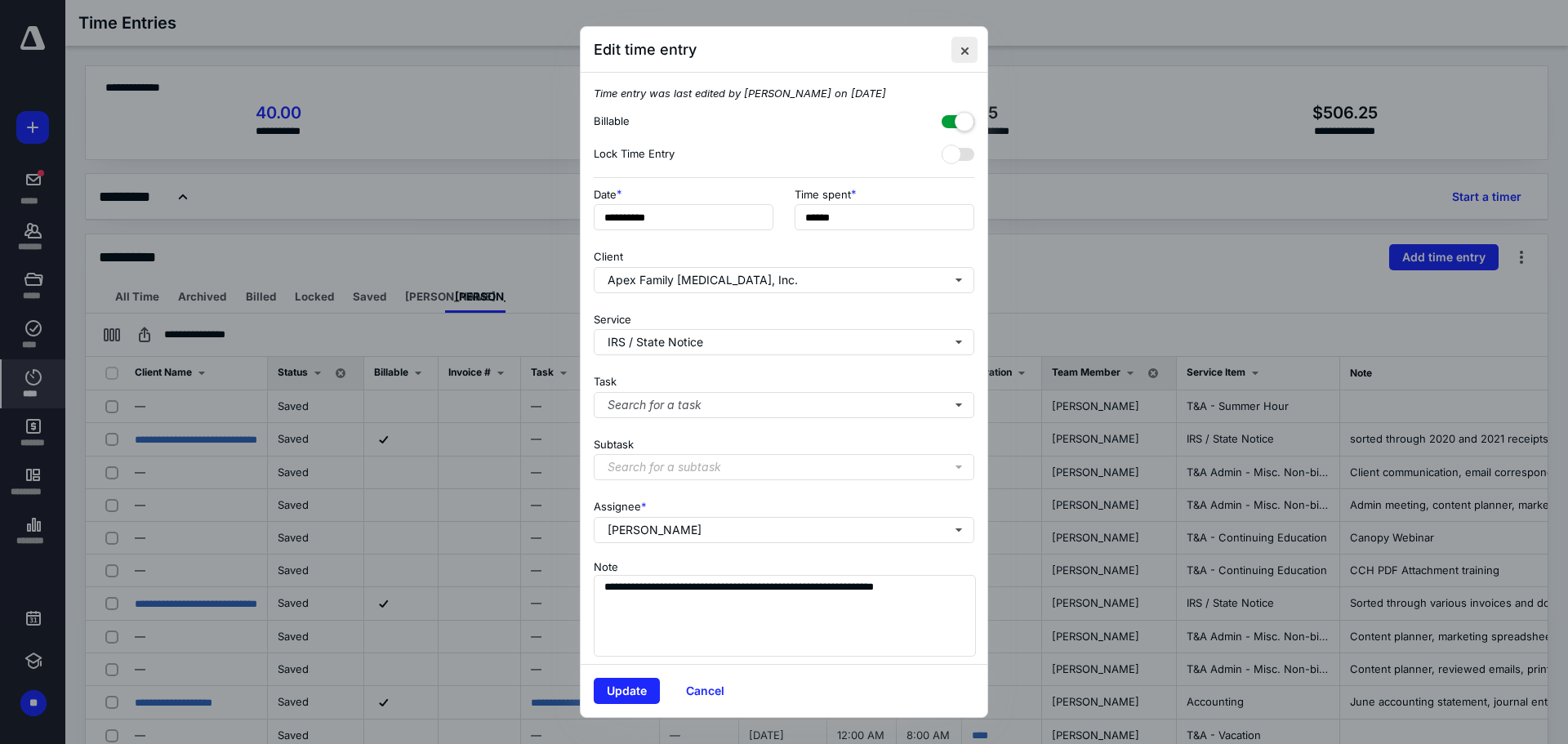 click at bounding box center (964, 50) 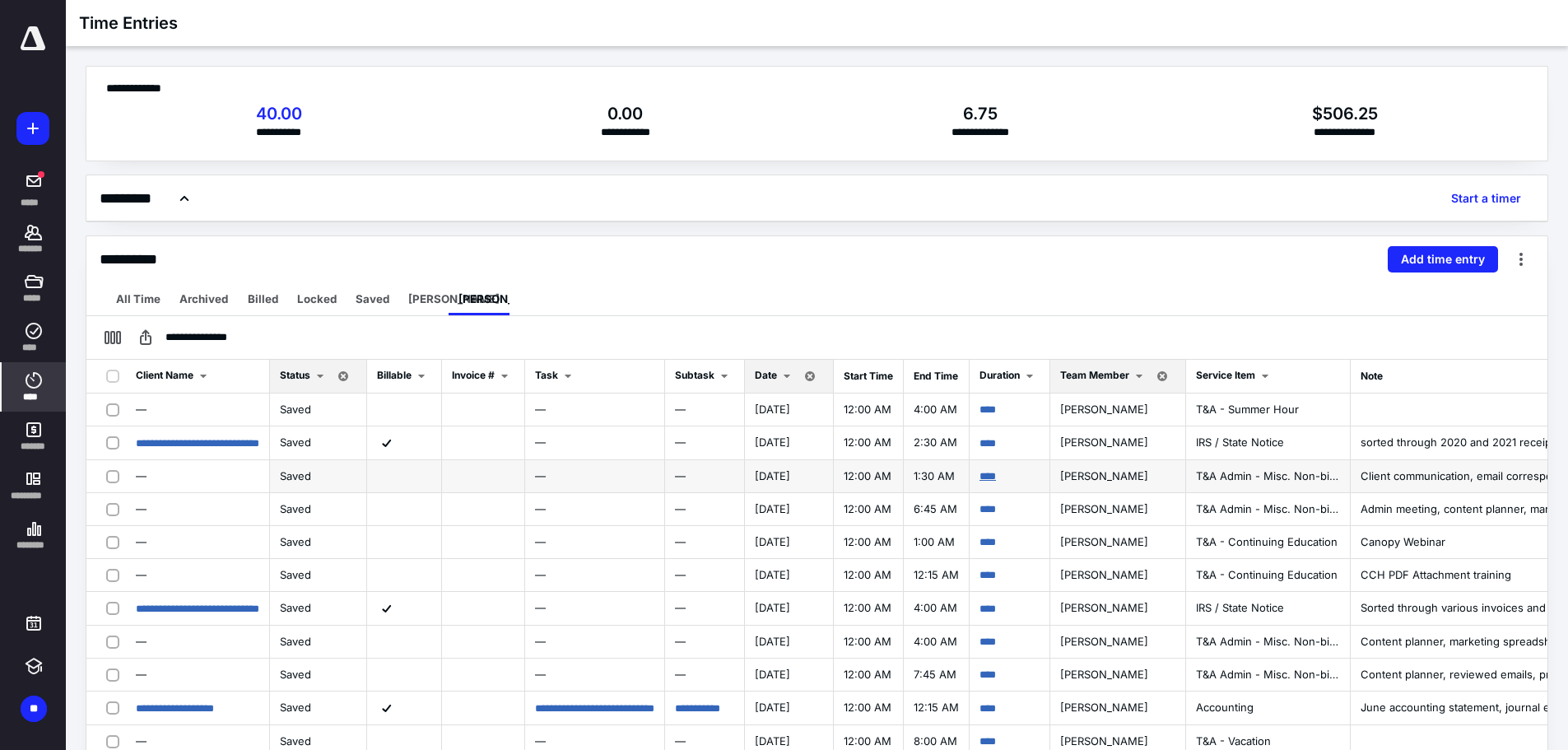 click on "****" at bounding box center [988, 476] 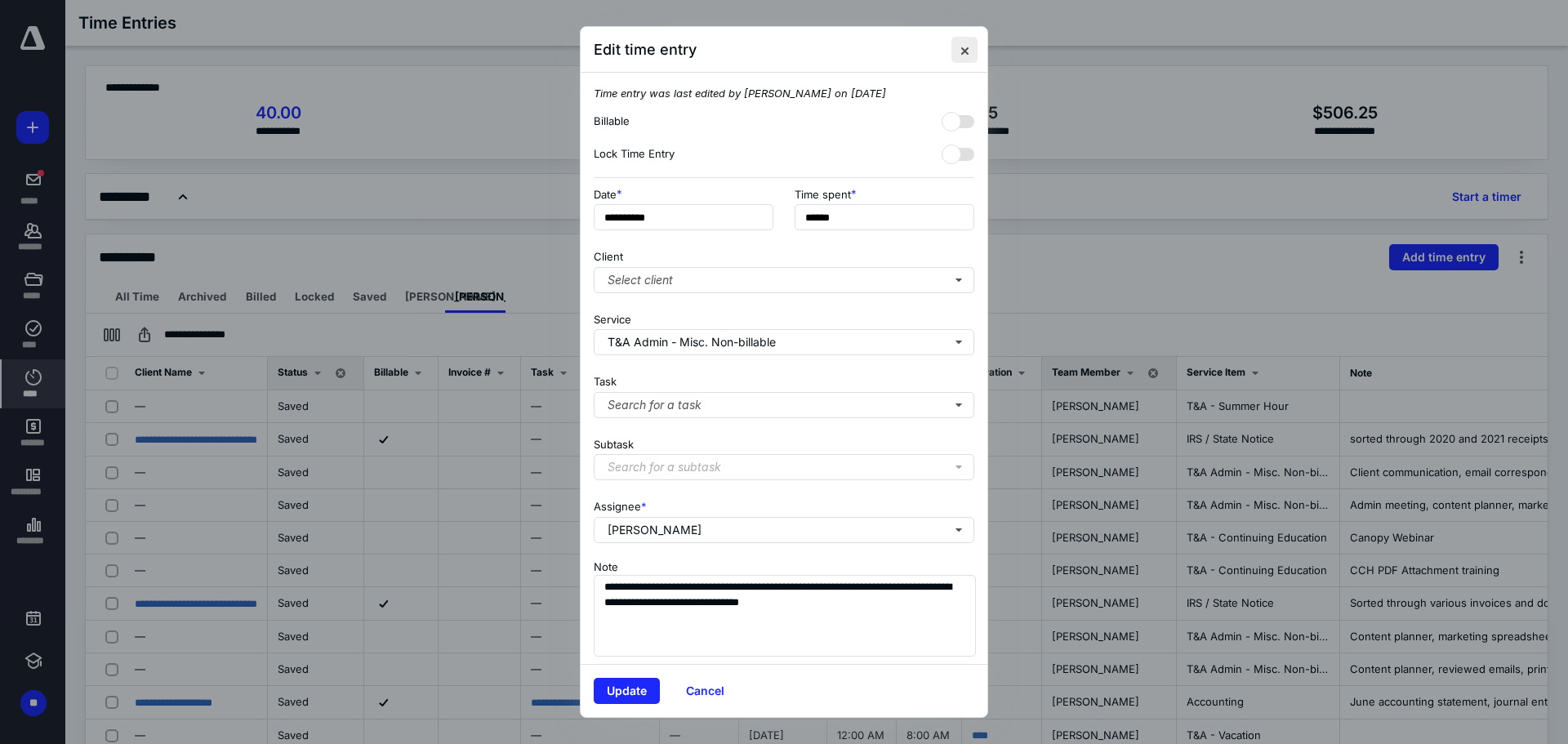 click at bounding box center [964, 50] 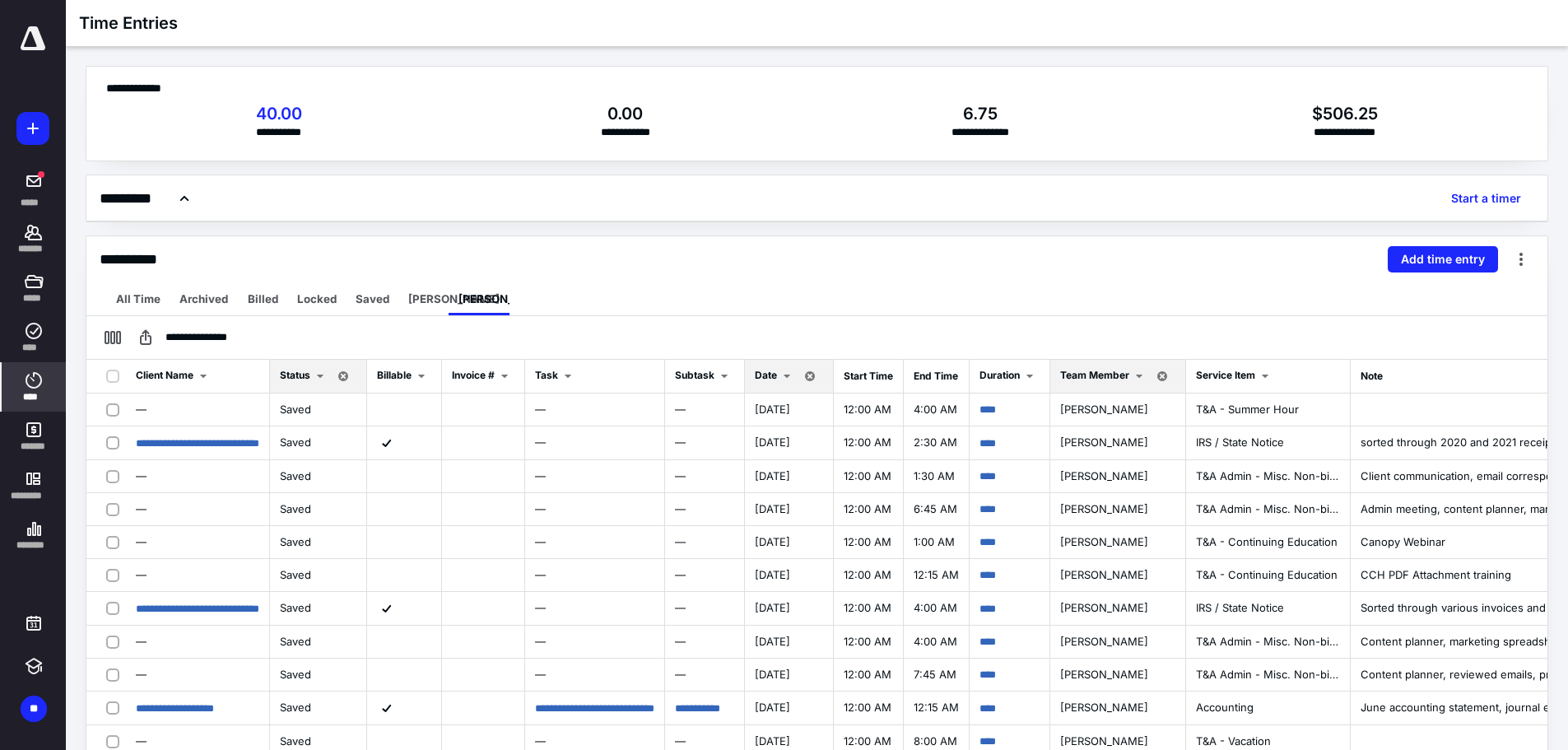 click on "Date" at bounding box center (765, 375) 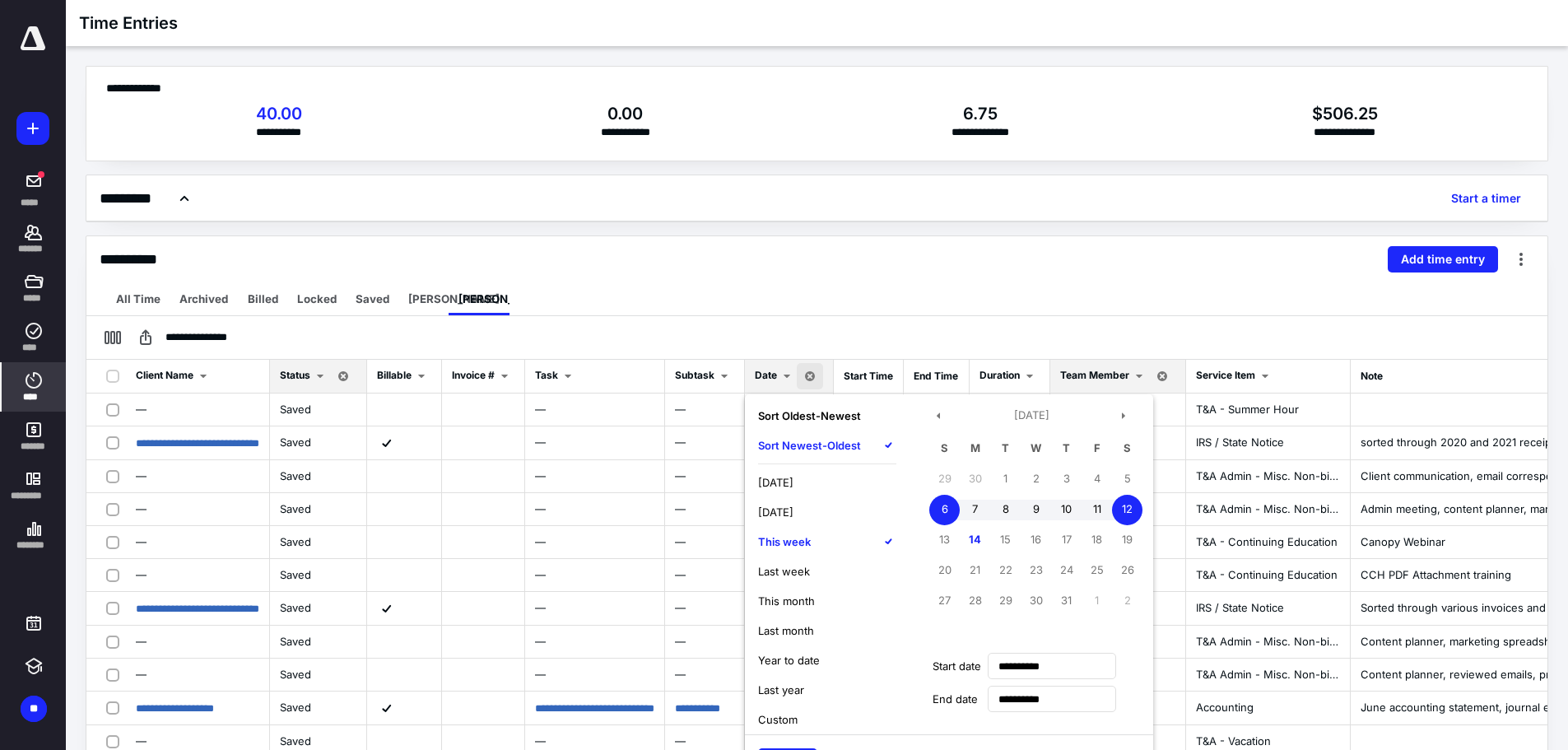 click on "This week" at bounding box center (784, 542) 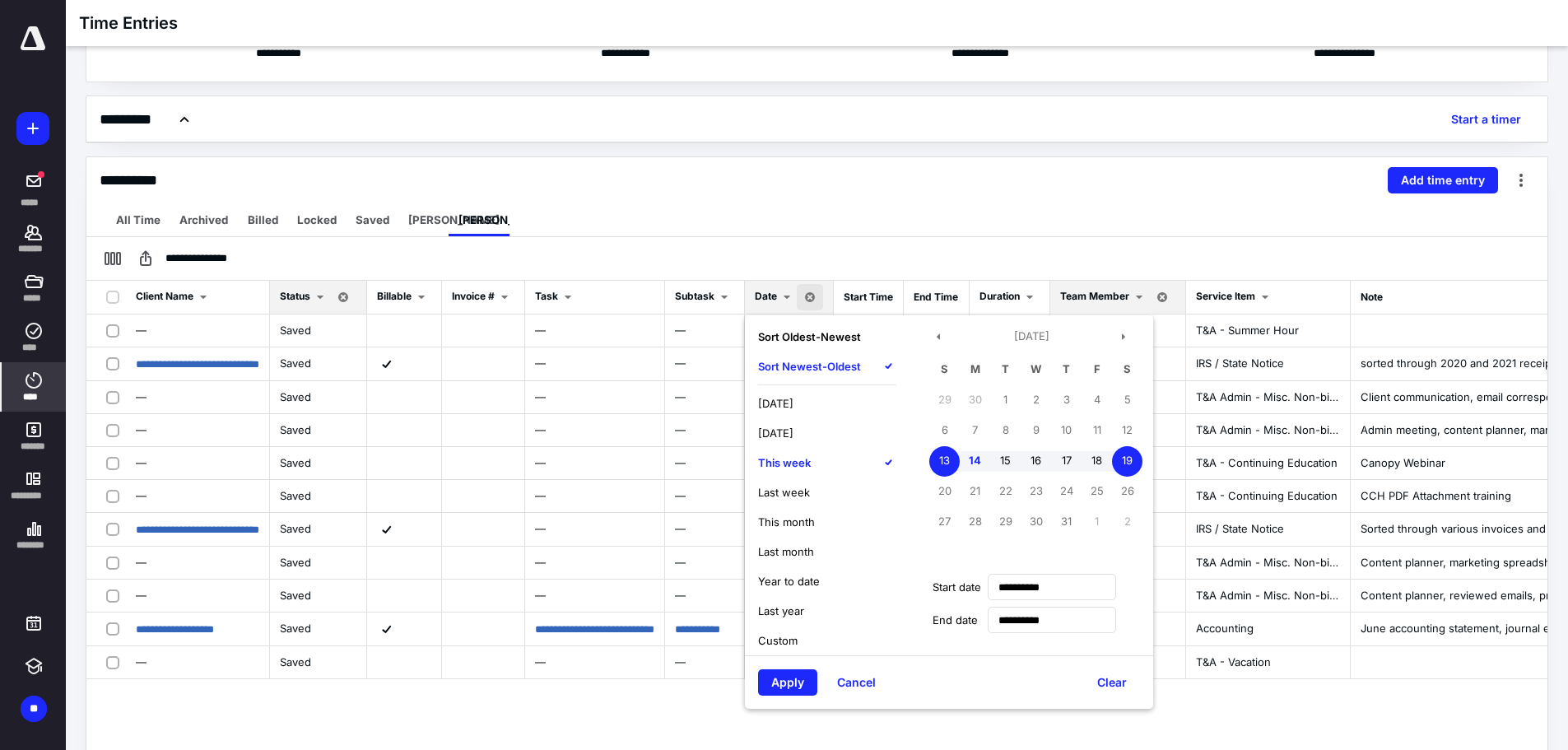 scroll, scrollTop: 165, scrollLeft: 0, axis: vertical 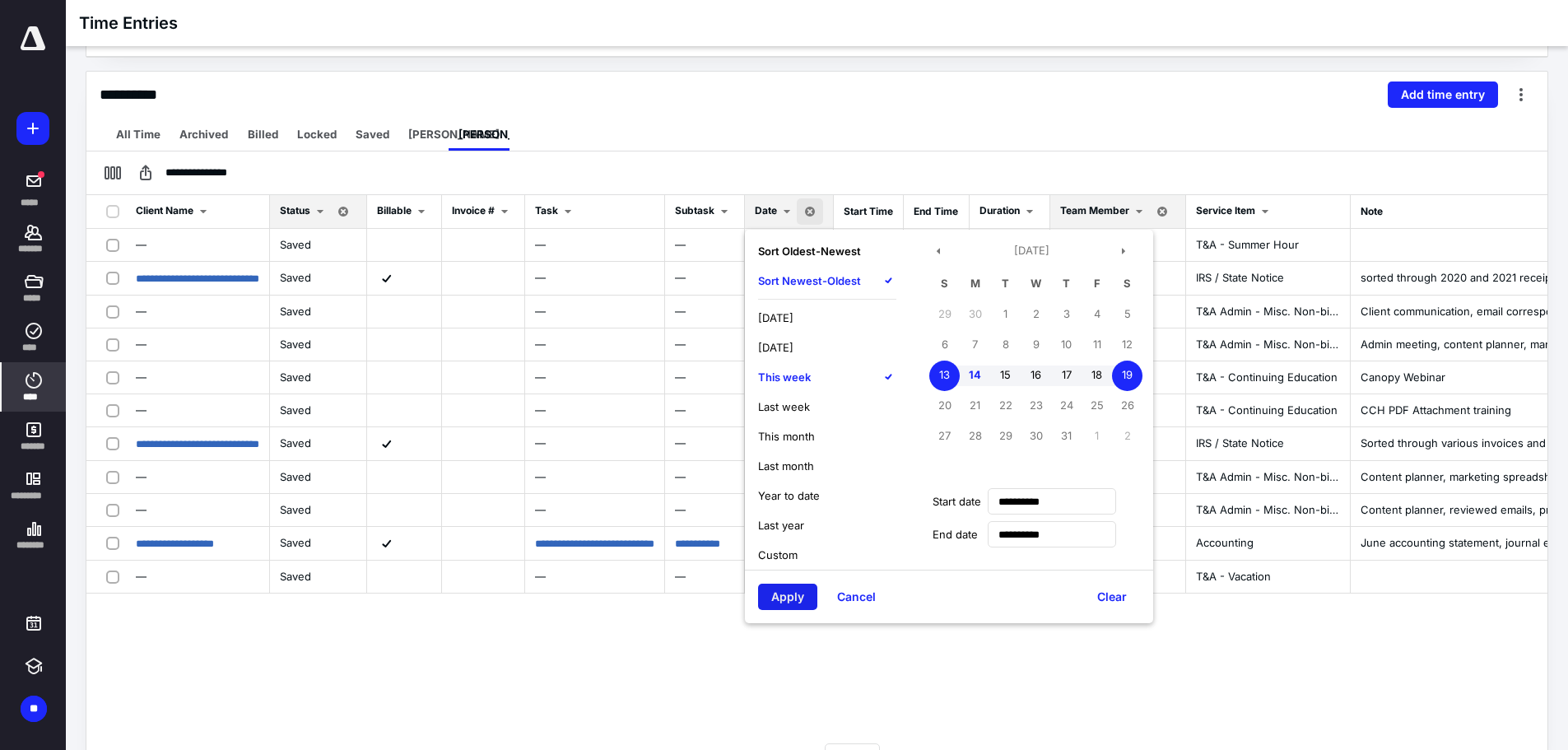 click on "Apply" at bounding box center (788, 597) 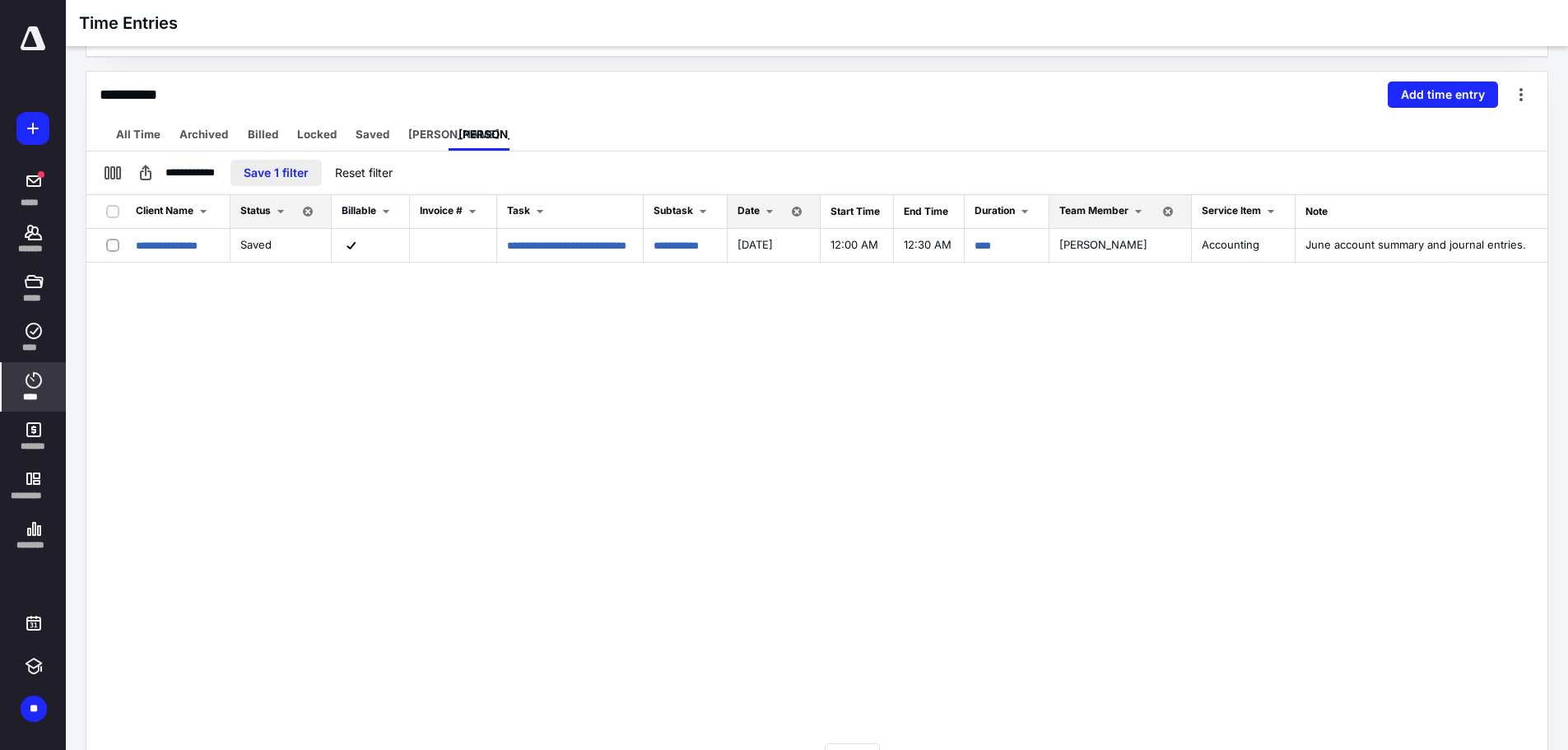 click on "Save 1 filter" at bounding box center [276, 173] 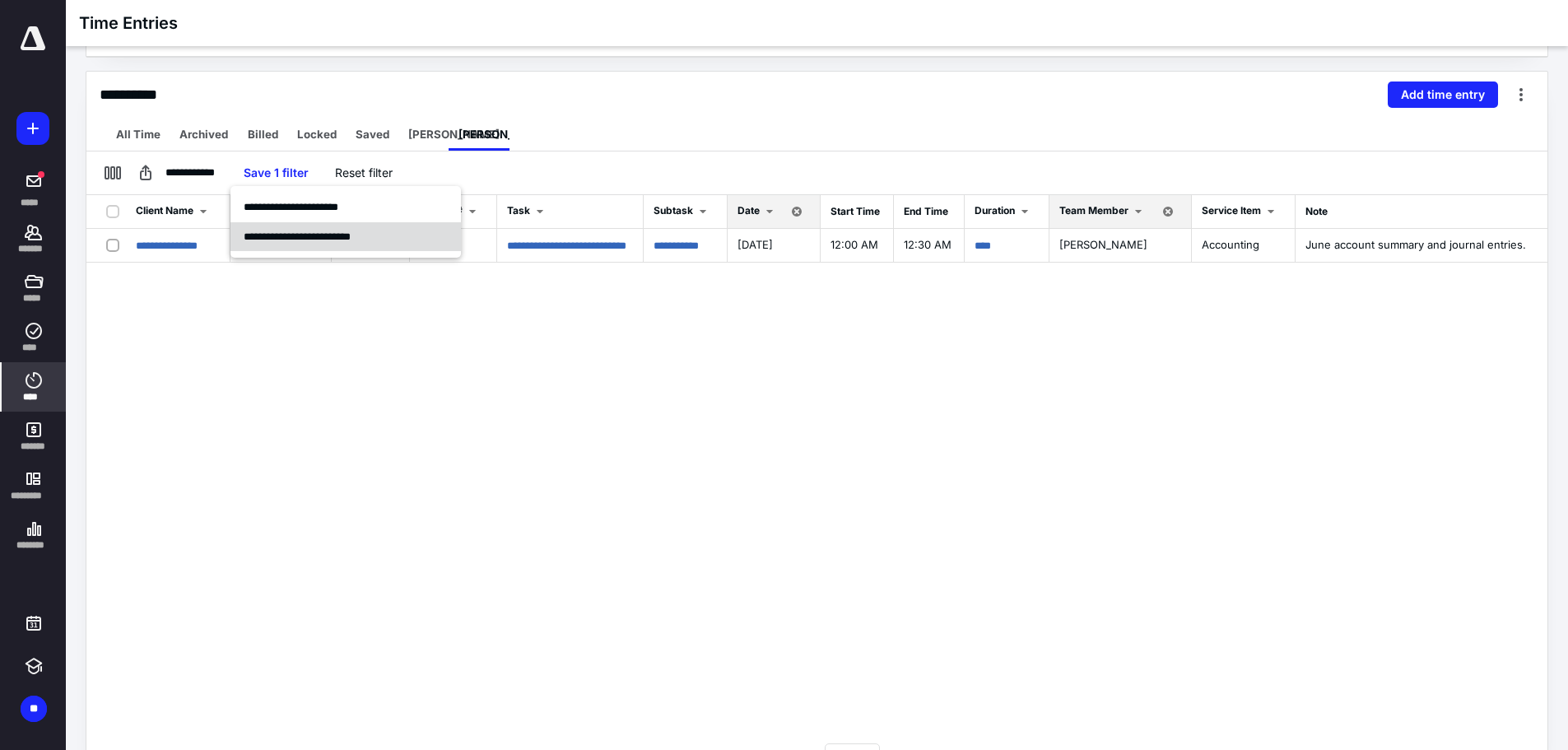 click on "**********" at bounding box center [297, 236] 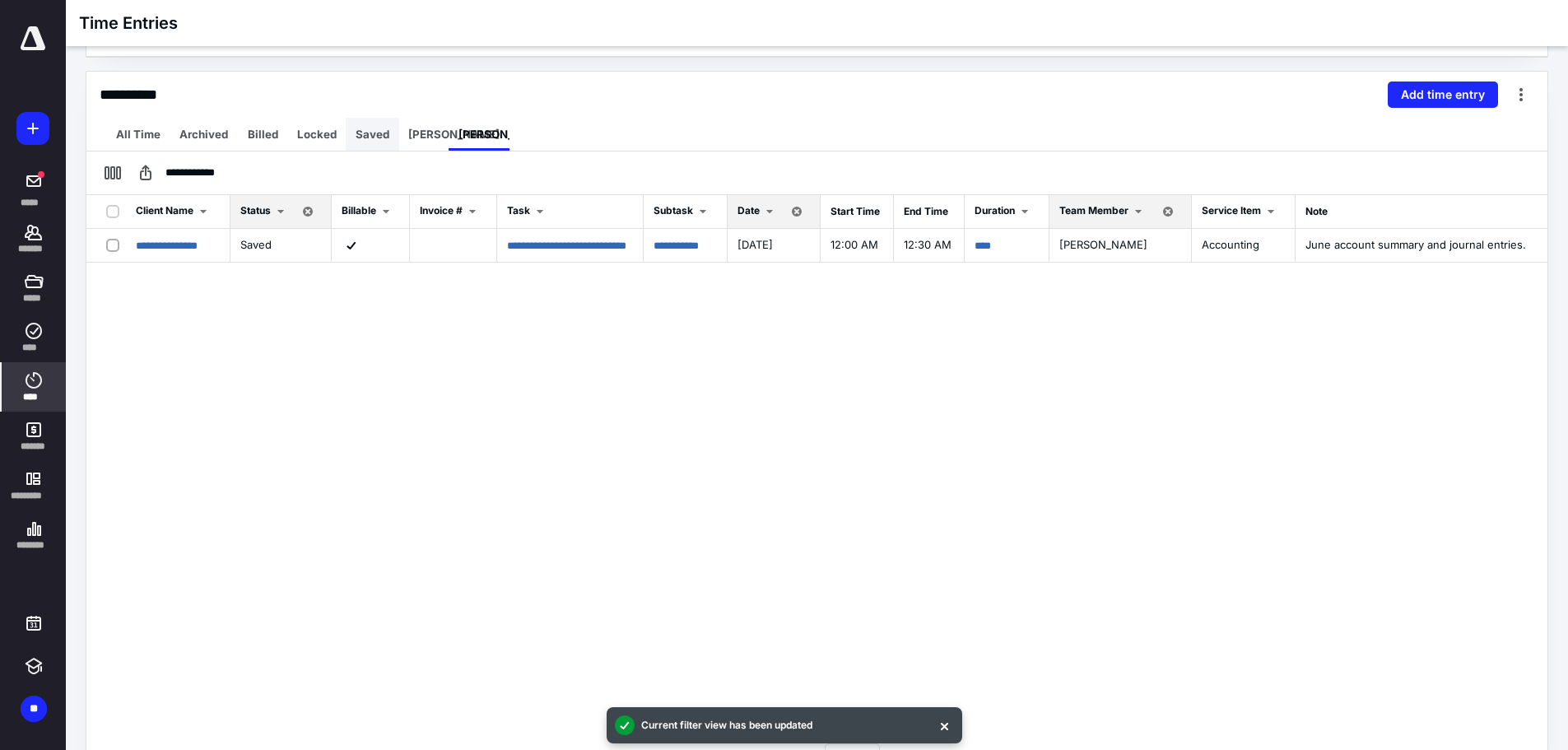 click on "Saved" at bounding box center (372, 134) 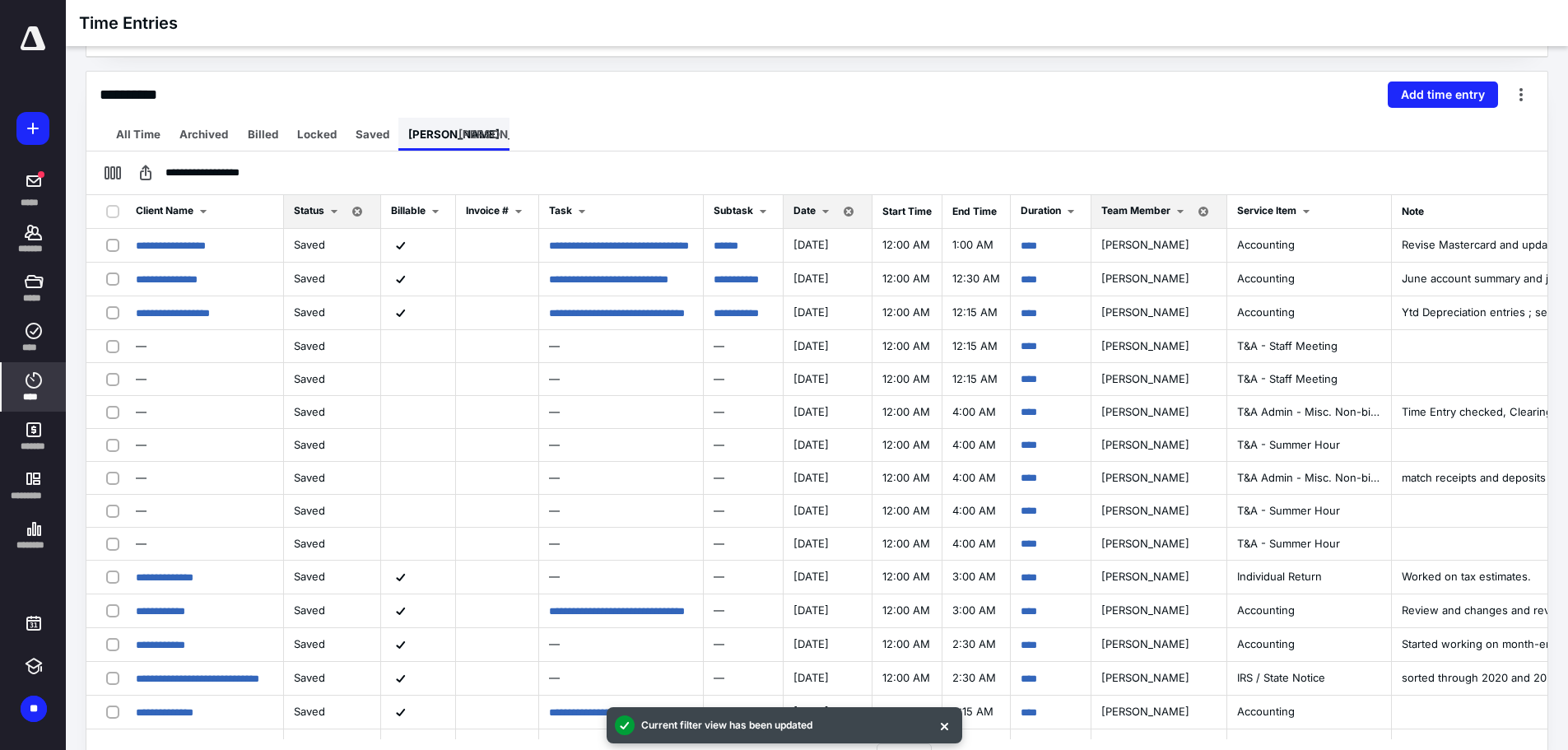 click on "[PERSON_NAME]" at bounding box center [454, 134] 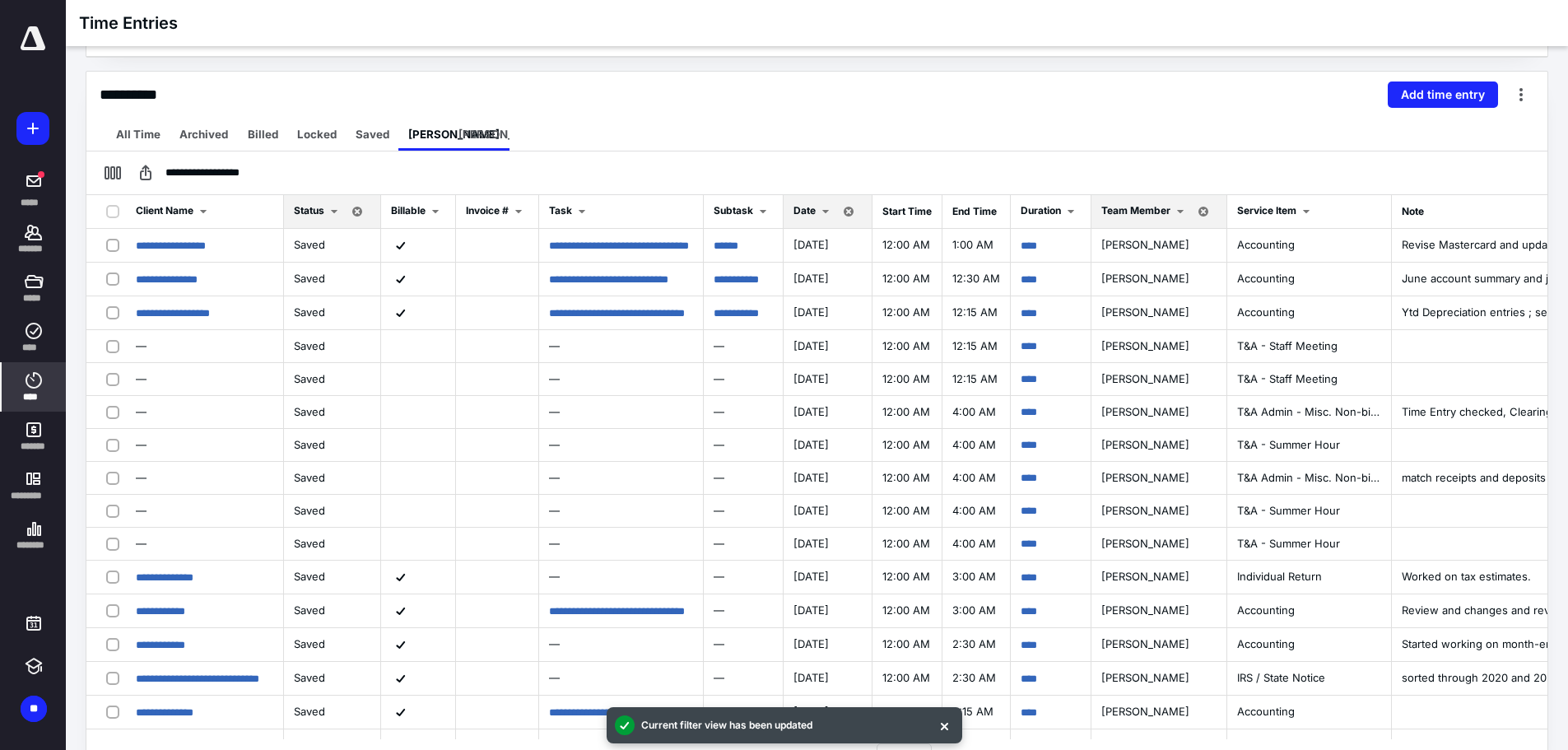 click on "Date" at bounding box center [804, 210] 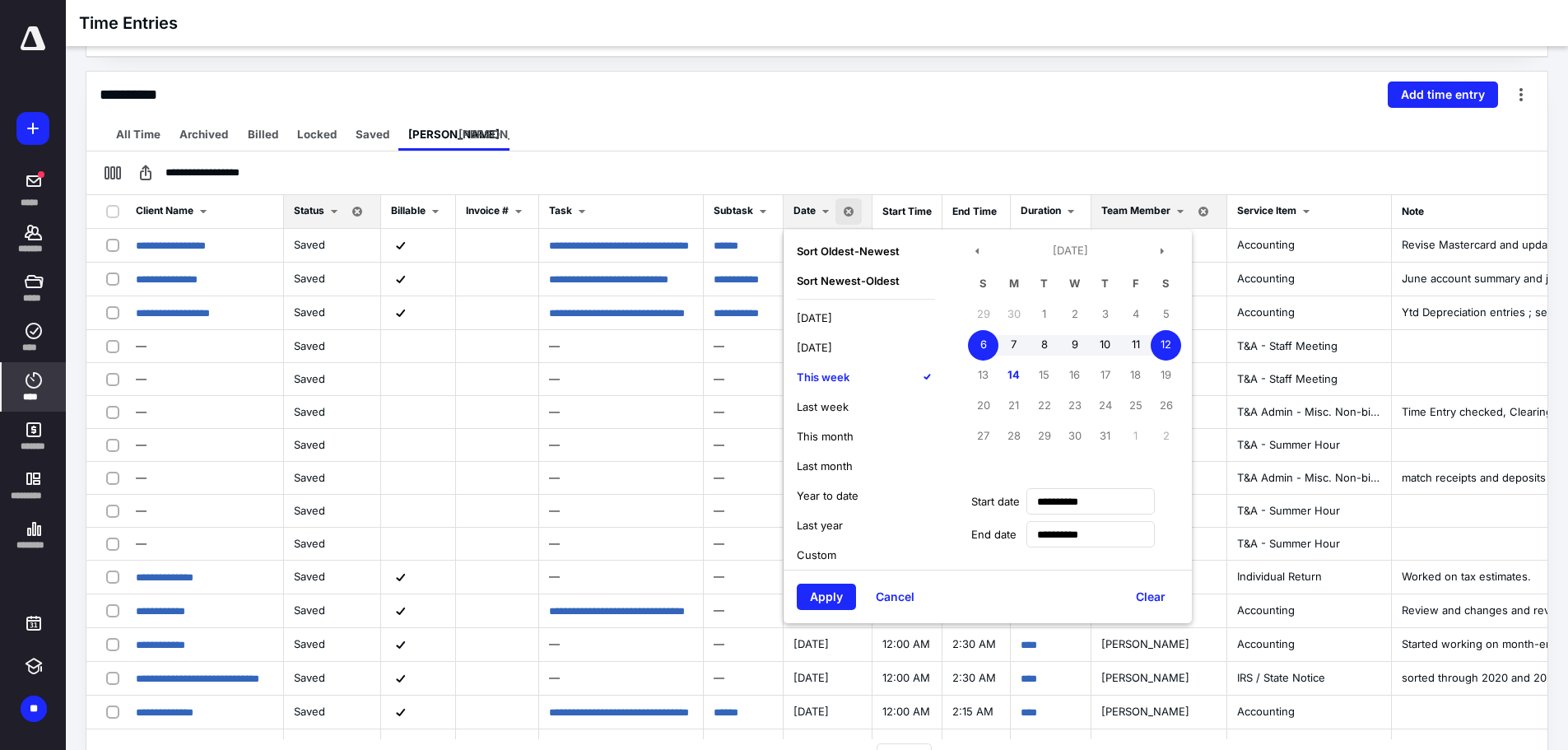 click on "This week" at bounding box center (823, 377) 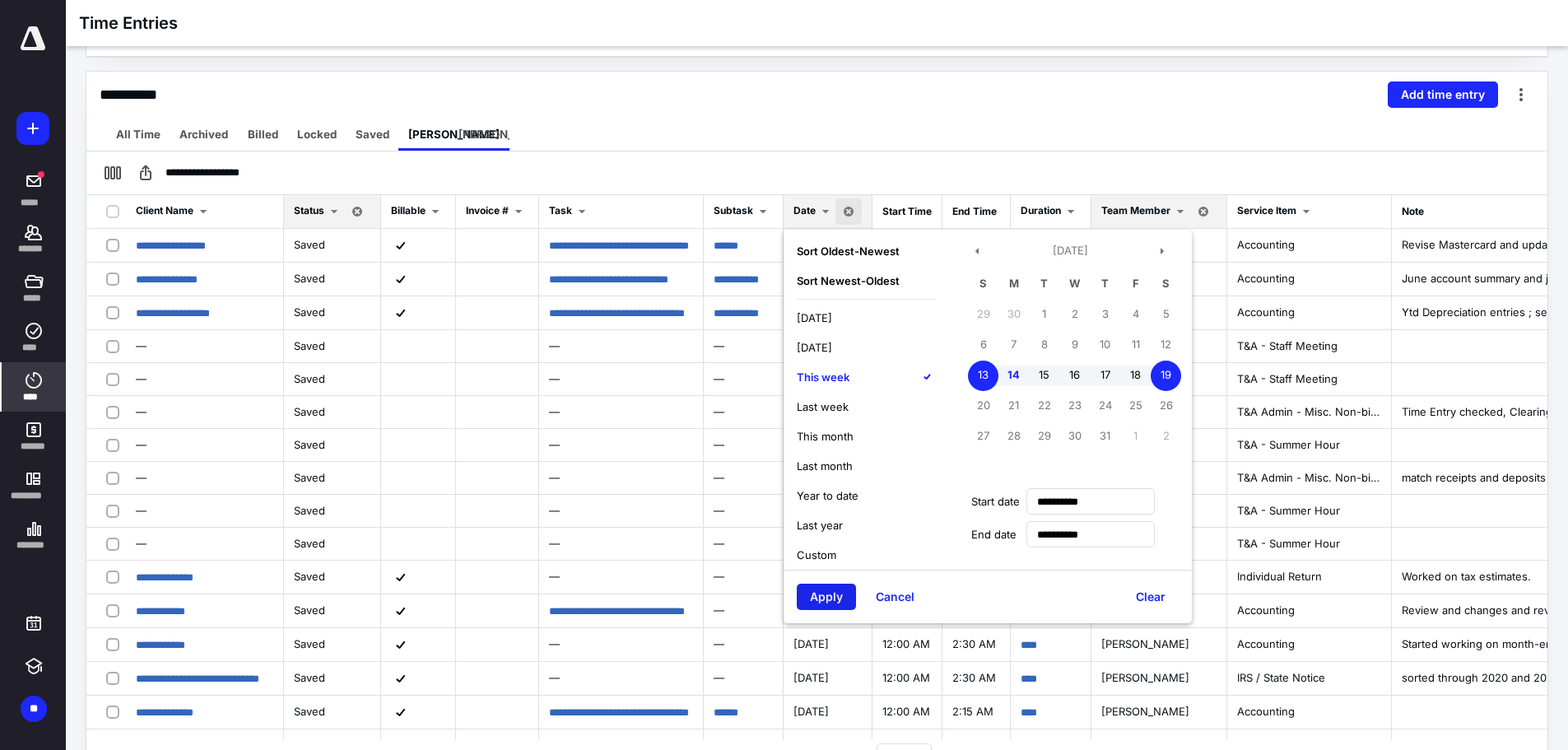 click on "Apply" at bounding box center [826, 597] 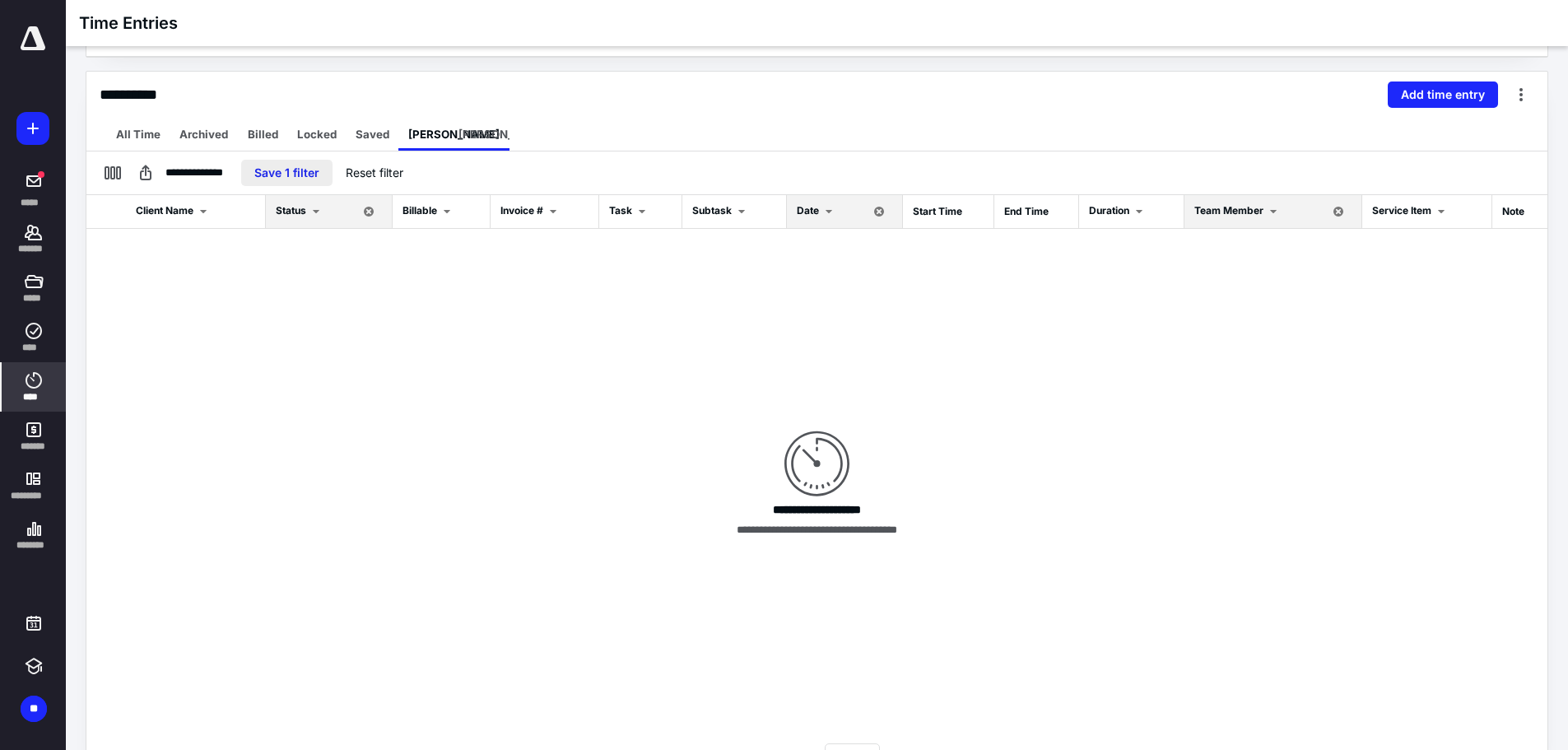 click on "Save 1 filter" at bounding box center (286, 173) 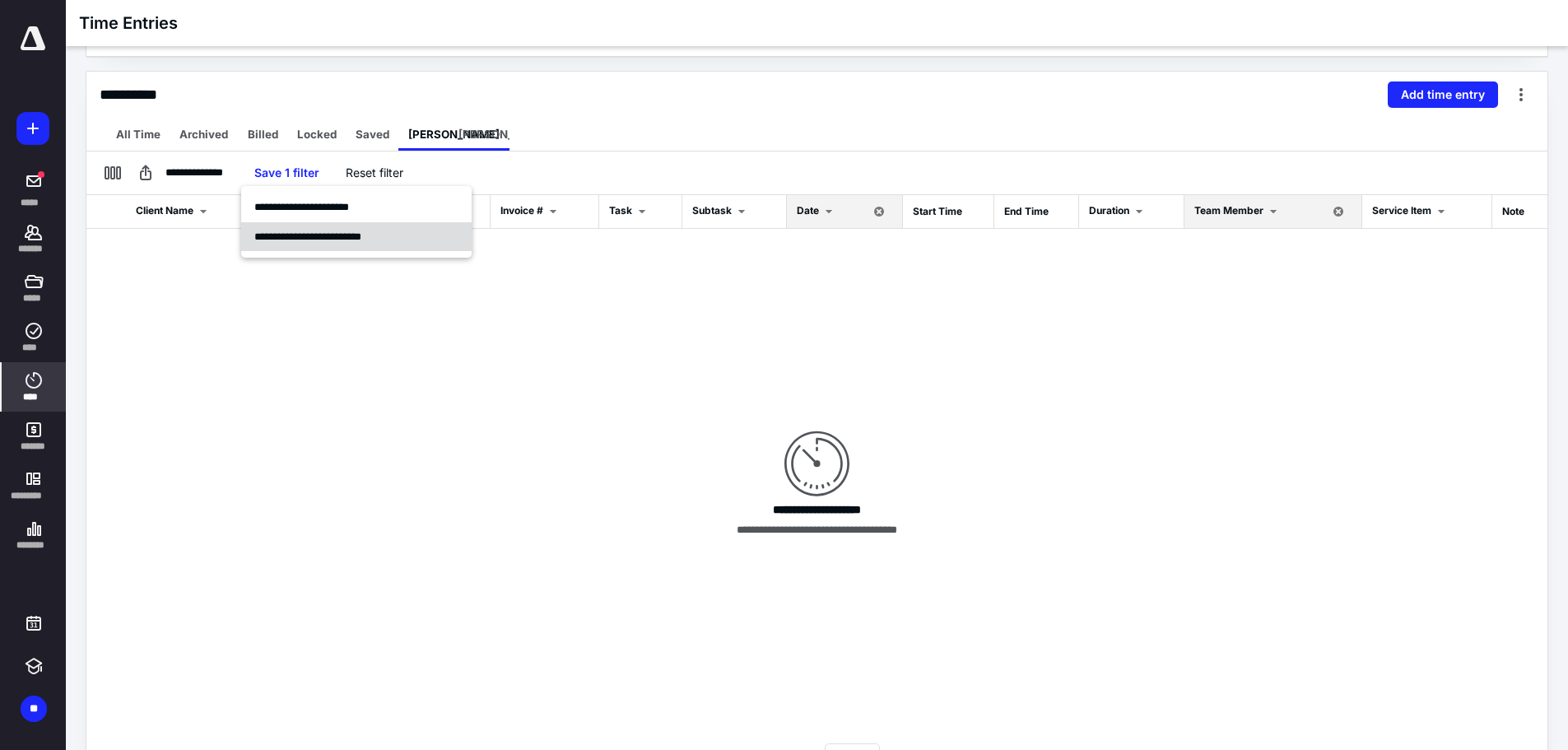 click on "**********" at bounding box center (356, 237) 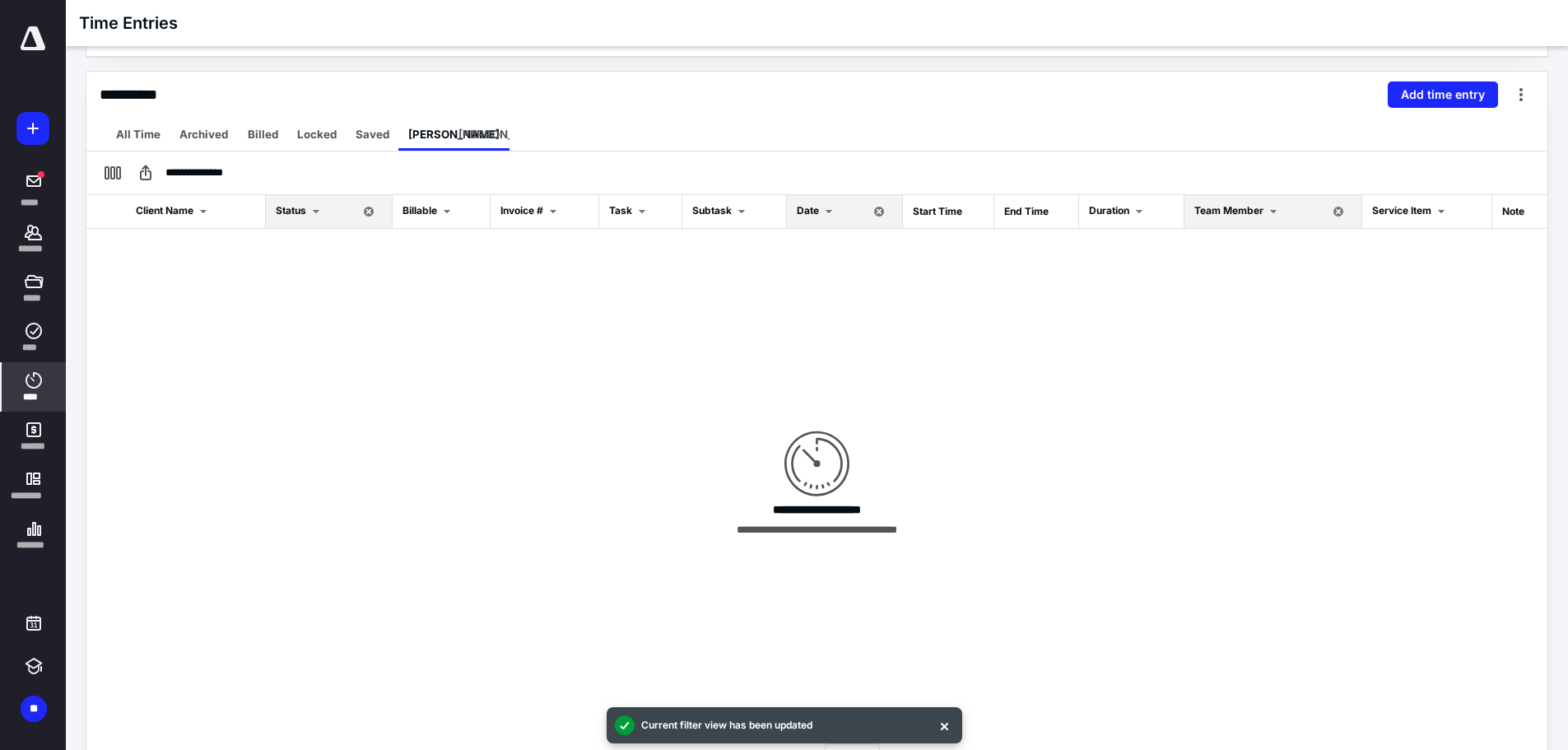 click on "**********" at bounding box center [817, 95] 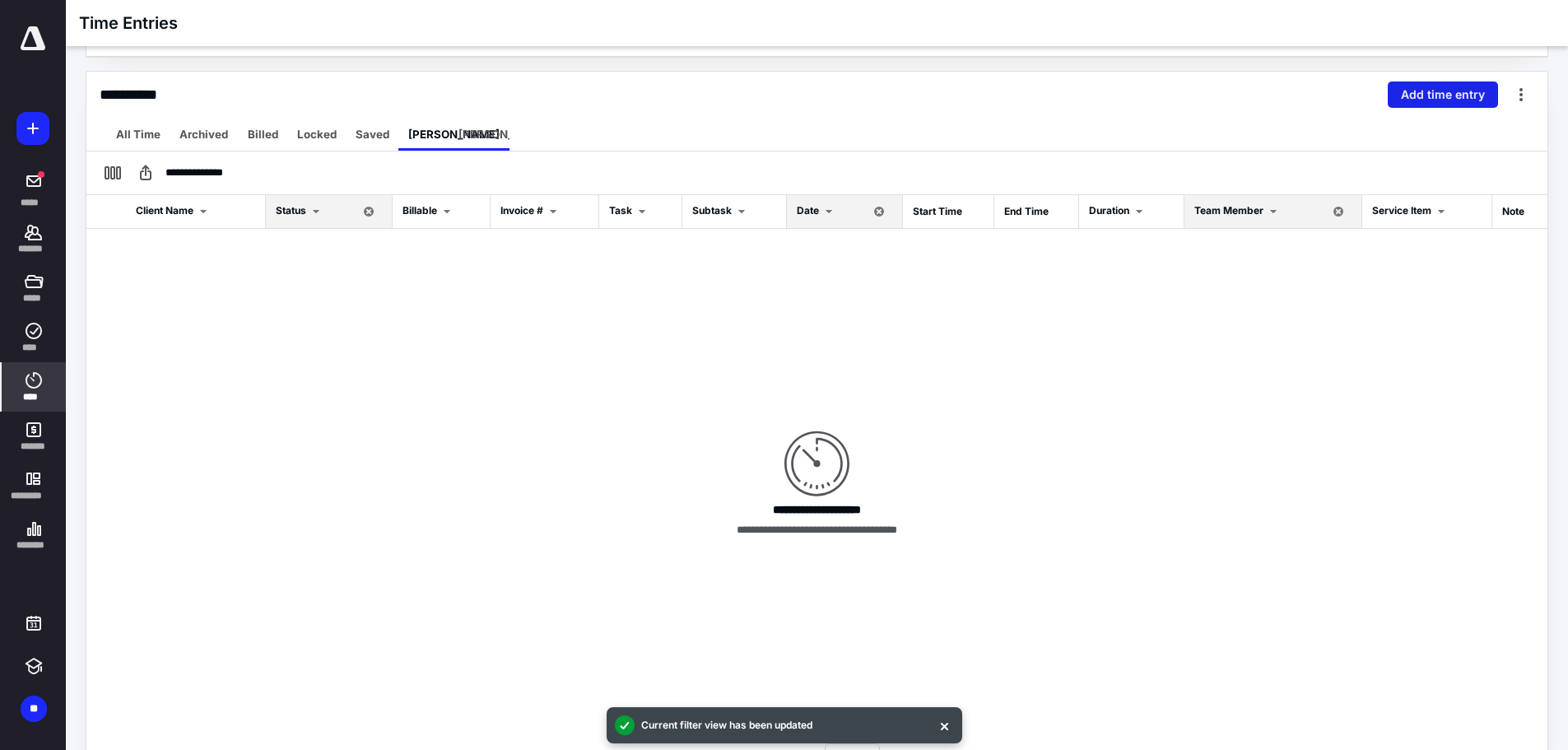 click on "Add time entry" at bounding box center (1443, 95) 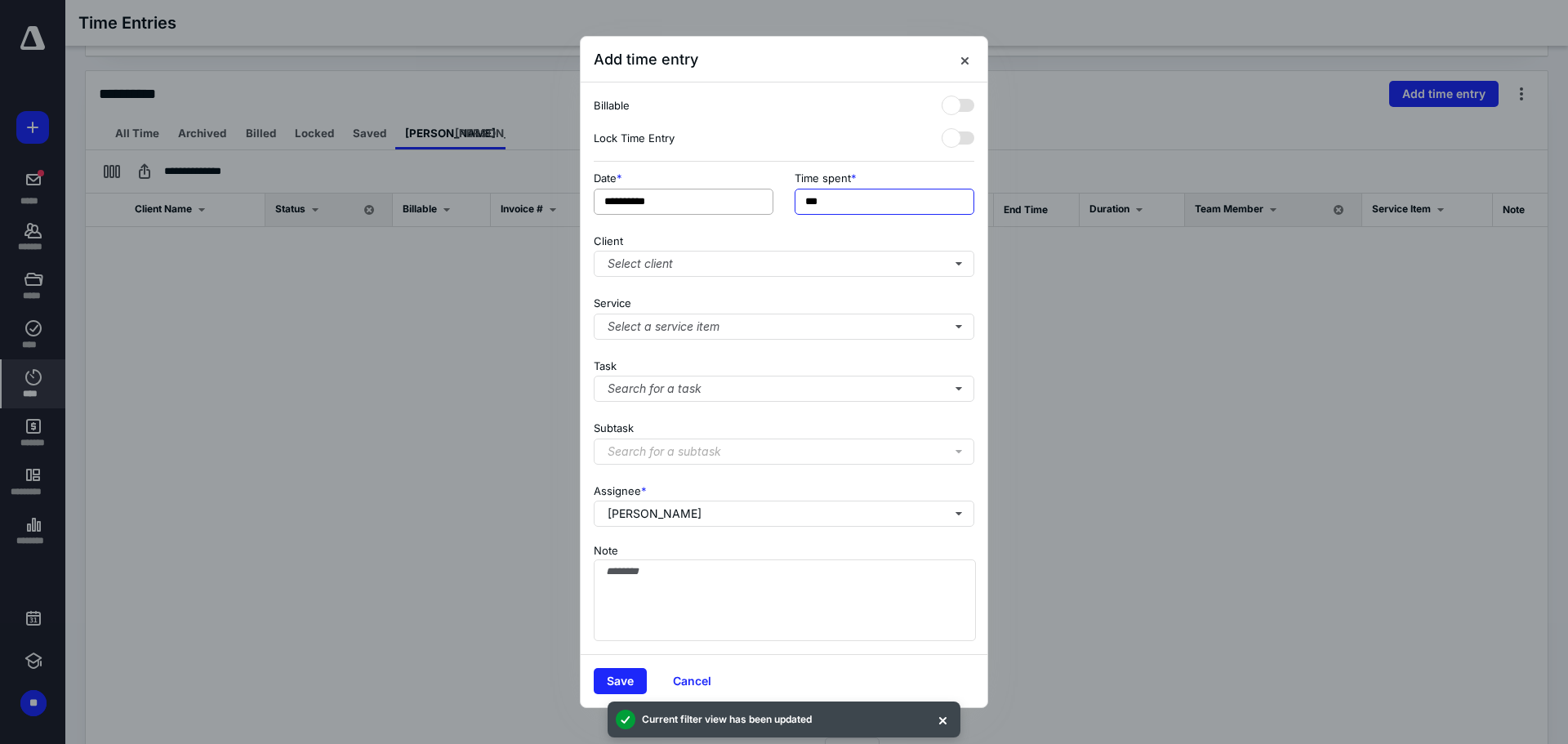 drag, startPoint x: 866, startPoint y: 204, endPoint x: 743, endPoint y: 207, distance: 123.04 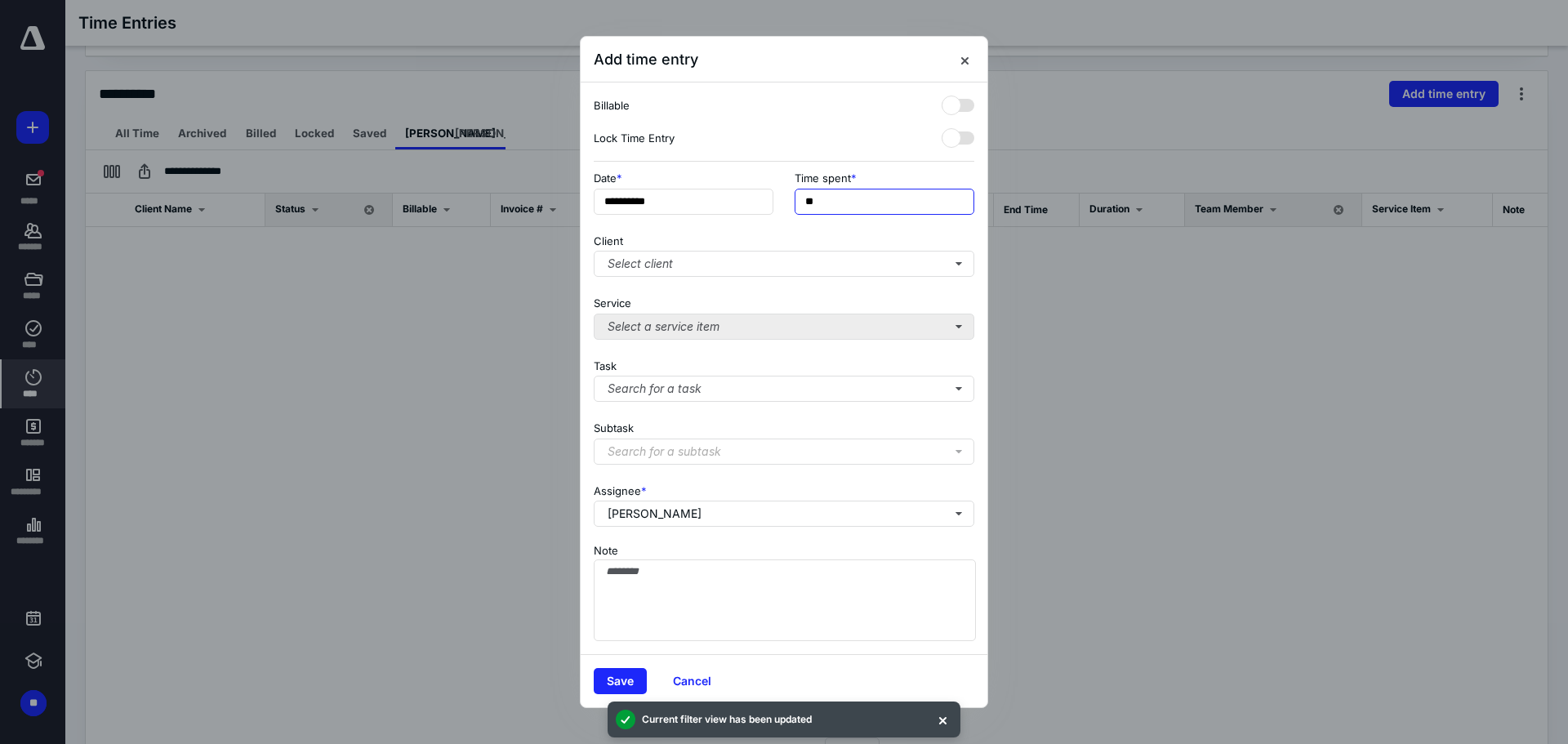 type on "**" 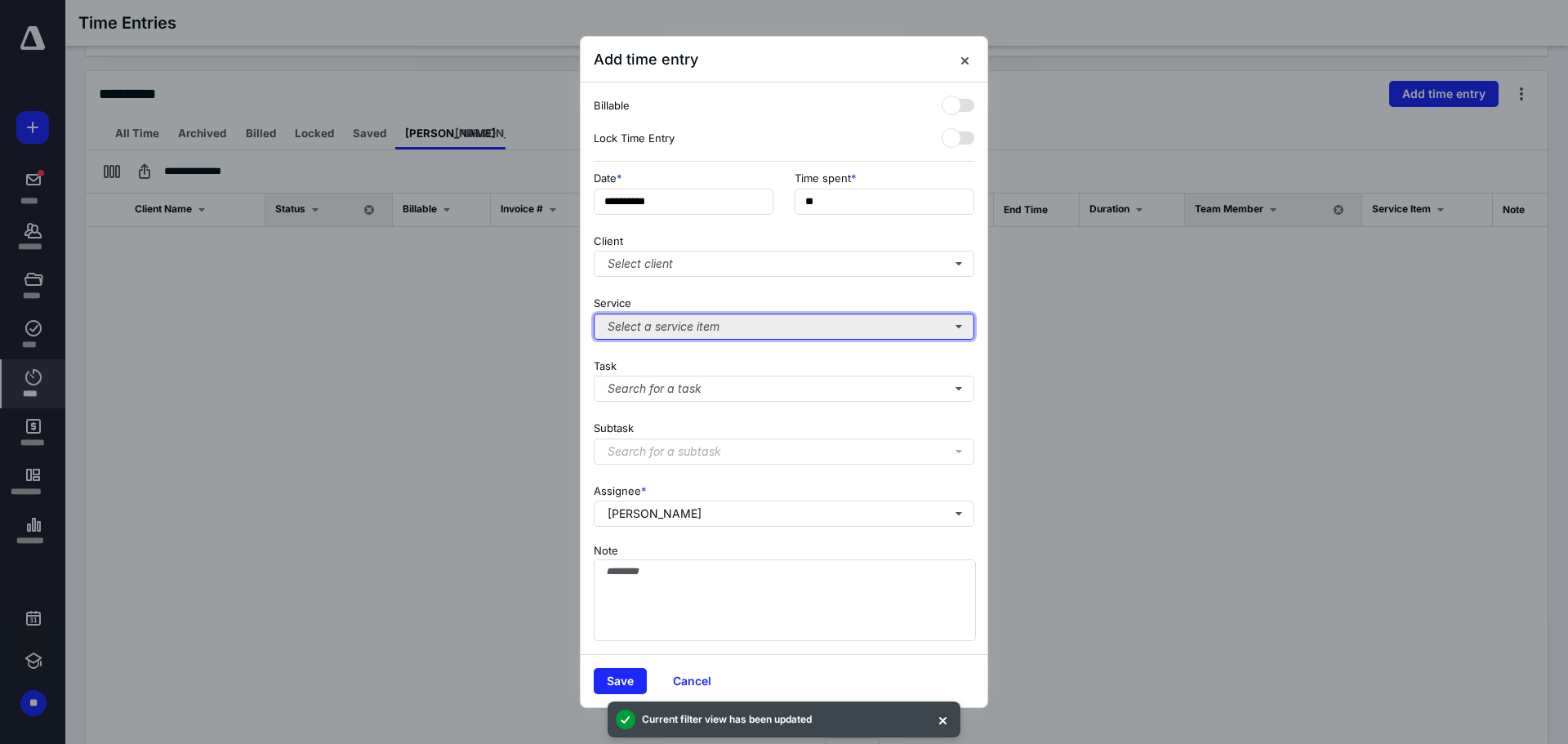 click on "Select a service item" at bounding box center (784, 327) 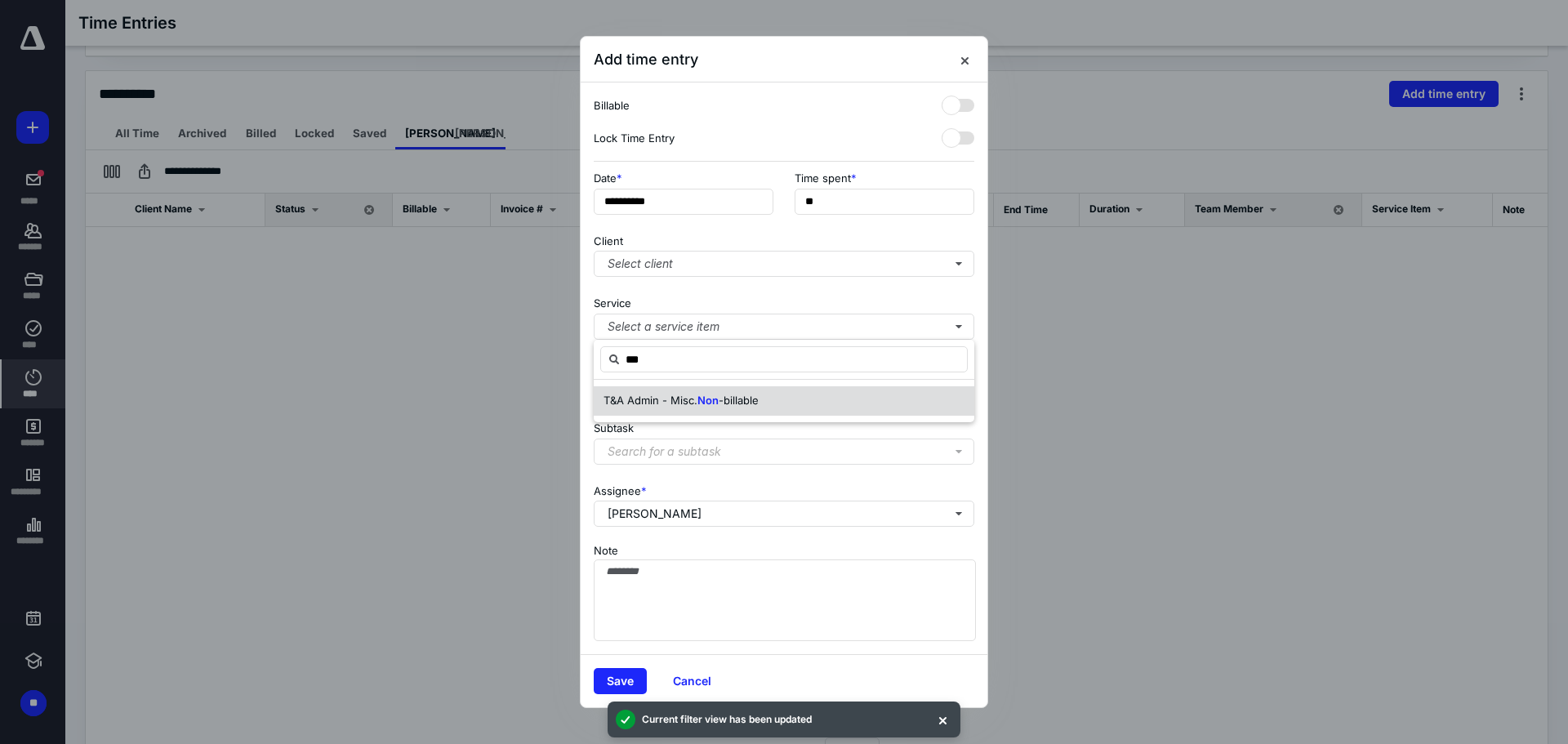 click on "T&A Admin - Misc.  Non -billable" at bounding box center [784, 401] 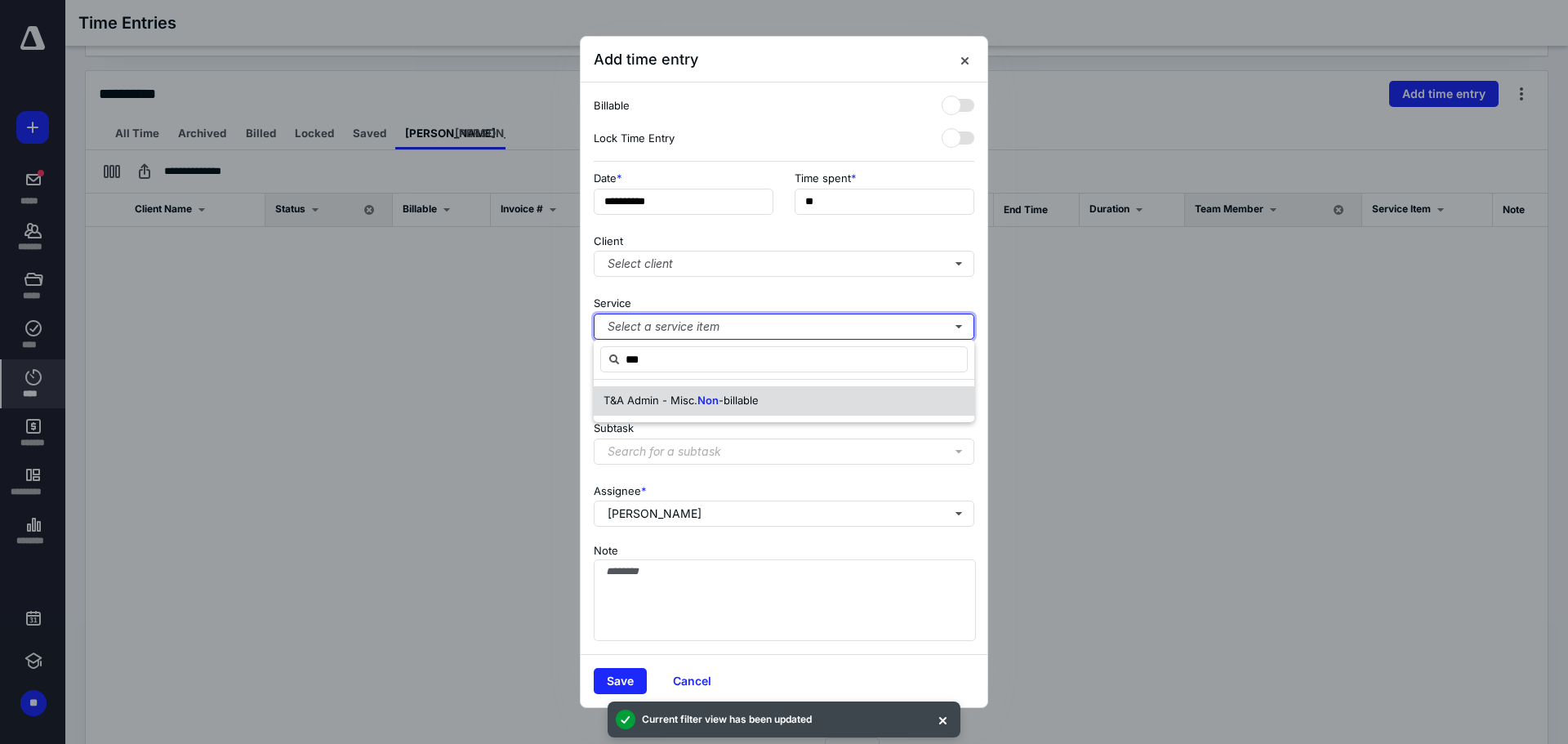 type 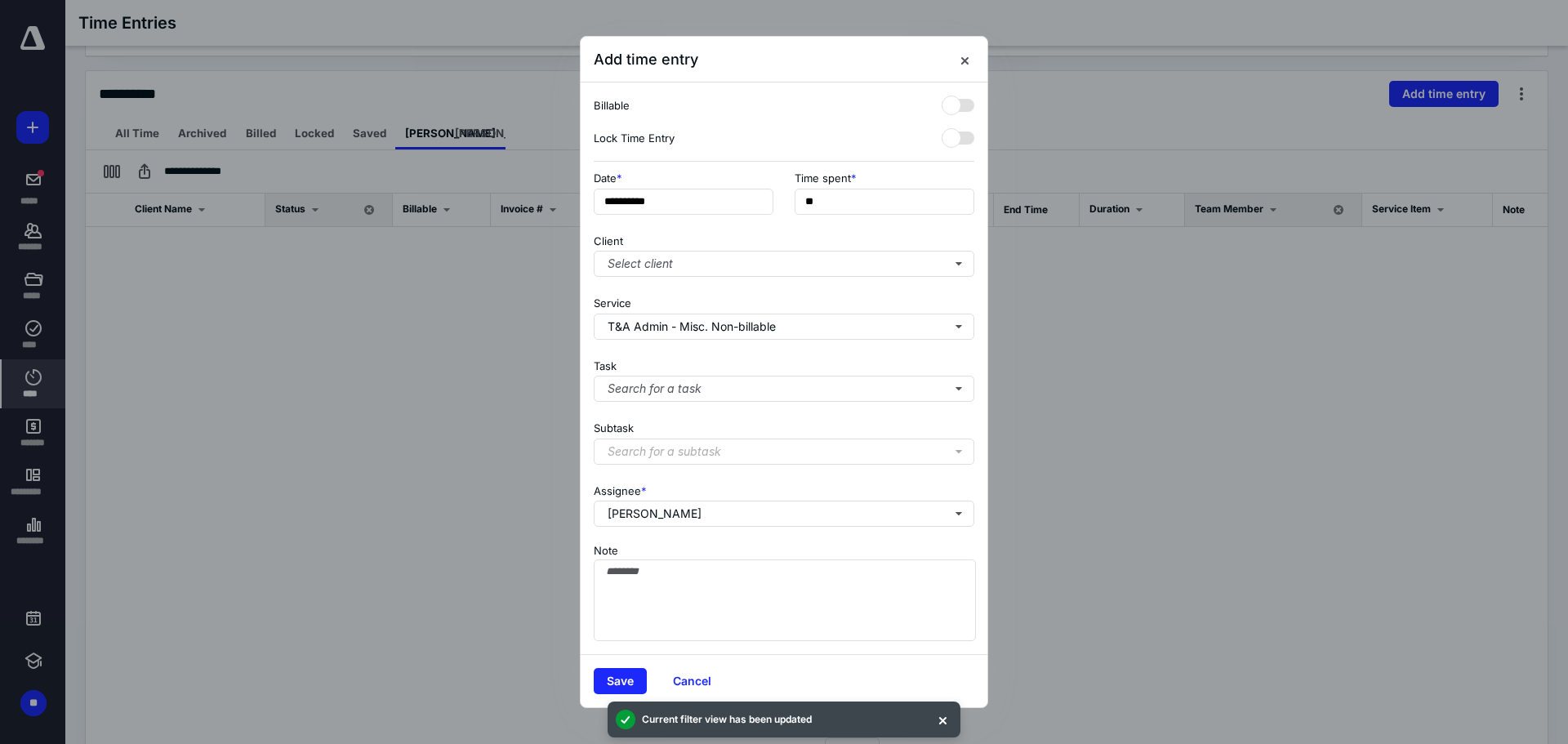 click on "Note" at bounding box center [784, 590] 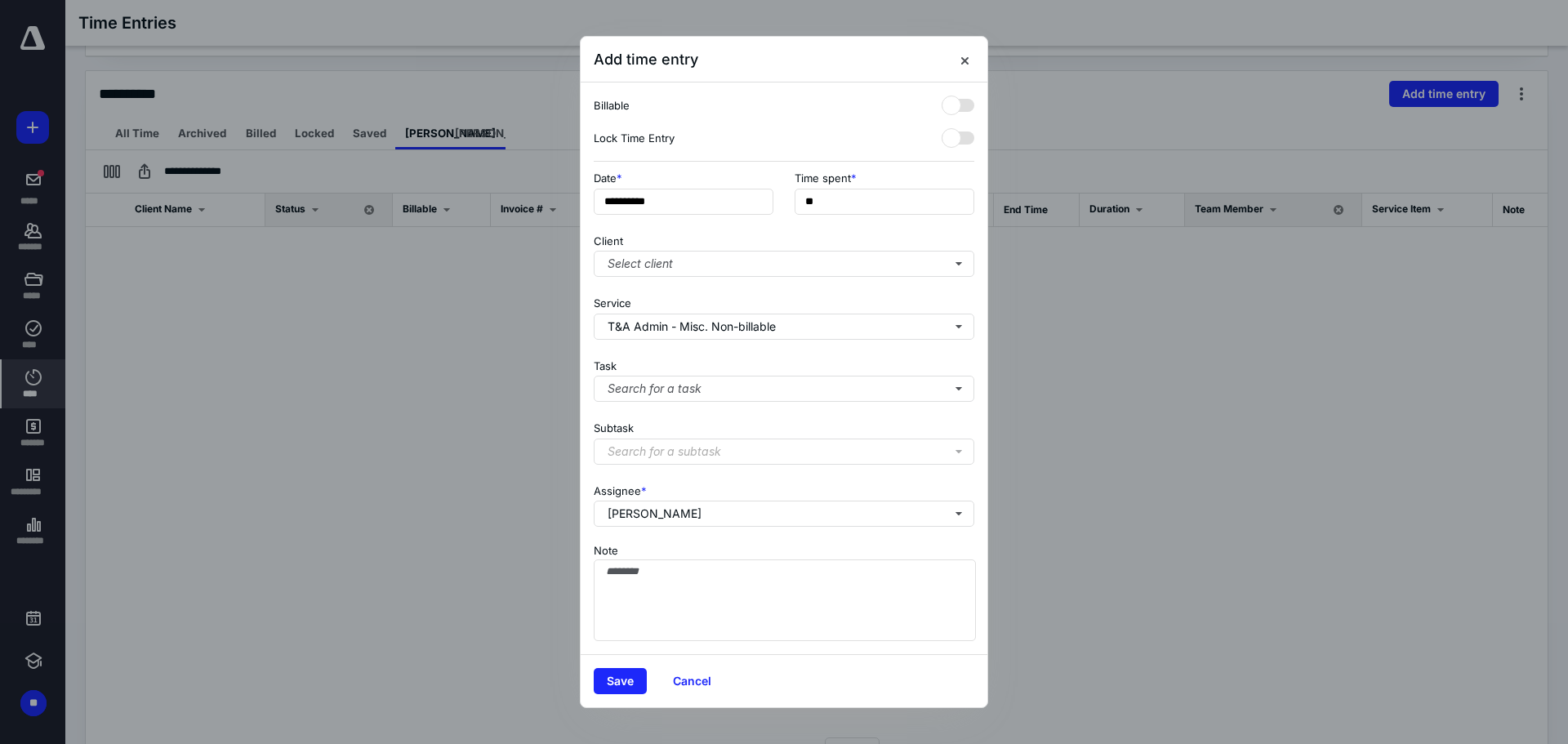 drag, startPoint x: 750, startPoint y: 682, endPoint x: 750, endPoint y: 673, distance: 9 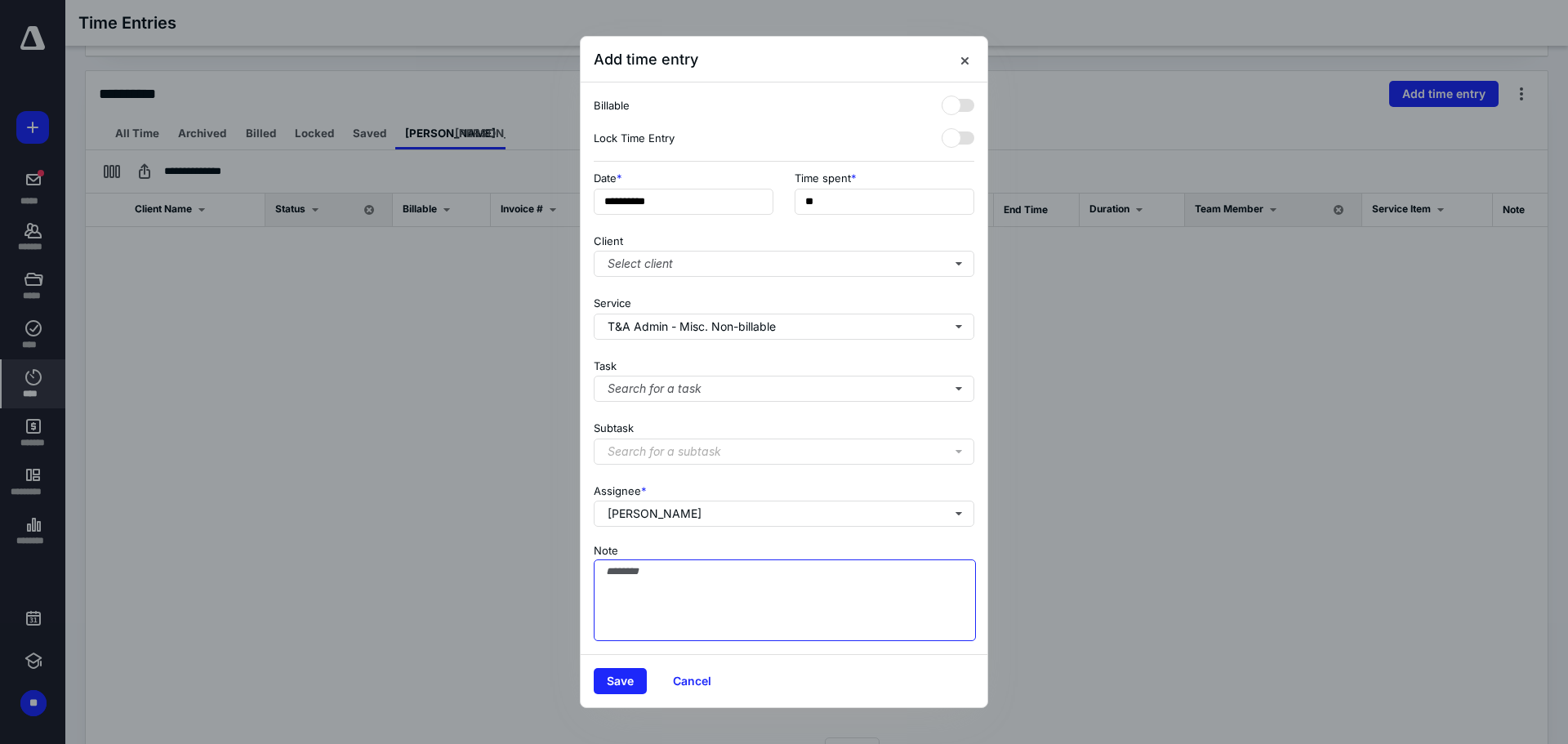 click on "Note" at bounding box center [785, 600] 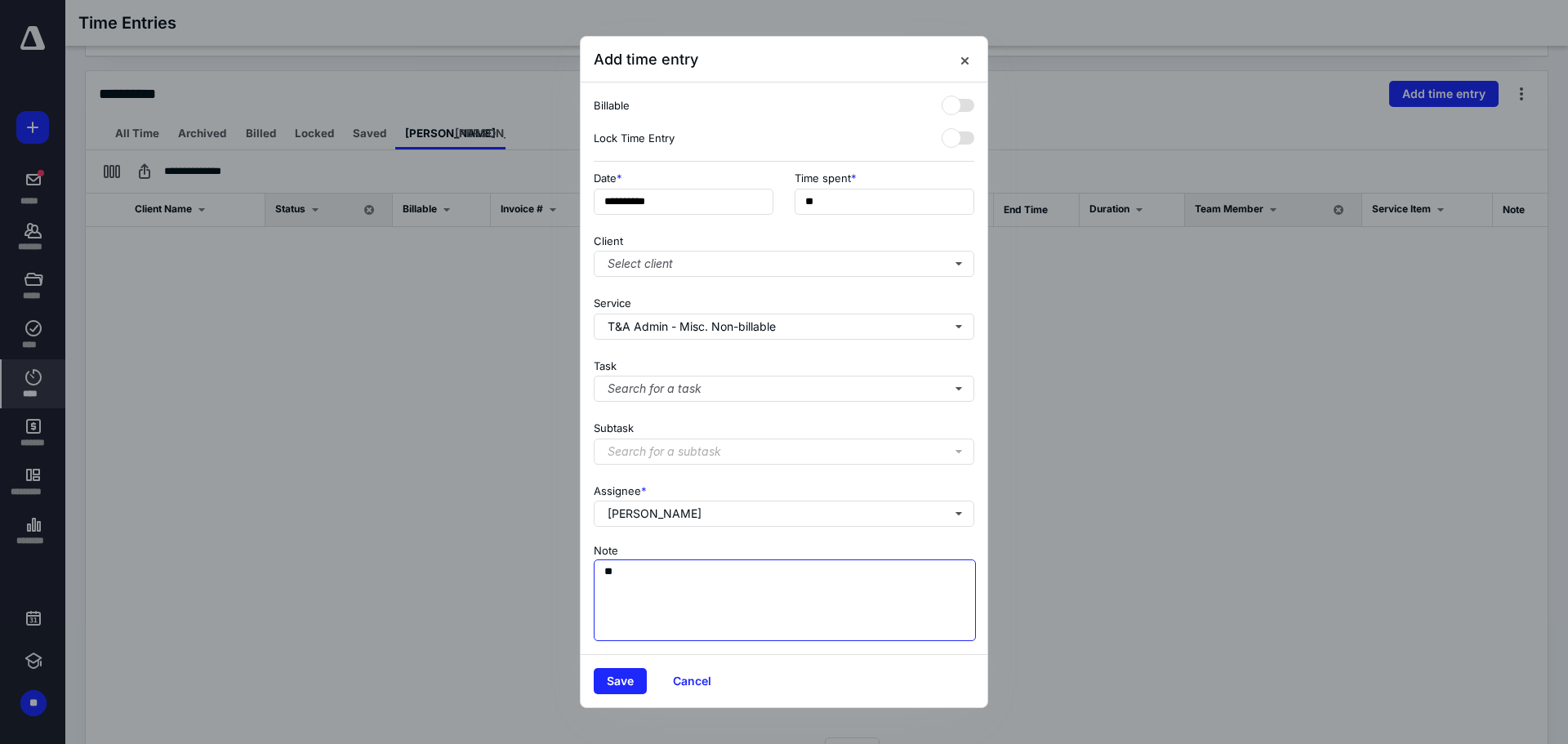 type on "*" 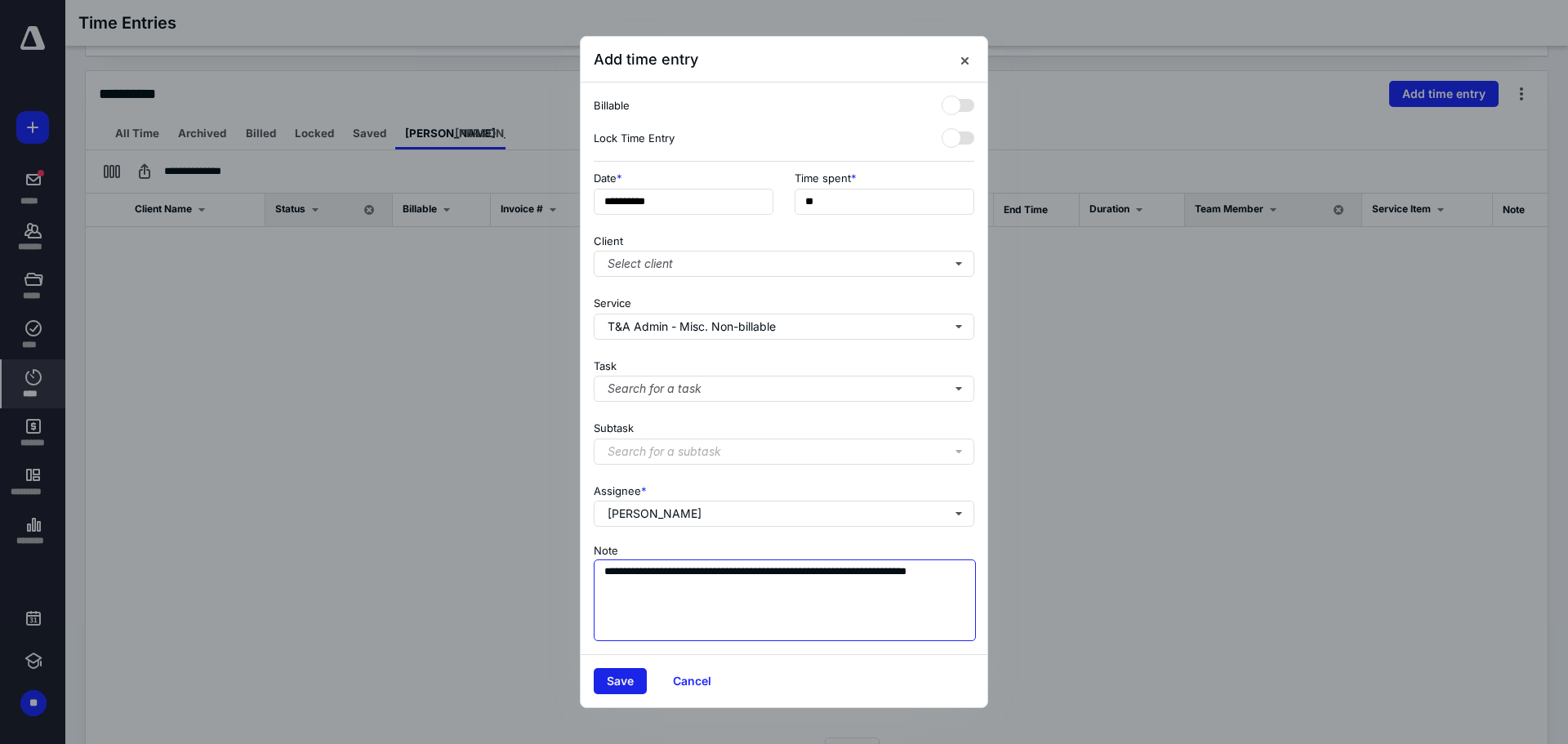 type on "**********" 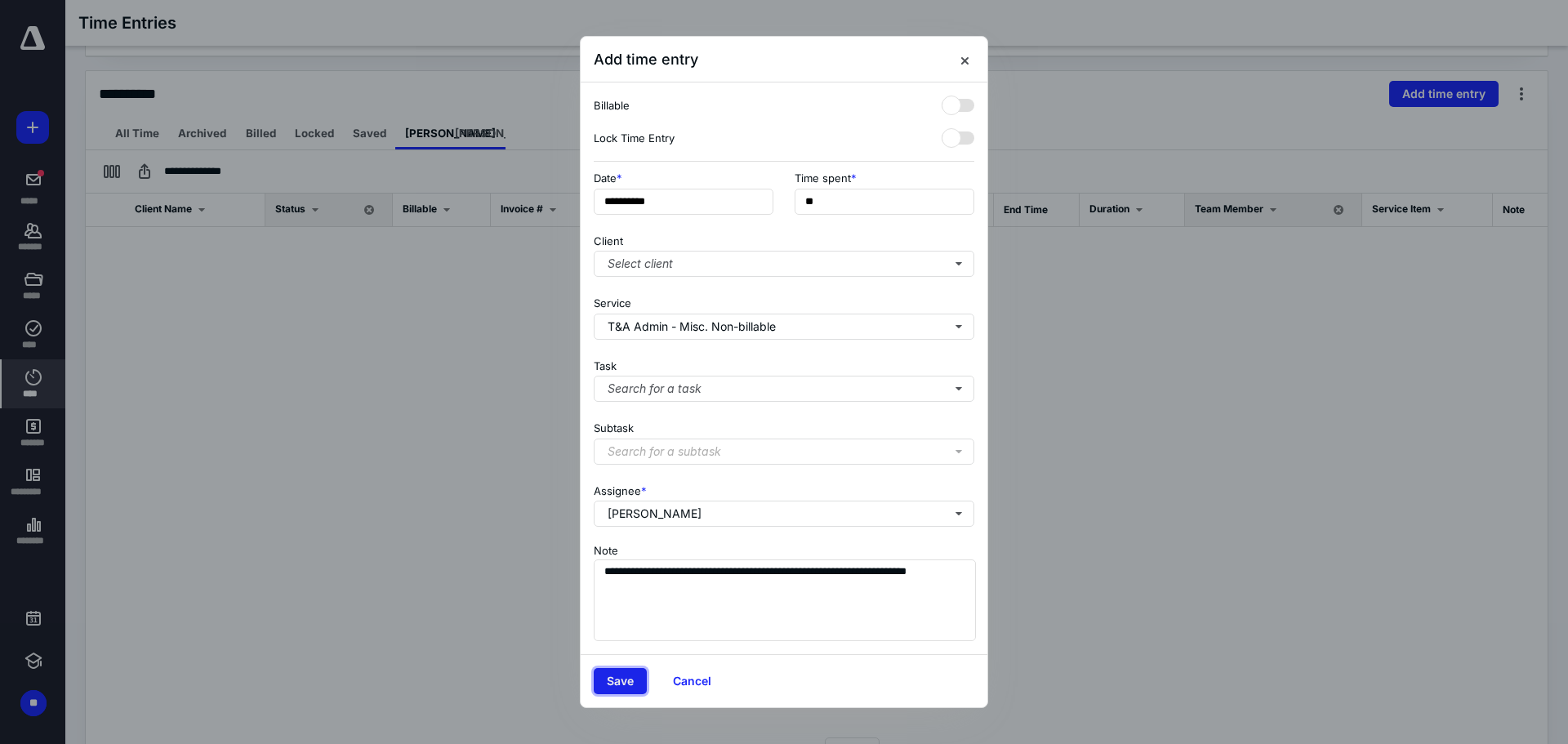 click on "Save" at bounding box center [620, 681] 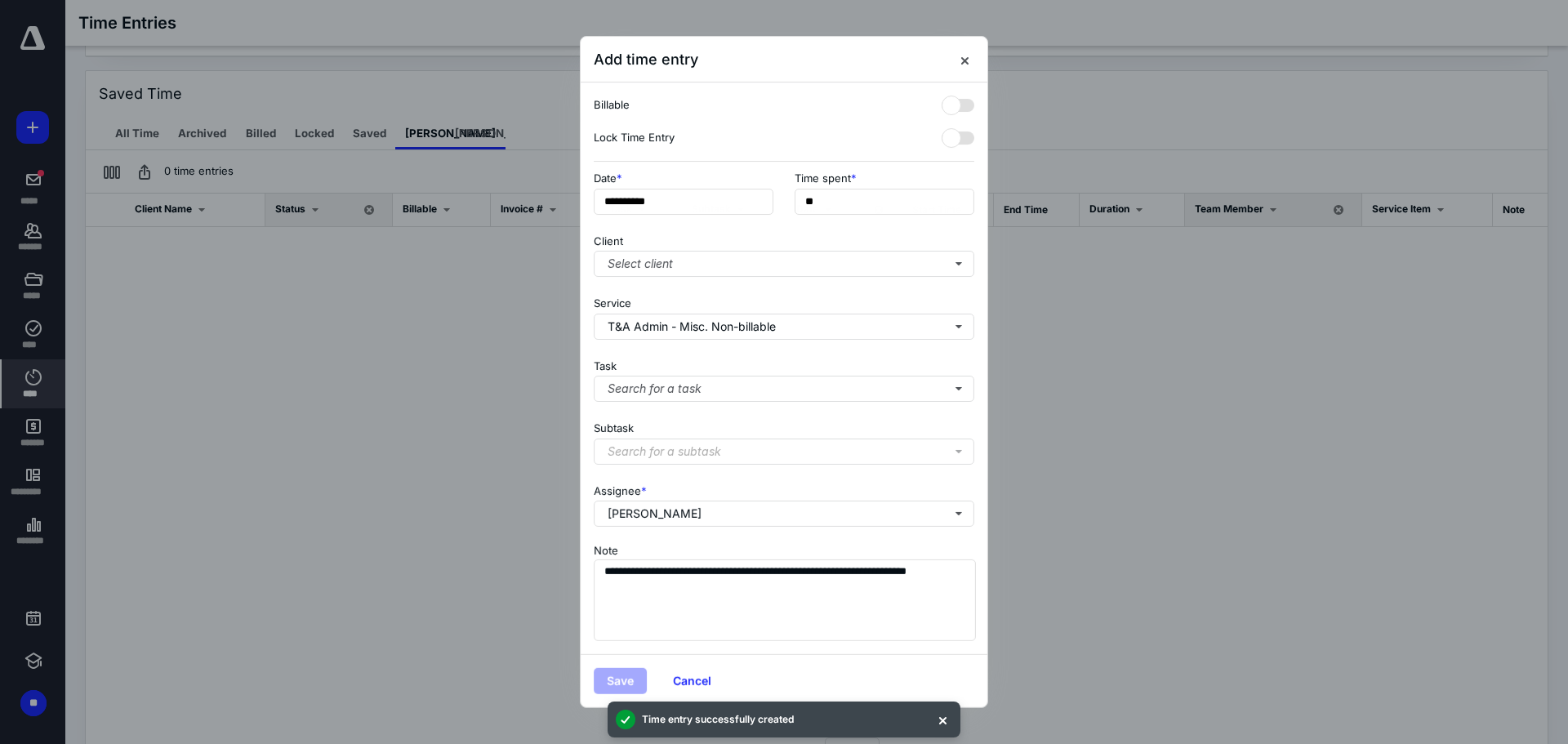 click at bounding box center [784, 372] 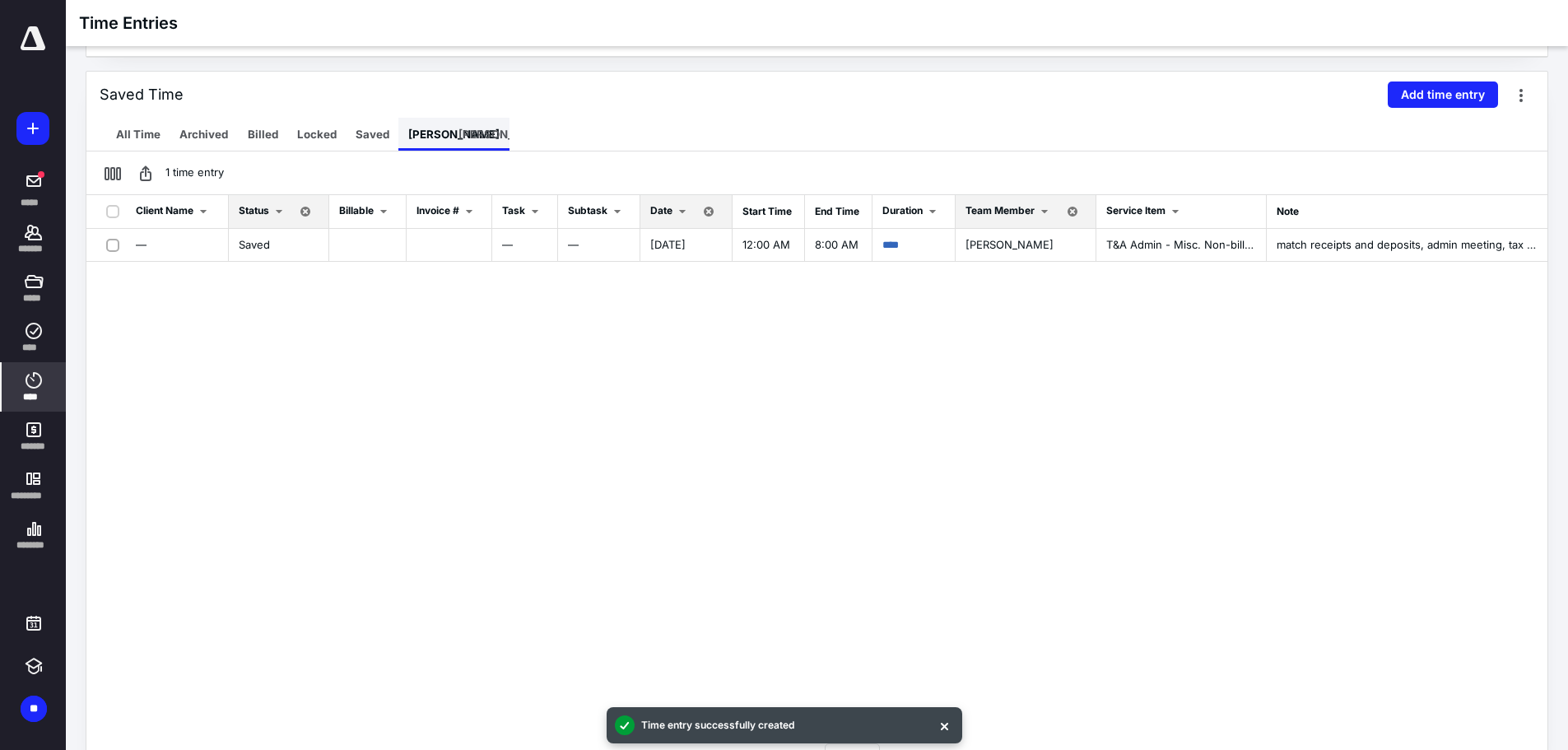 click on "[PERSON_NAME]" at bounding box center (454, 134) 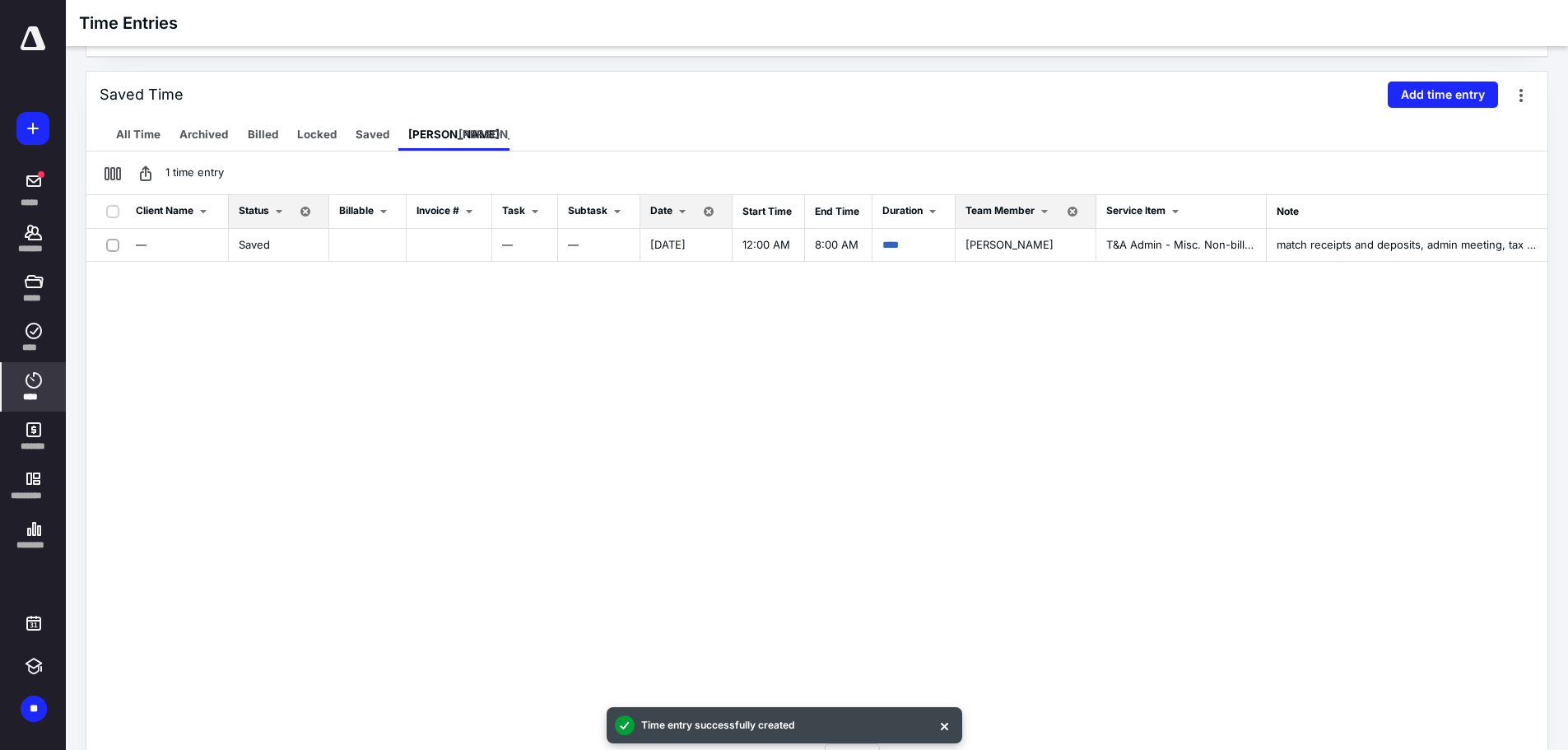 click on "[PERSON_NAME]" at bounding box center [504, 134] 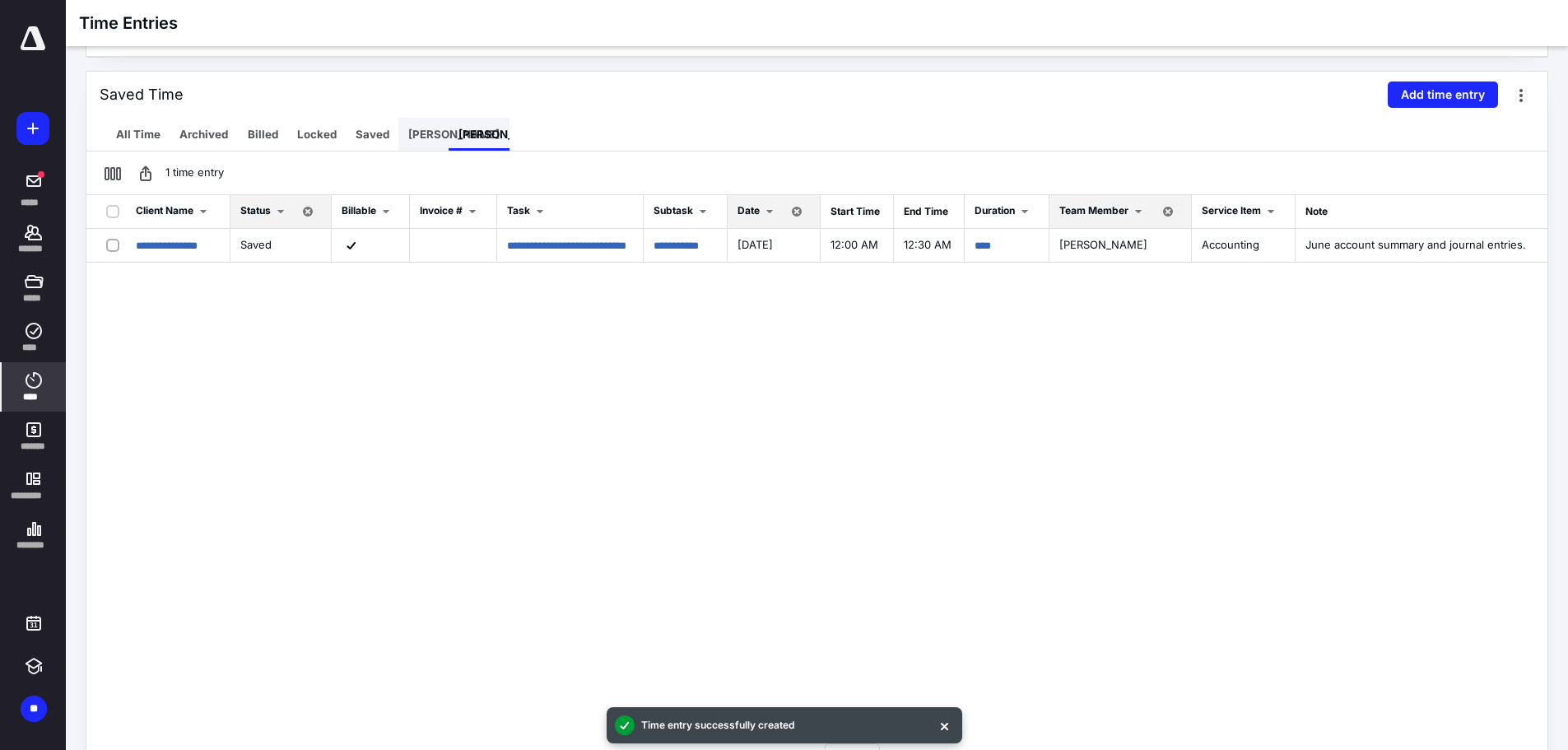 click on "[PERSON_NAME]" at bounding box center [454, 134] 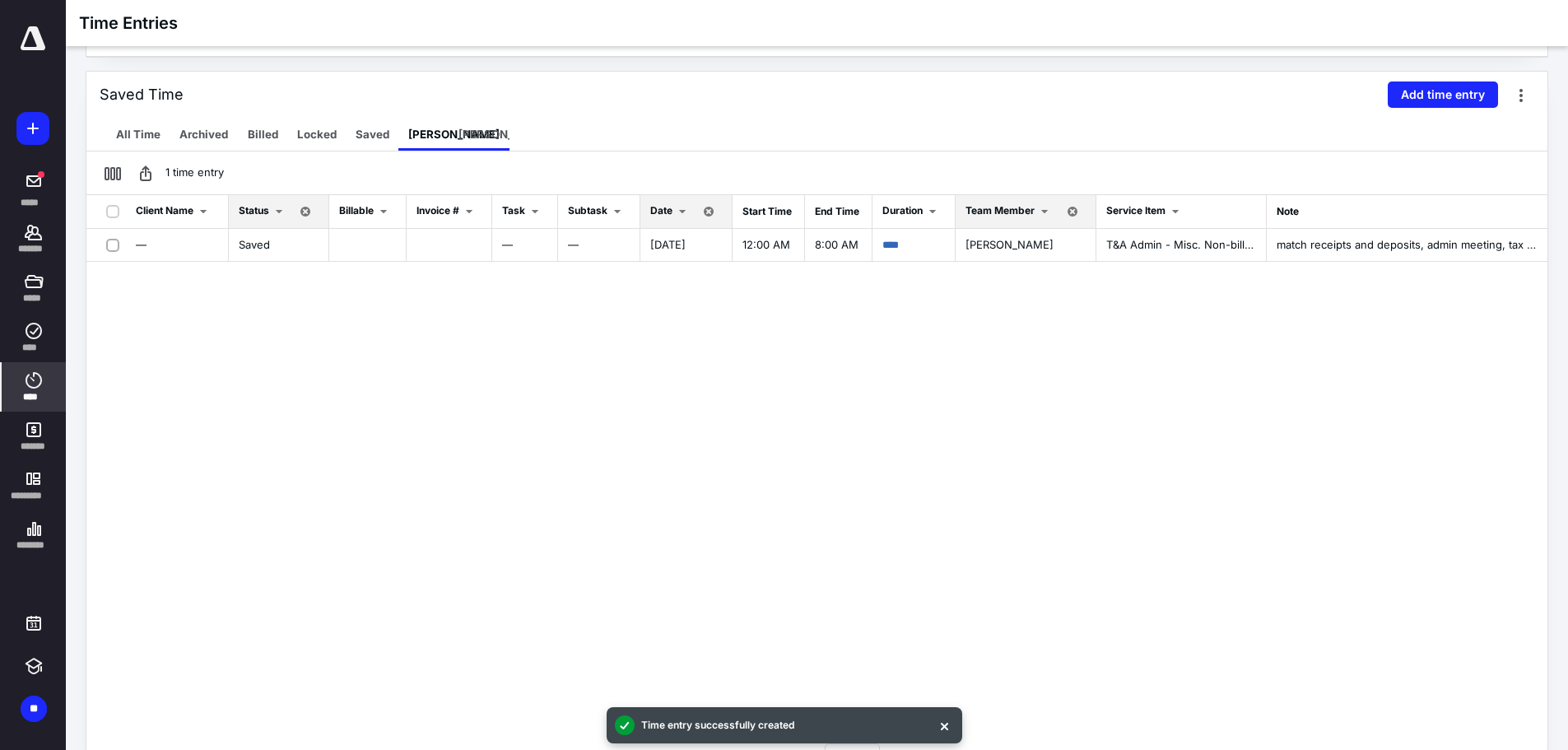 click at bounding box center [33, 39] 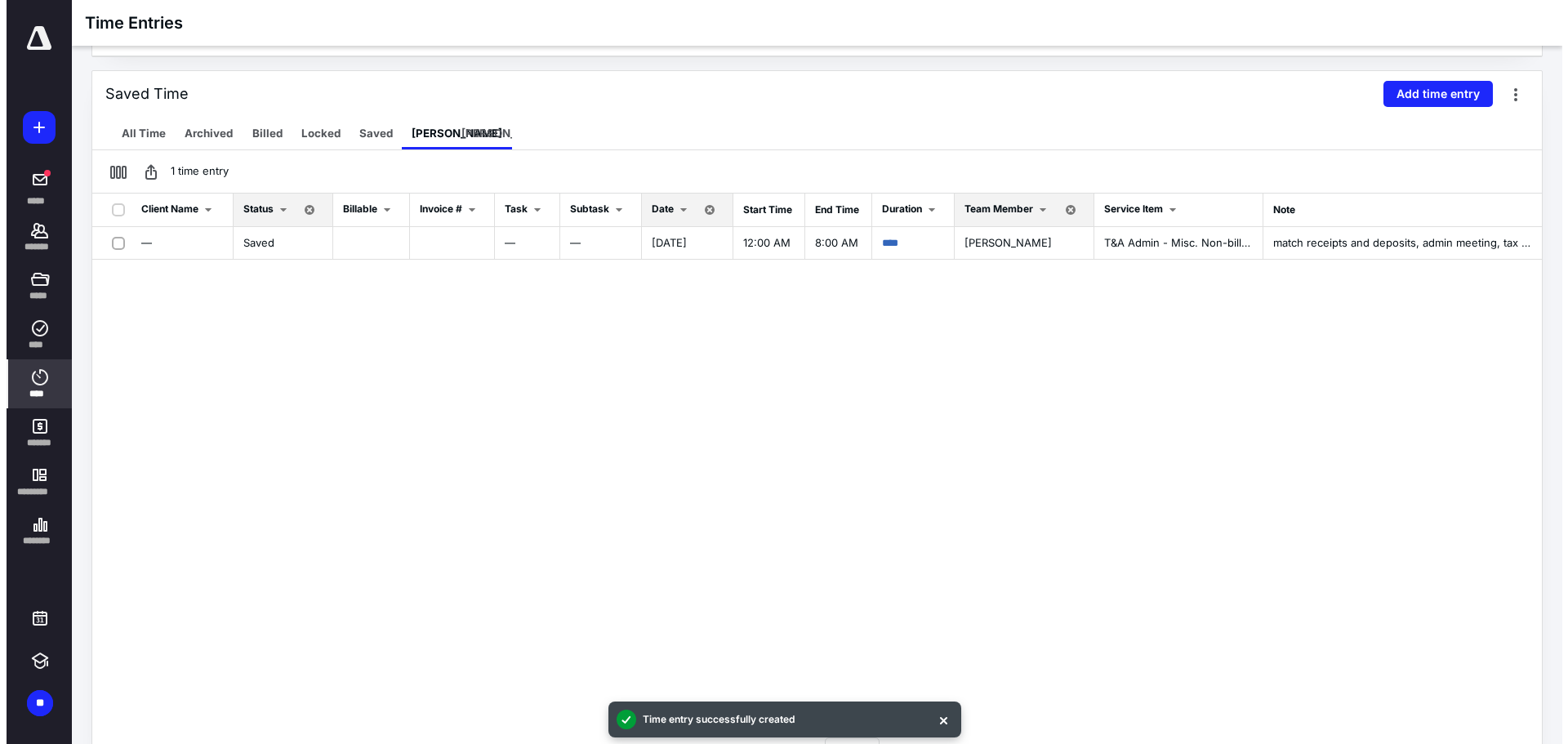 scroll, scrollTop: 0, scrollLeft: 0, axis: both 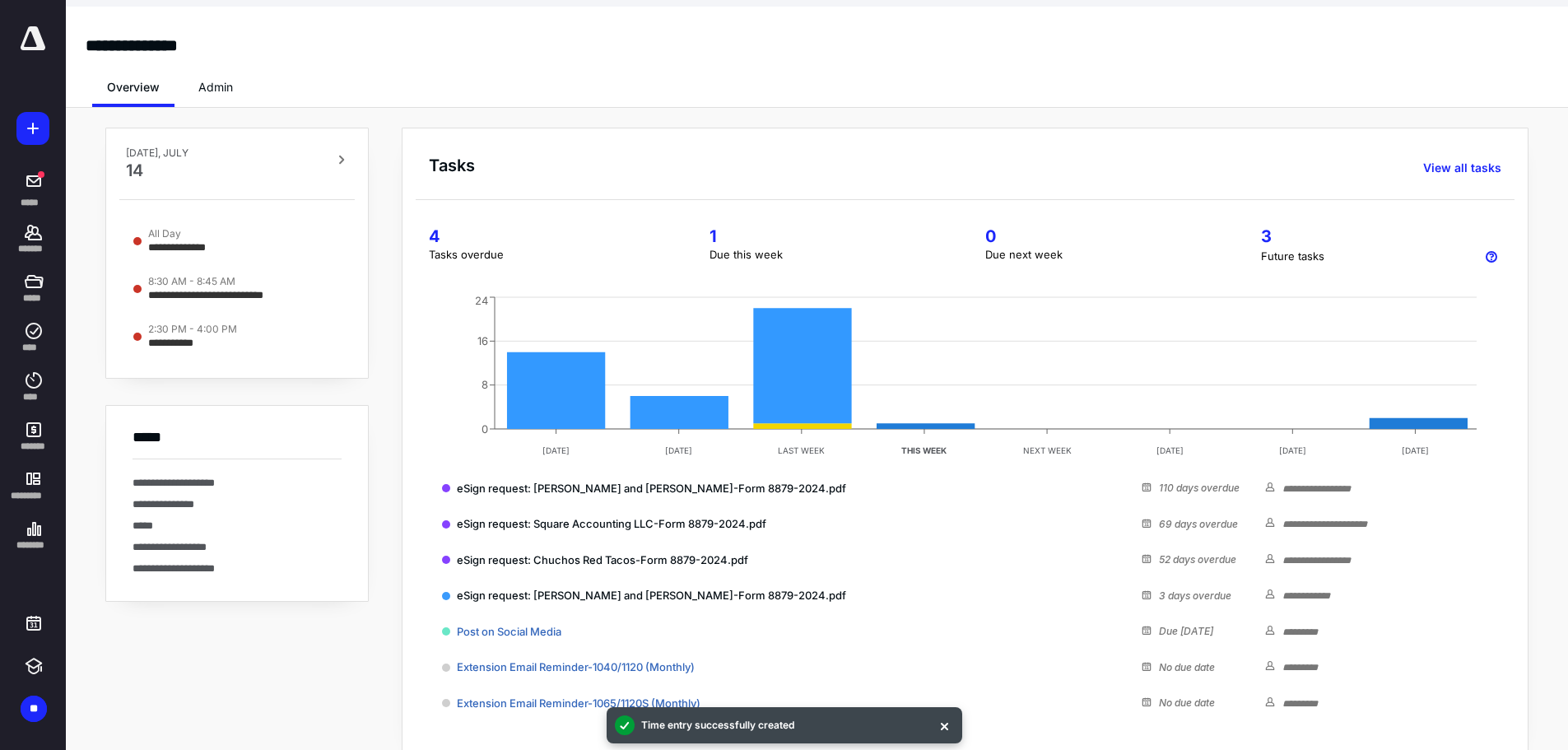 click on "**********" at bounding box center (817, 441) 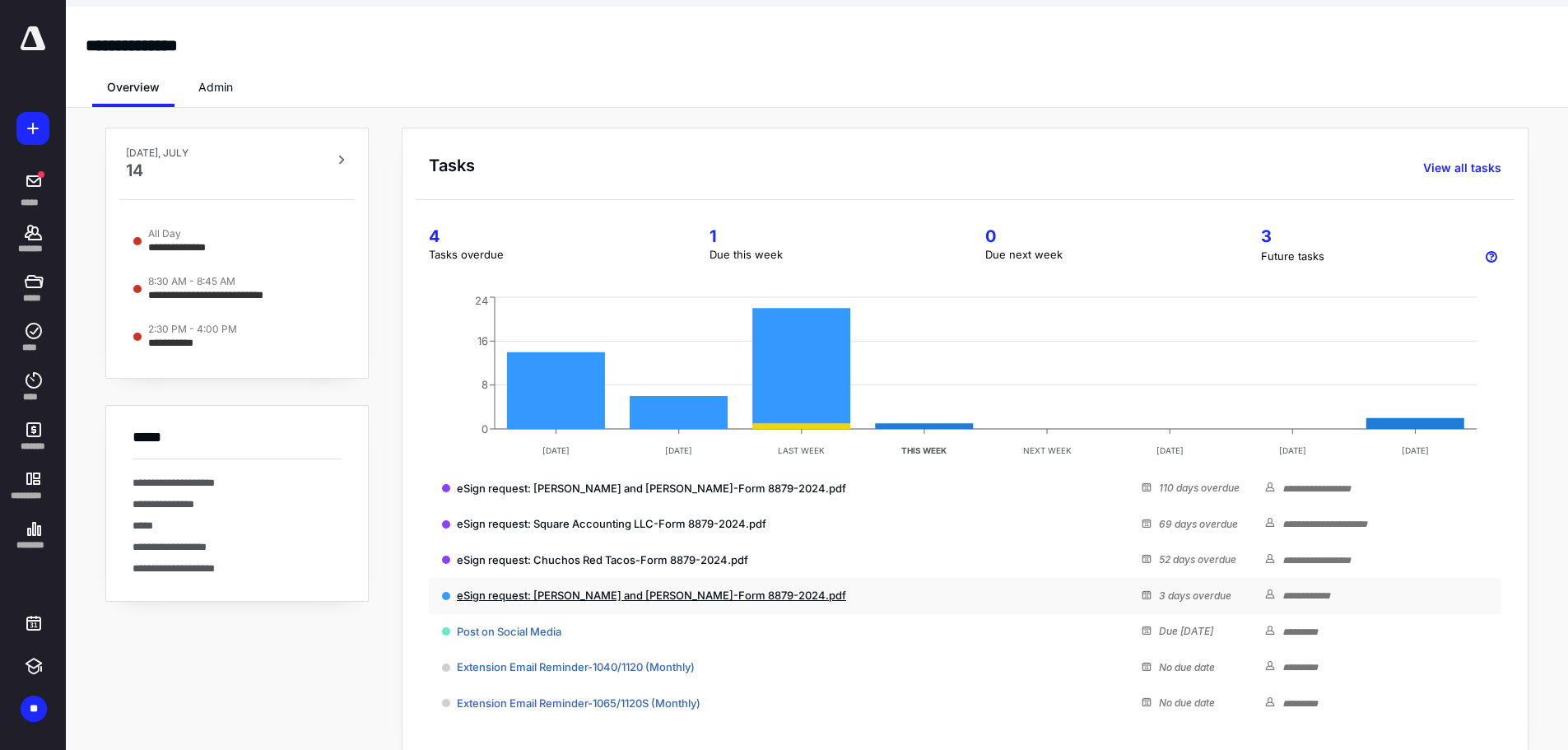 click on "eSign request: [PERSON_NAME] and [PERSON_NAME]-Form 8879-2024.pdf" at bounding box center (651, 595) 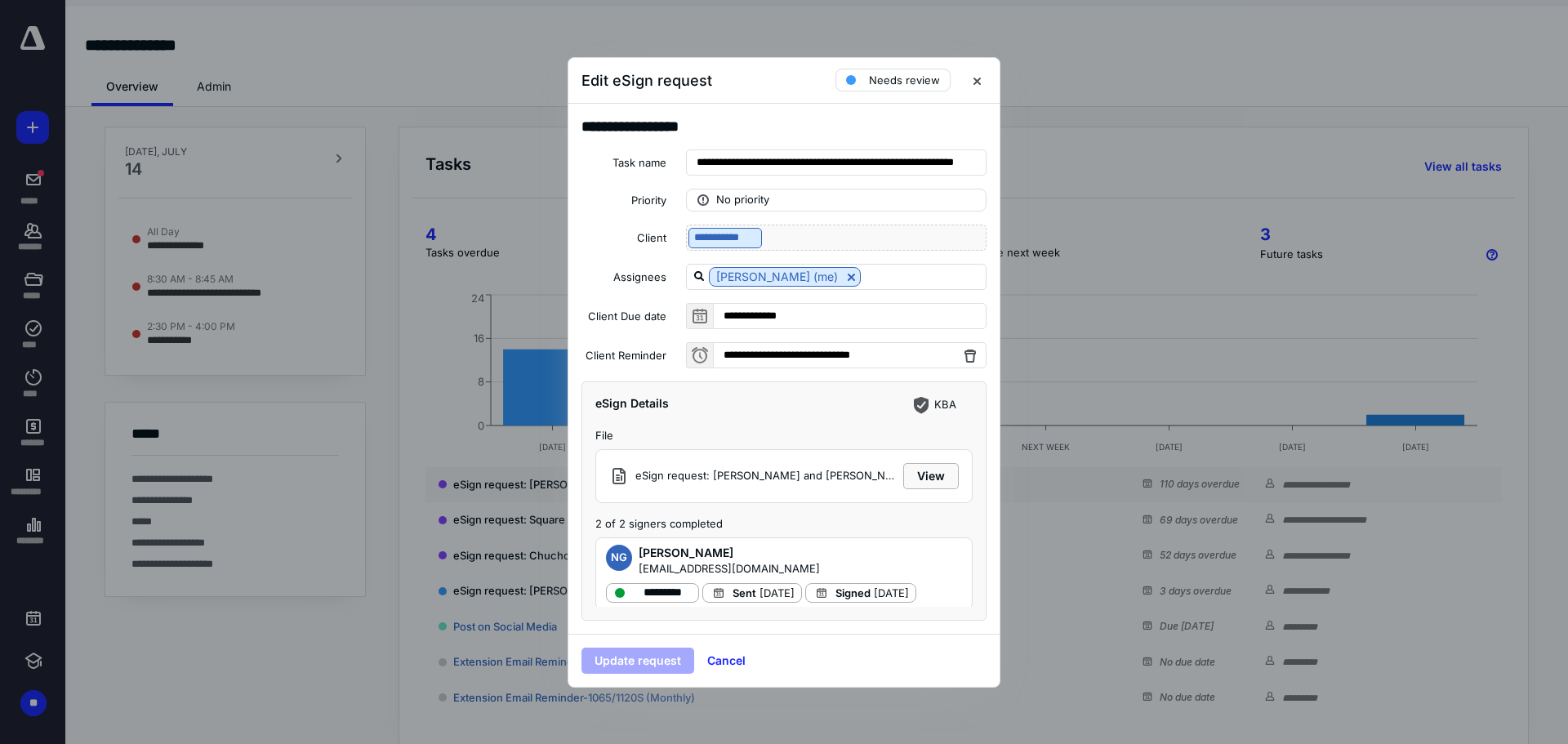 click on "View" at bounding box center (931, 476) 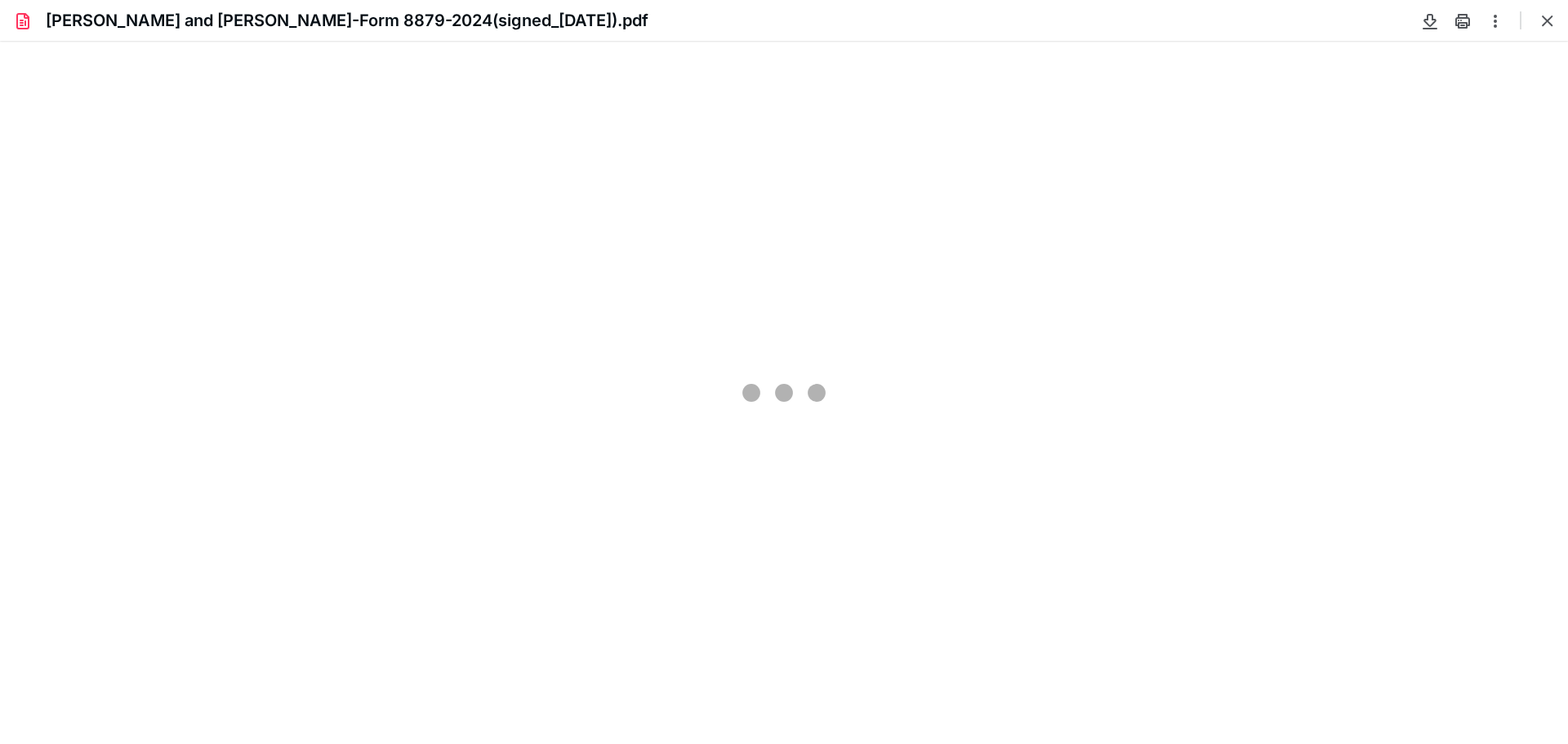 scroll, scrollTop: 0, scrollLeft: 0, axis: both 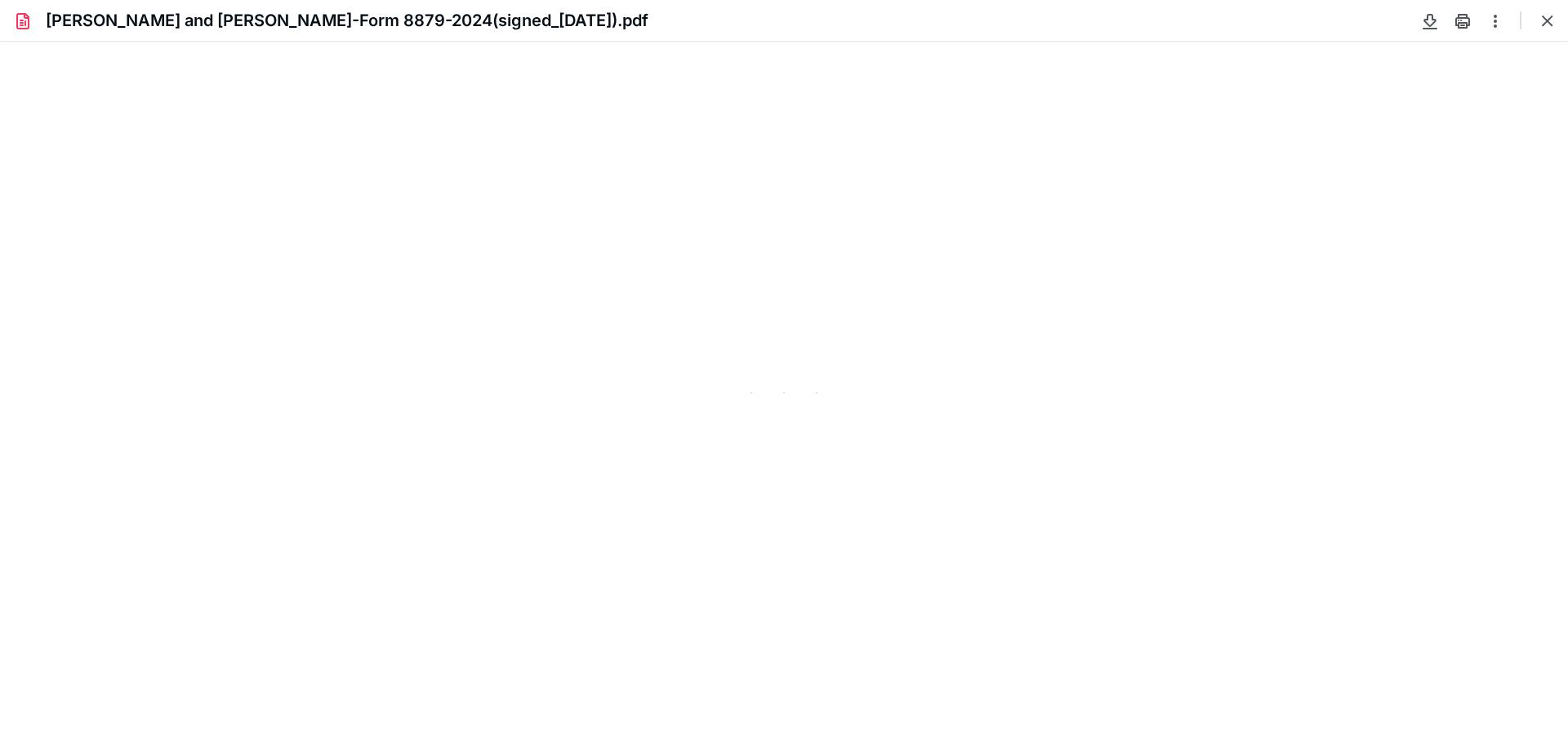 type on "104" 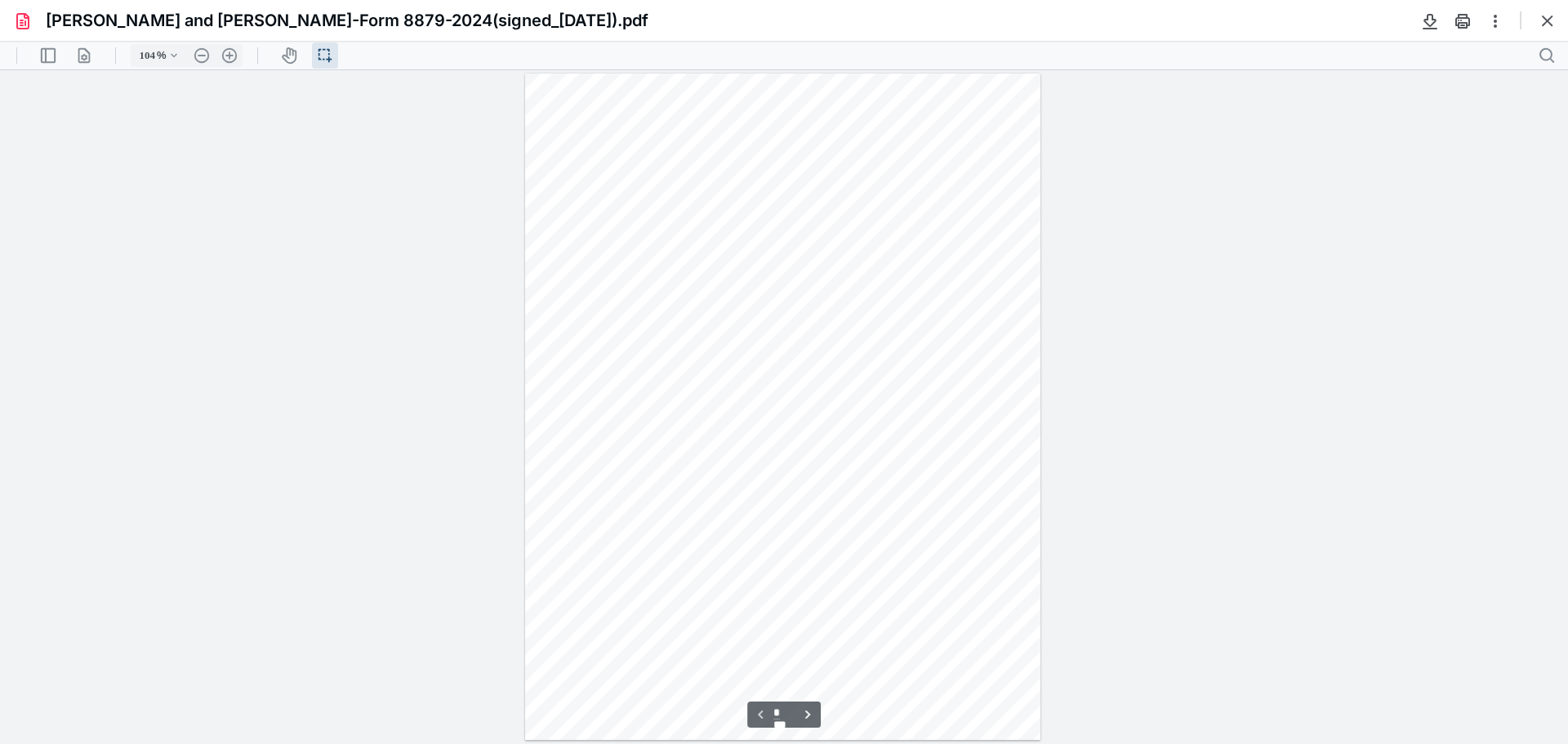scroll, scrollTop: 33, scrollLeft: 0, axis: vertical 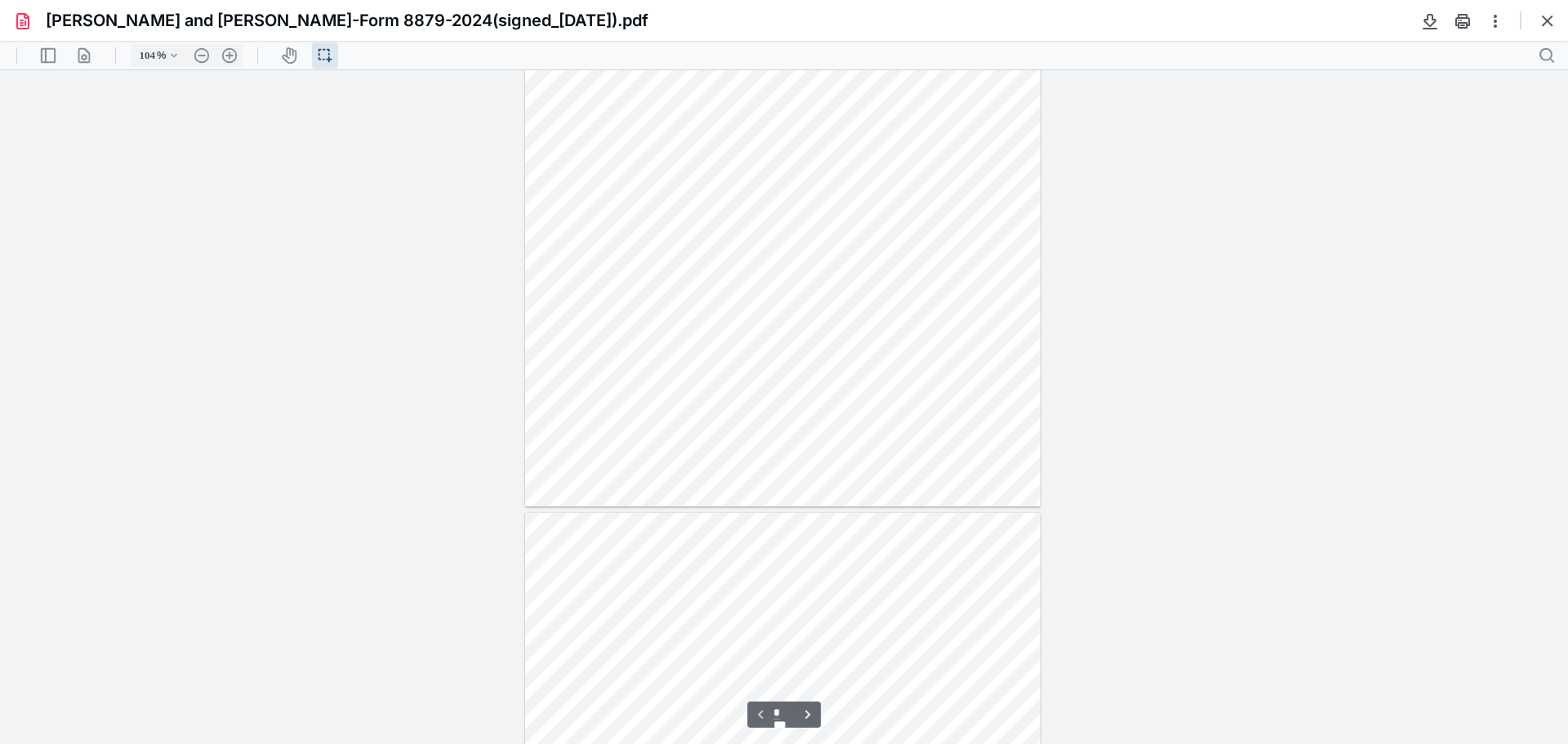 type on "*" 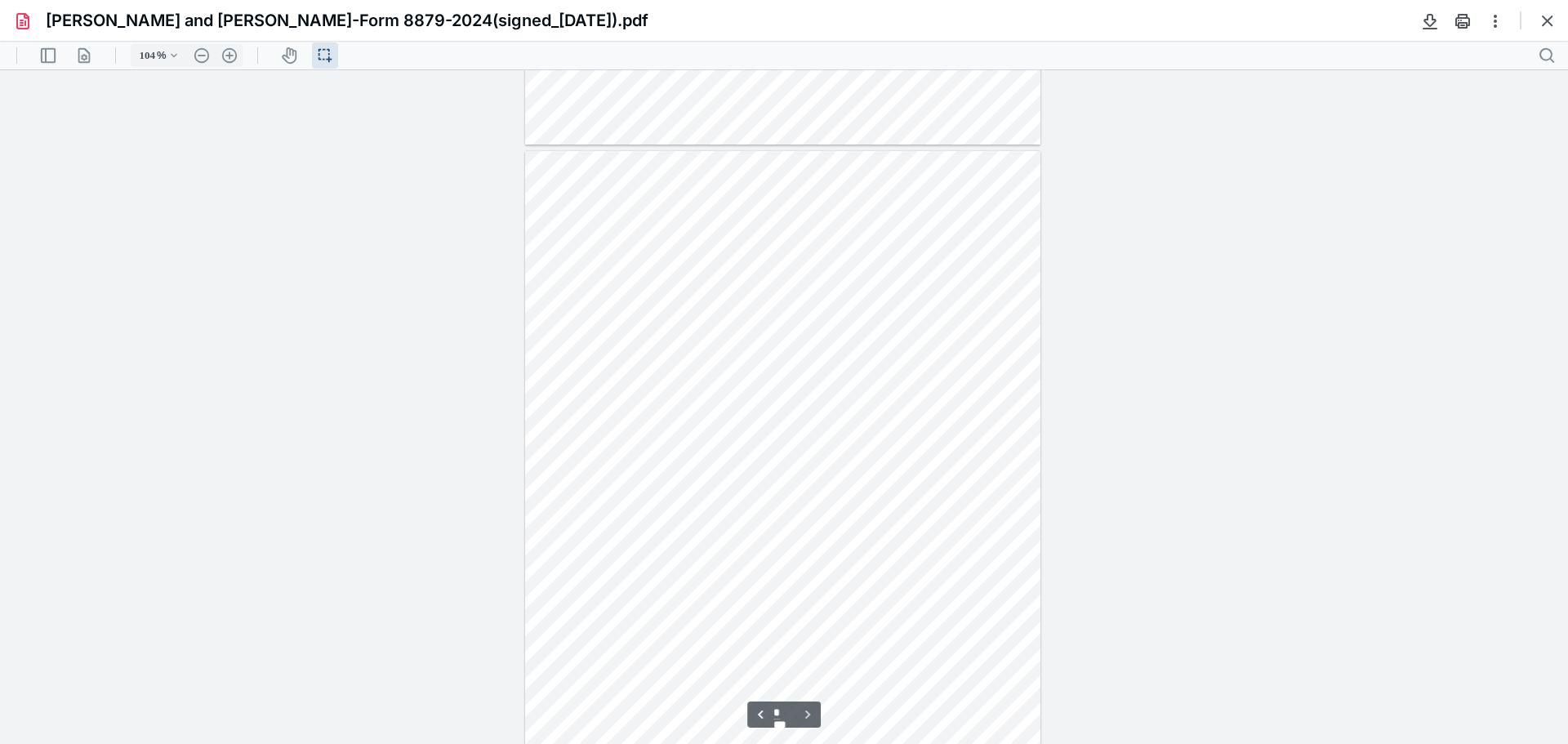 scroll, scrollTop: 672, scrollLeft: 0, axis: vertical 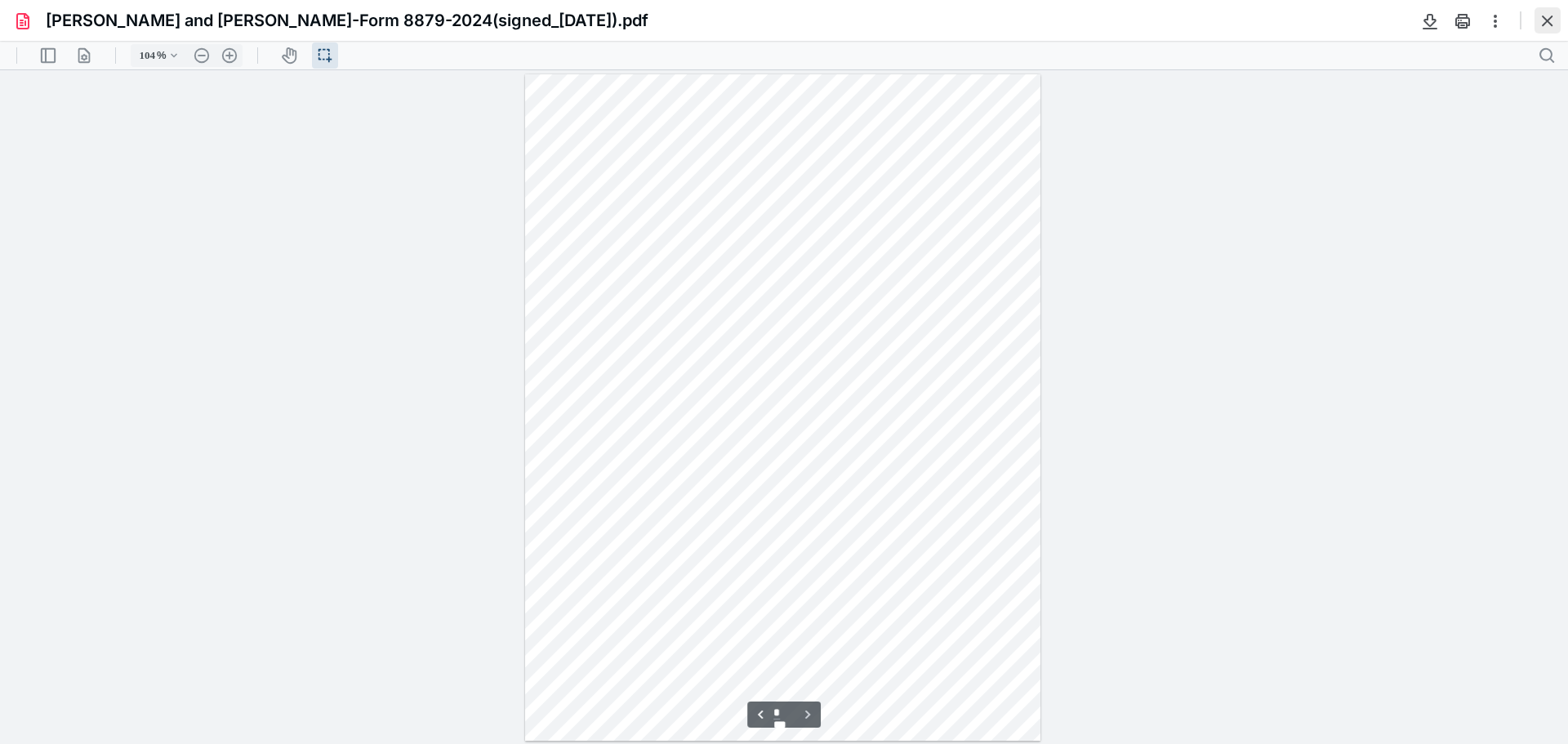 click at bounding box center [1548, 20] 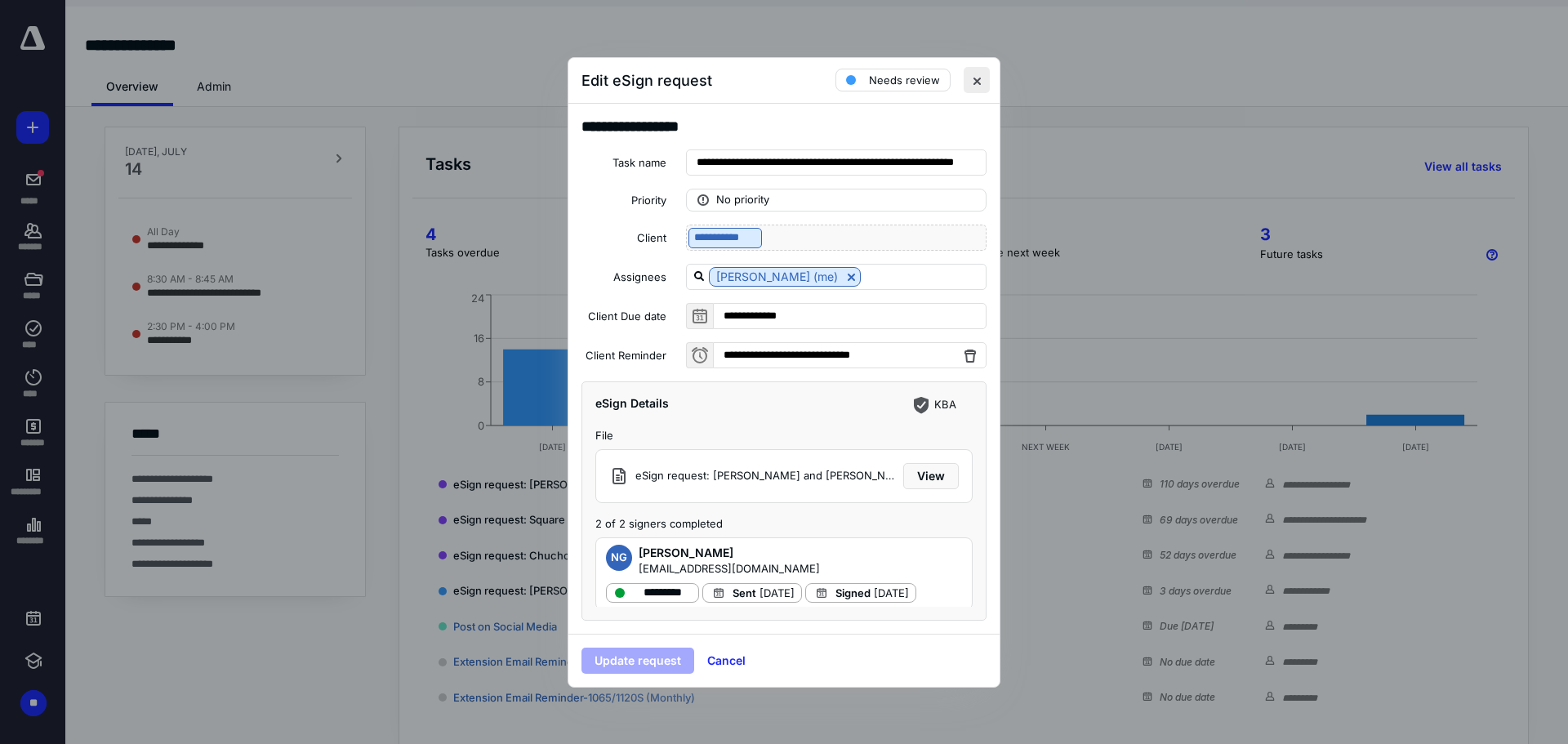 click at bounding box center (977, 80) 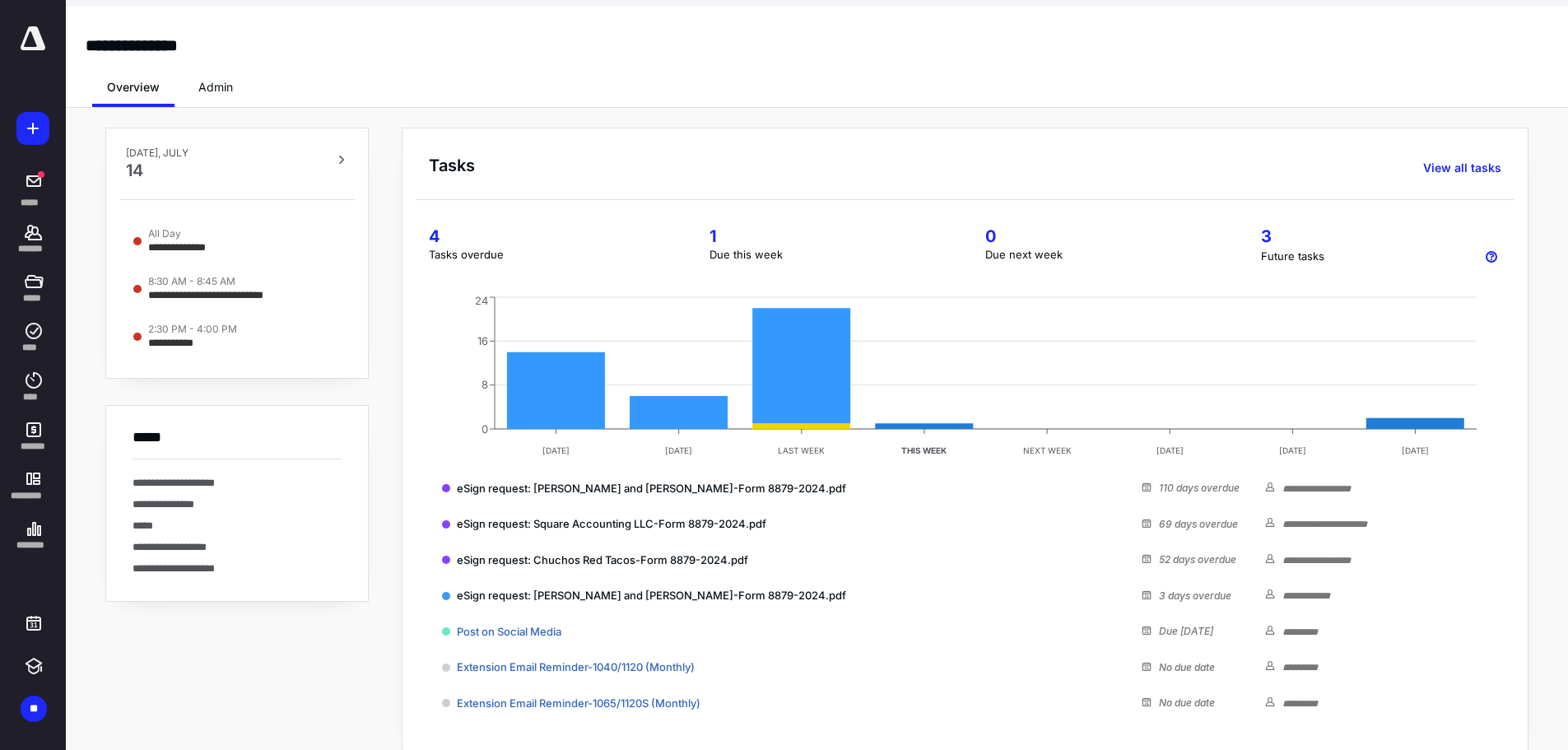 drag, startPoint x: 28, startPoint y: 245, endPoint x: 335, endPoint y: 195, distance: 311.04501 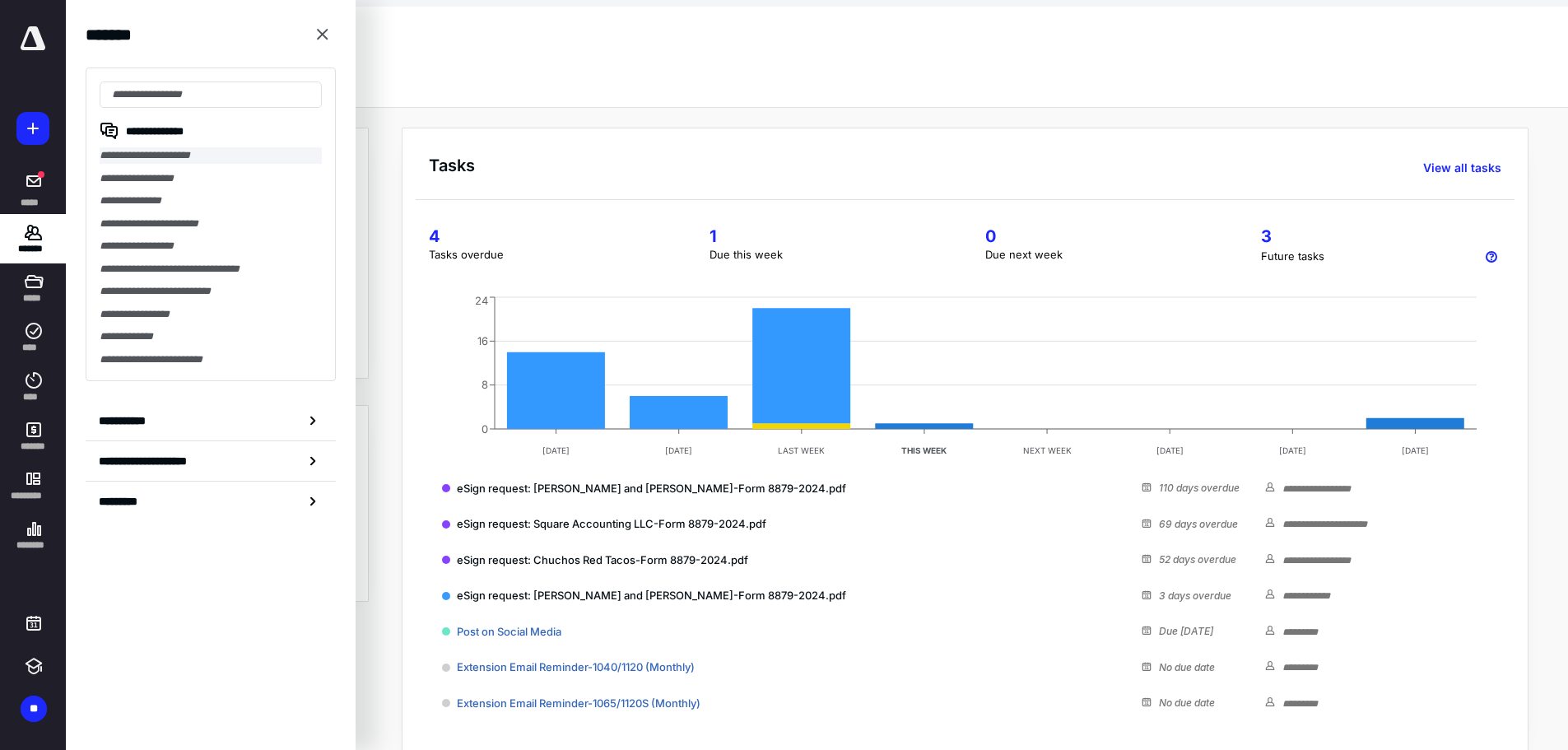 click on "**********" at bounding box center (211, 156) 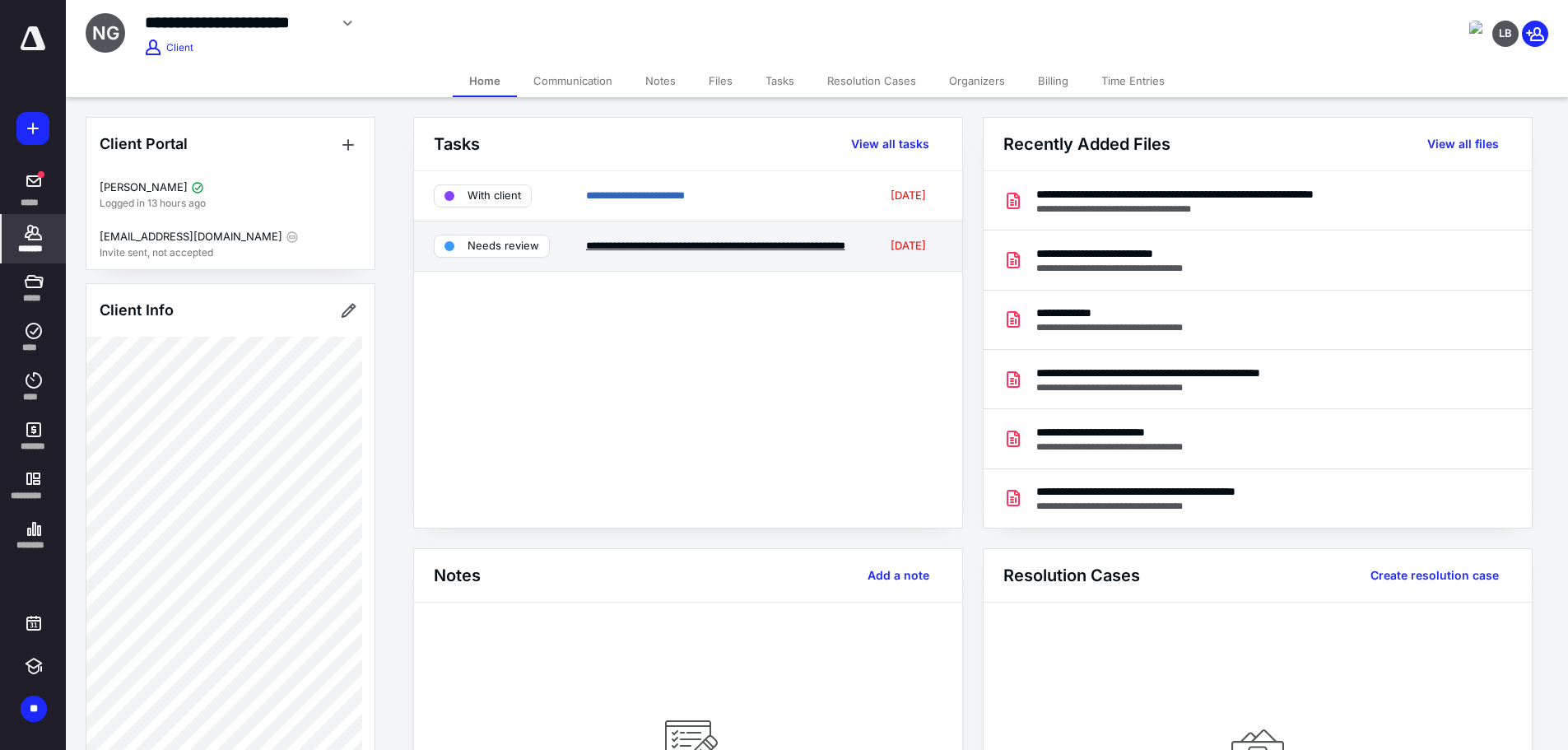 click on "**********" at bounding box center [715, 245] 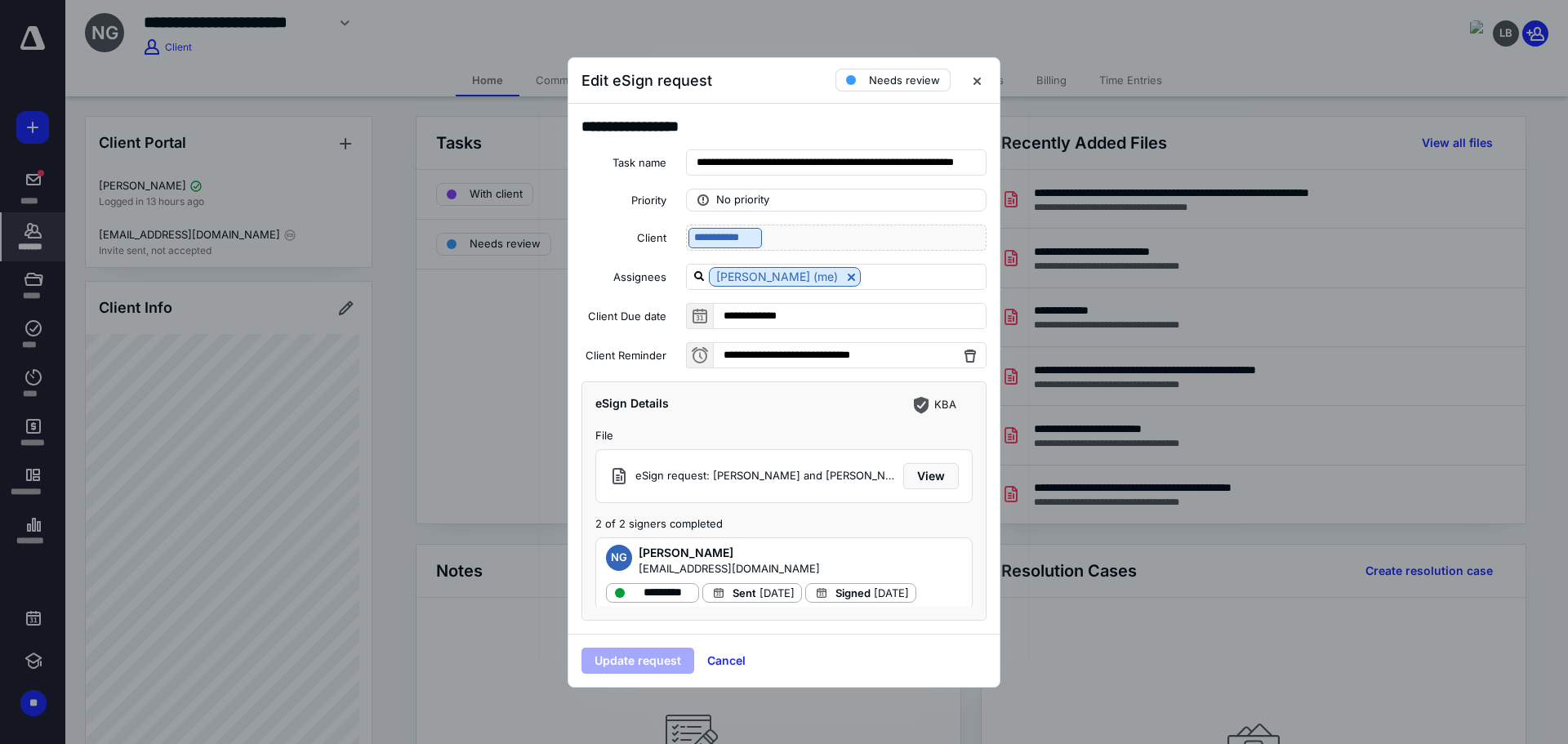 click on "Needs review" at bounding box center (904, 80) 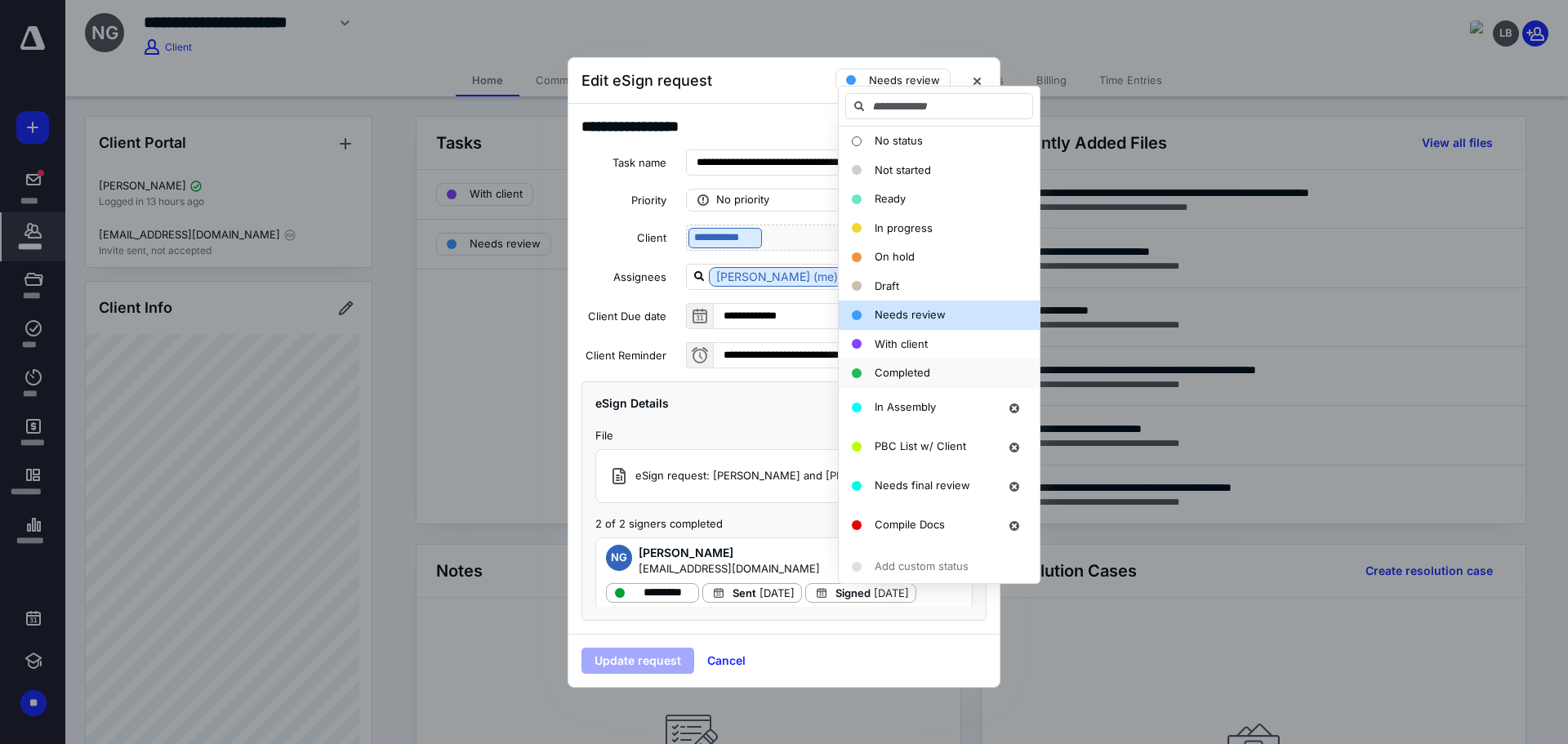 click on "Completed" at bounding box center [902, 372] 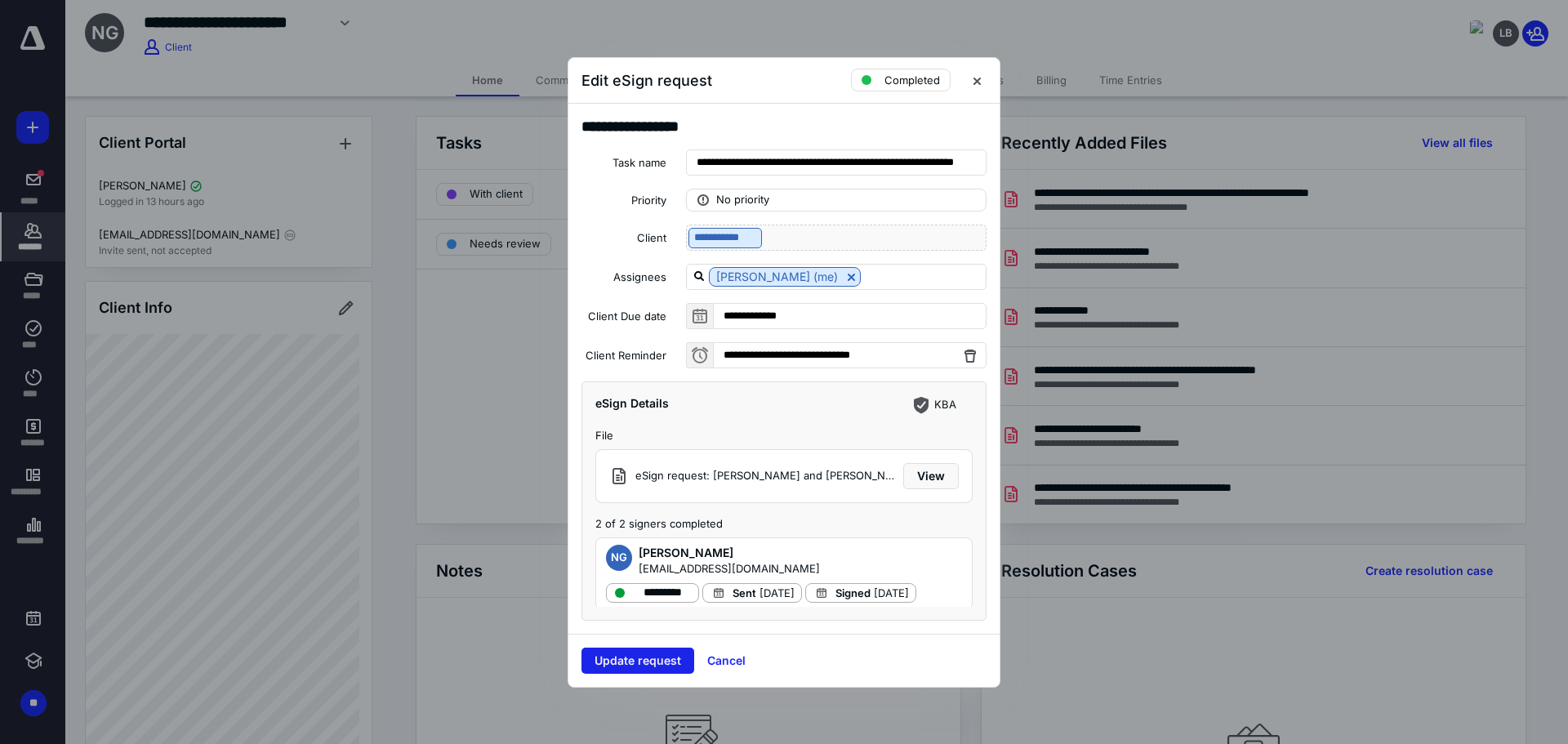 click on "Update request" at bounding box center [638, 661] 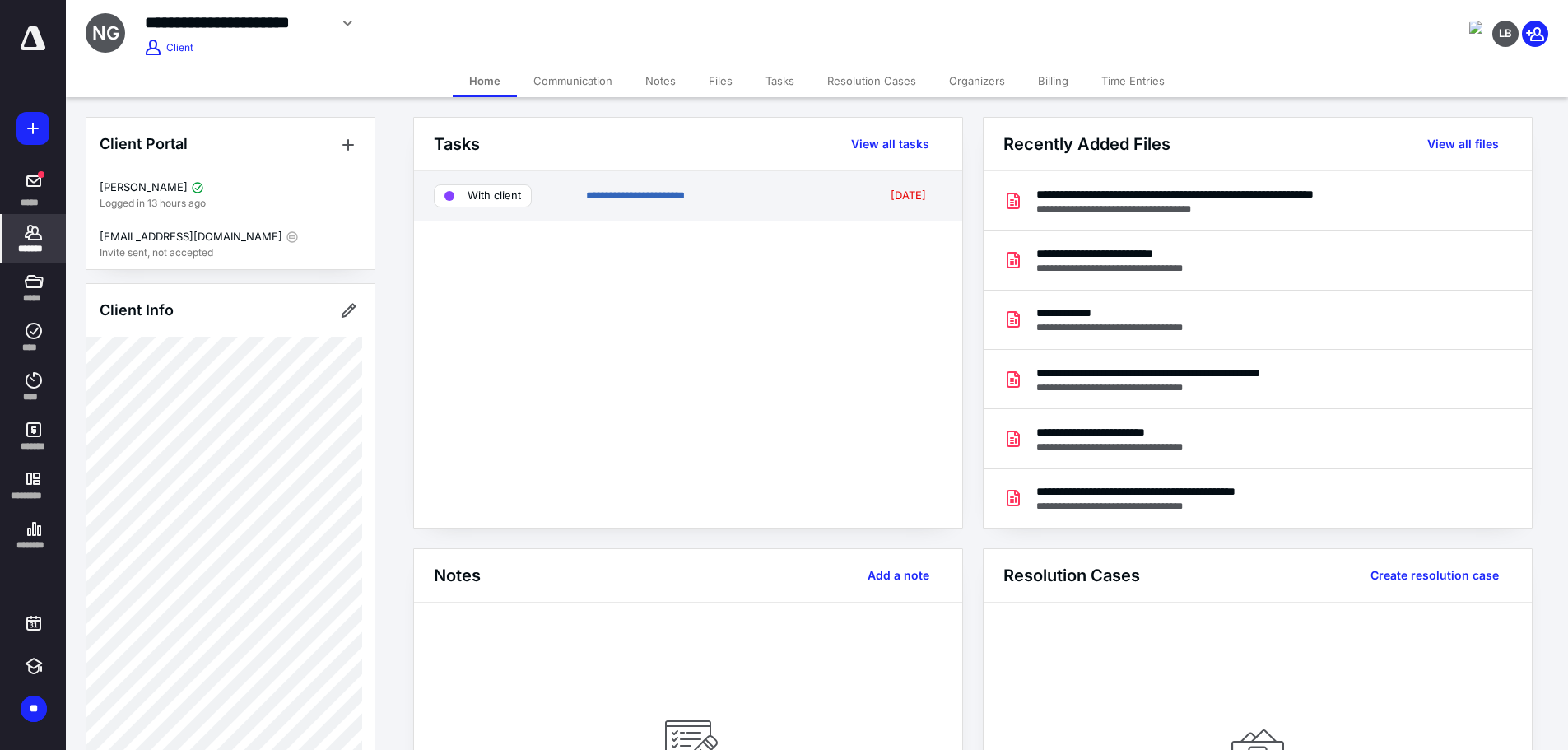 click on "**********" at bounding box center [688, 196] 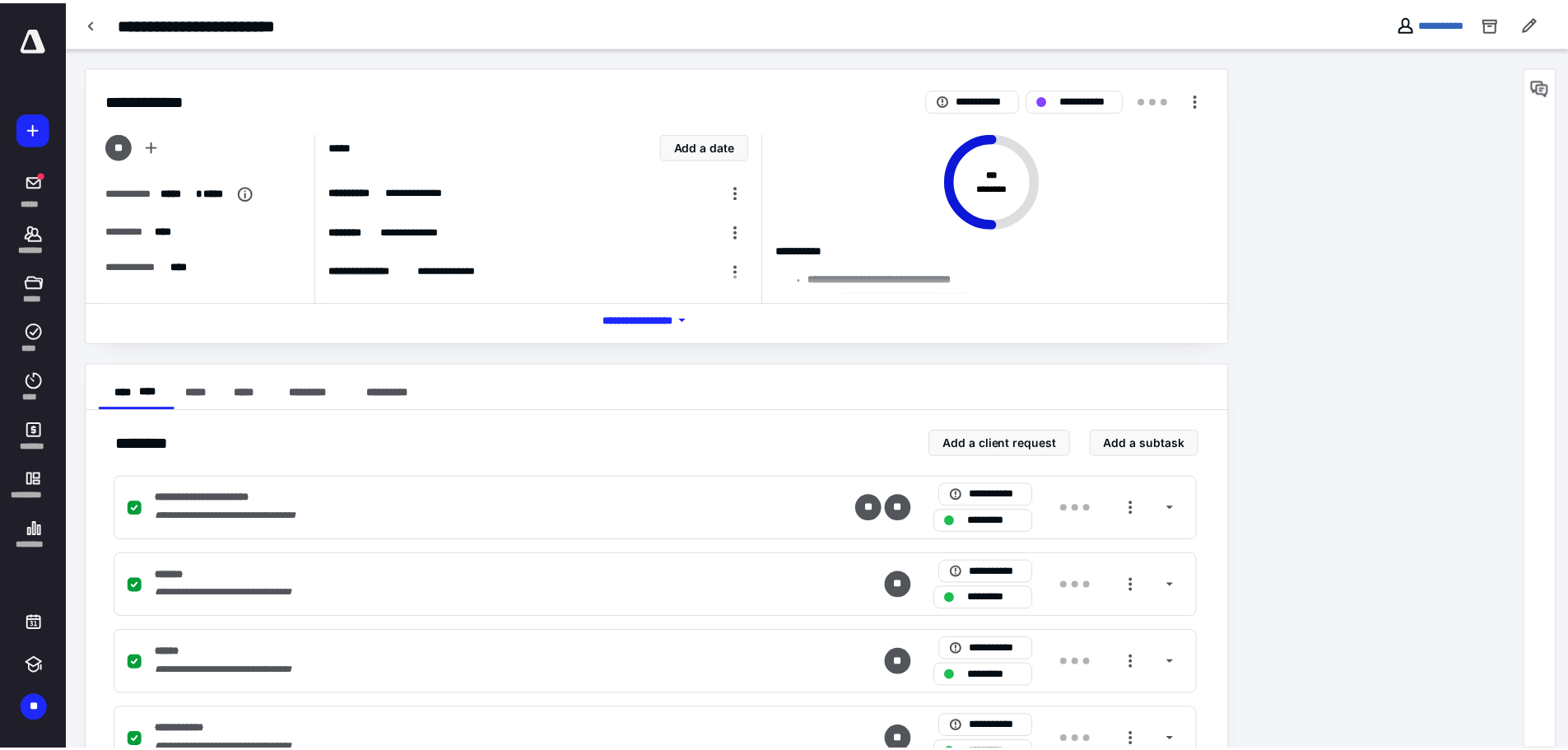 scroll, scrollTop: 494, scrollLeft: 0, axis: vertical 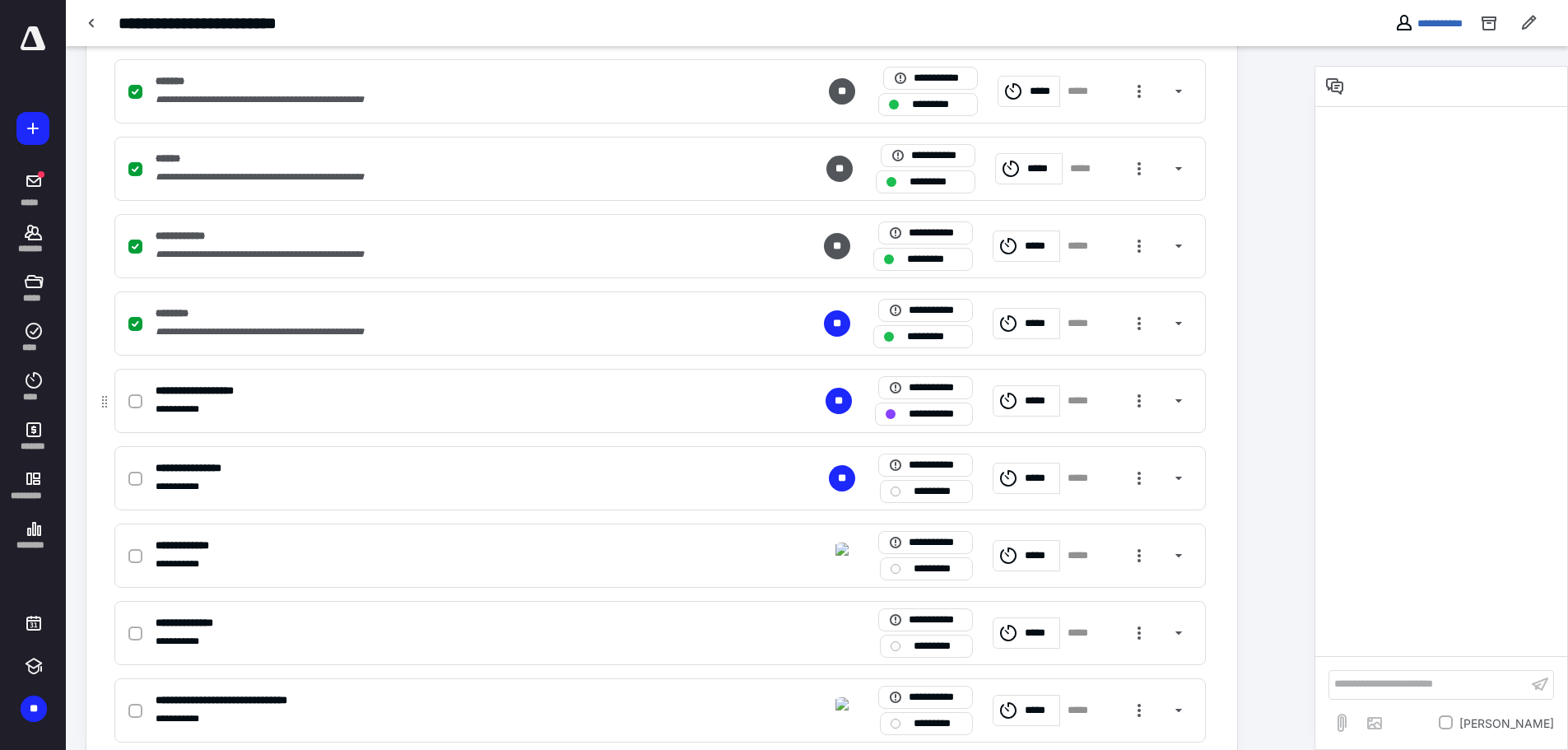 click 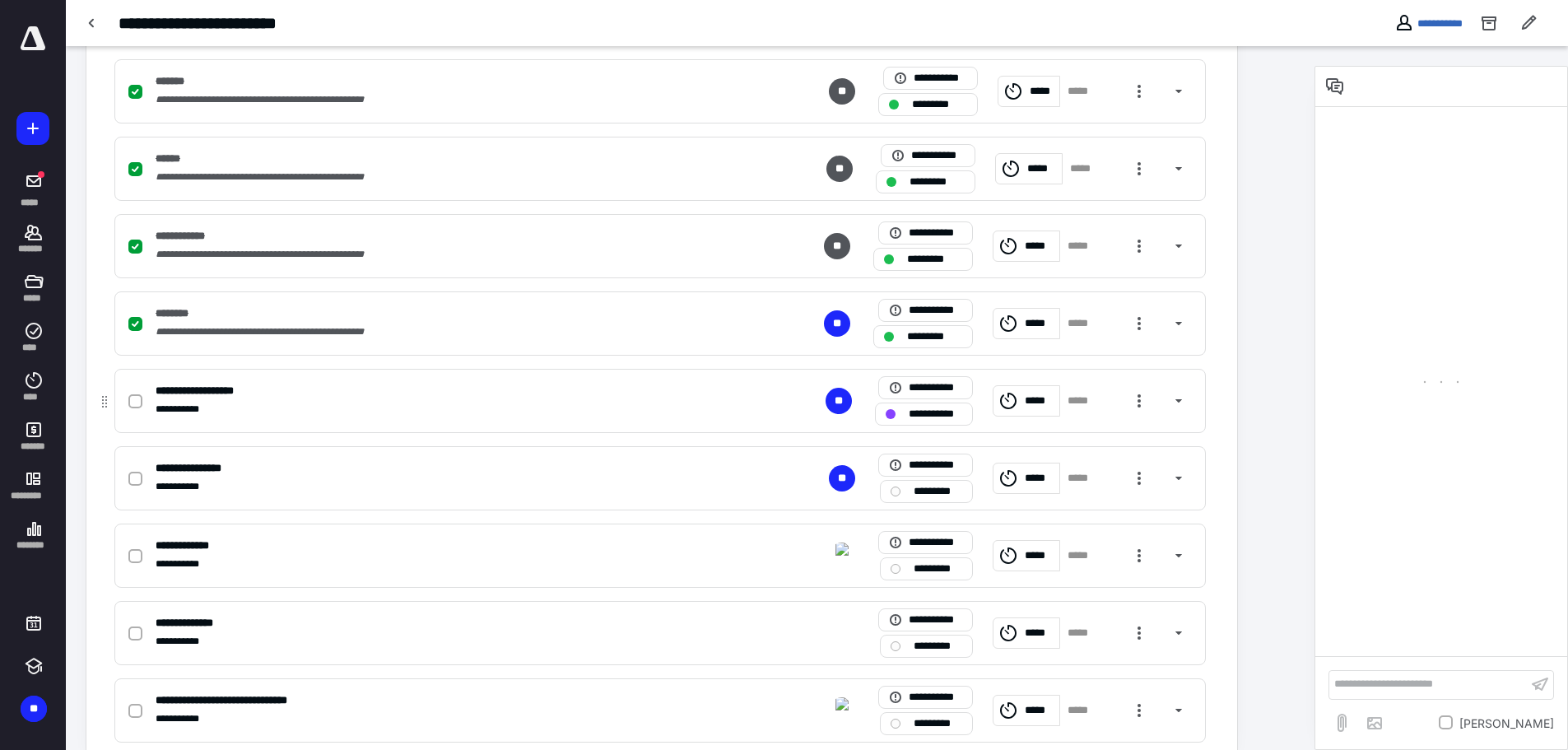 click at bounding box center (135, 402) 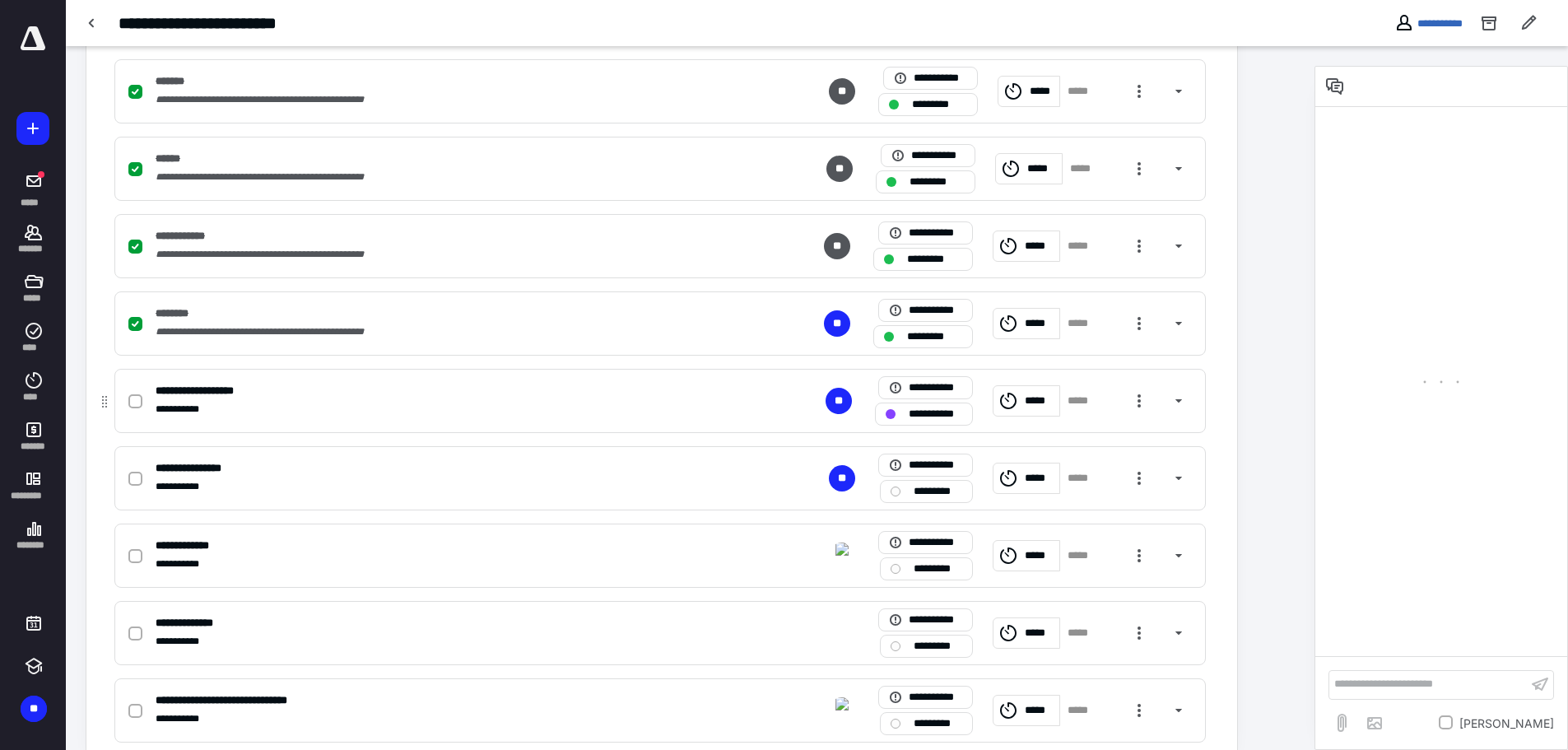 checkbox on "true" 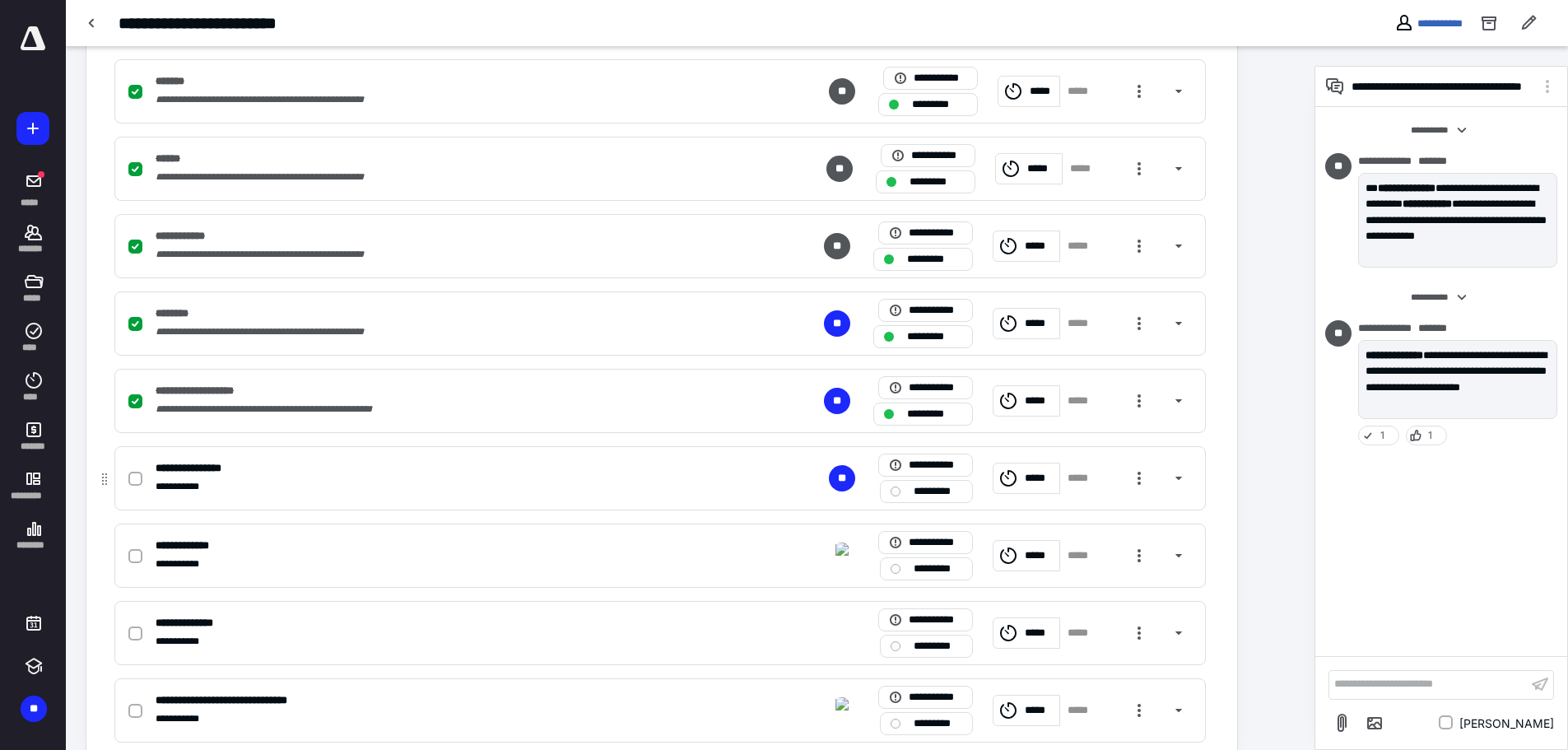 click at bounding box center [138, 478] 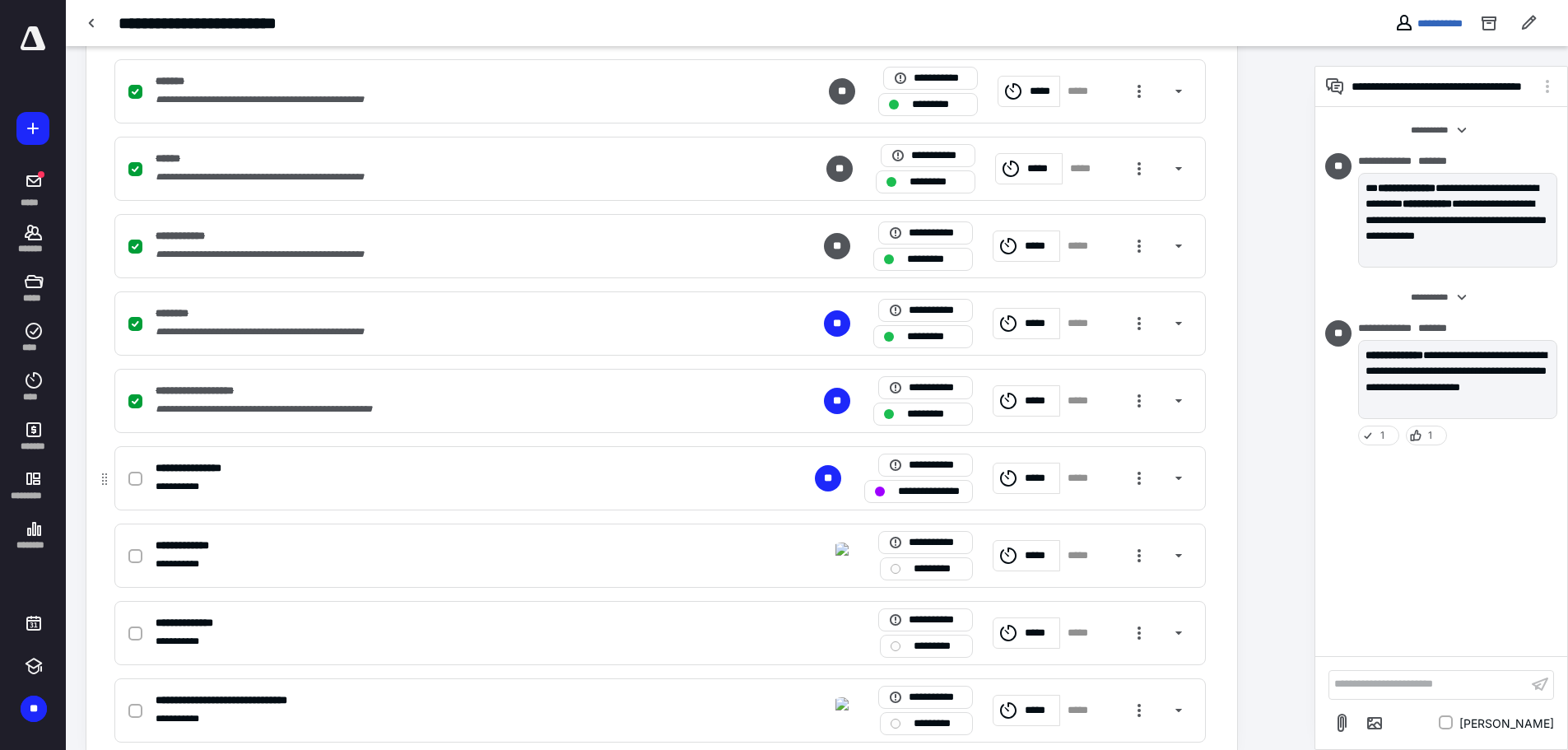 click at bounding box center (135, 479) 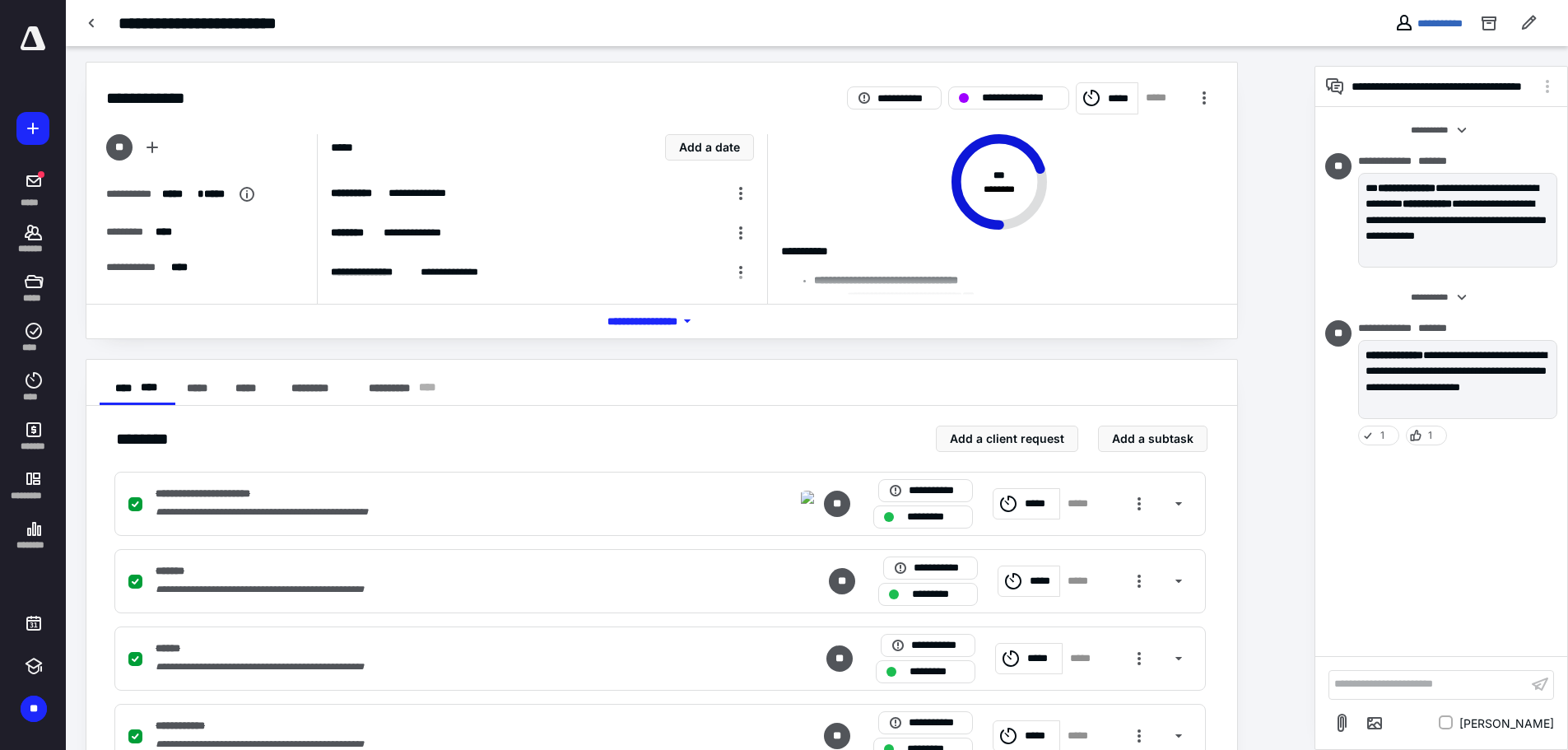 scroll, scrollTop: 0, scrollLeft: 0, axis: both 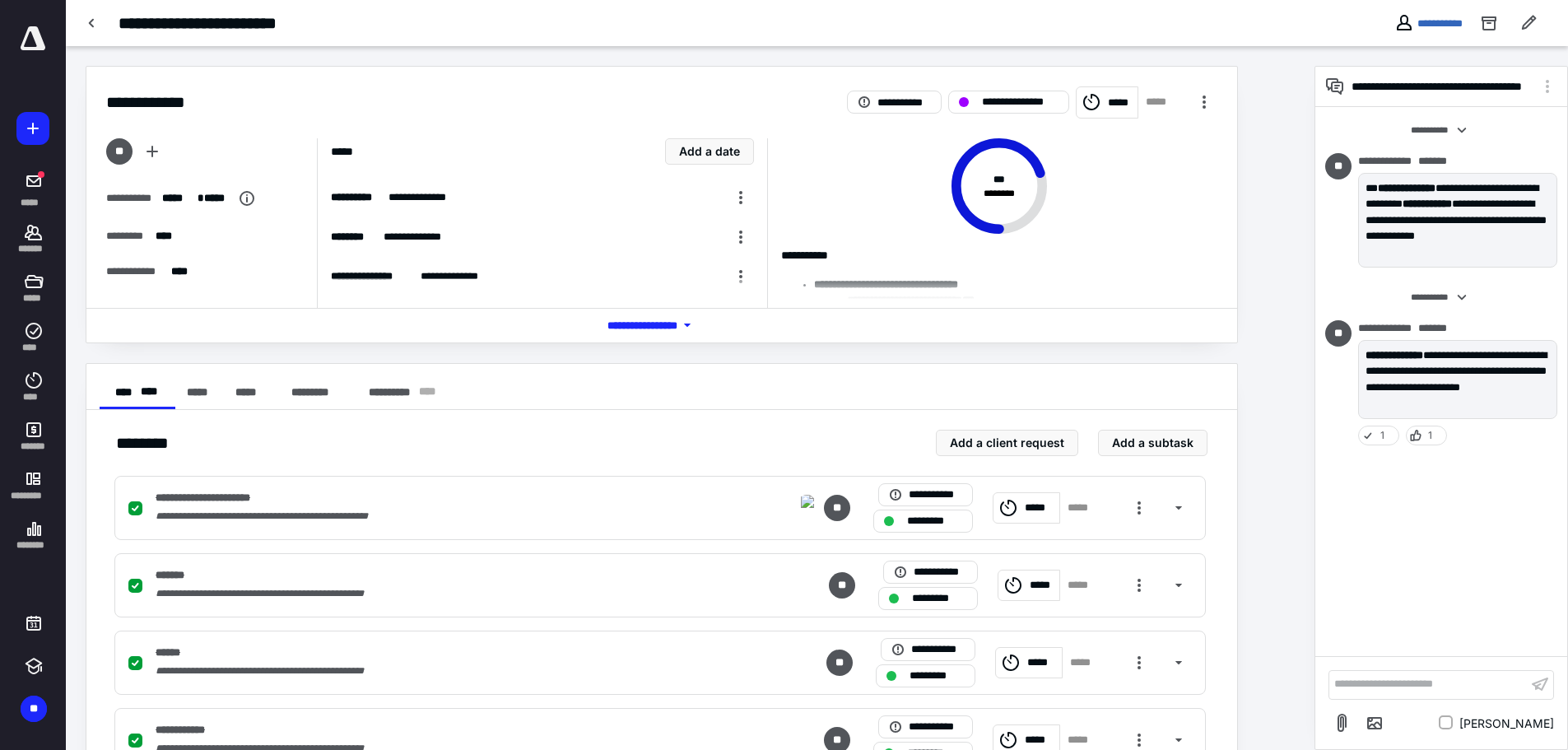 click on "*** **** *******" at bounding box center (662, 324) 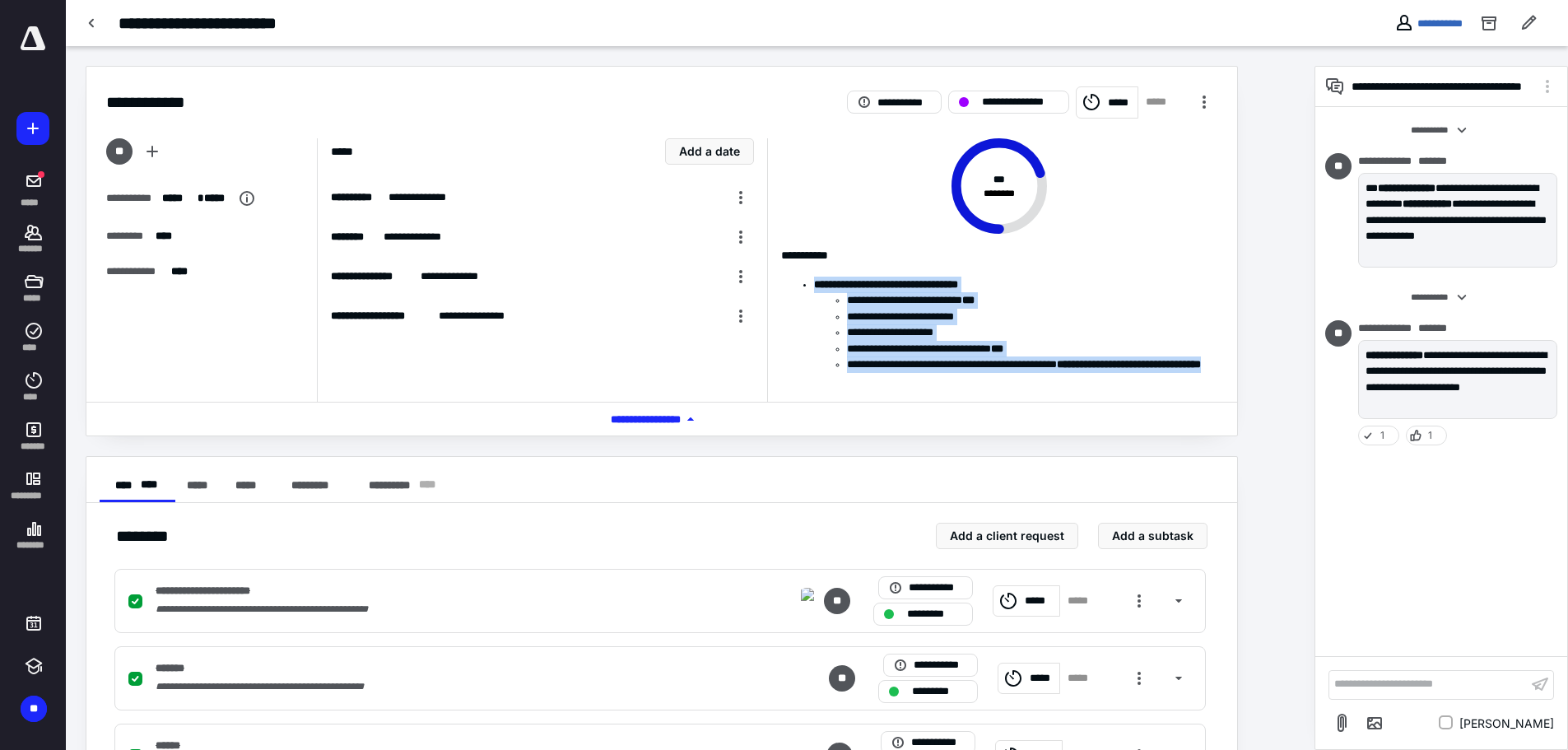 drag, startPoint x: 875, startPoint y: 367, endPoint x: 784, endPoint y: 282, distance: 124.52309 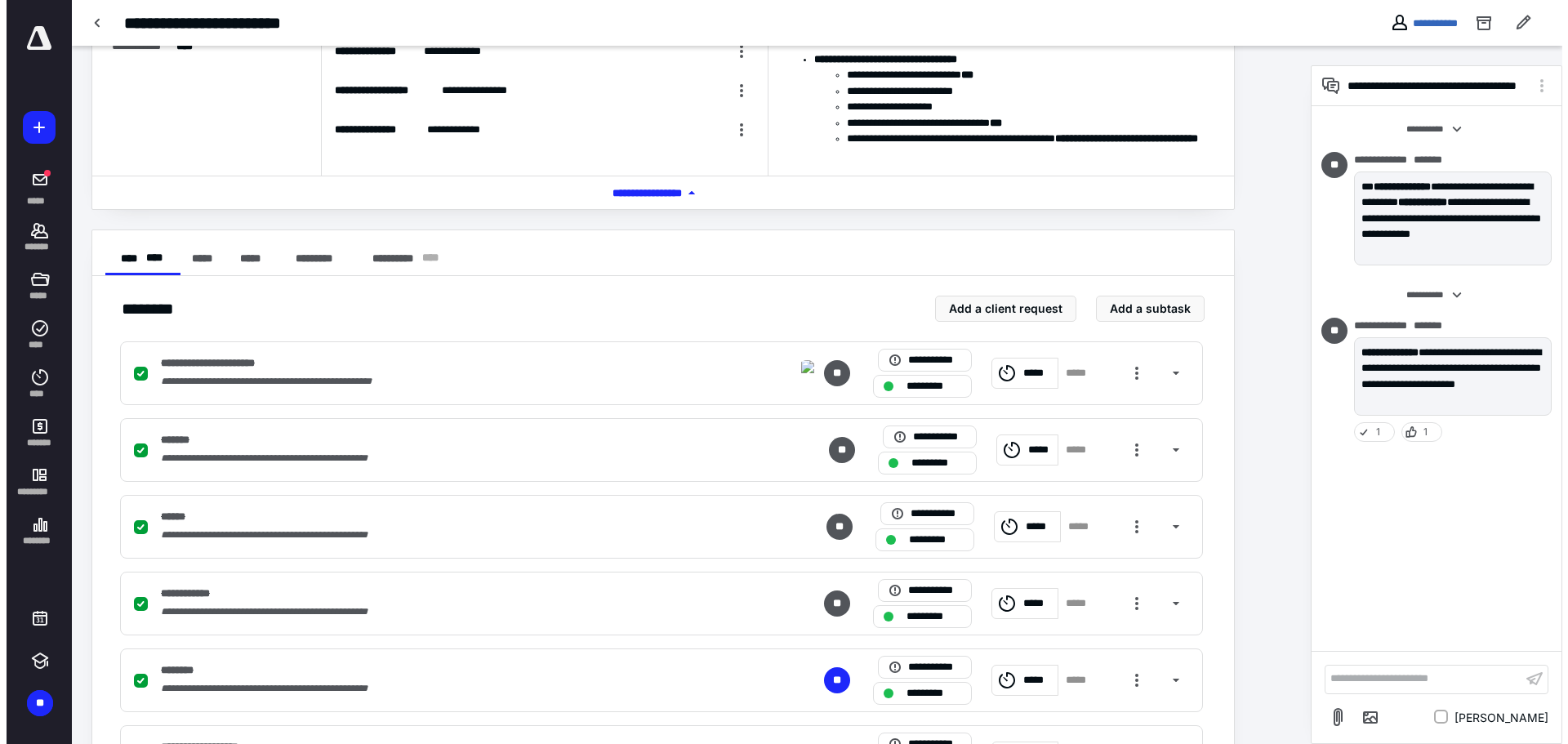 scroll, scrollTop: 0, scrollLeft: 0, axis: both 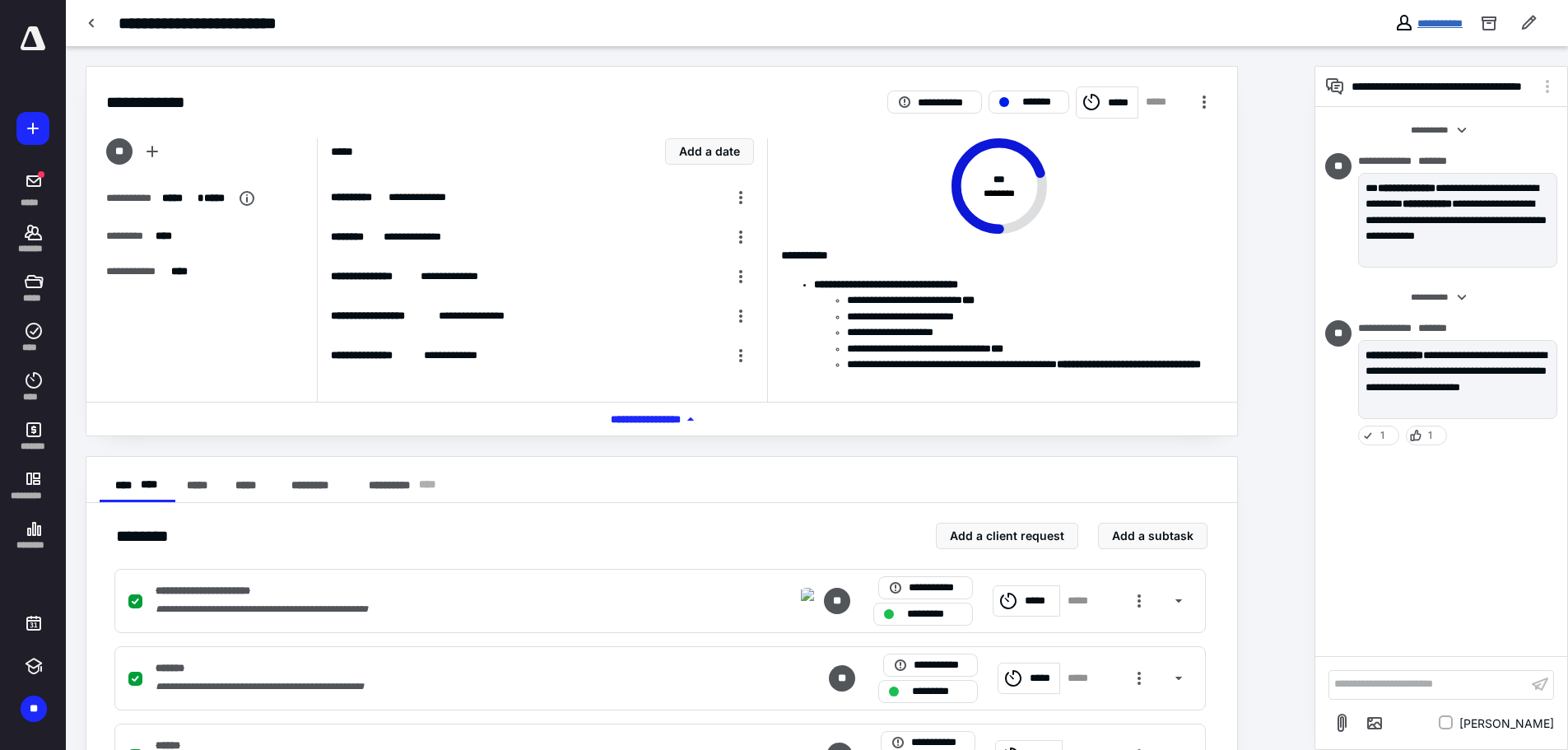 click on "**********" at bounding box center (1440, 23) 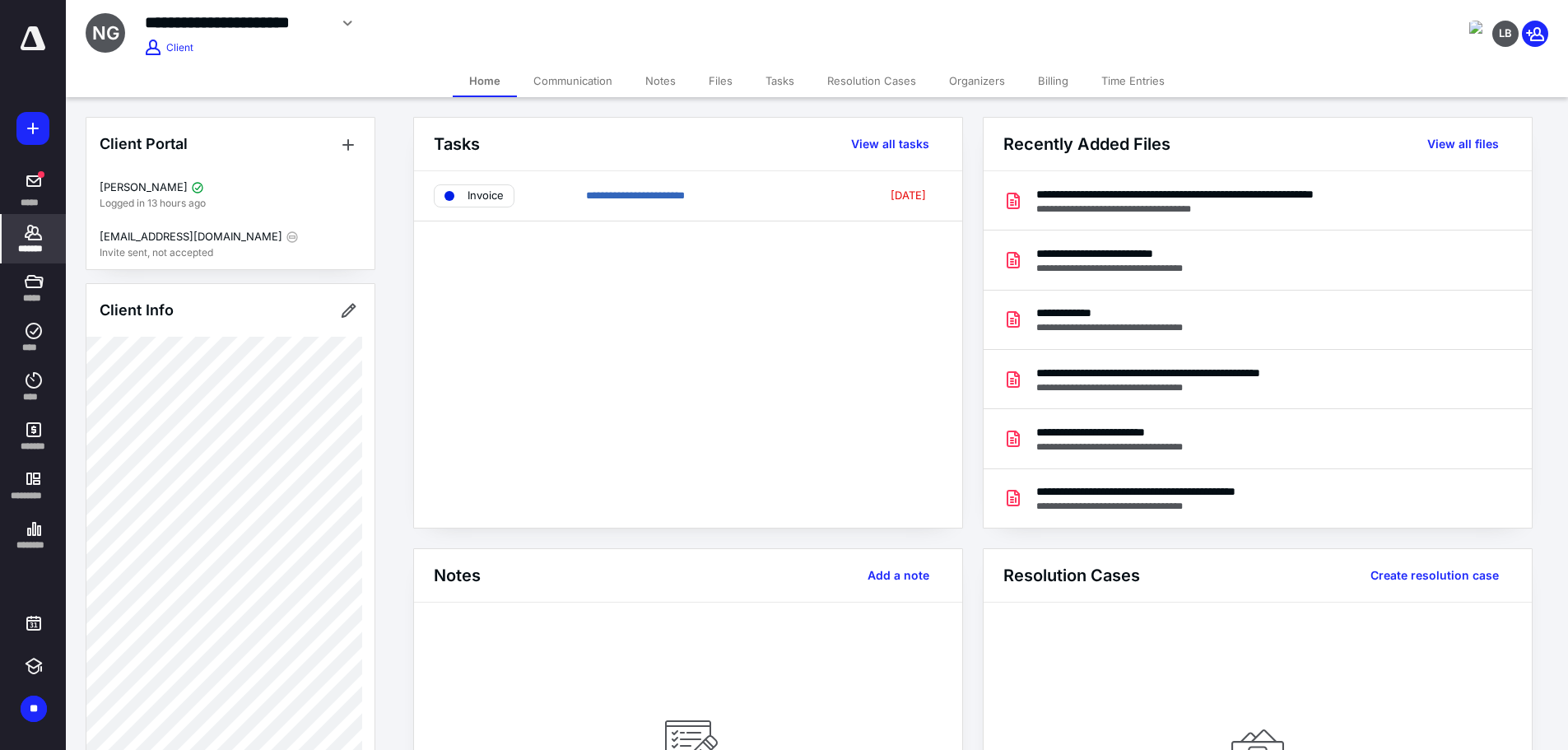 click on "Files" at bounding box center [720, 81] 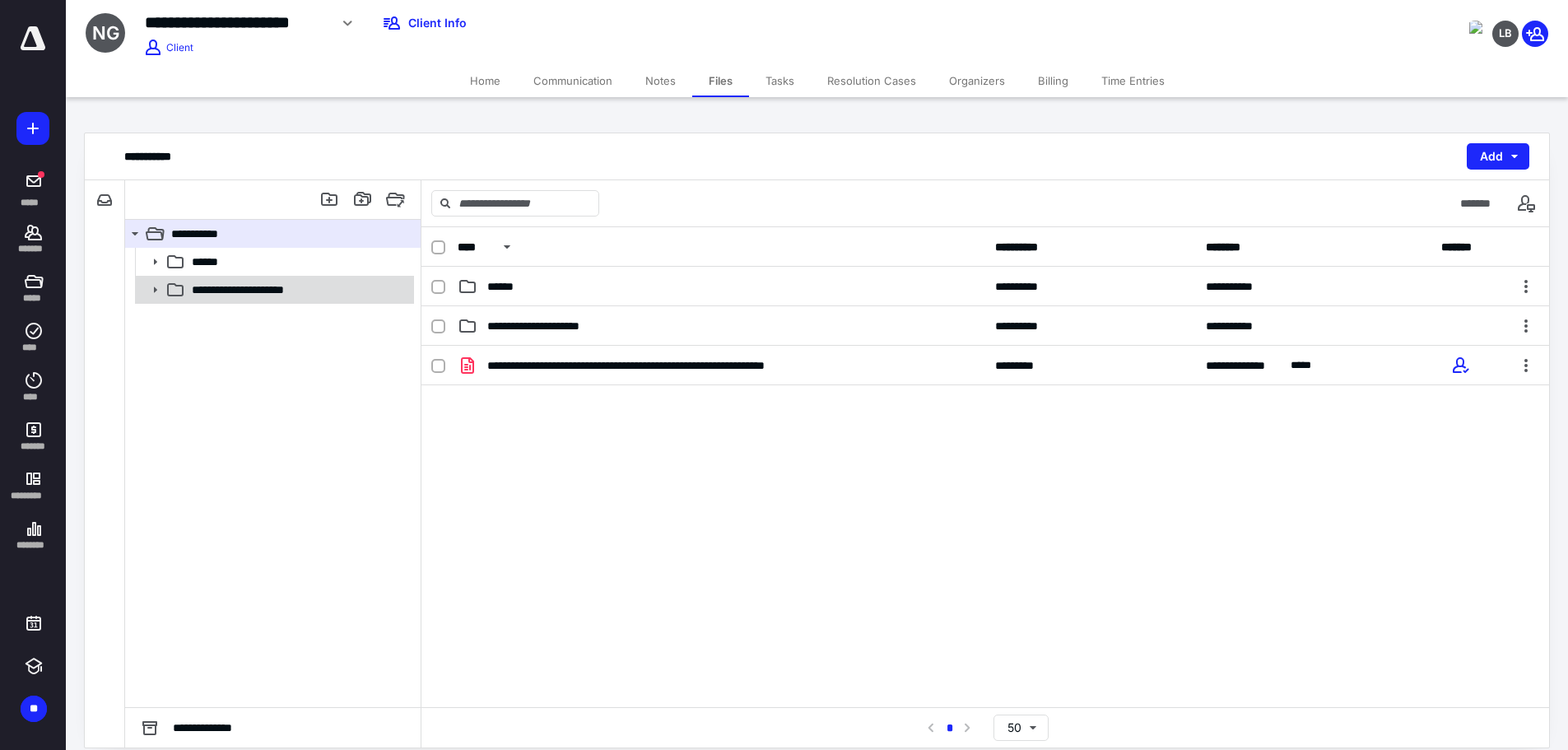 click 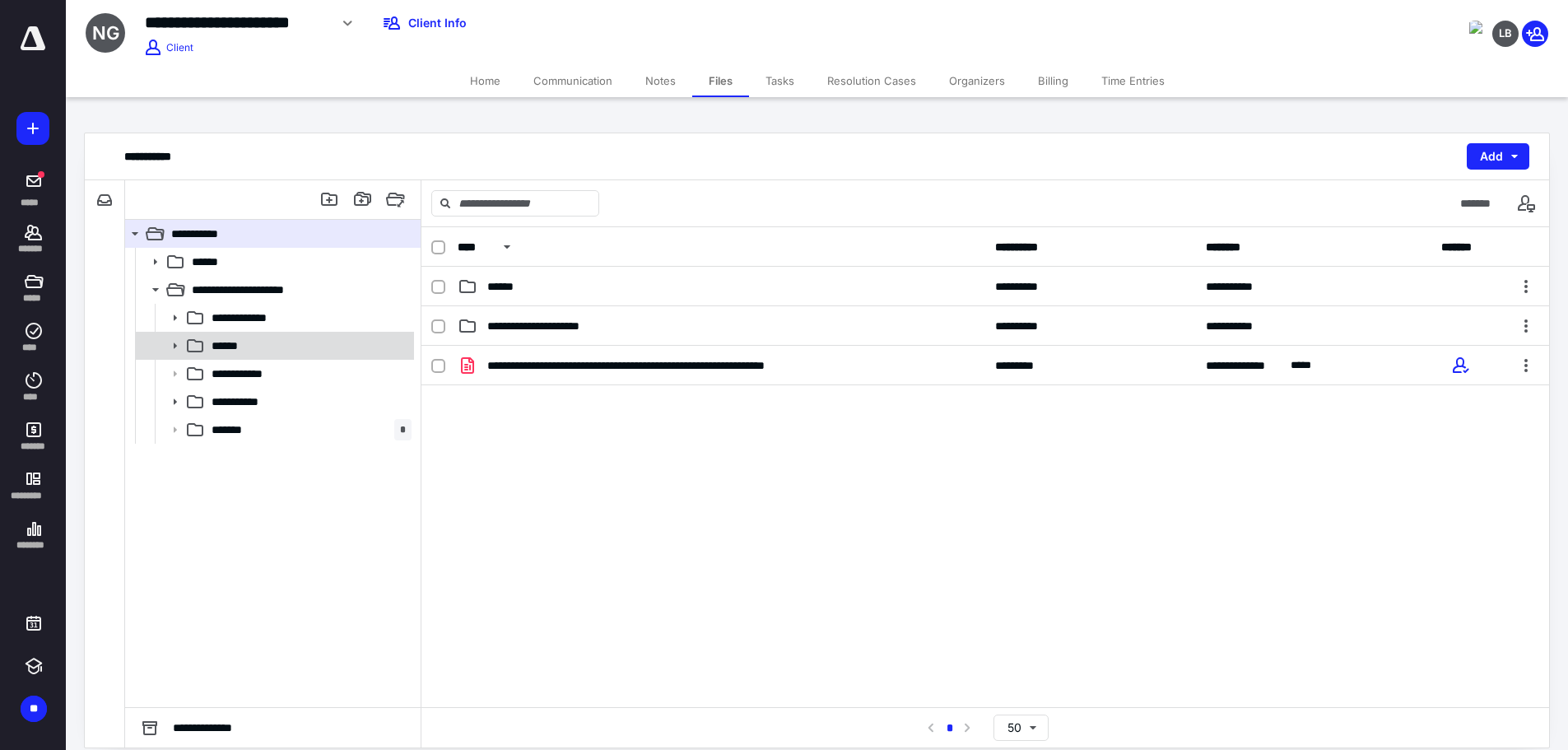 click 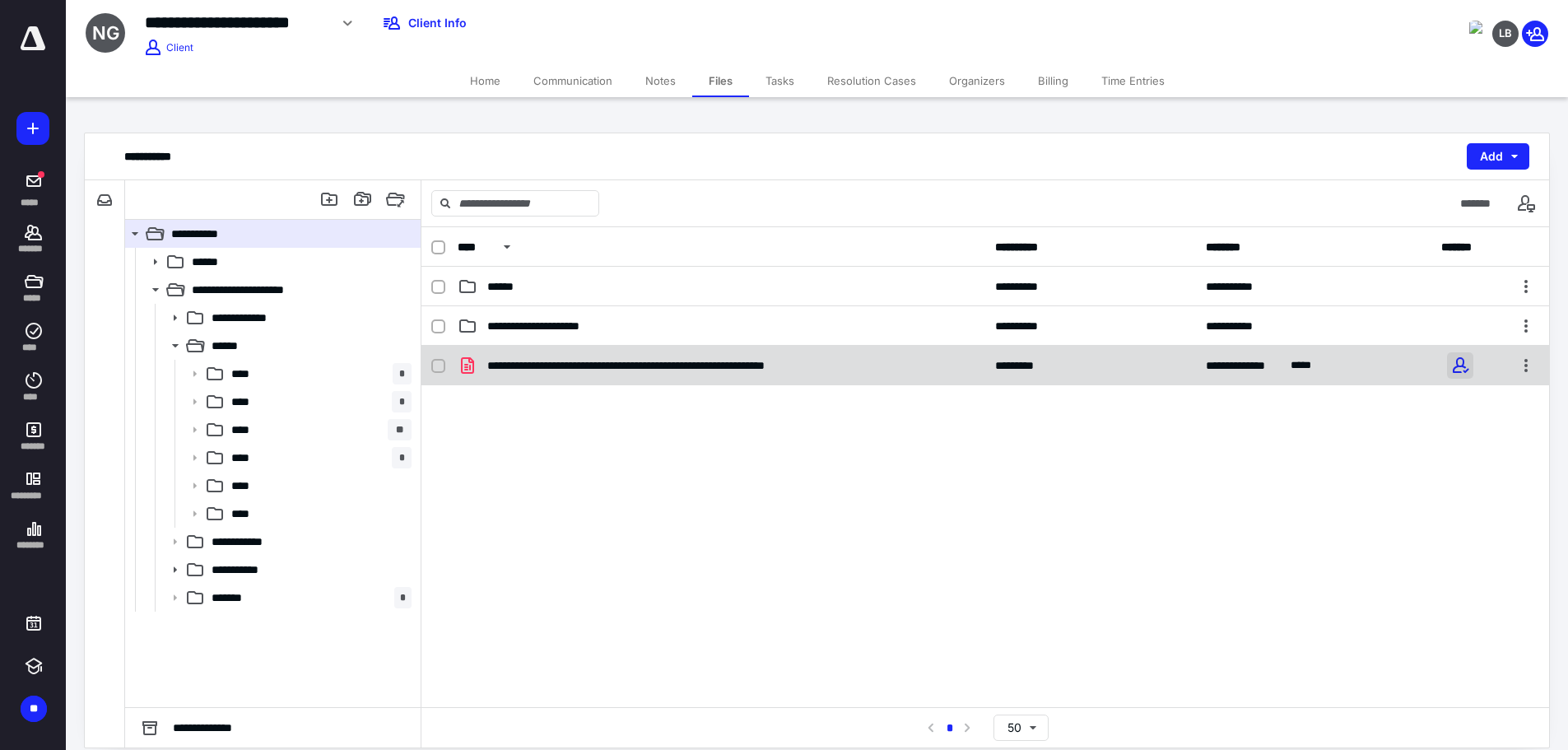 click at bounding box center [1460, 366] 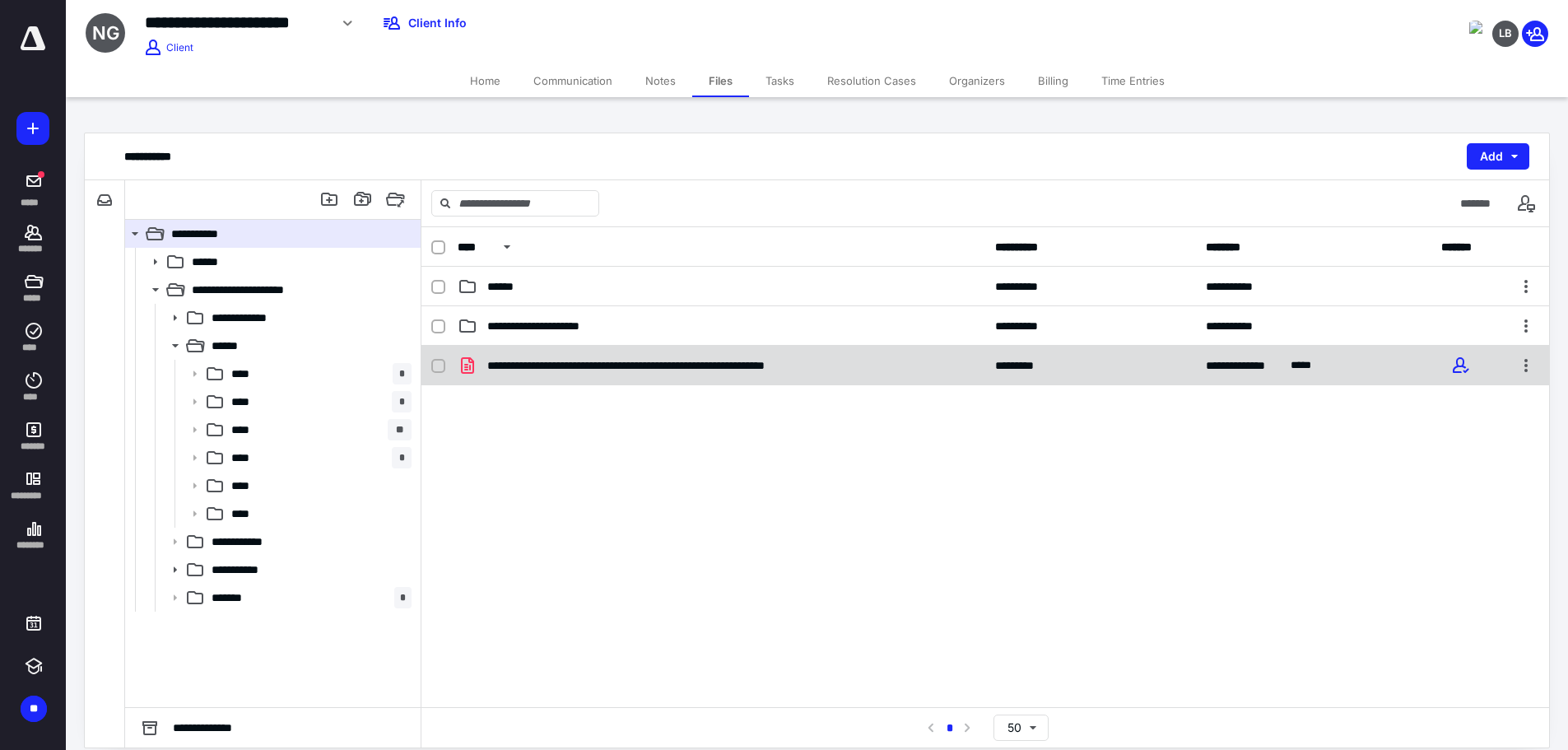 checkbox on "true" 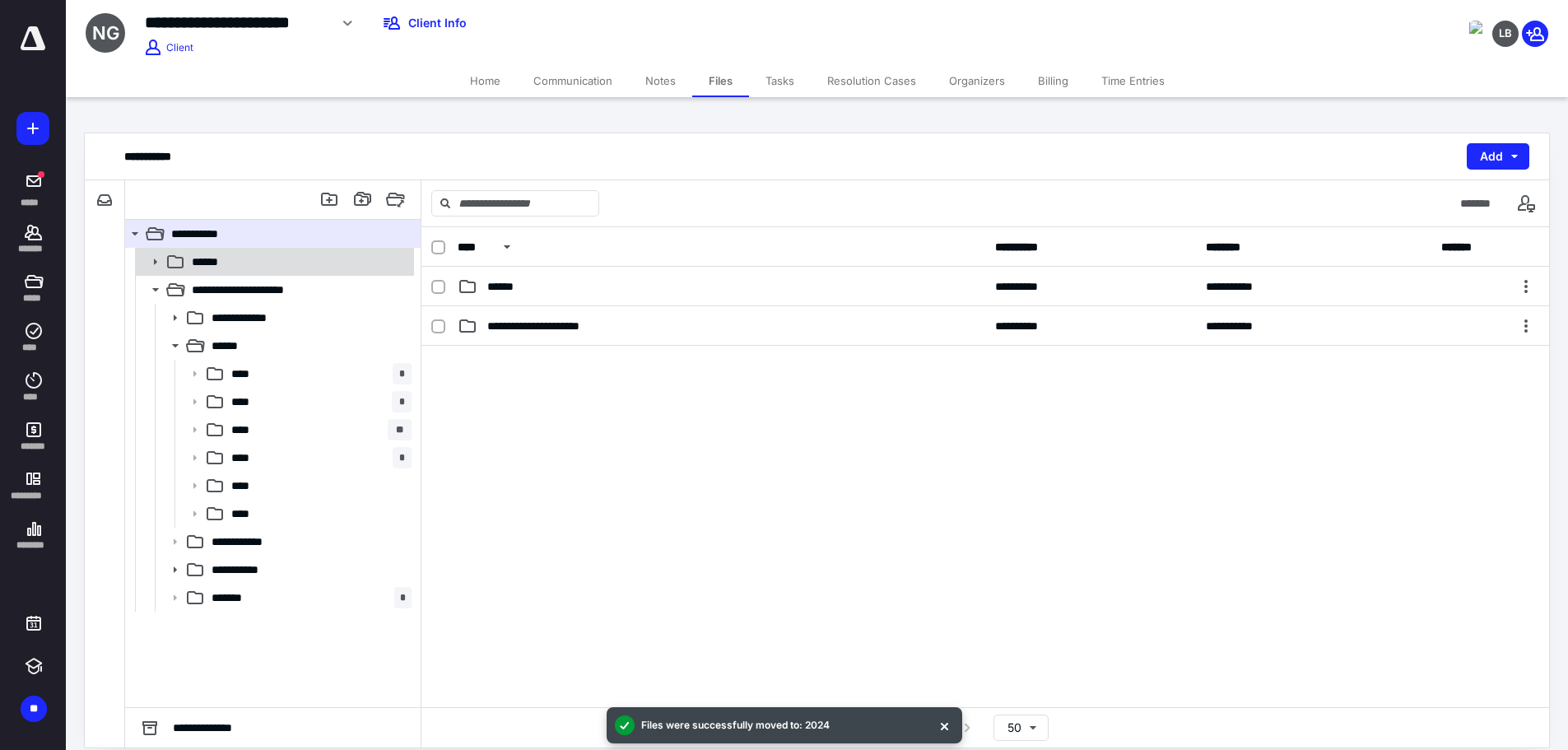 click at bounding box center [150, 262] 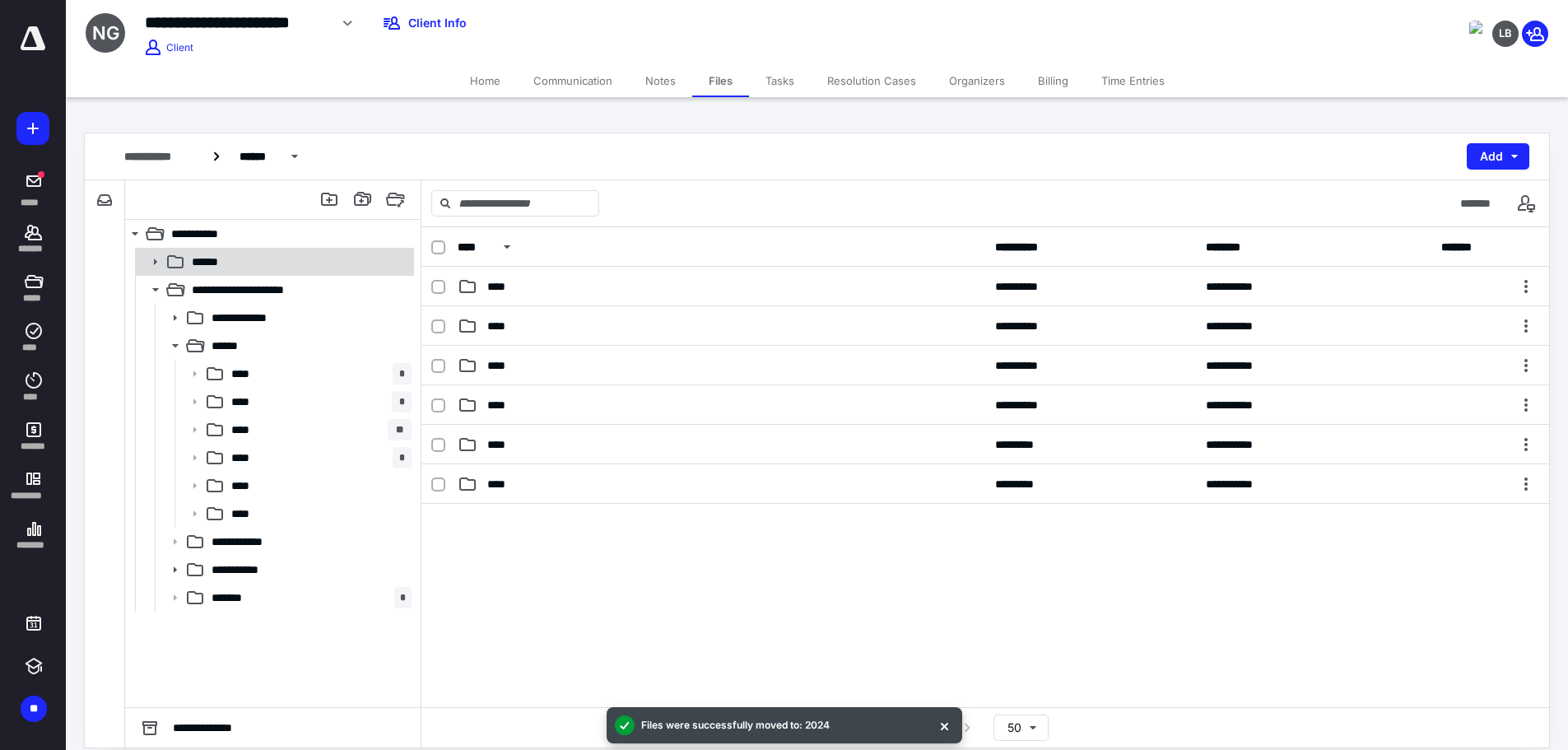 click 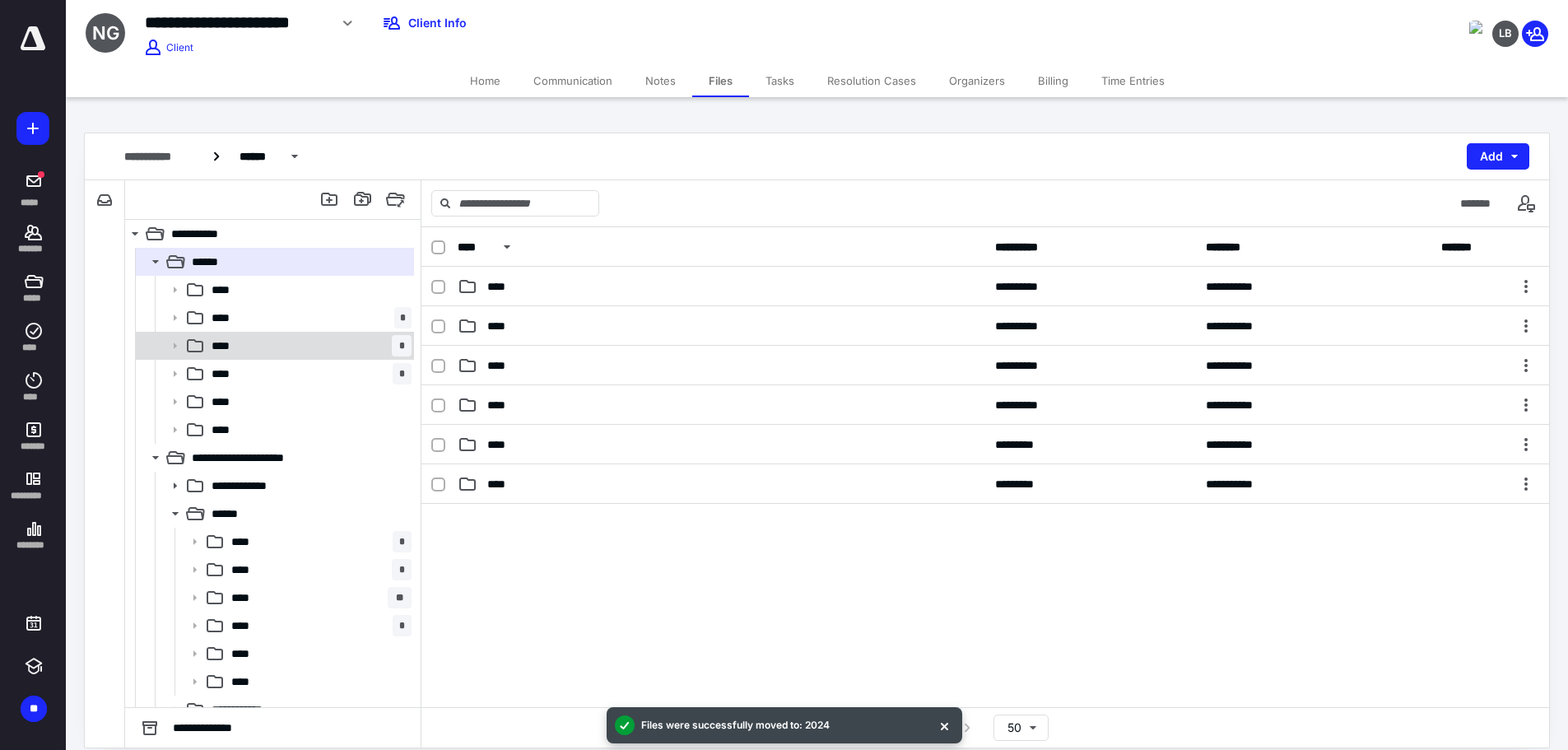 drag, startPoint x: 216, startPoint y: 370, endPoint x: 349, endPoint y: 350, distance: 134.49535 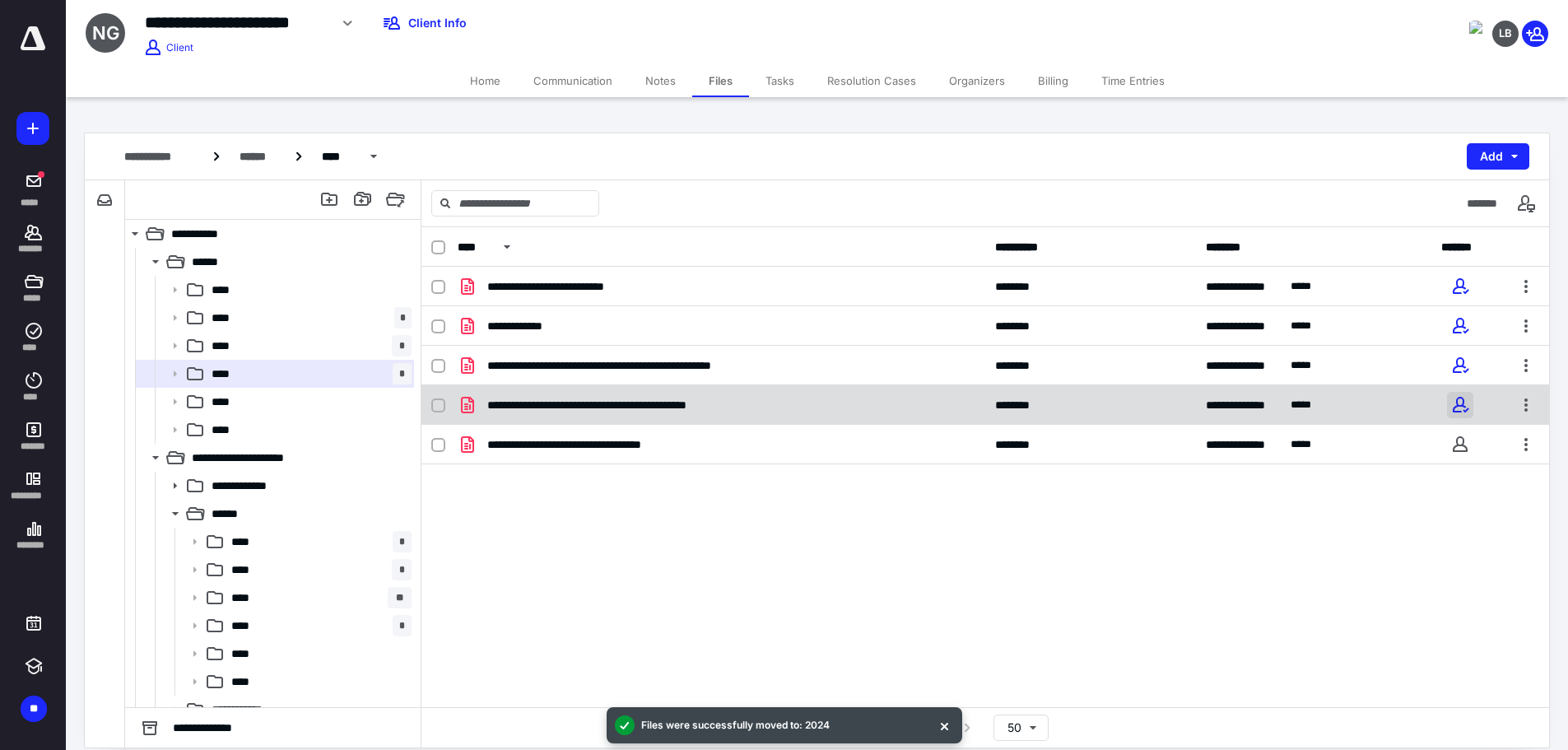 click at bounding box center [1460, 405] 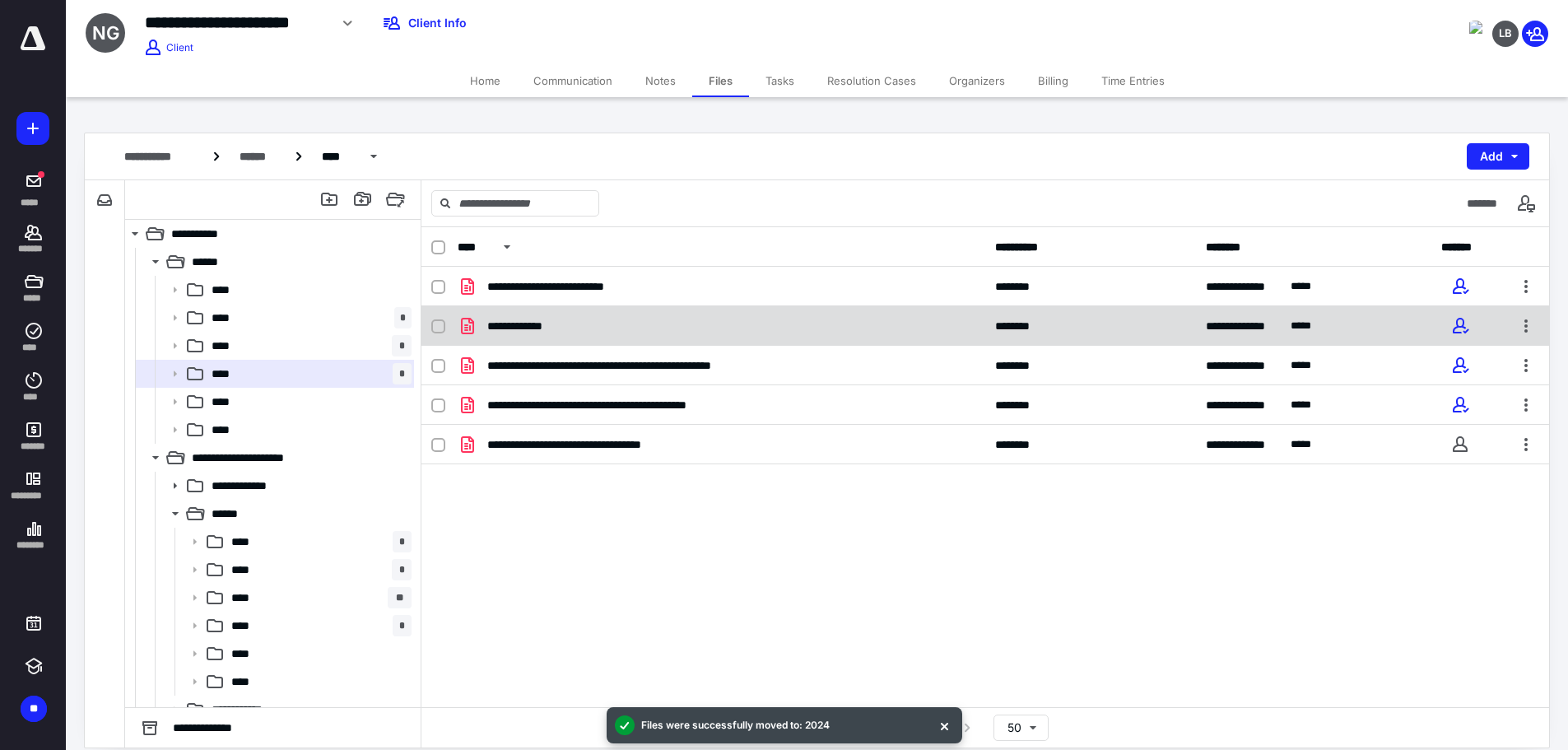 checkbox on "true" 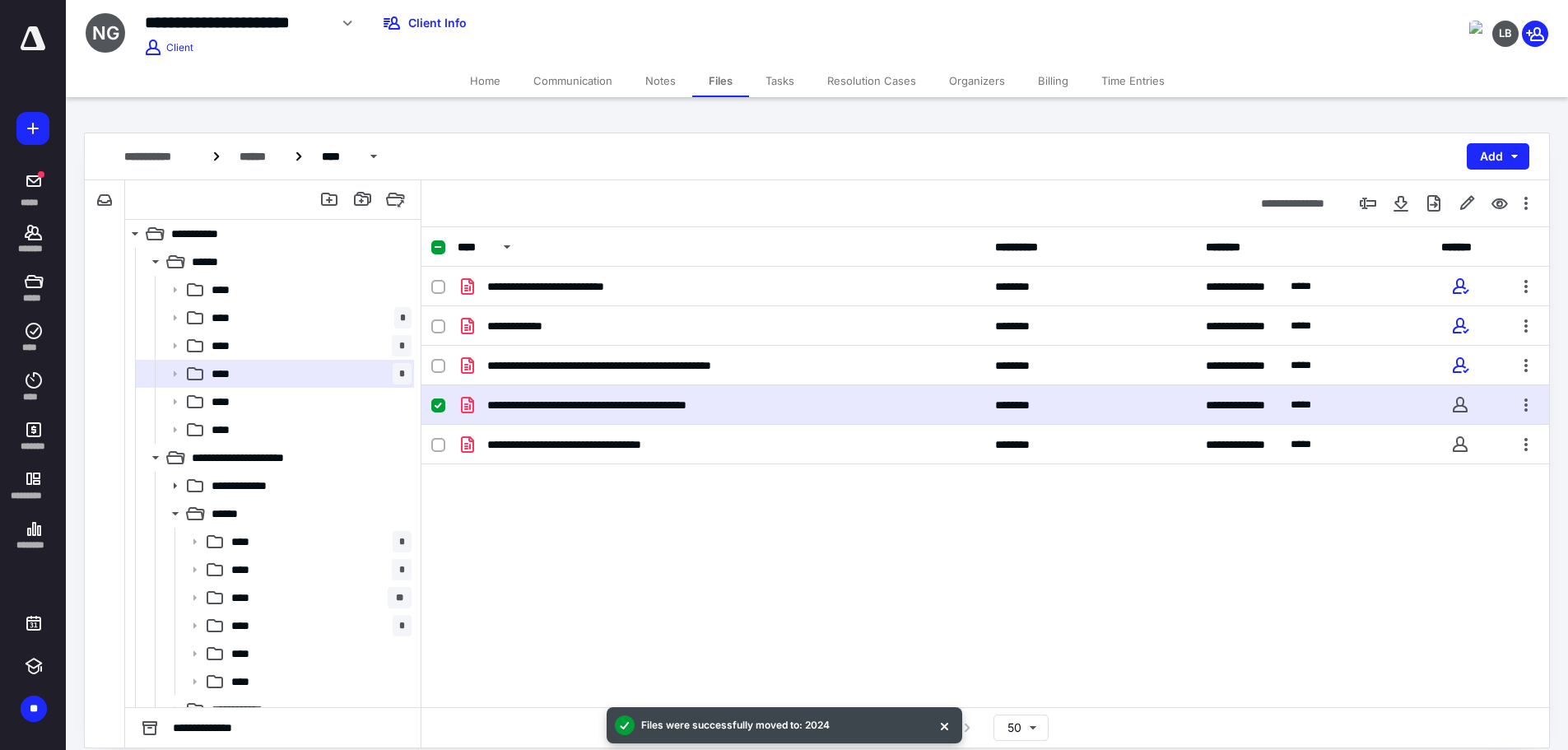click on "Home" at bounding box center (485, 81) 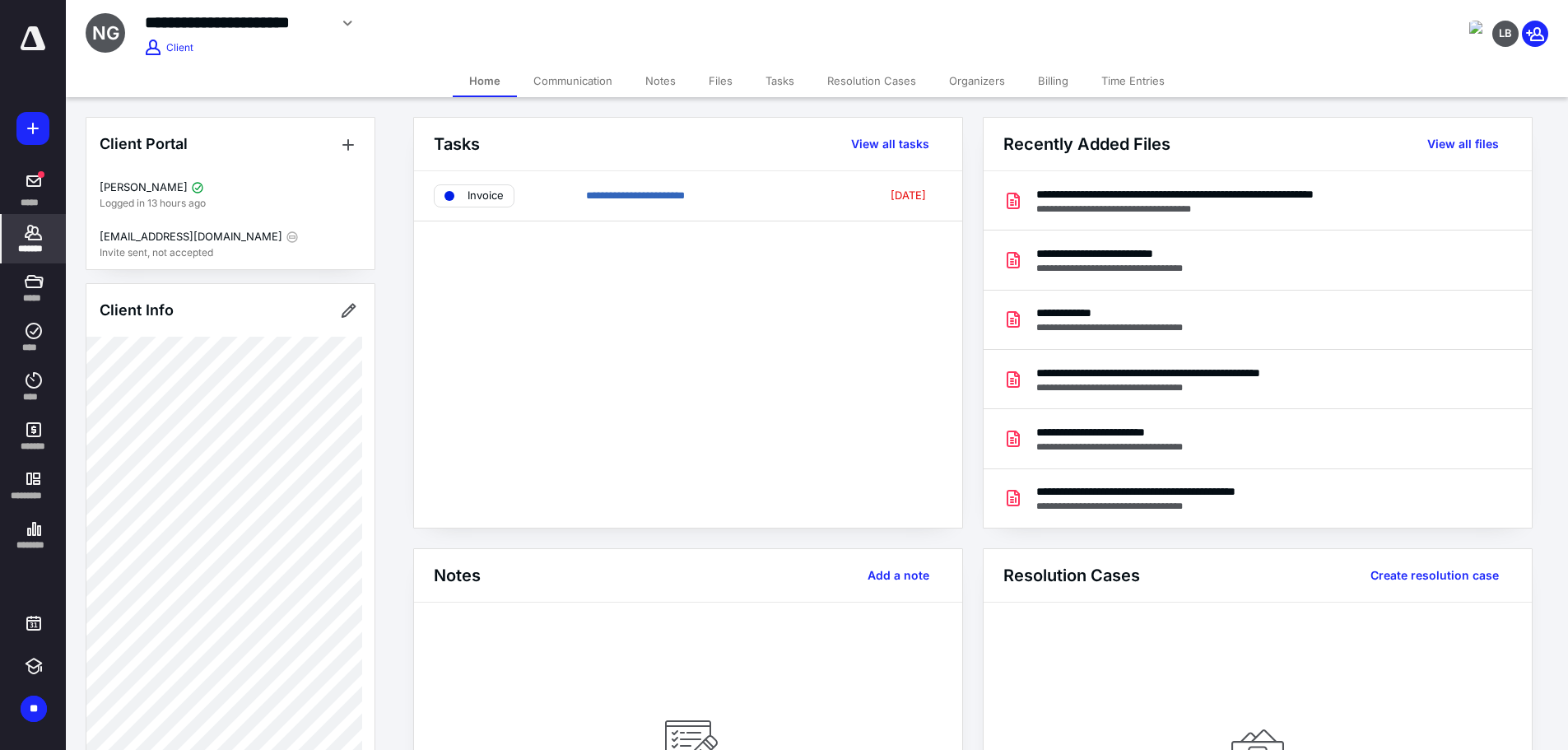click at bounding box center (33, 39) 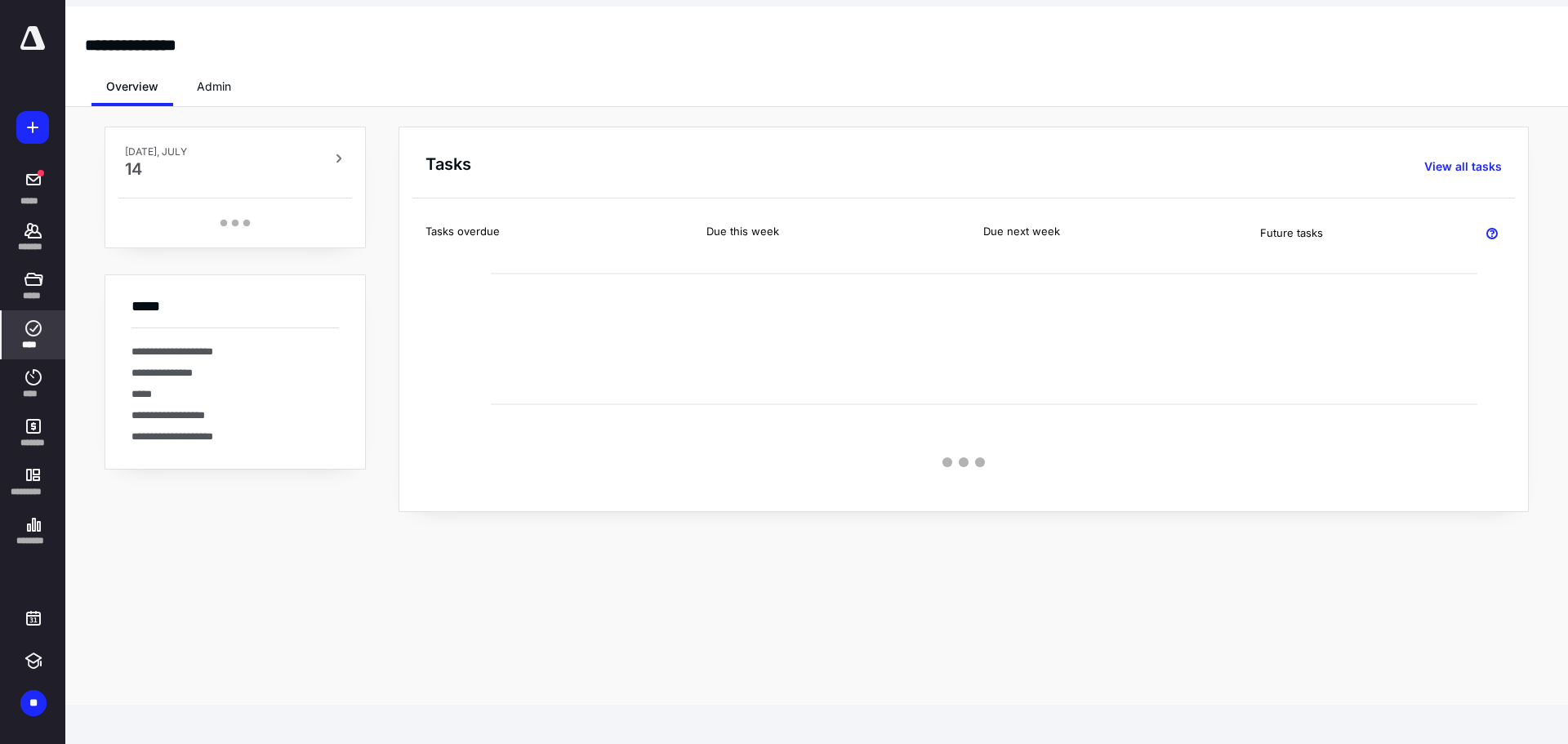 click on "****" at bounding box center [33, 345] 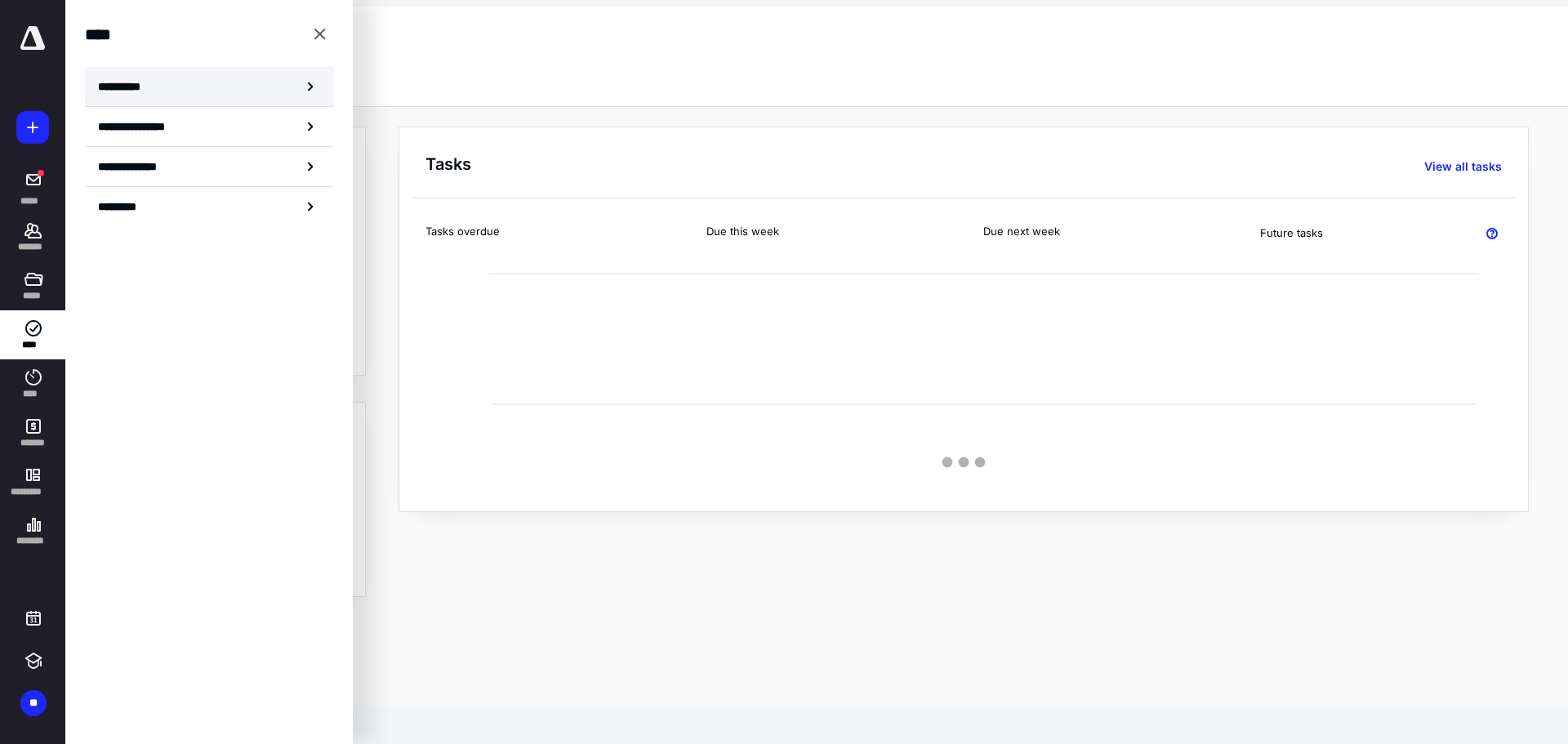 click on "**********" at bounding box center [209, 87] 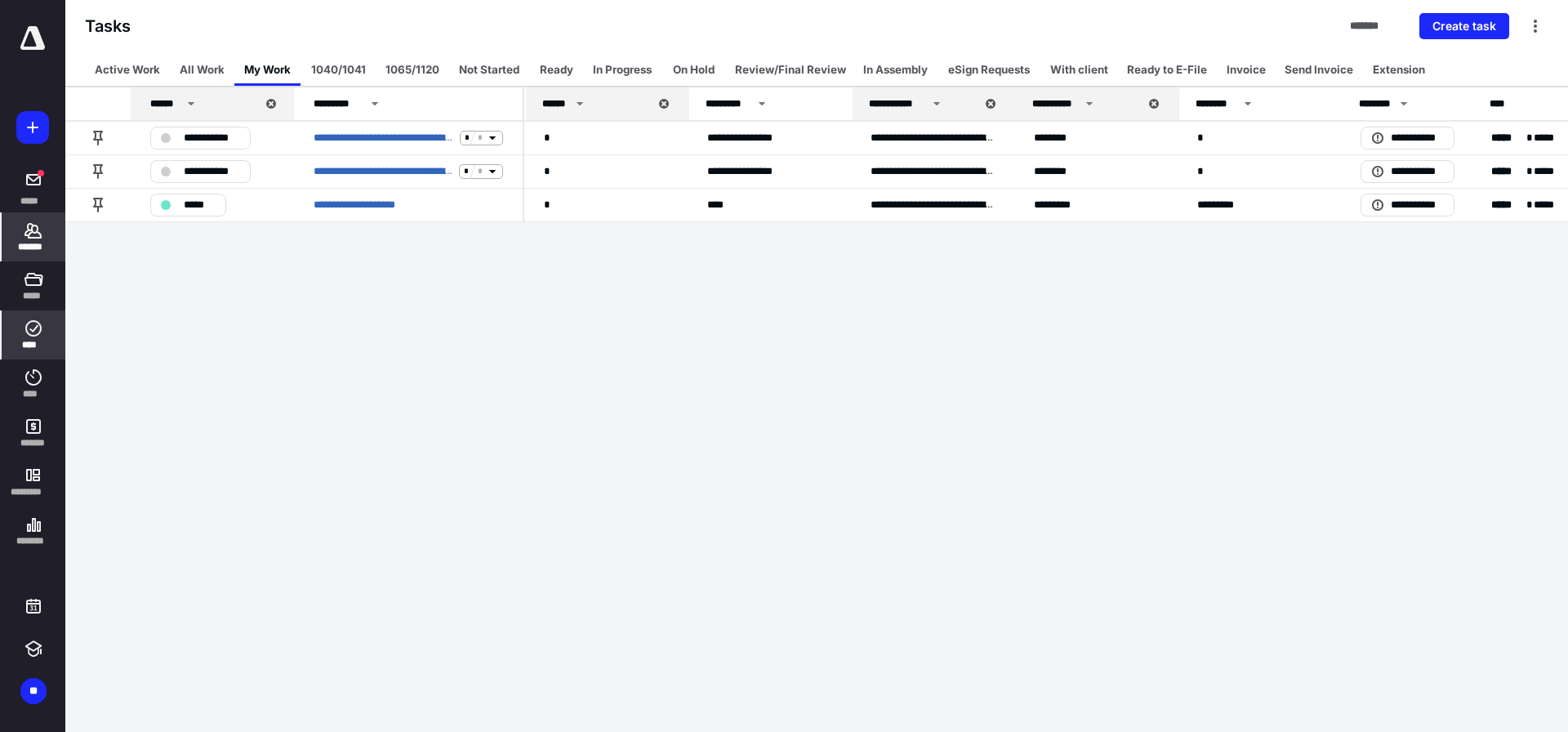 click on "*******" at bounding box center [33, 237] 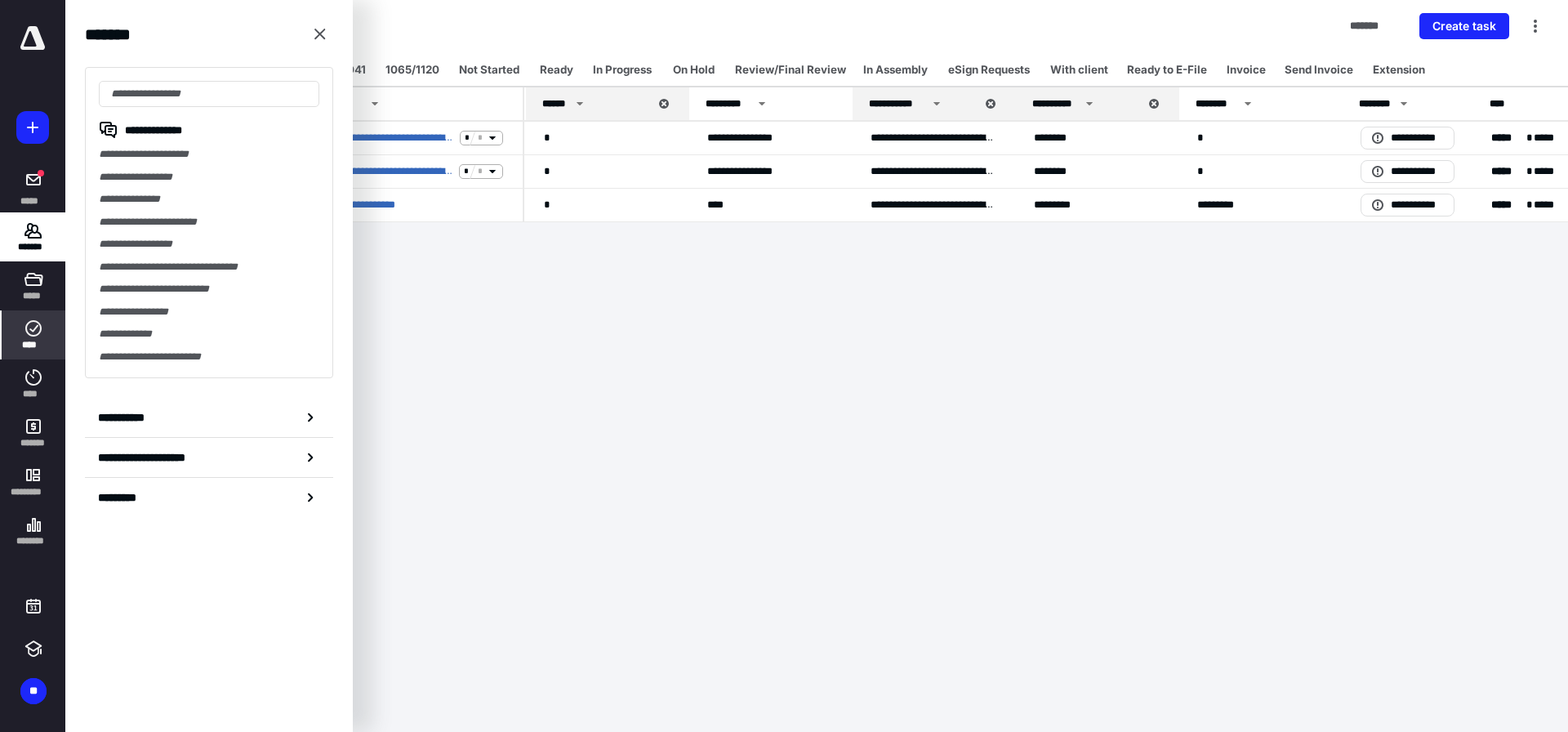 click on "**********" at bounding box center (209, 222) 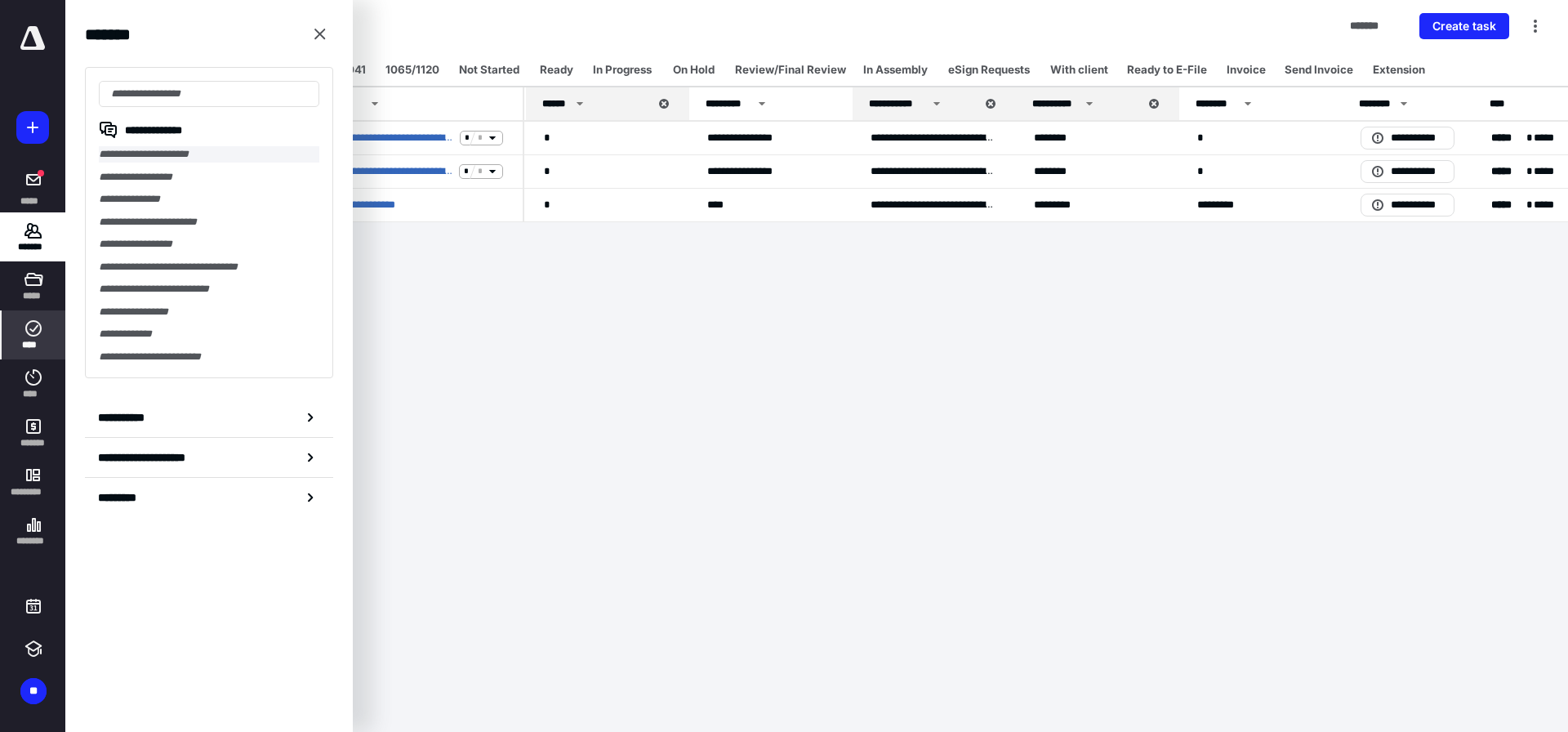 drag, startPoint x: 159, startPoint y: 151, endPoint x: 178, endPoint y: 146, distance: 19.646883 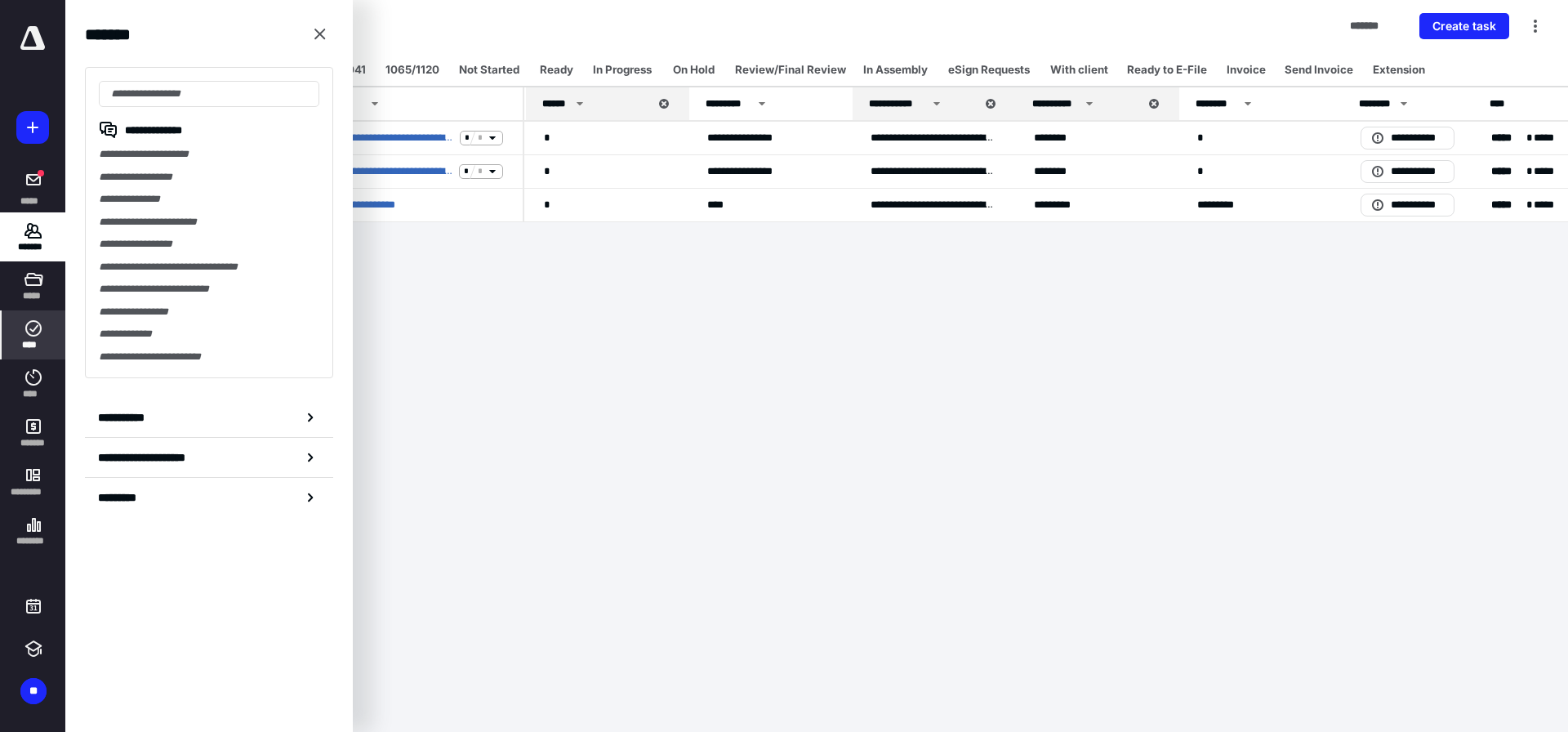 click on "**********" at bounding box center (209, 154) 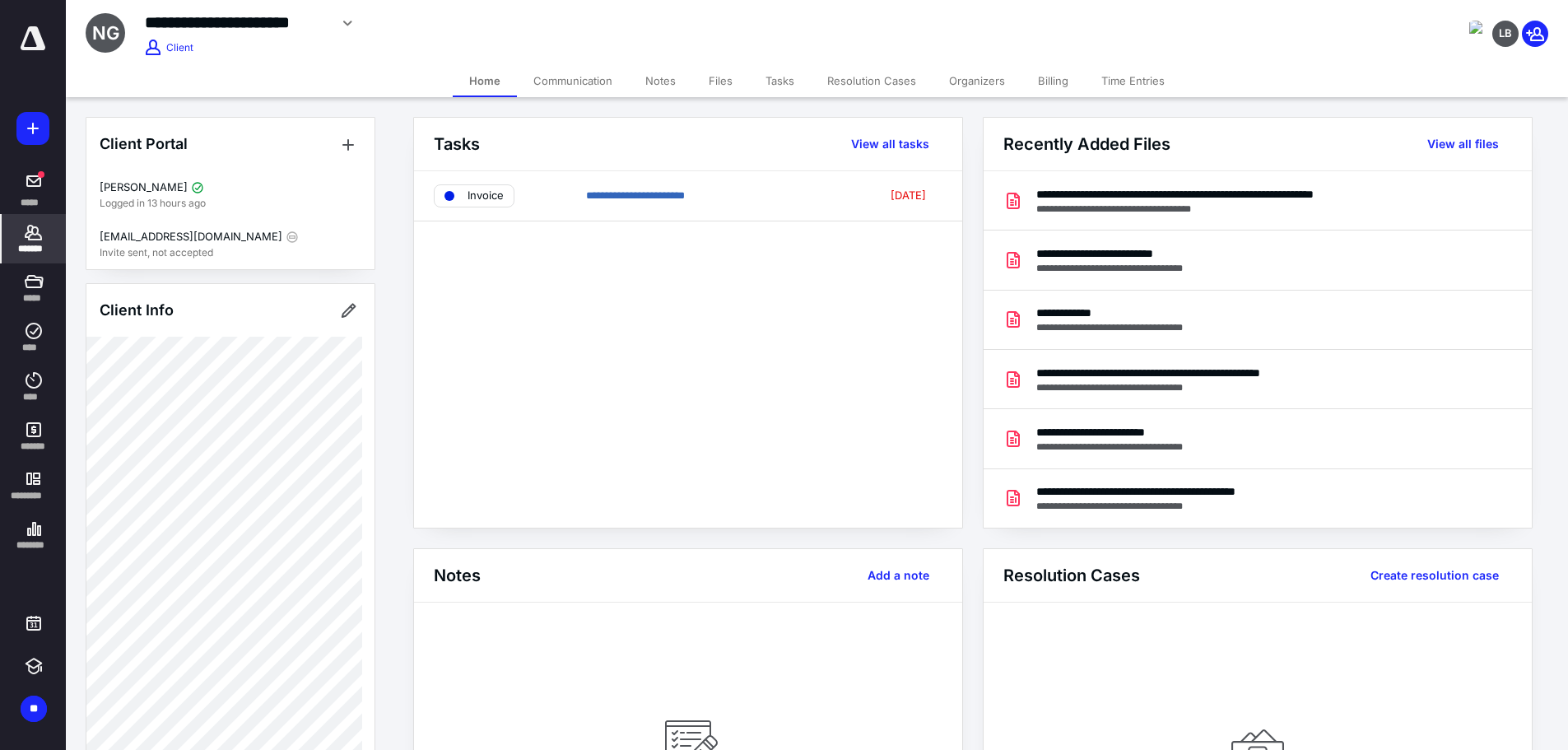 click on "Files" at bounding box center [720, 81] 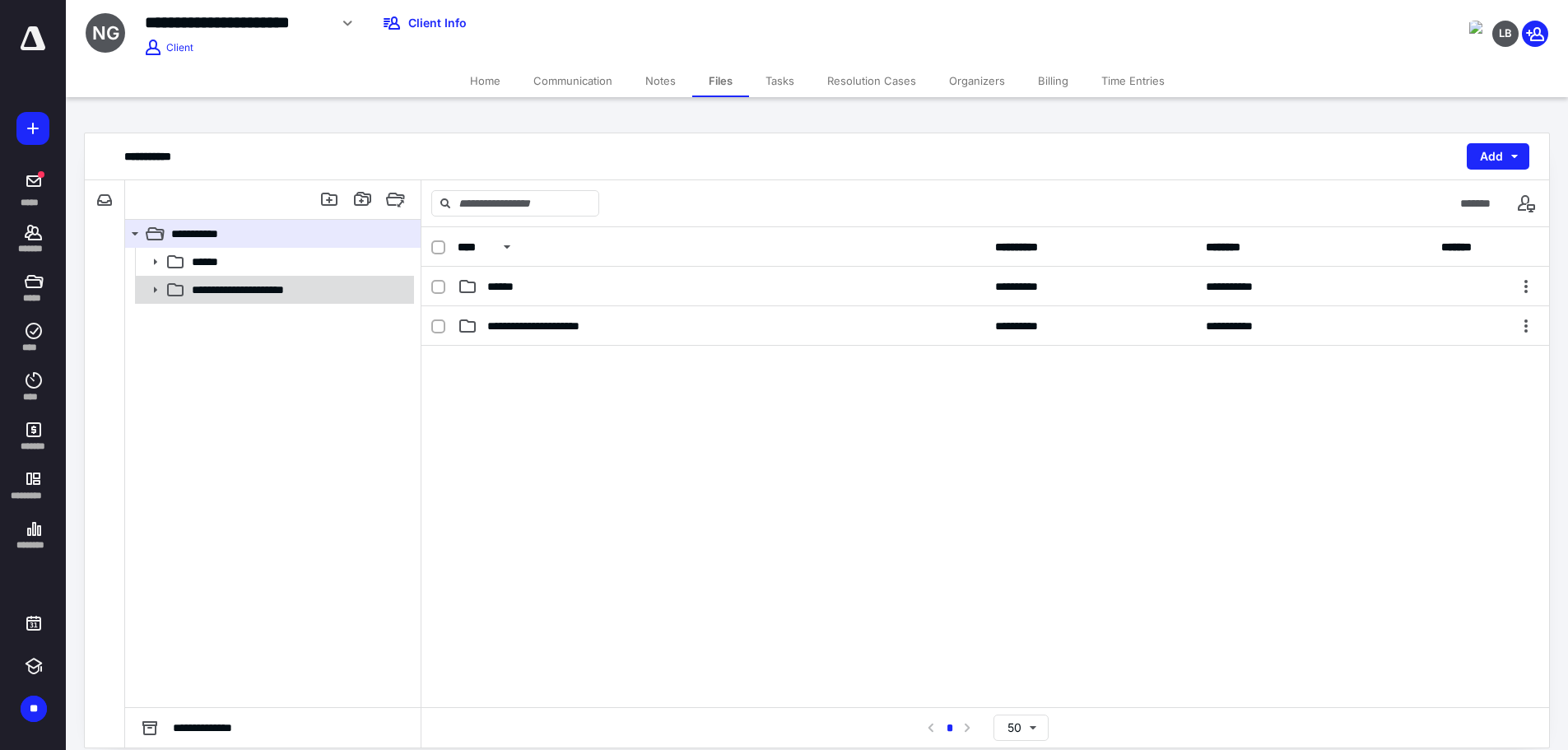 click on "**********" at bounding box center [258, 290] 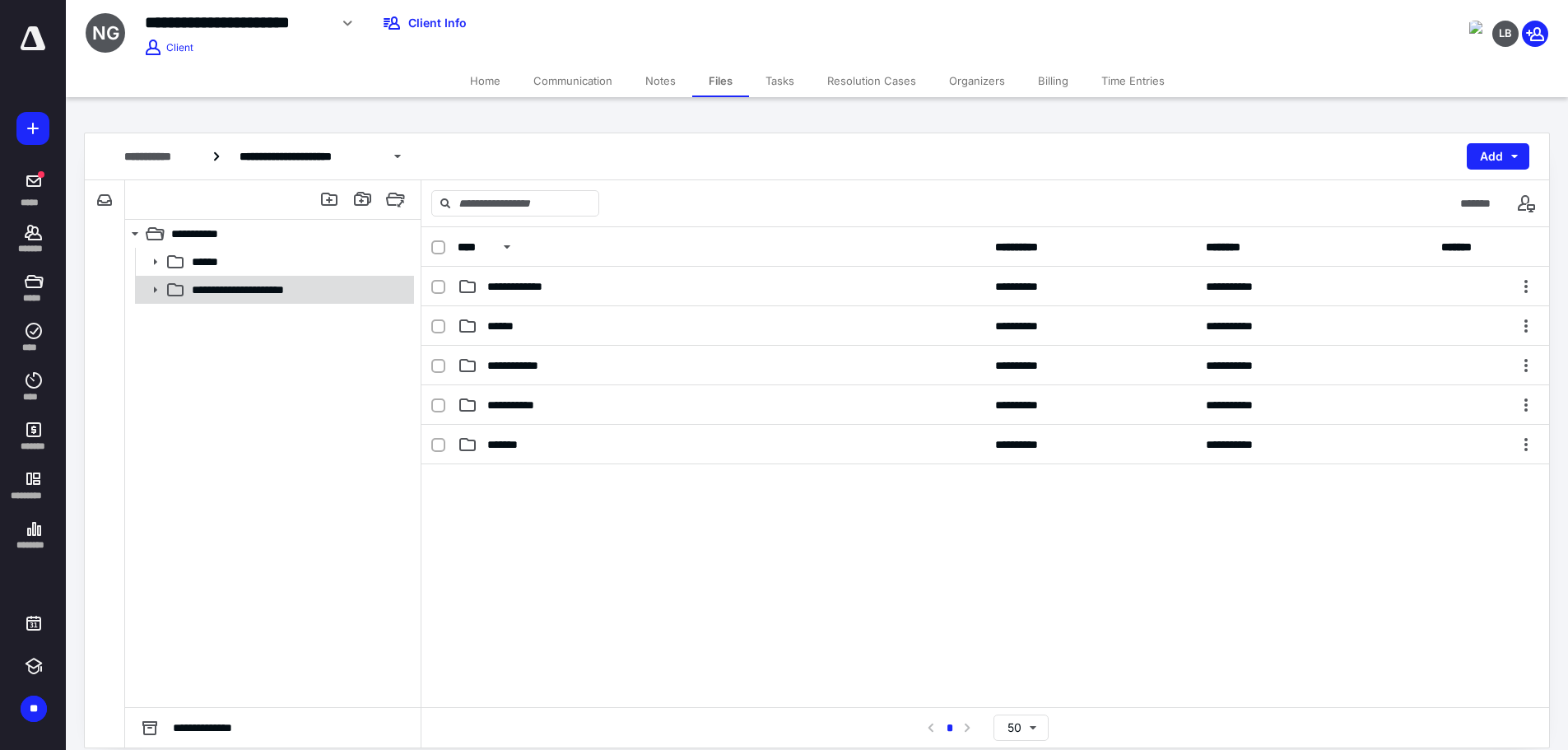 click on "**********" at bounding box center [258, 290] 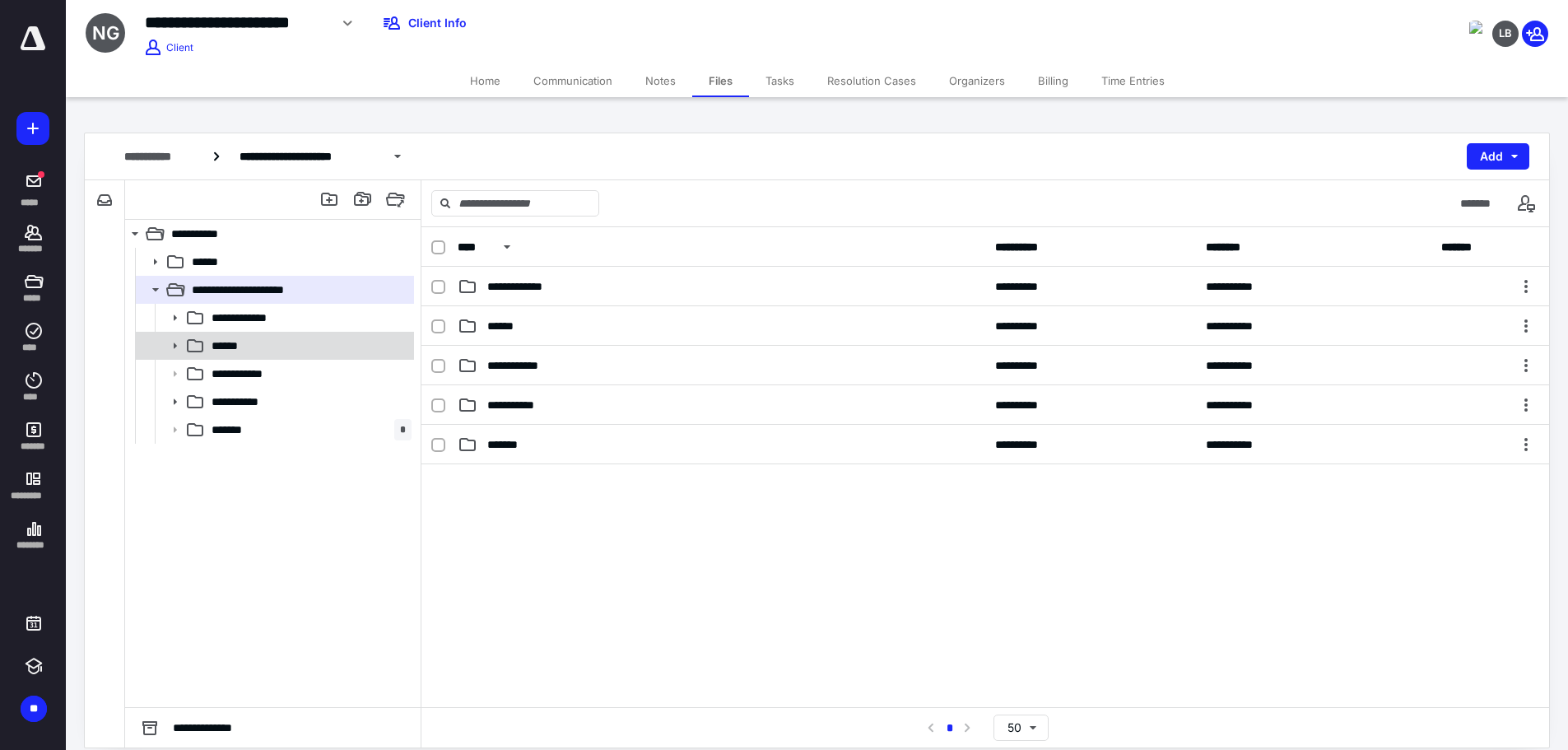 click on "******" at bounding box center [228, 346] 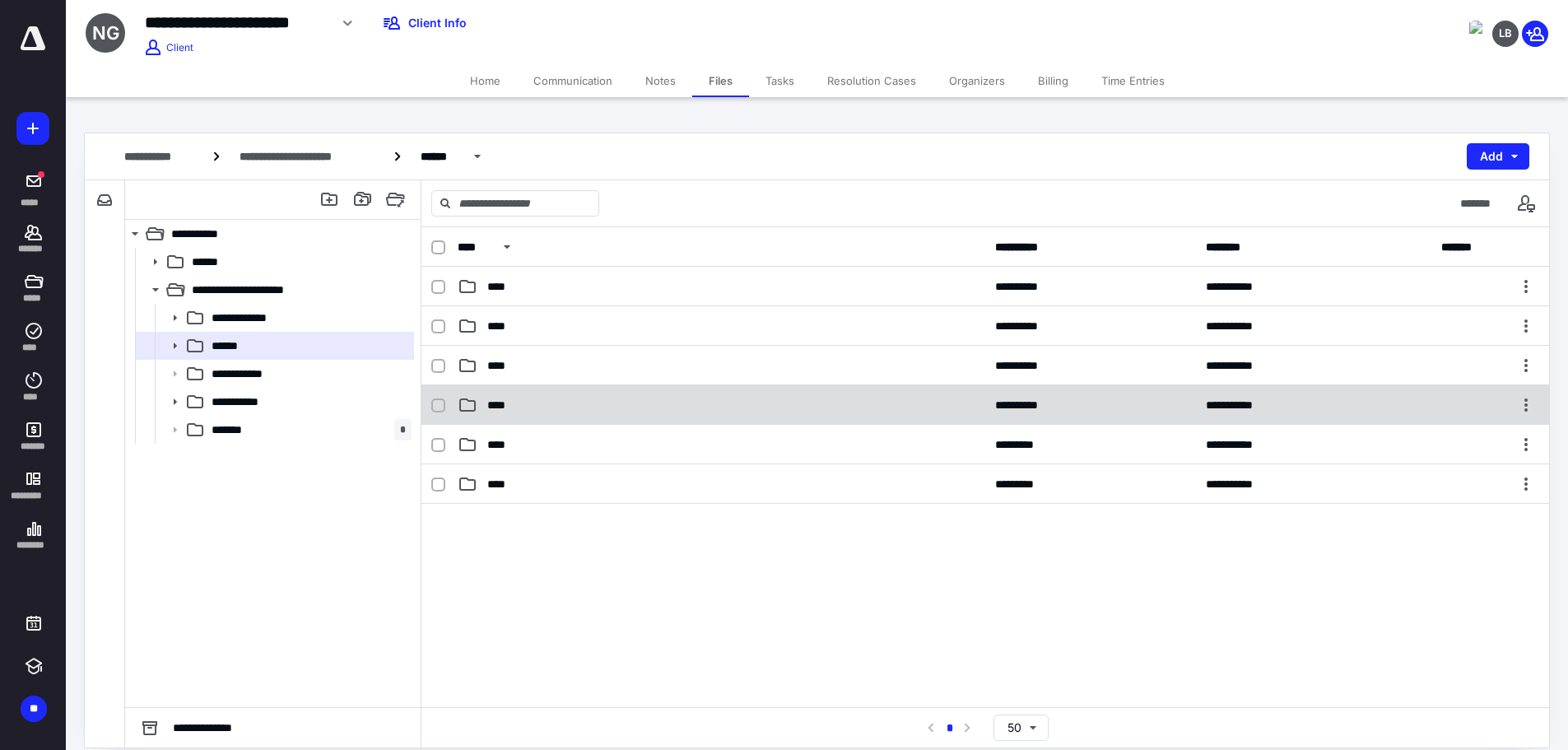 click on "**********" at bounding box center (985, 405) 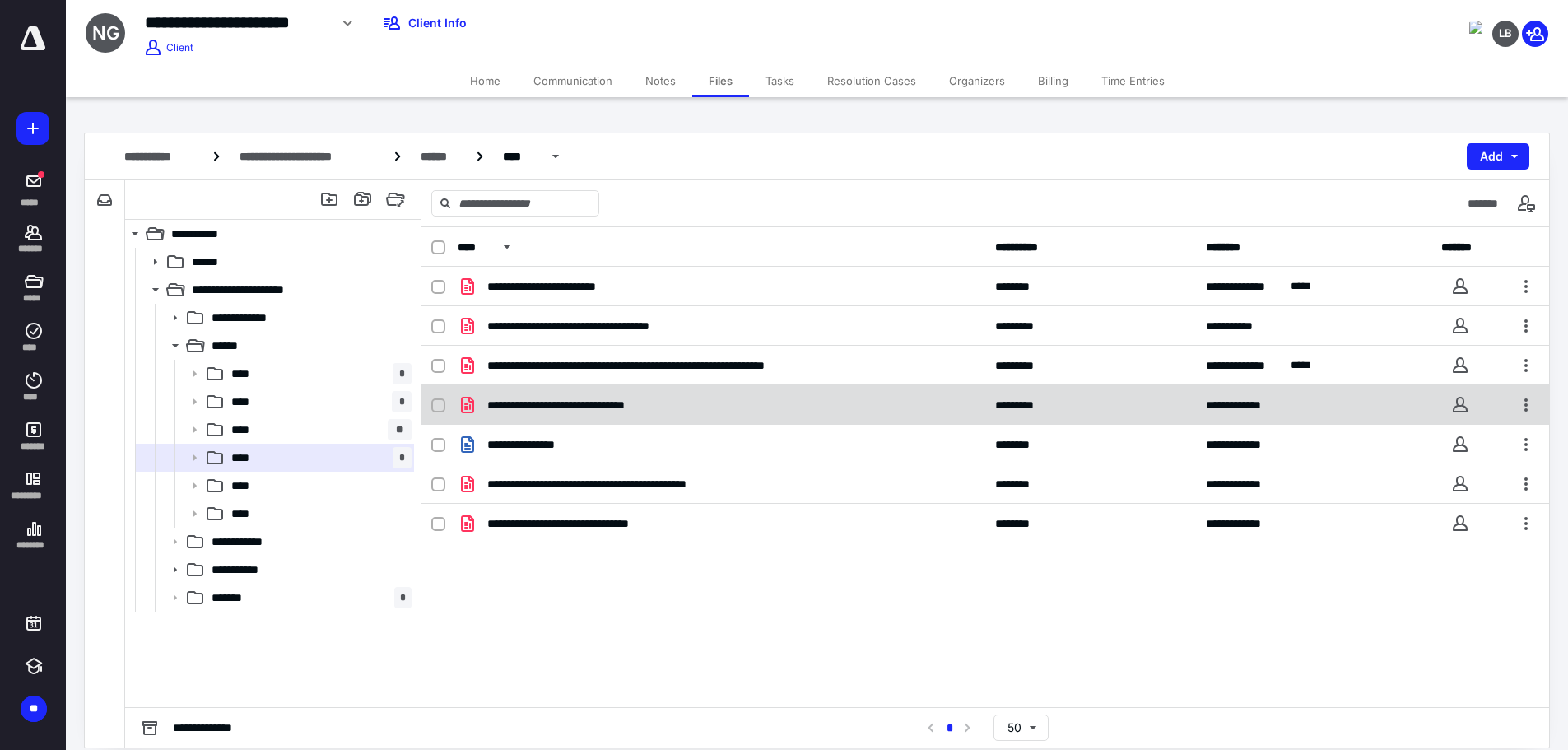 click on "**********" at bounding box center (579, 405) 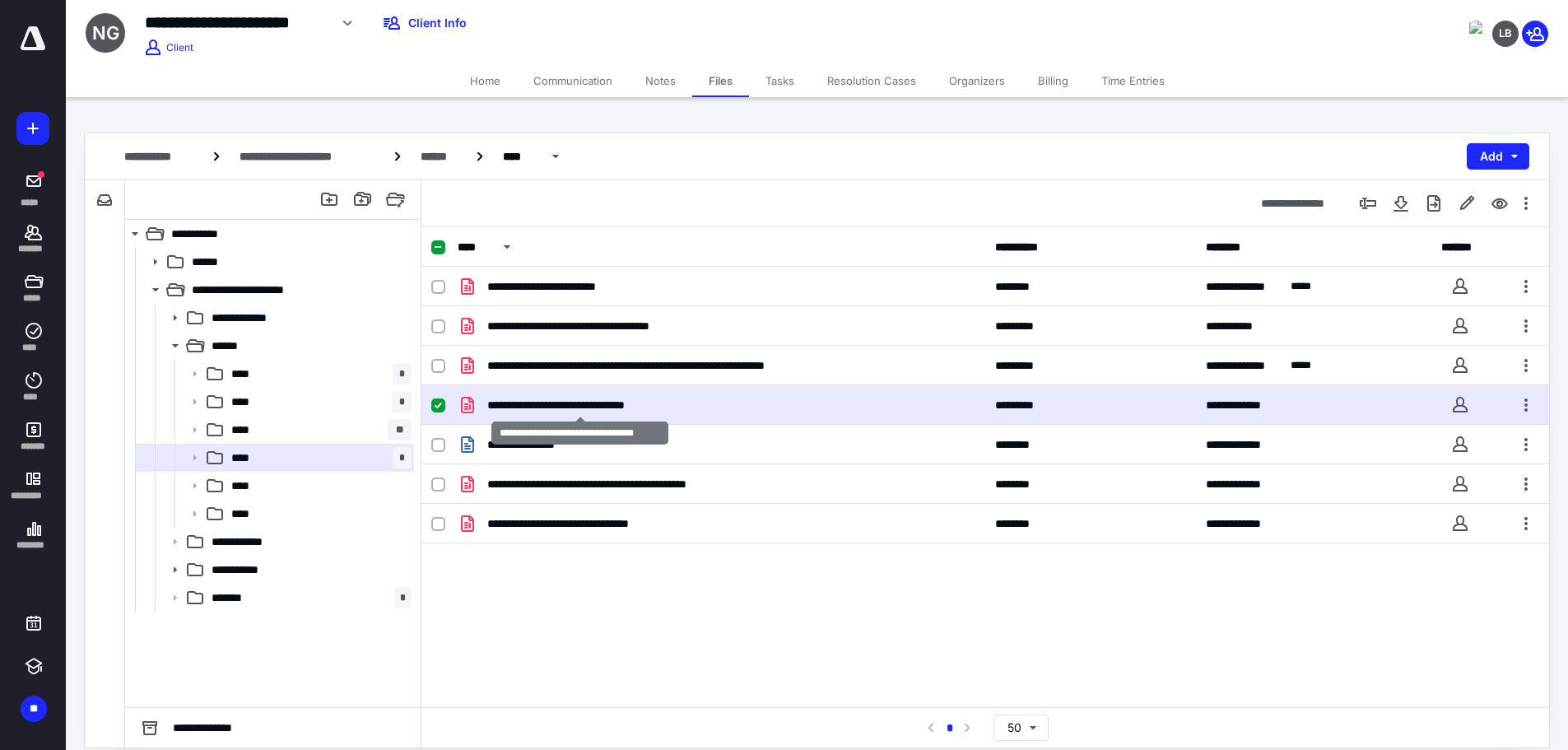 click on "**********" at bounding box center [579, 405] 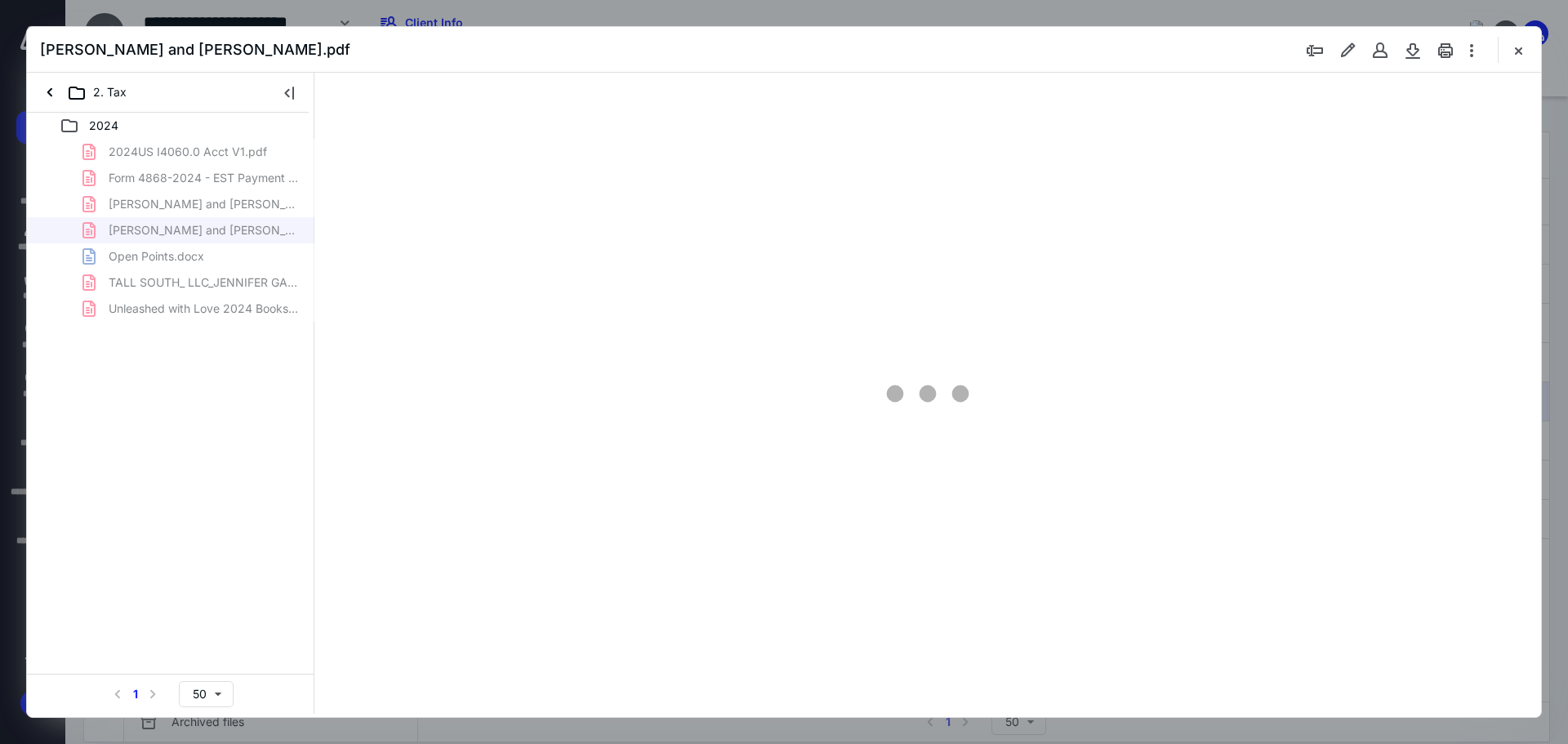 scroll, scrollTop: 0, scrollLeft: 0, axis: both 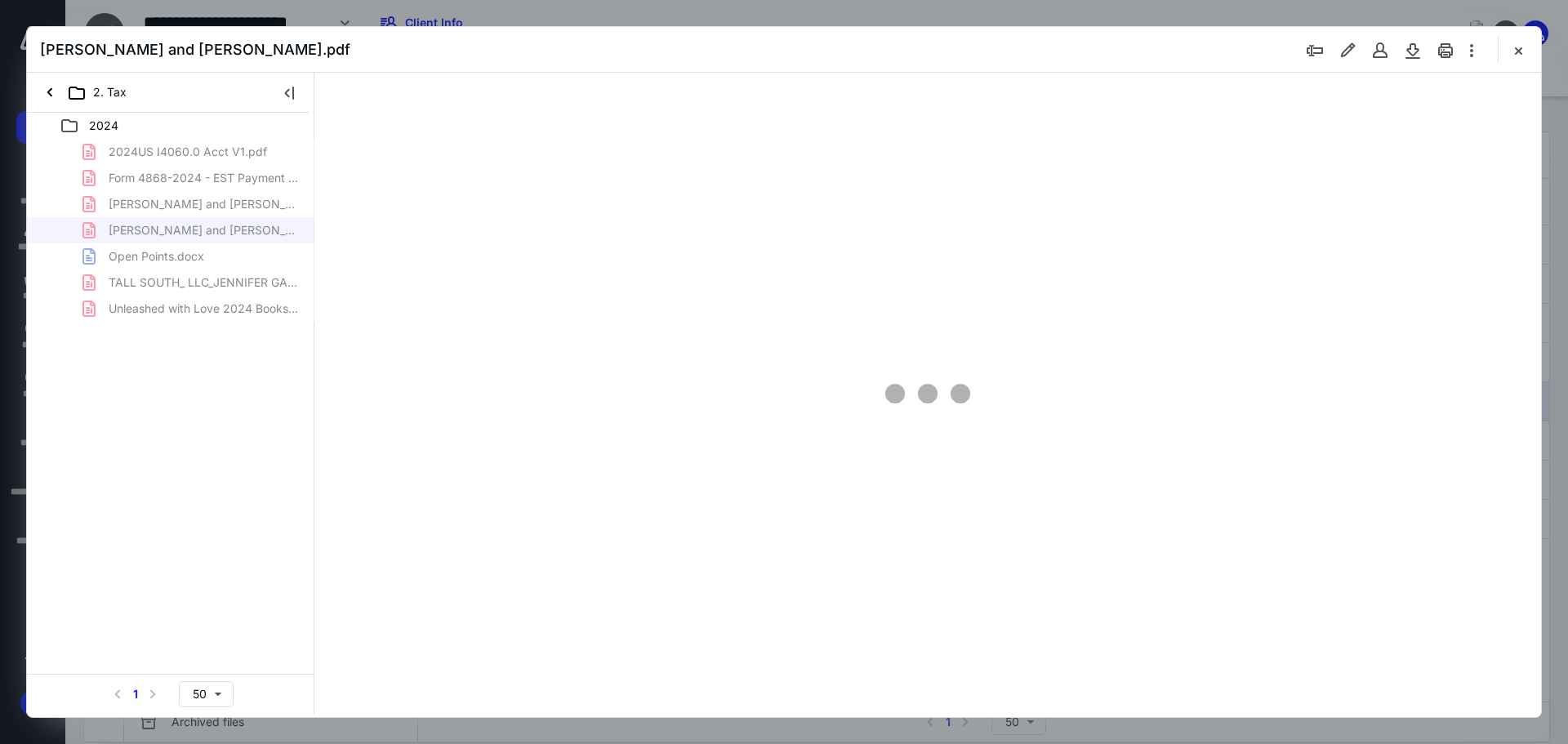type on "89" 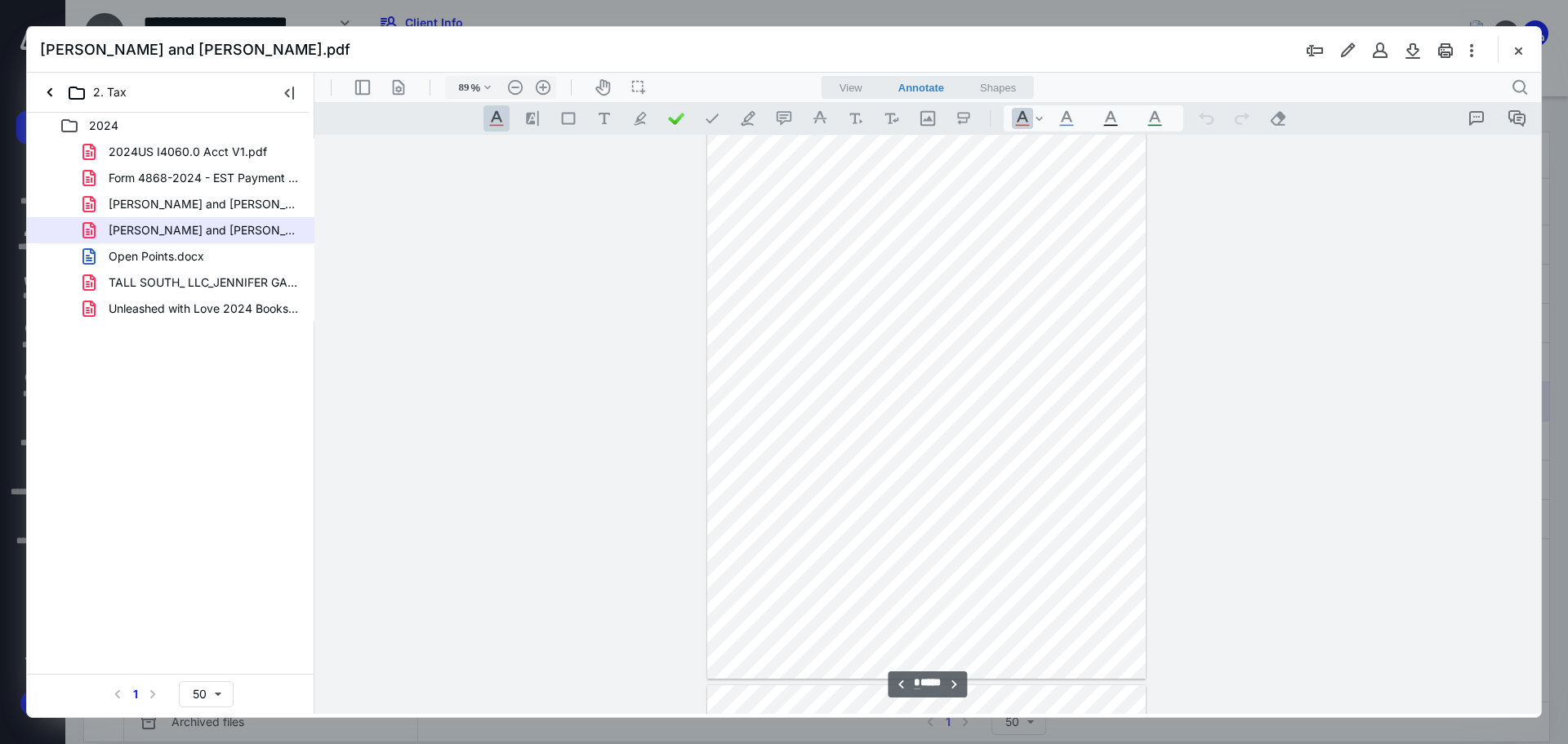 scroll, scrollTop: 4165, scrollLeft: 0, axis: vertical 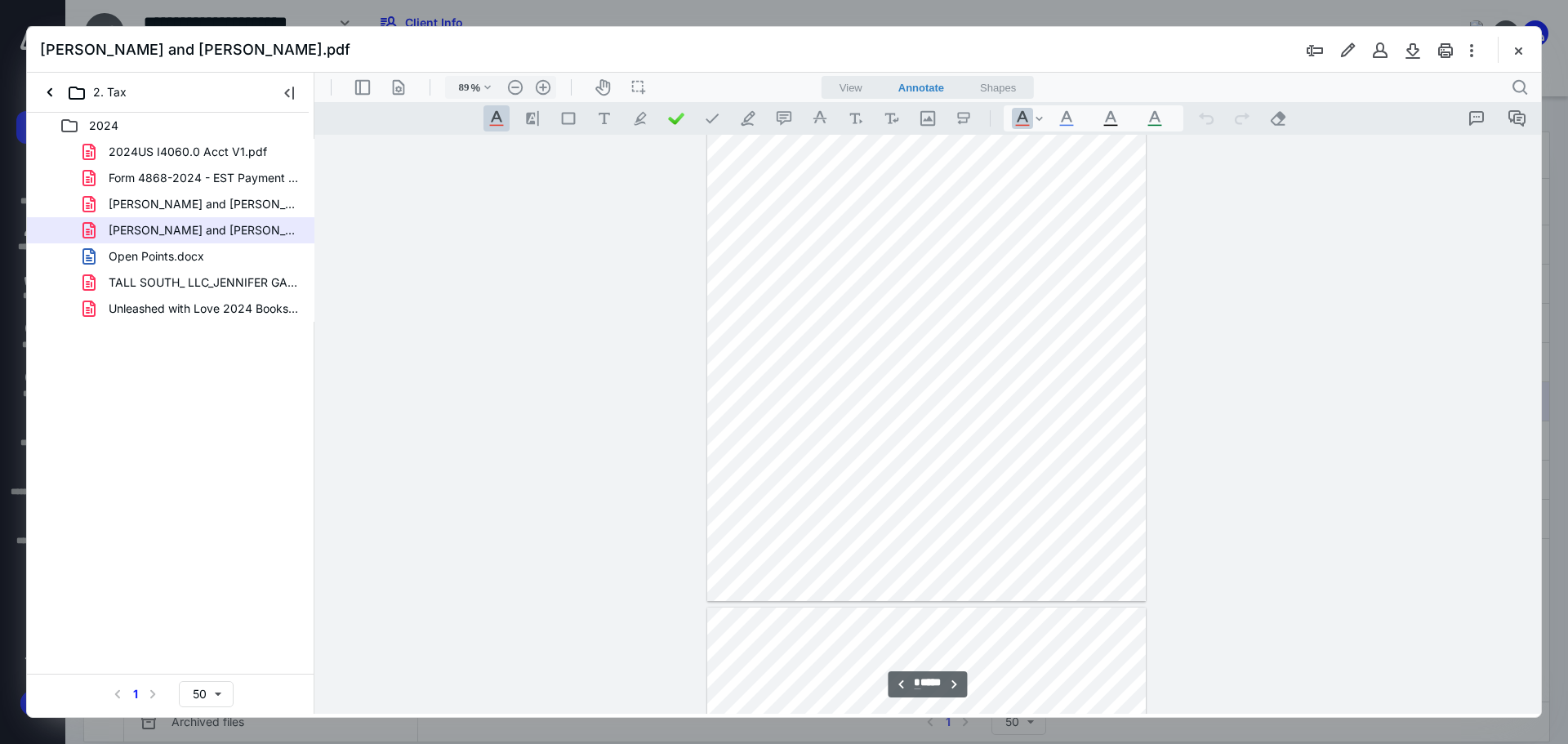 drag, startPoint x: 1531, startPoint y: 185, endPoint x: 1486, endPoint y: 443, distance: 261.89502 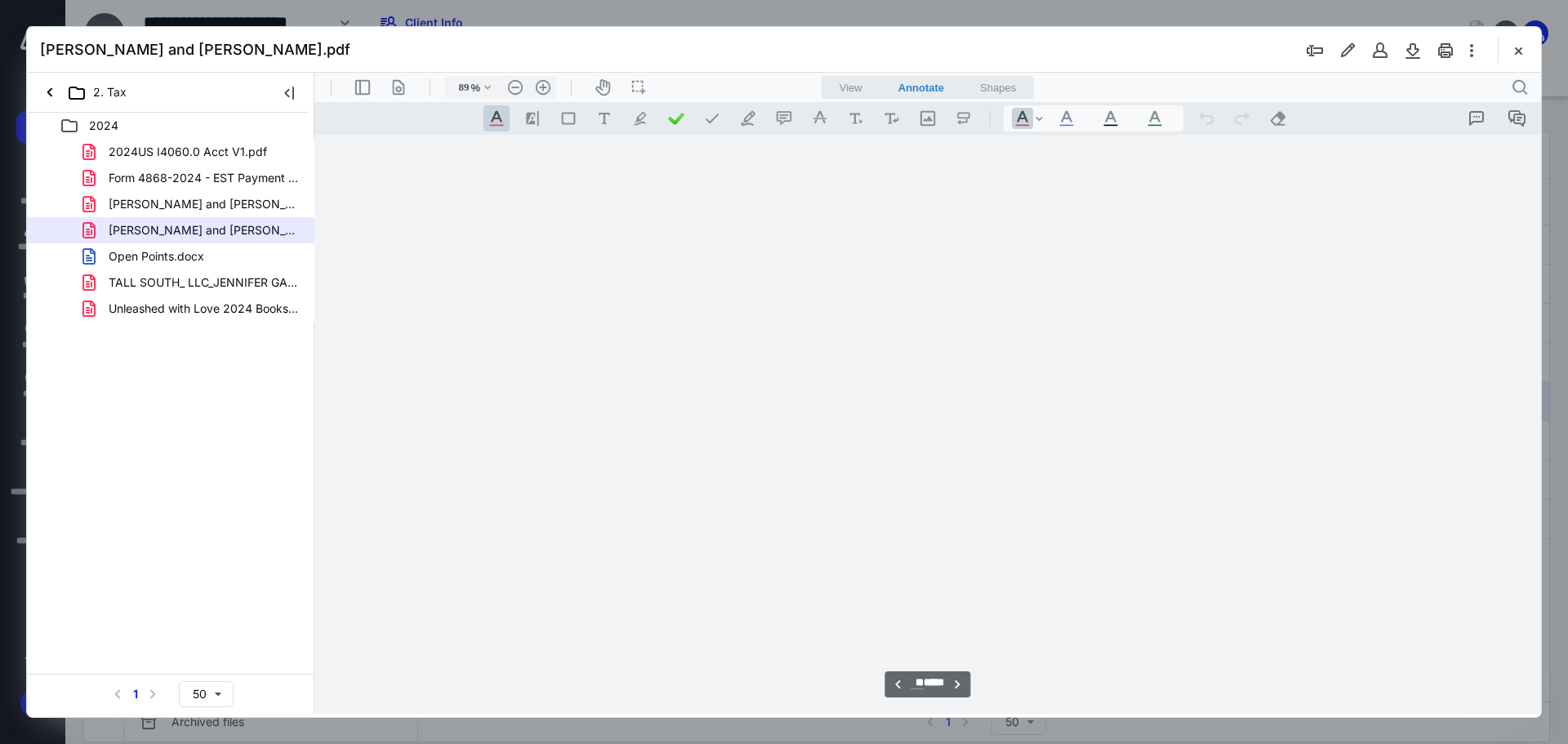scroll, scrollTop: 51252, scrollLeft: 0, axis: vertical 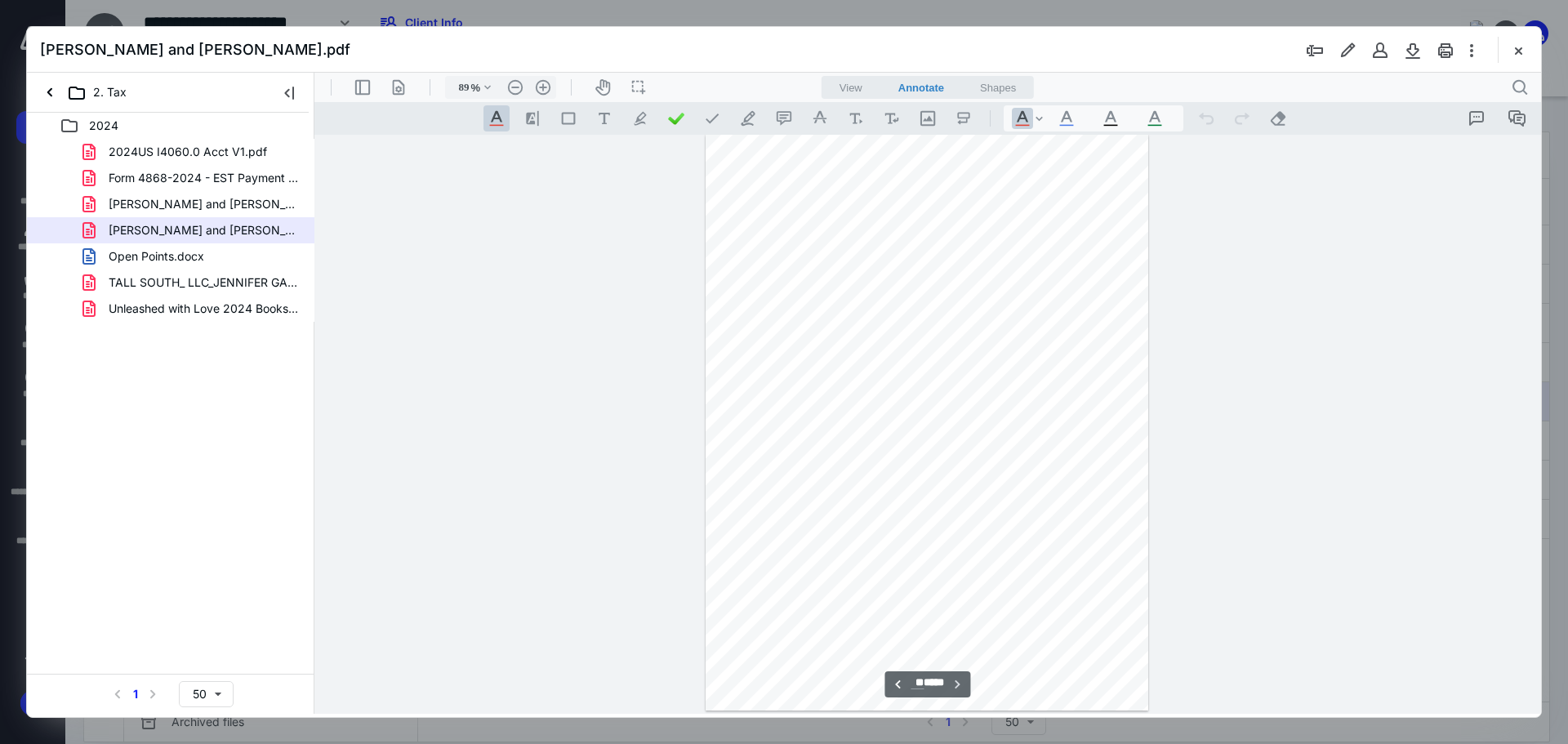 drag, startPoint x: 1535, startPoint y: 185, endPoint x: 1787, endPoint y: 788, distance: 653.5388 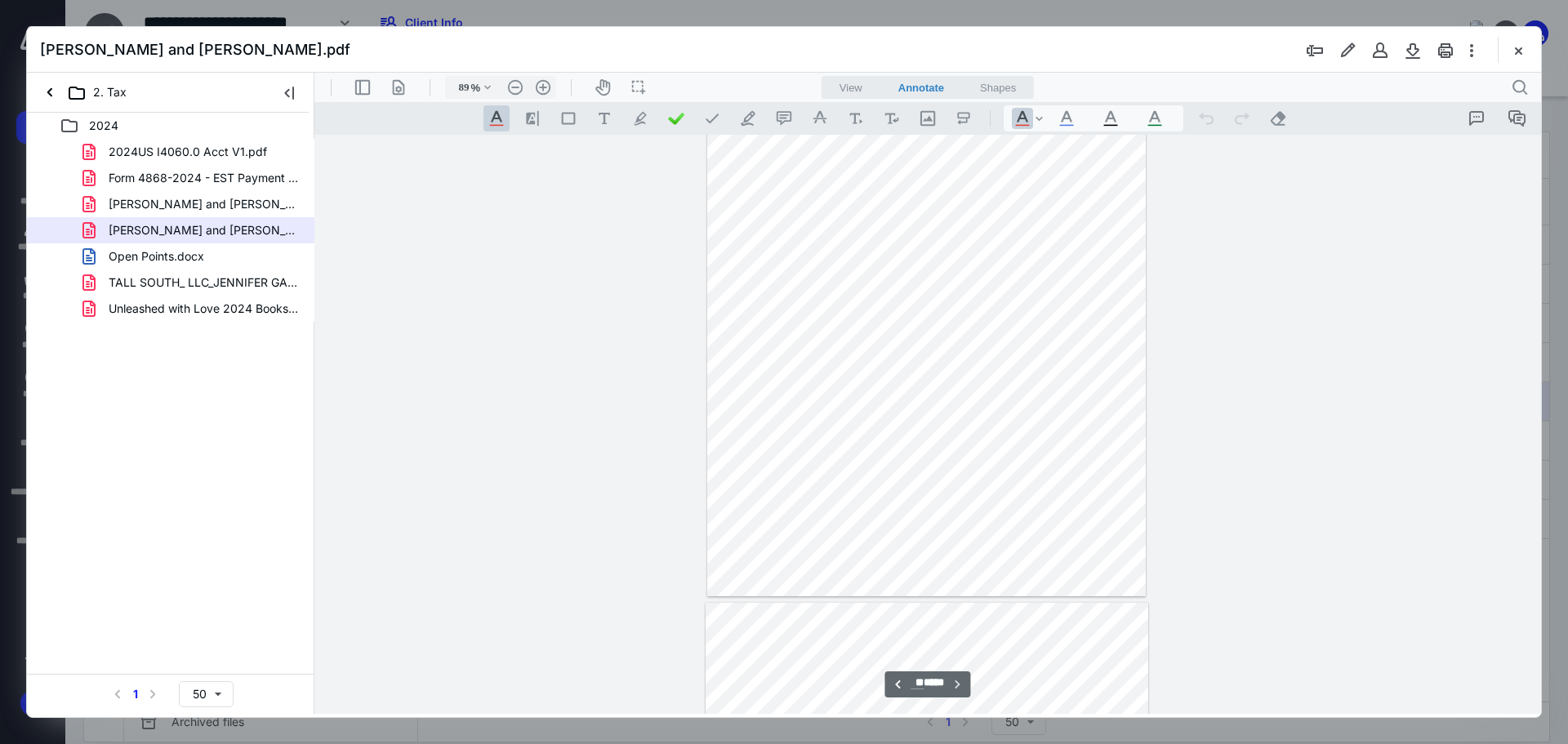 scroll, scrollTop: 51089, scrollLeft: 0, axis: vertical 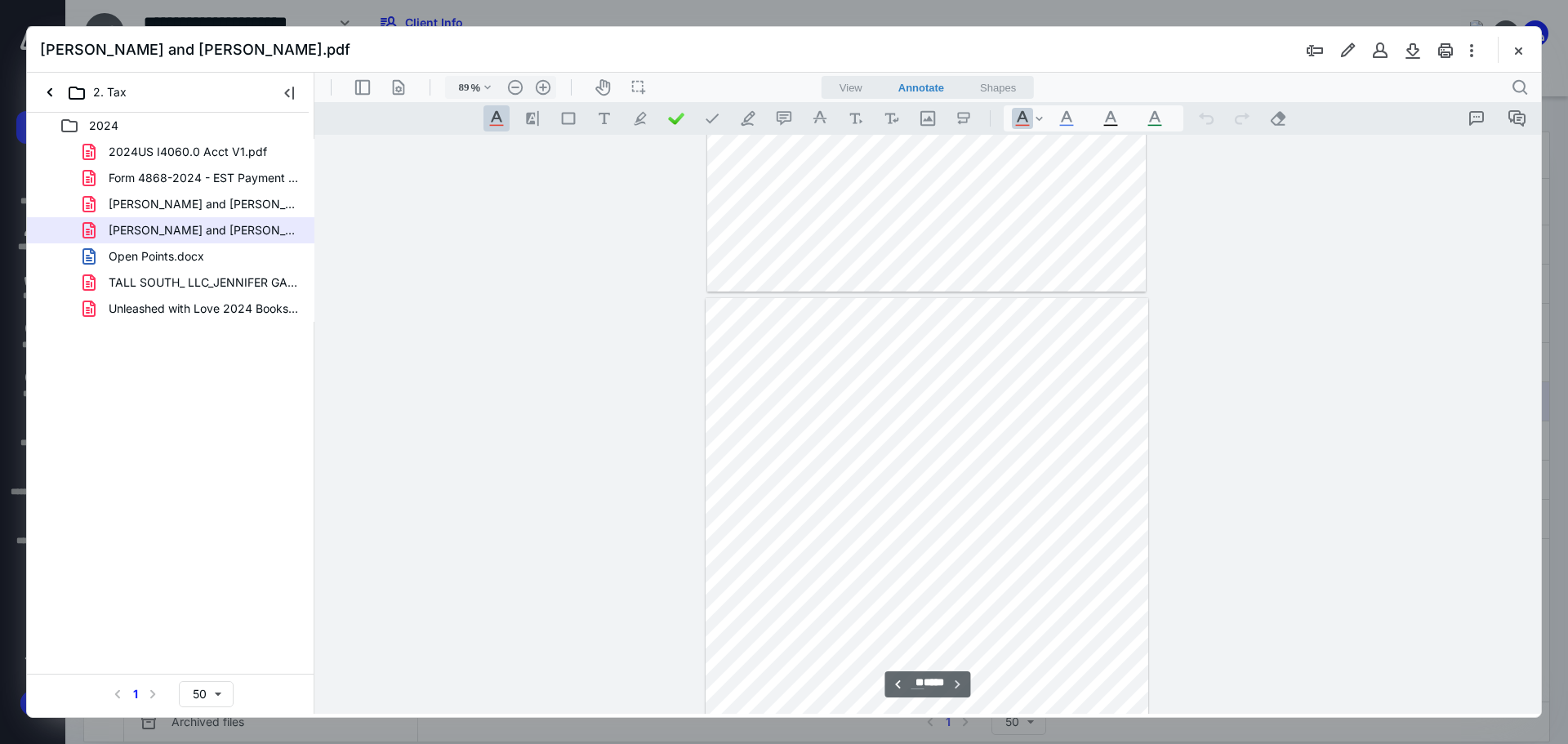 type on "**" 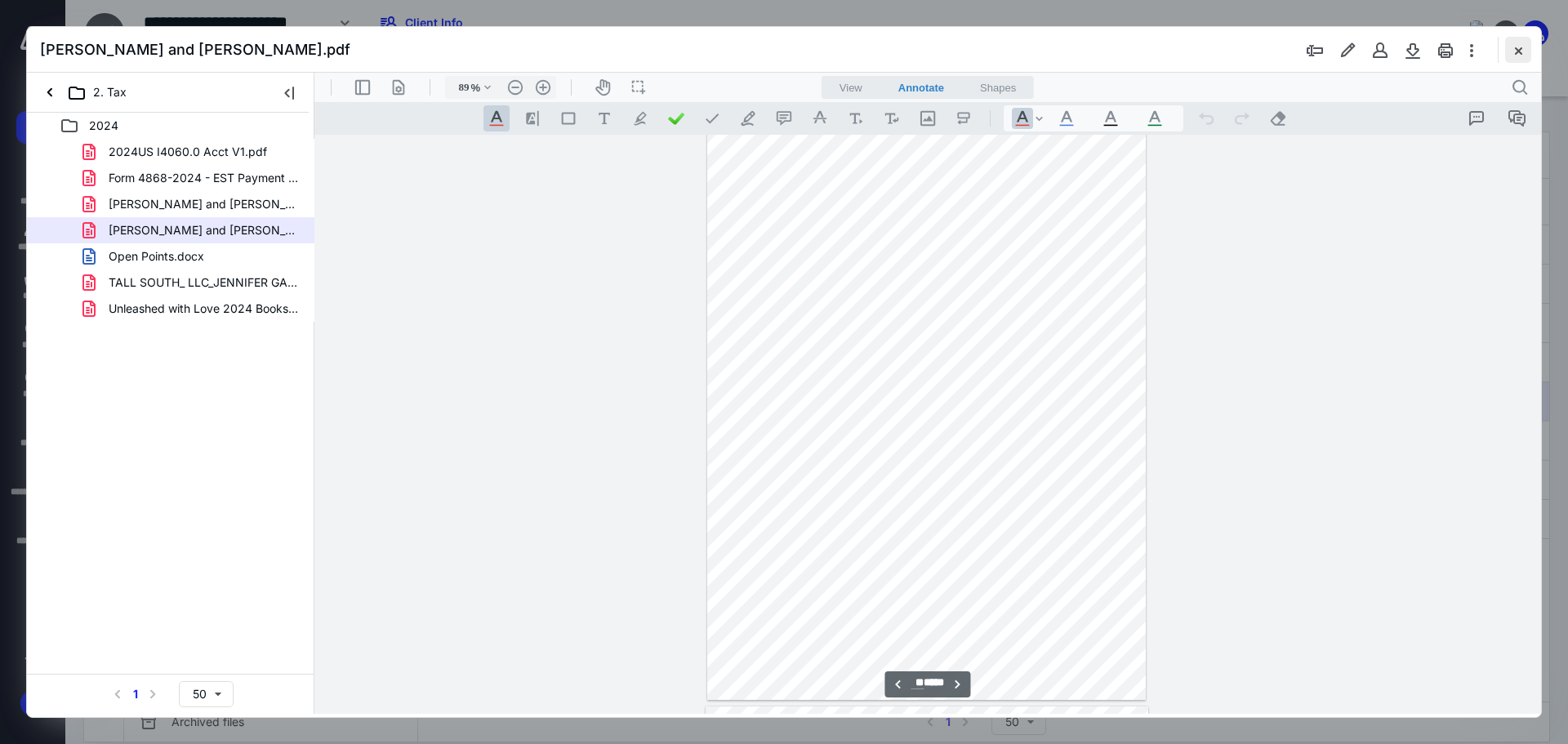 click at bounding box center (1518, 50) 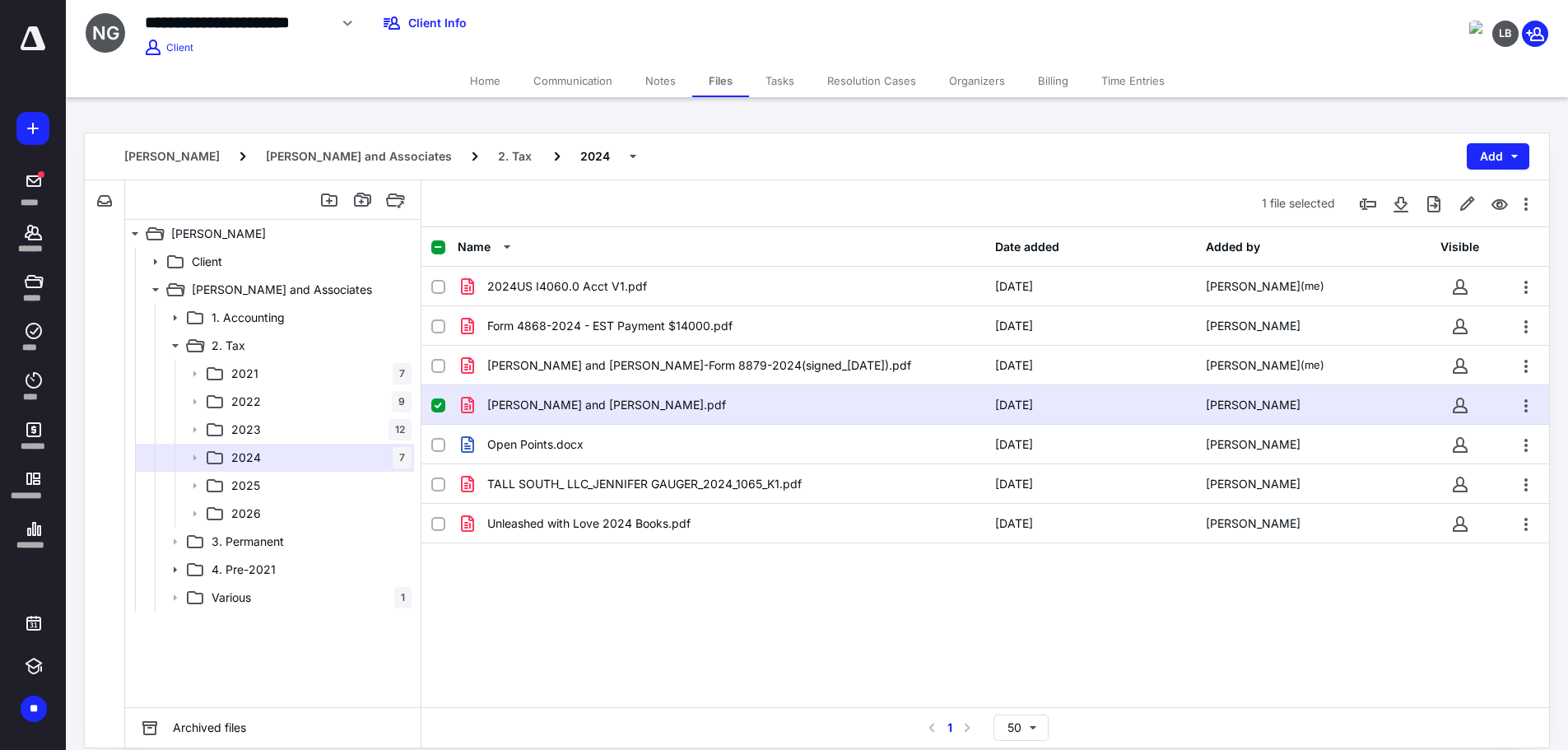 click on "Home" at bounding box center [485, 81] 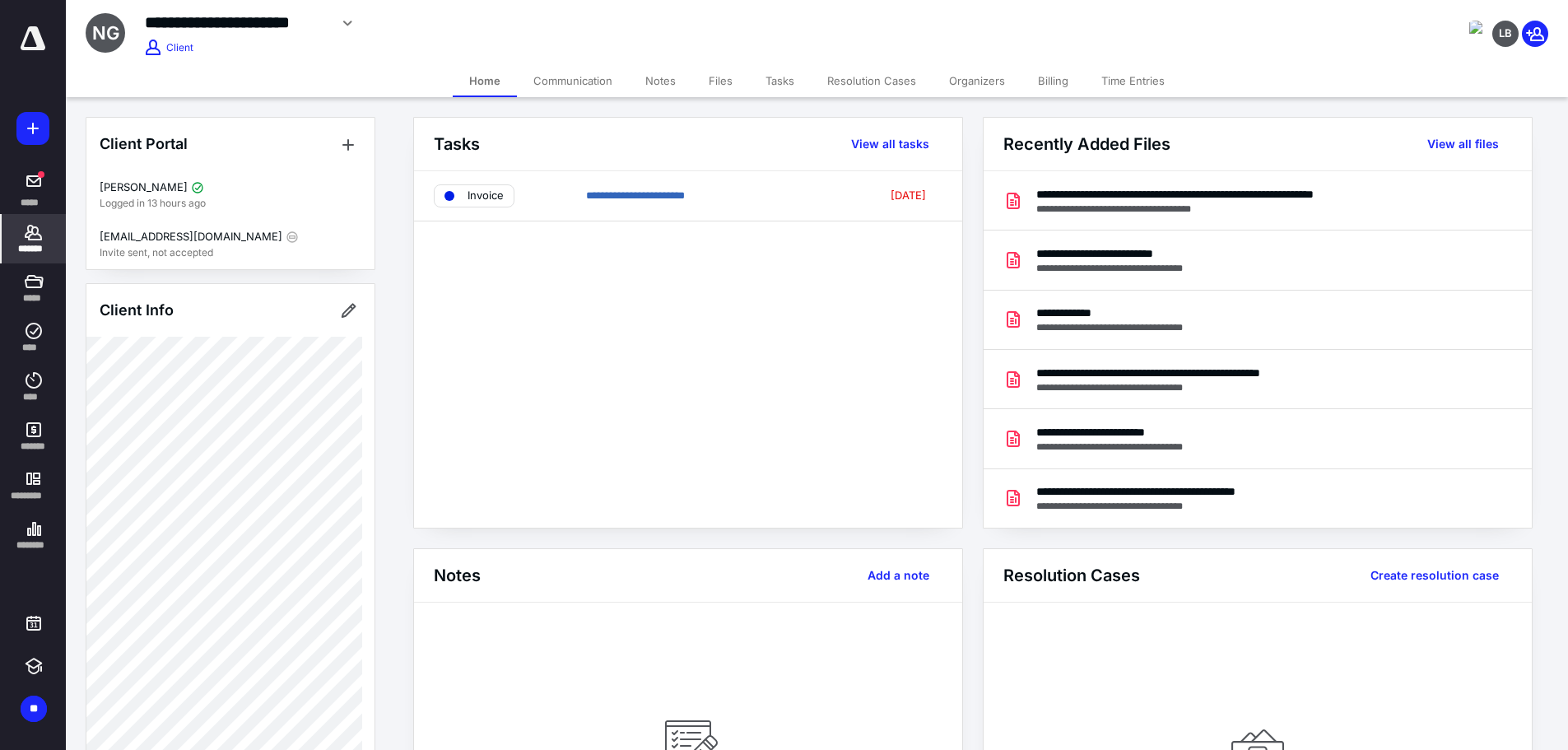 click at bounding box center (33, 39) 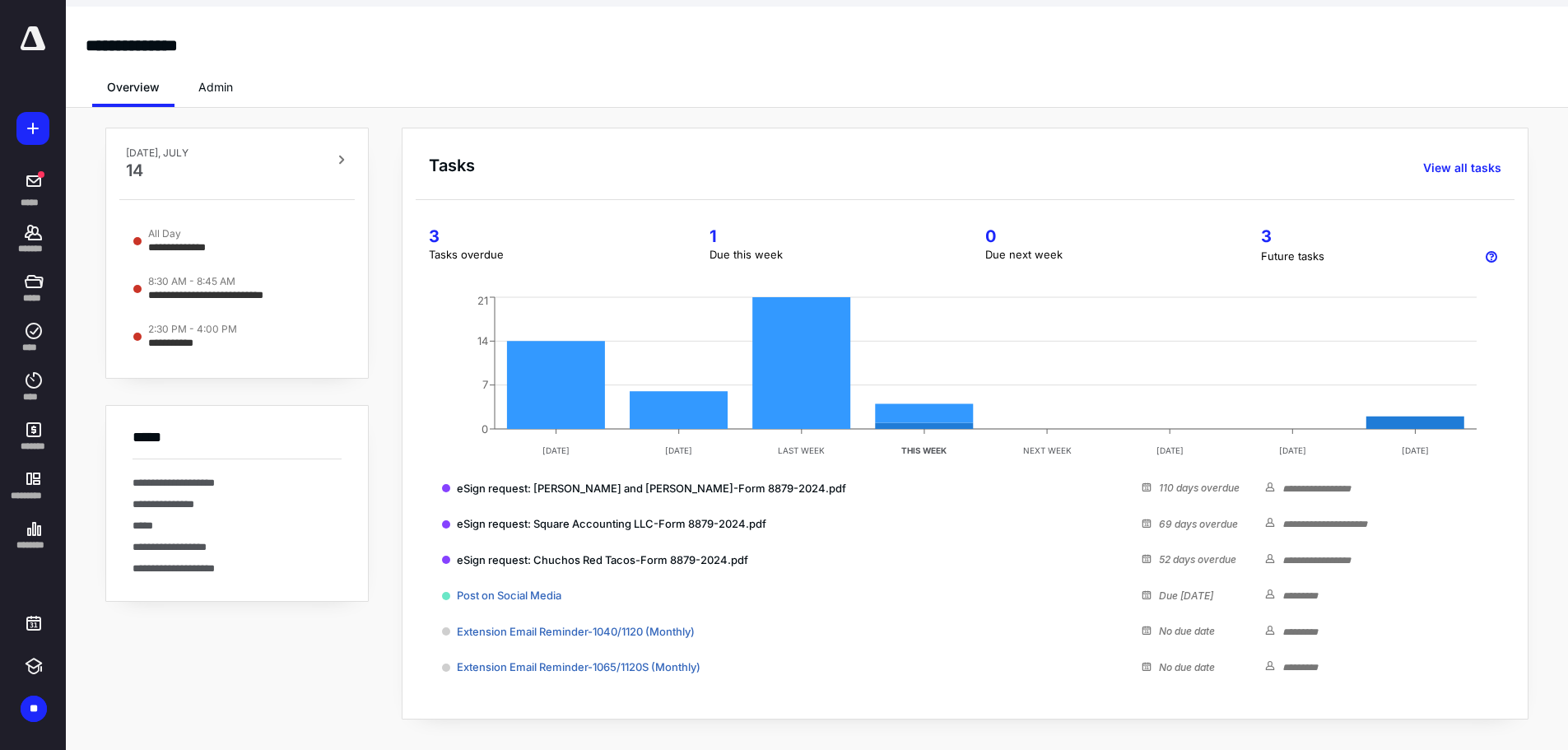 click at bounding box center [33, 39] 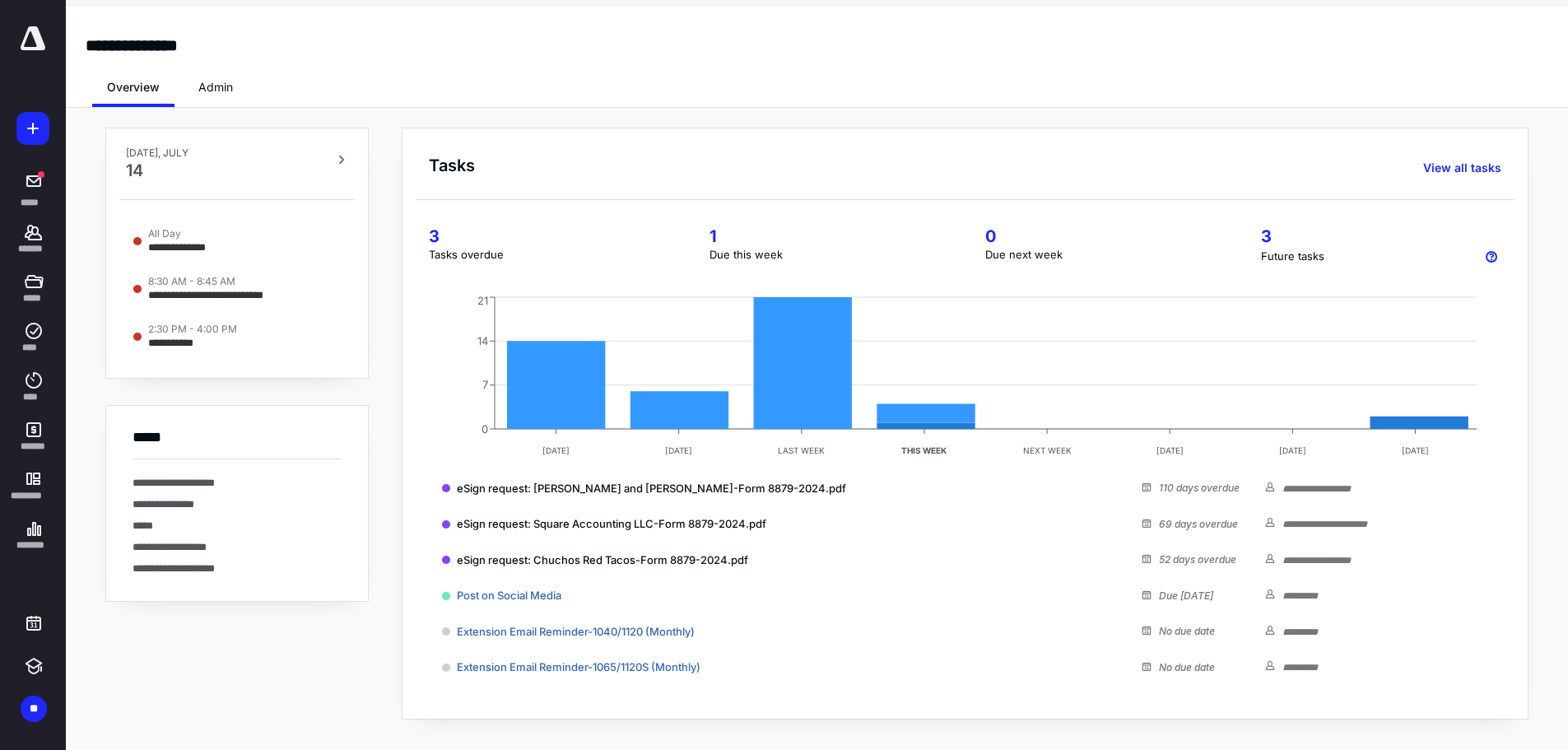 click at bounding box center (33, 39) 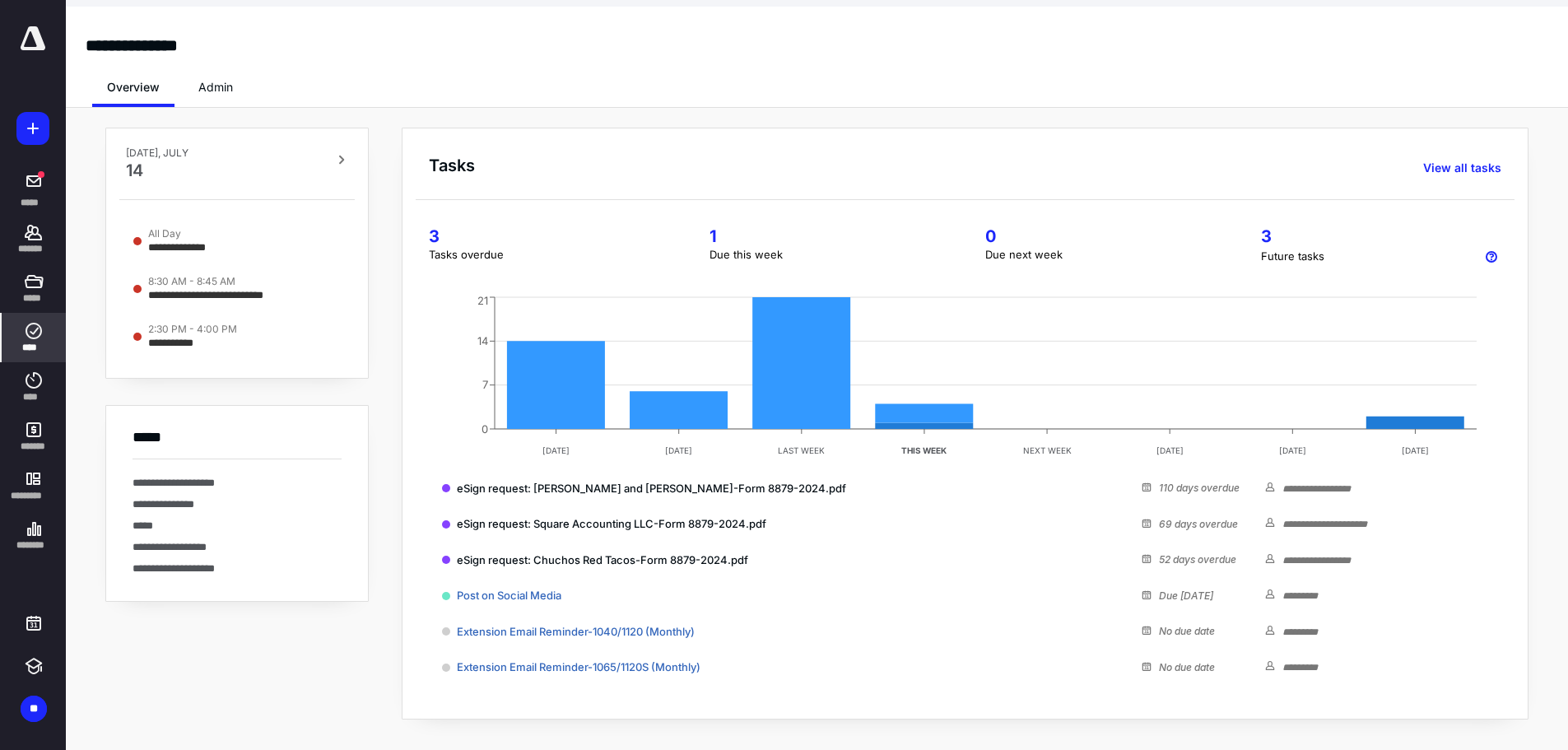 click 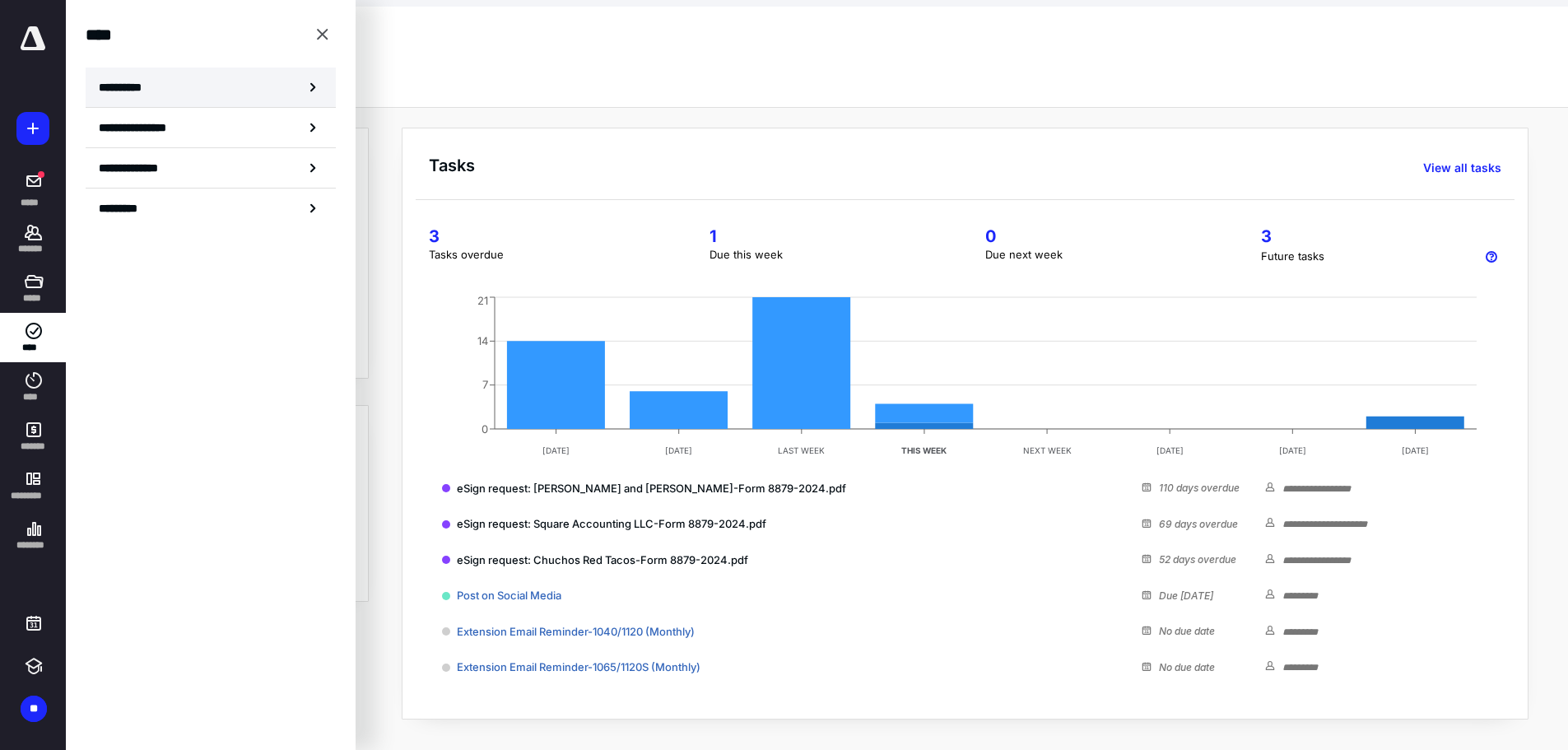 click on "**********" at bounding box center (211, 87) 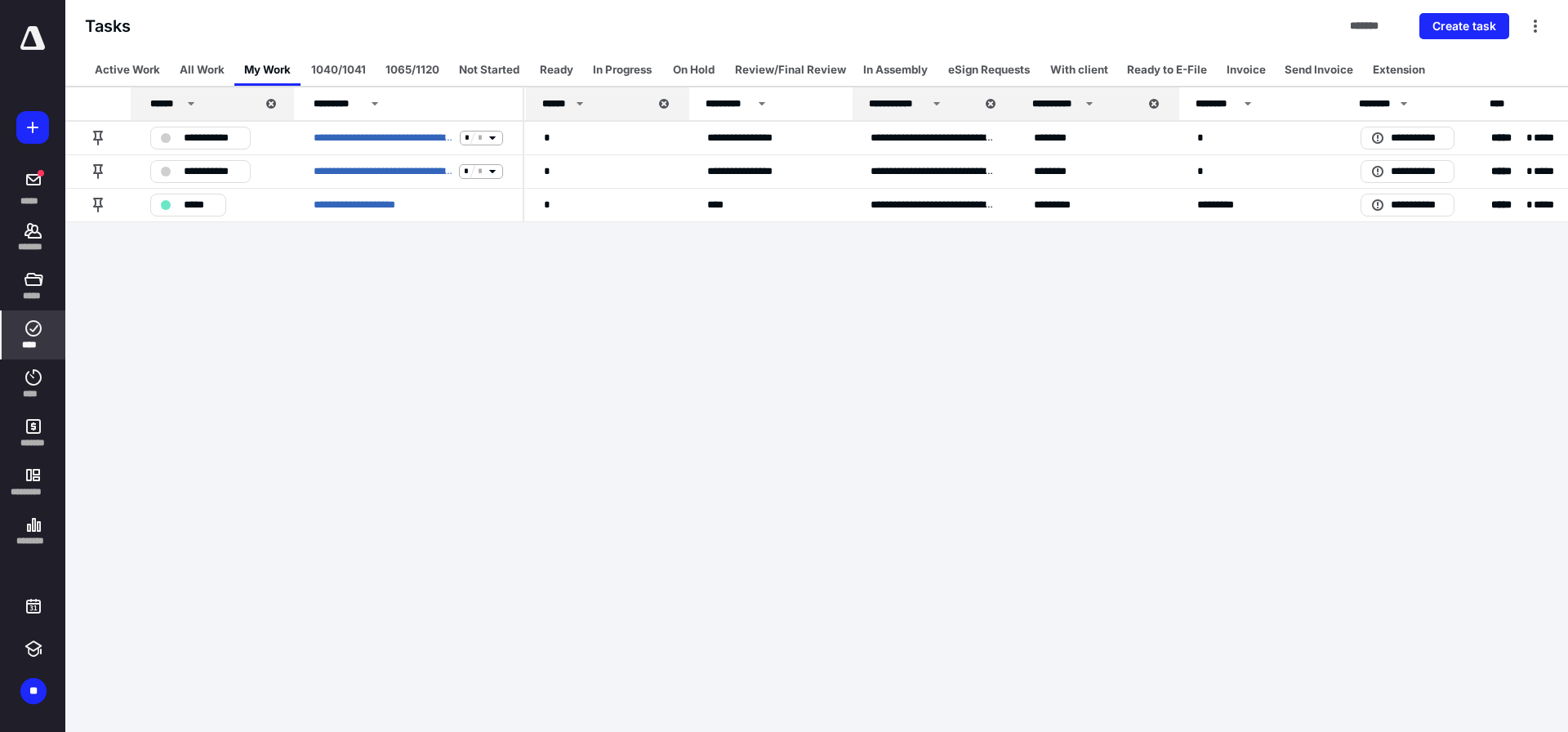 click at bounding box center (33, 38) 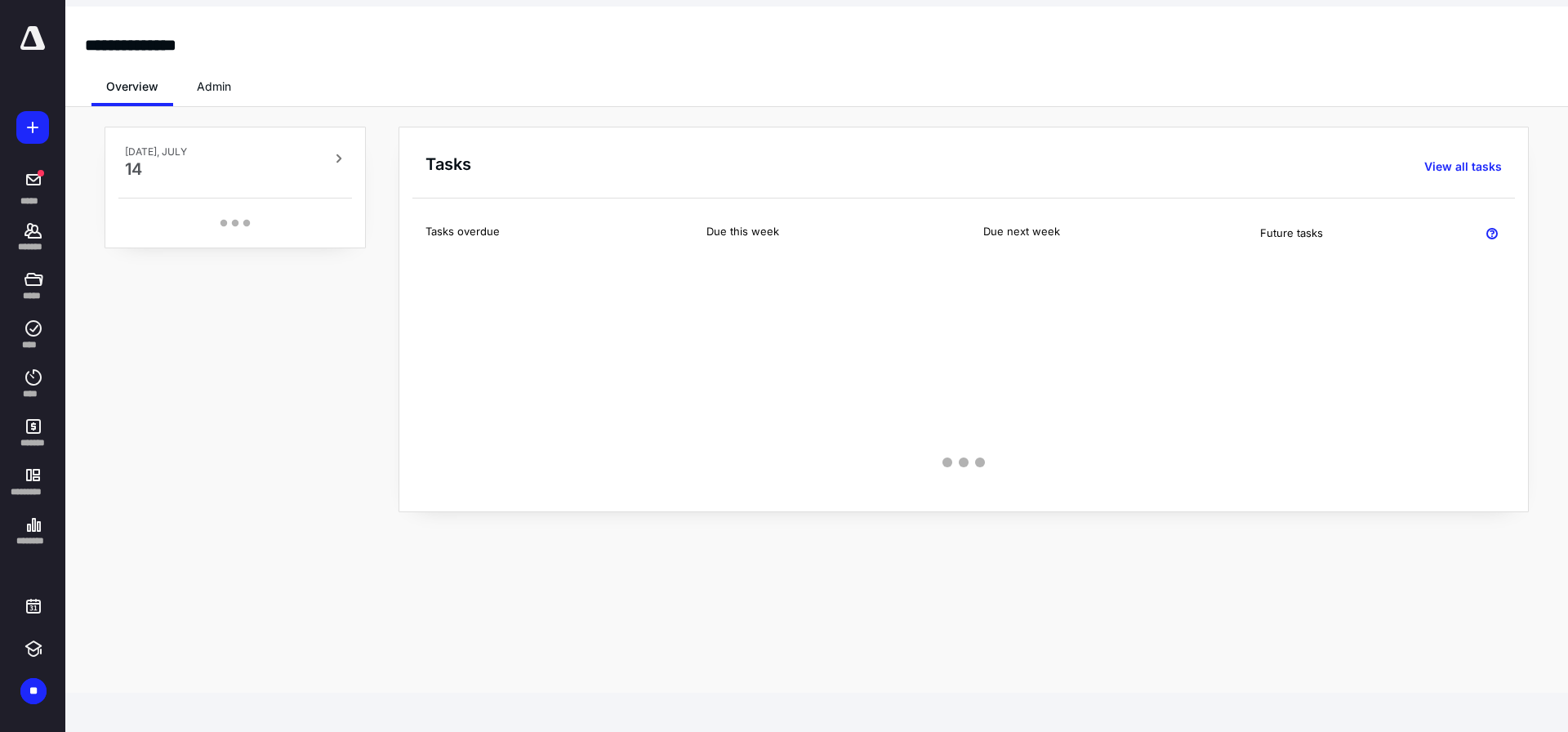 click at bounding box center (33, 38) 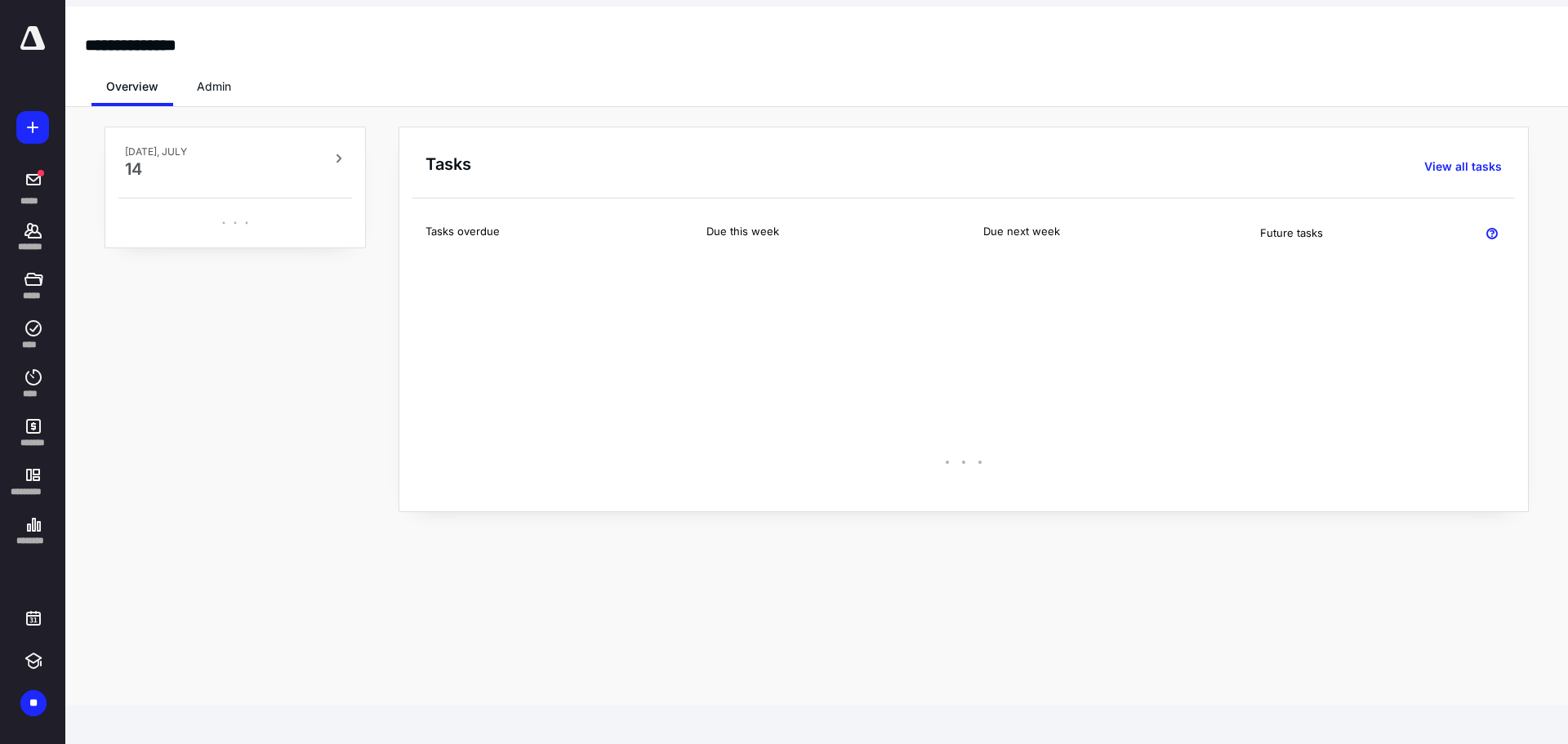 click at bounding box center [33, 38] 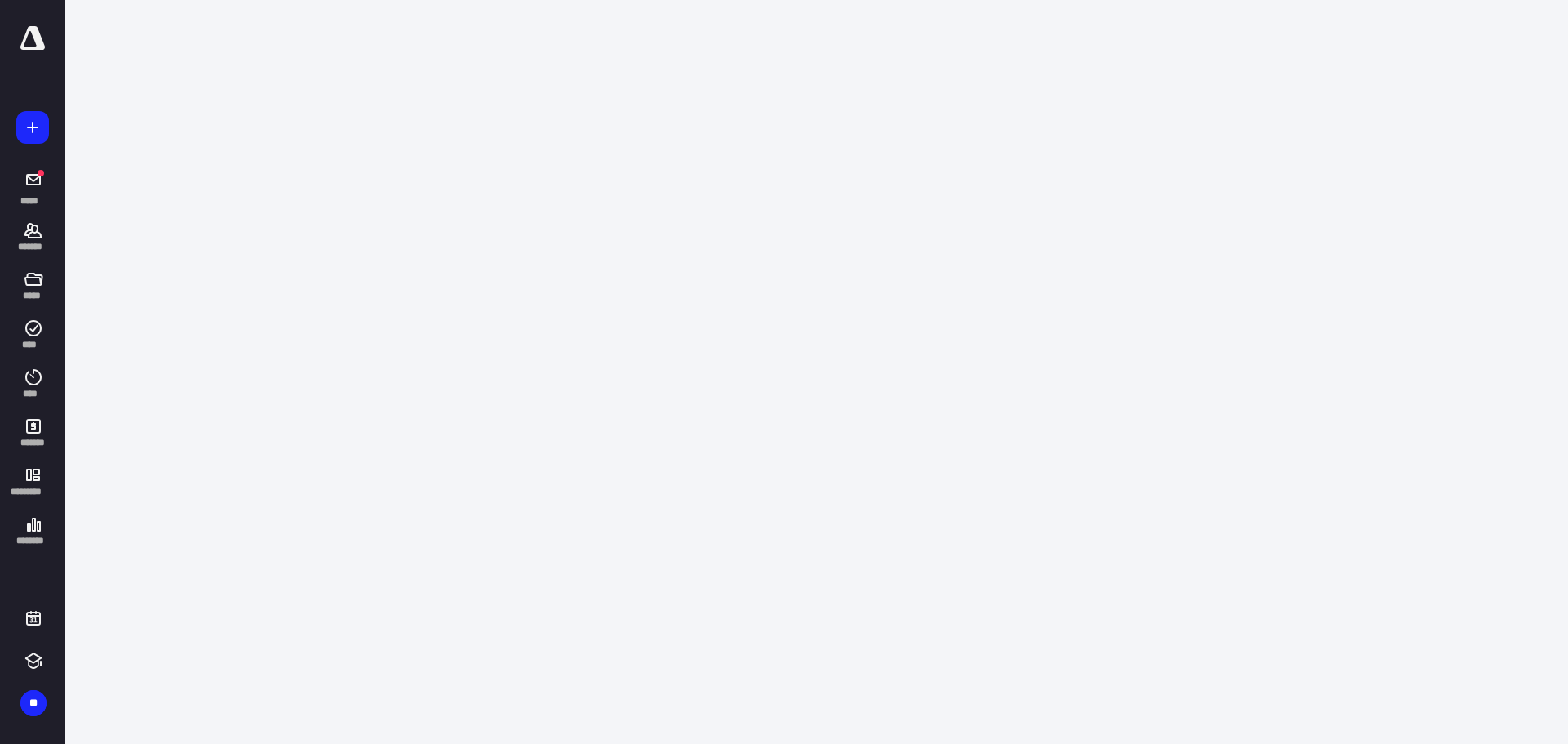 click at bounding box center (33, 38) 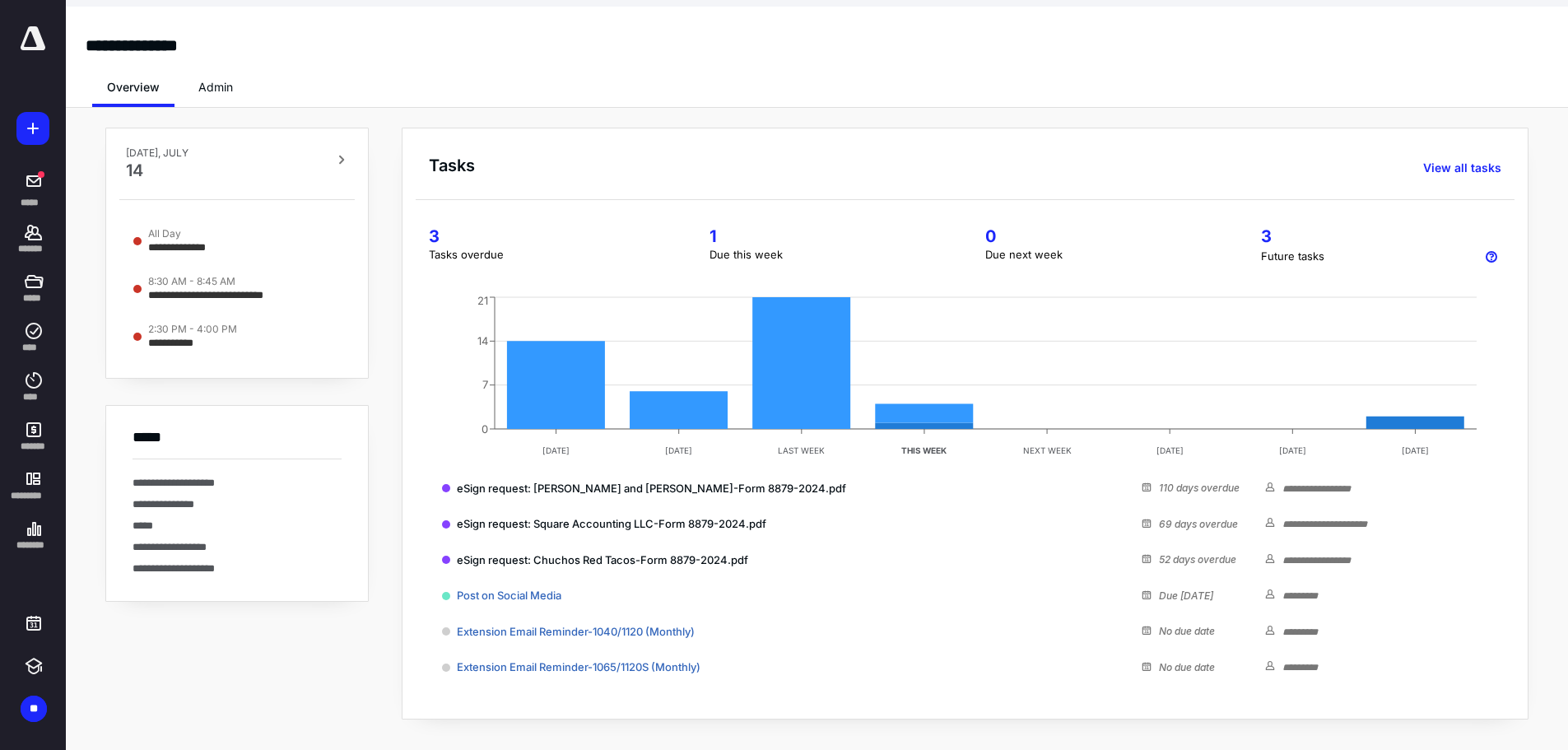 click at bounding box center (33, 39) 